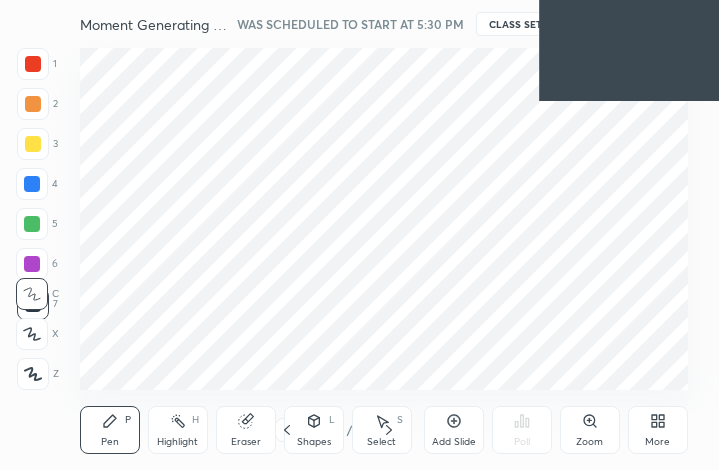scroll, scrollTop: 0, scrollLeft: 0, axis: both 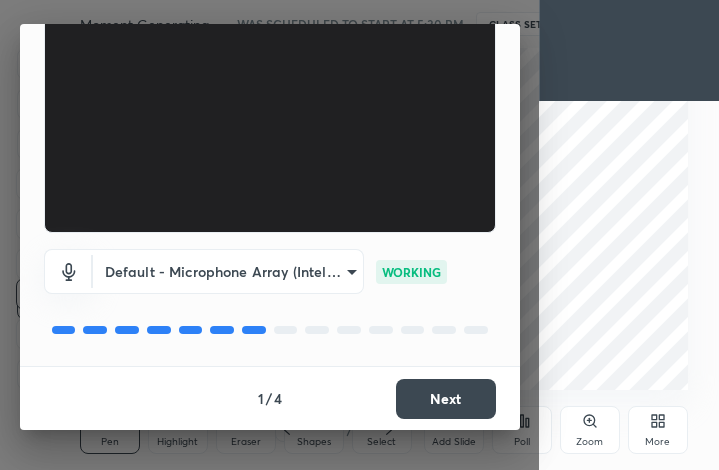 click on "Next" at bounding box center [446, 399] 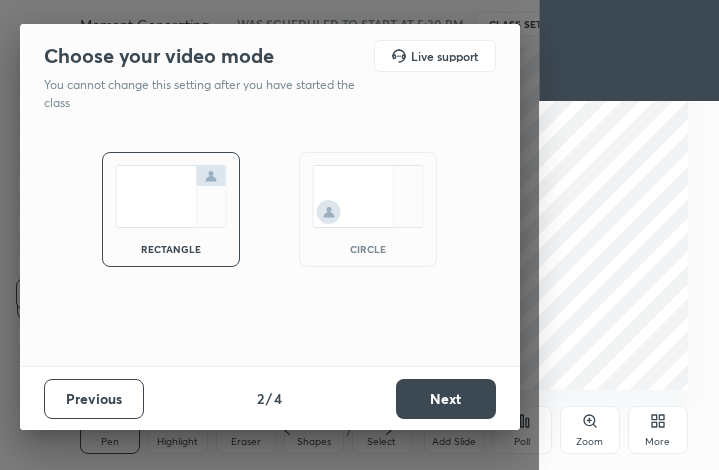scroll, scrollTop: 0, scrollLeft: 0, axis: both 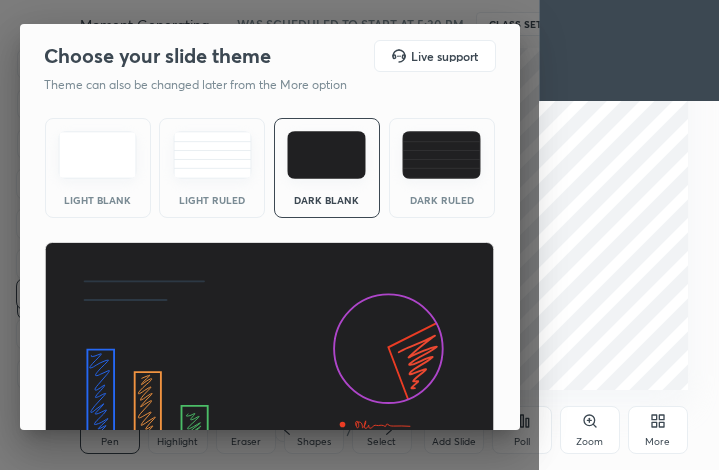 click at bounding box center [269, 369] 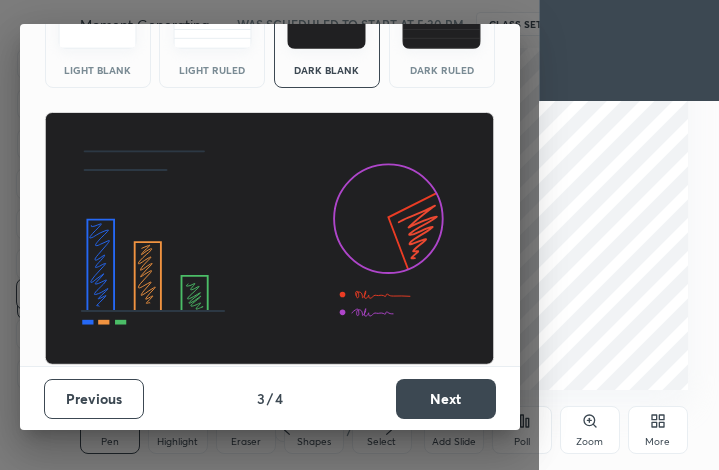 click on "Next" at bounding box center (446, 399) 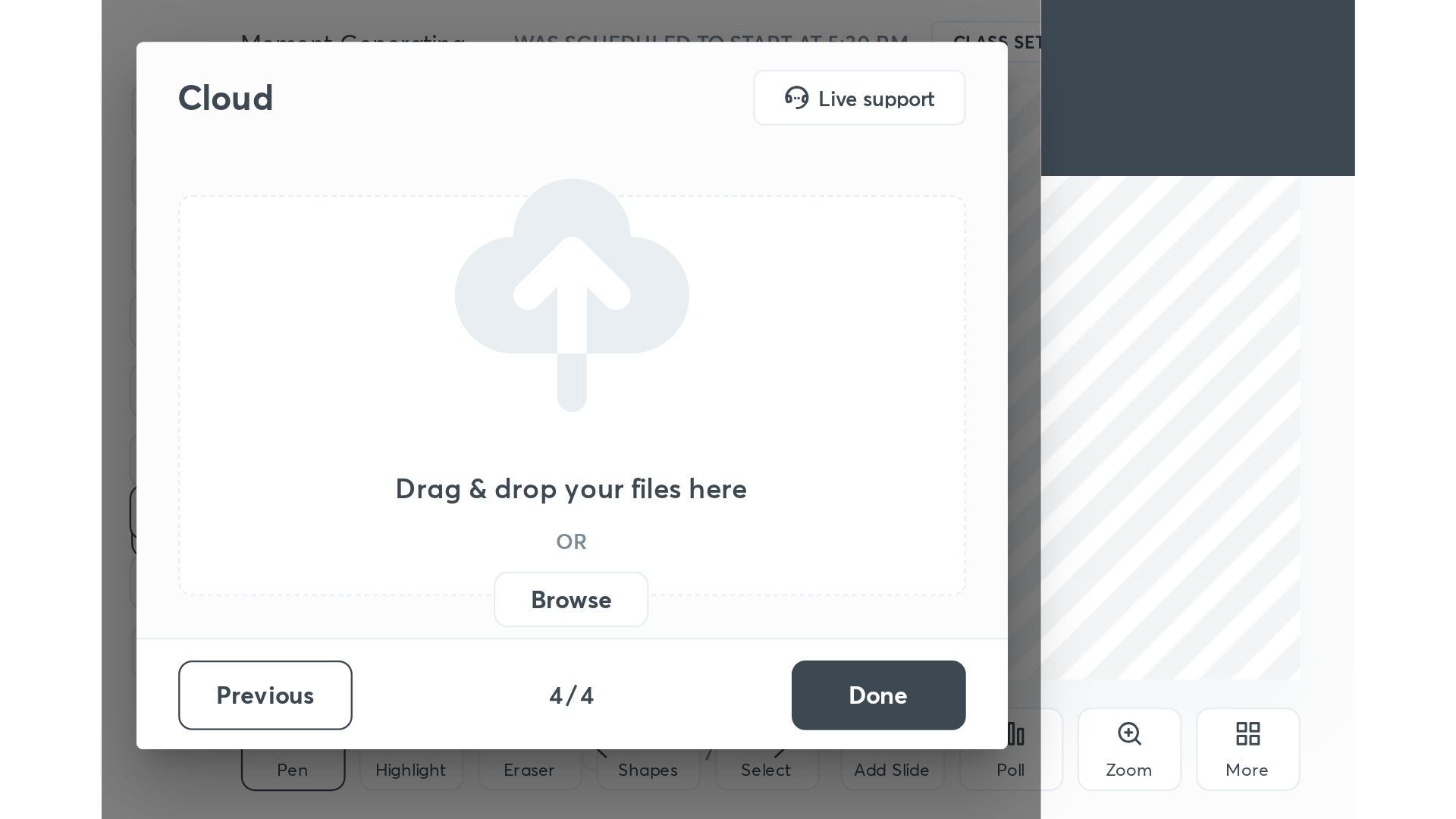 scroll, scrollTop: 0, scrollLeft: 0, axis: both 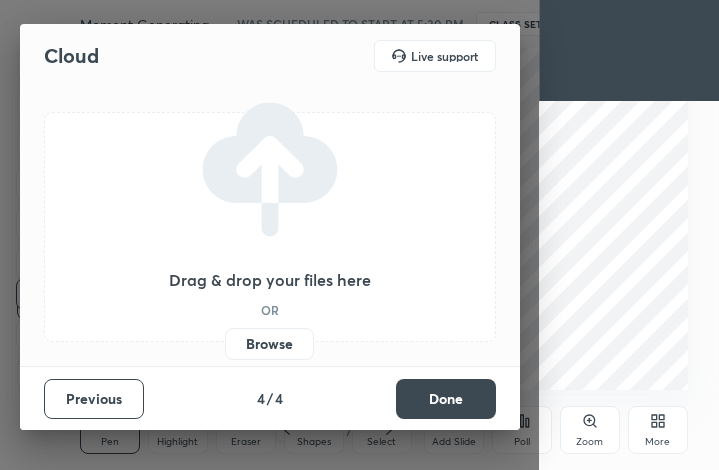 click on "Done" at bounding box center (446, 399) 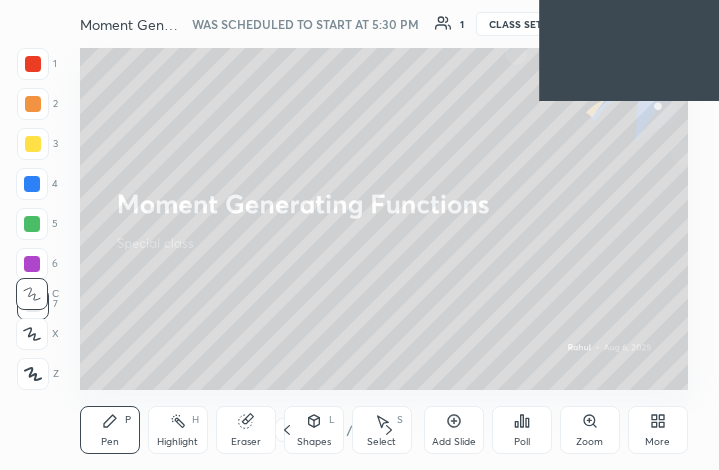 click 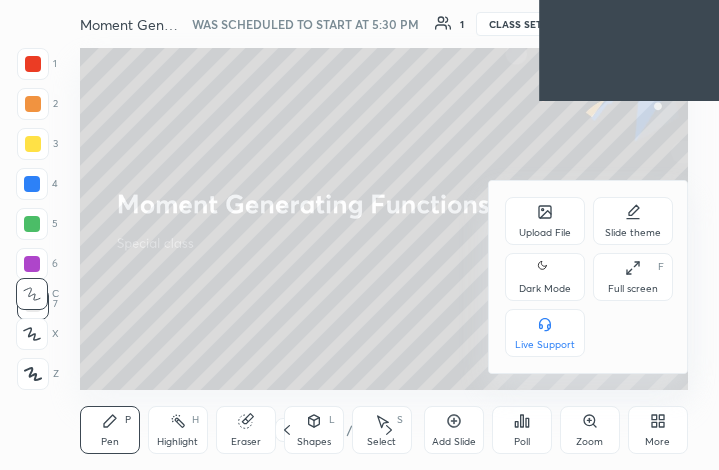 click 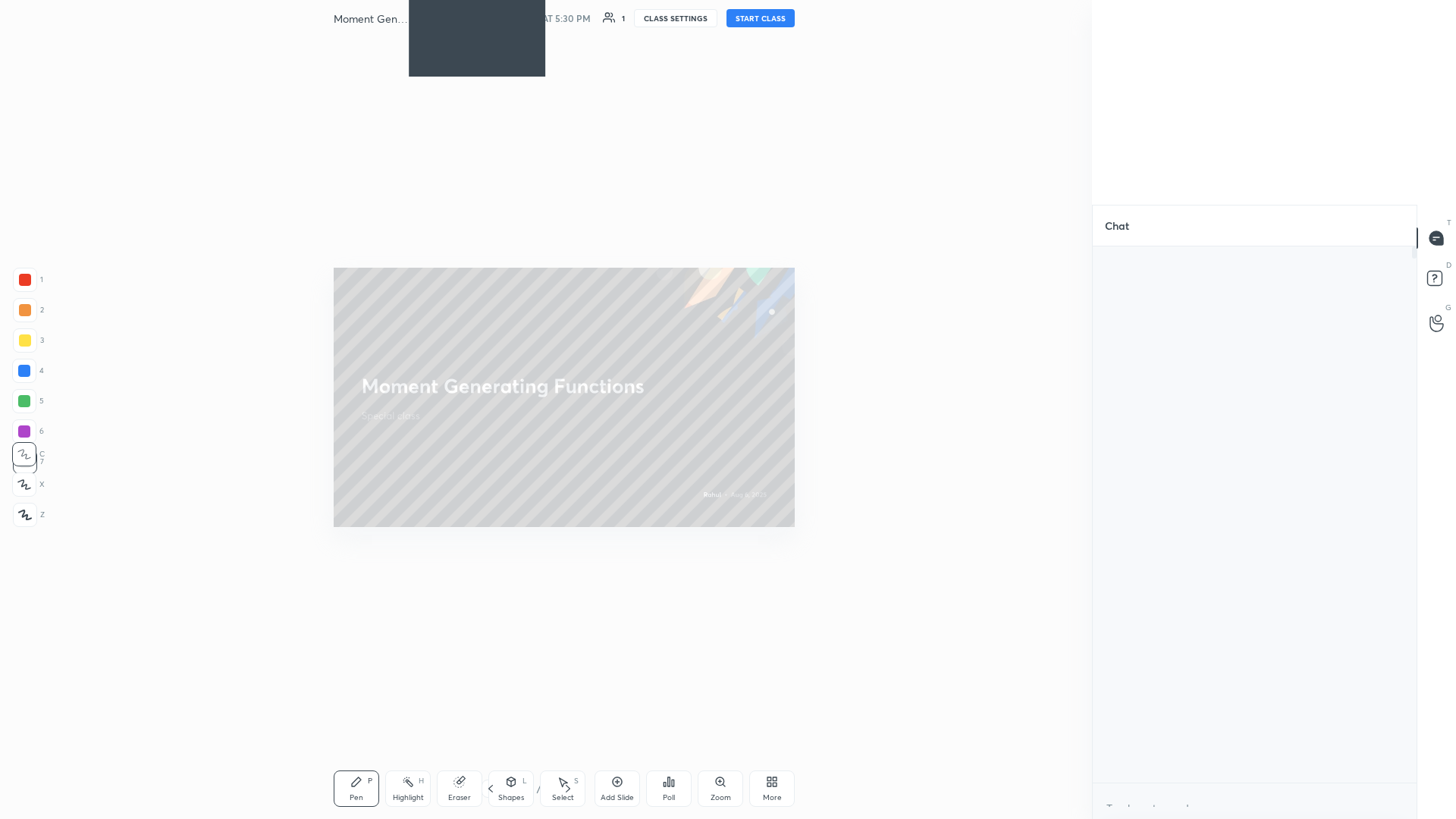 scroll, scrollTop: 75111, scrollLeft: 74468, axis: both 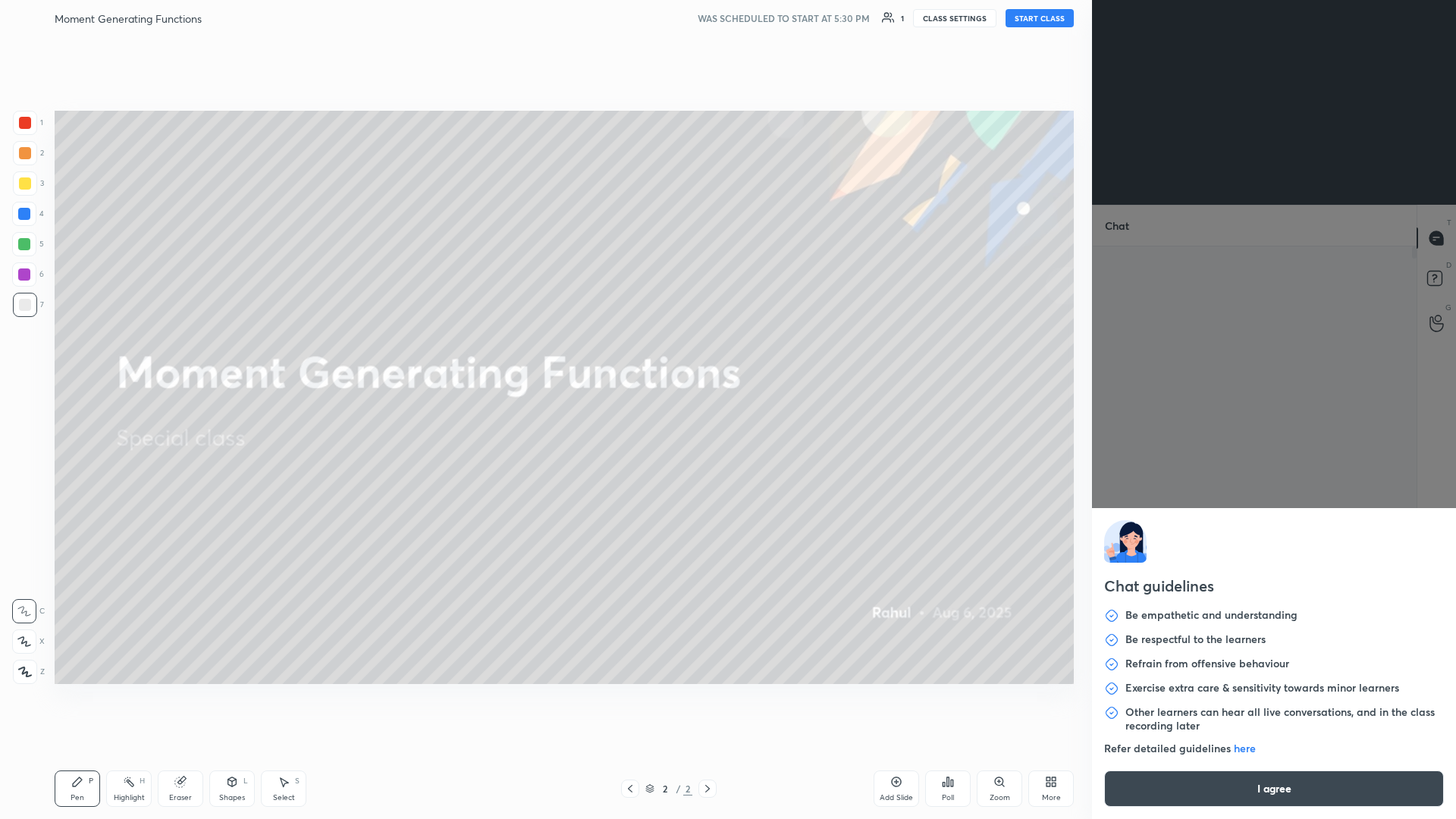 click on "Moment Generating Functions WAS SCHEDULED TO START AT 5:30 PM 1 CLASS SETTINGS START CLASS Setting up your live class Back Moment Generating Functions Rahul Pen P Highlight H Eraser Shapes L Select S 2 / 2 Add Slide Poll Zoom More Chat You joined 1 NEW MESSAGE Enable hand raising Enable raise hand to speak to learners. Once enabled, chat will be turned off temporarily. Enable x introducing Raise a hand with a doubt Now learners can raise their hand along with a doubt How it works? Doubts asked by learners will show up here Raise hand disabled You have disabled Raise hand currently. Enable it to invite learners to speak Enable Can't raise hand Looks like educator just invited you to speak. Please wait before you can raise your hand again. Got it T Messages (T) D Doubts (D) G Raise Hand (G) Report an issue Reason for reporting Buffering Chat not working Audio - Video sync issue Educator video quality low Attach an image Report Chat guidelines here I agree" at bounding box center [728, 410] 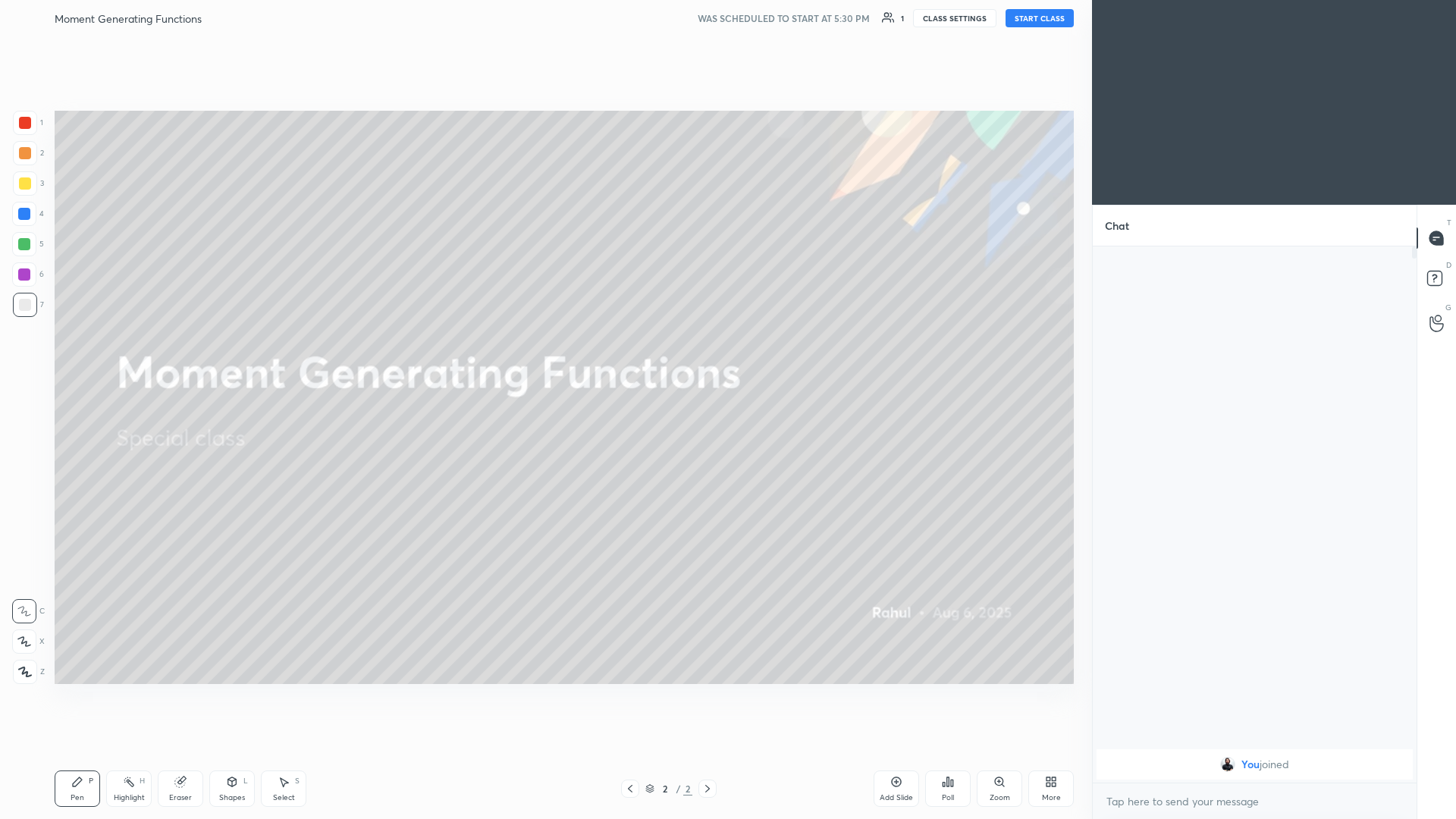 click on "Chat guidelines Be empathetic and understanding Be respectful to the learners Refrain from offensive behaviour Exercise extra care & sensitivity towards minor learners Other learners can hear all live conversations, and in the class recording later Refer detailed guidelines   here I agree" at bounding box center (1274, 410) 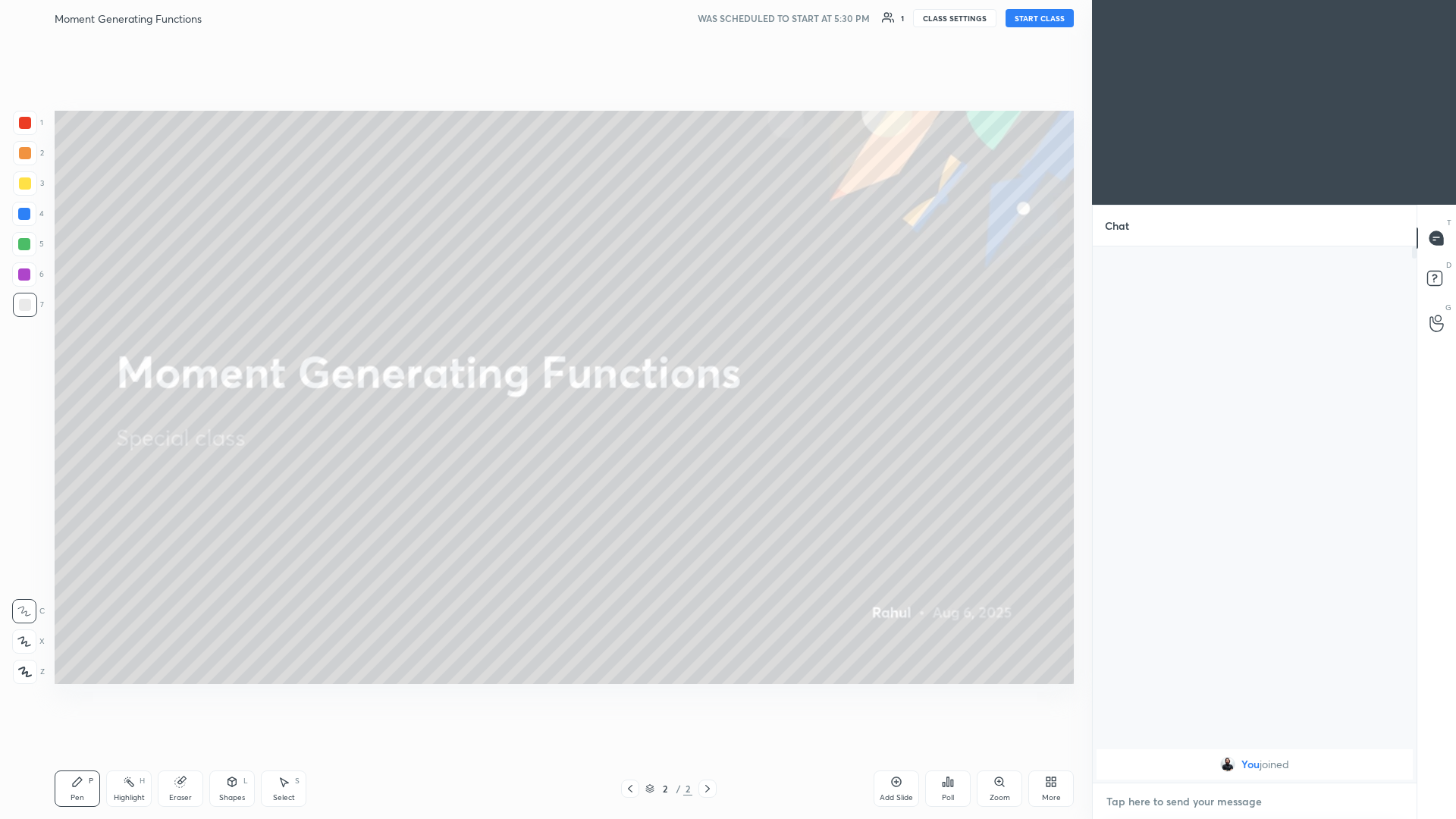 type on "x" 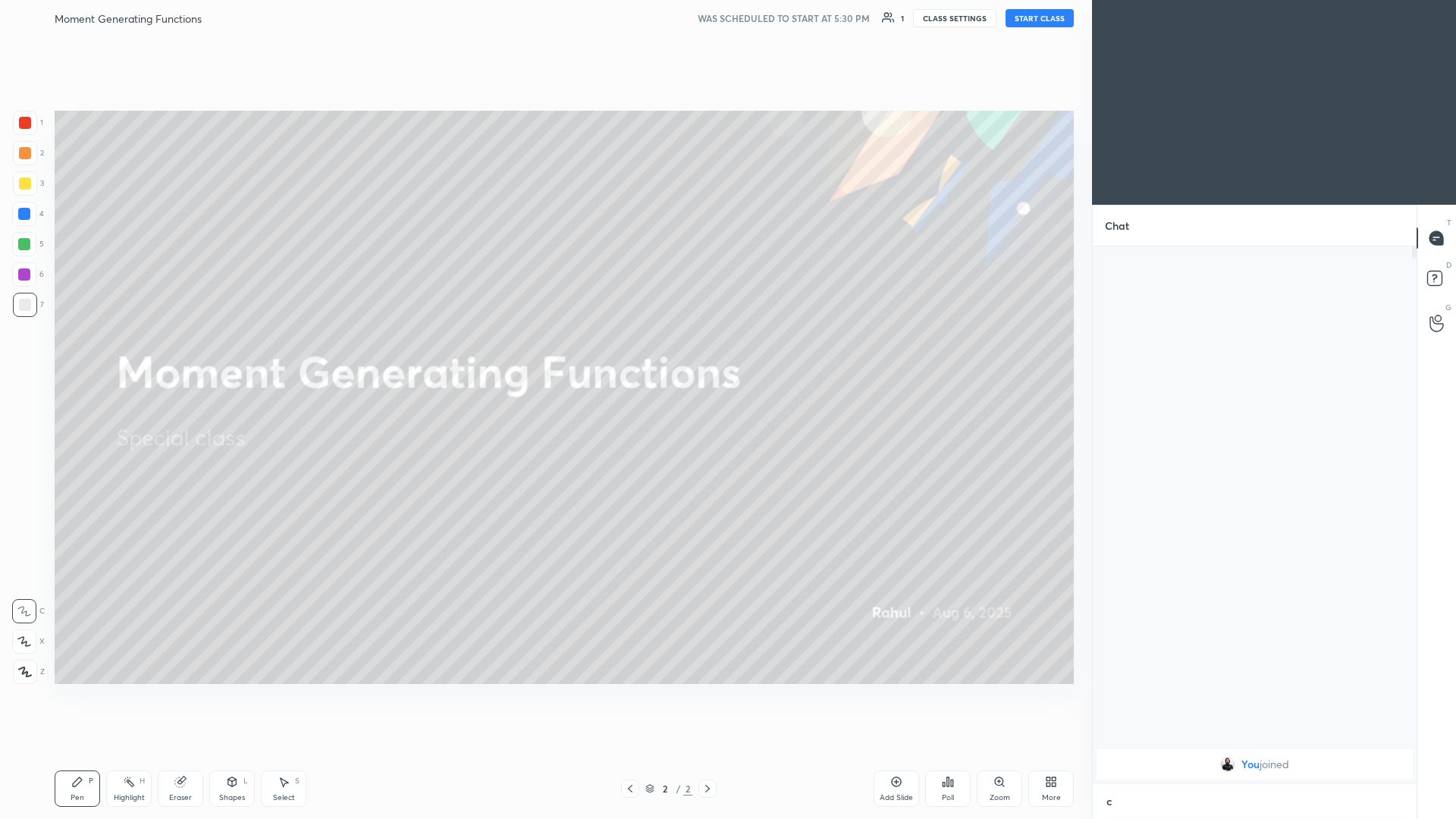 scroll, scrollTop: 527, scrollLeft: 319, axis: both 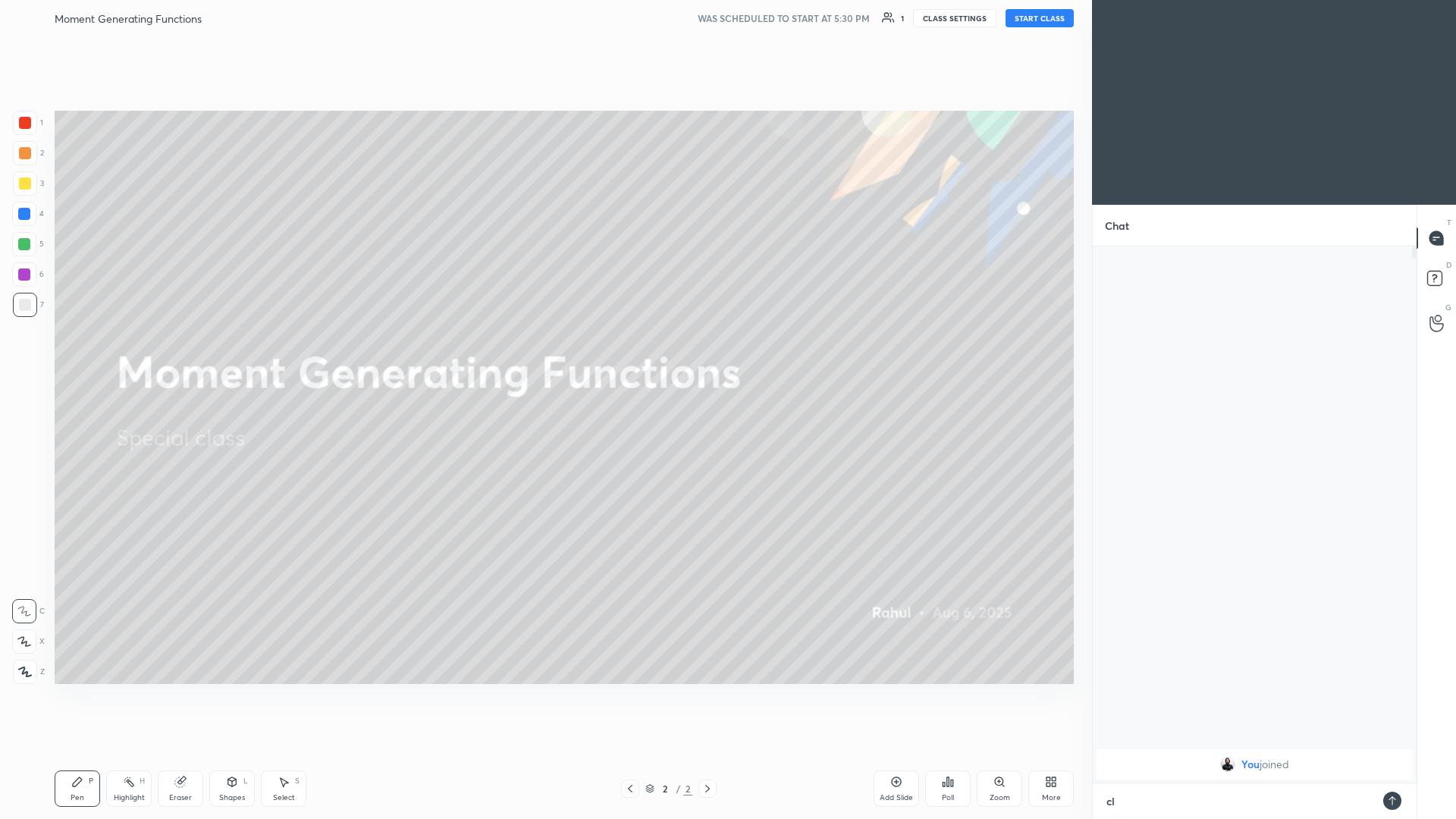 type on "cla" 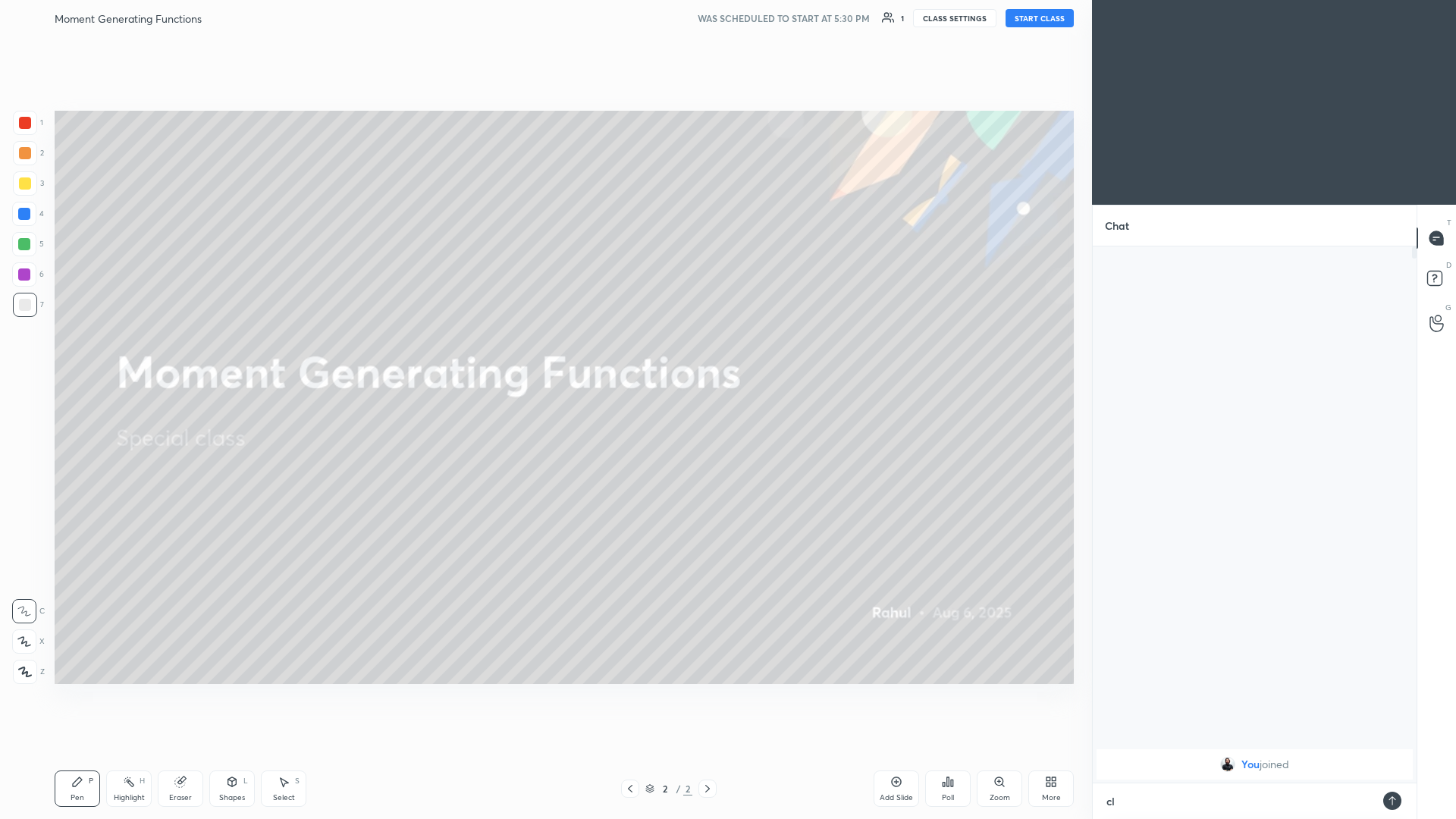 type on "x" 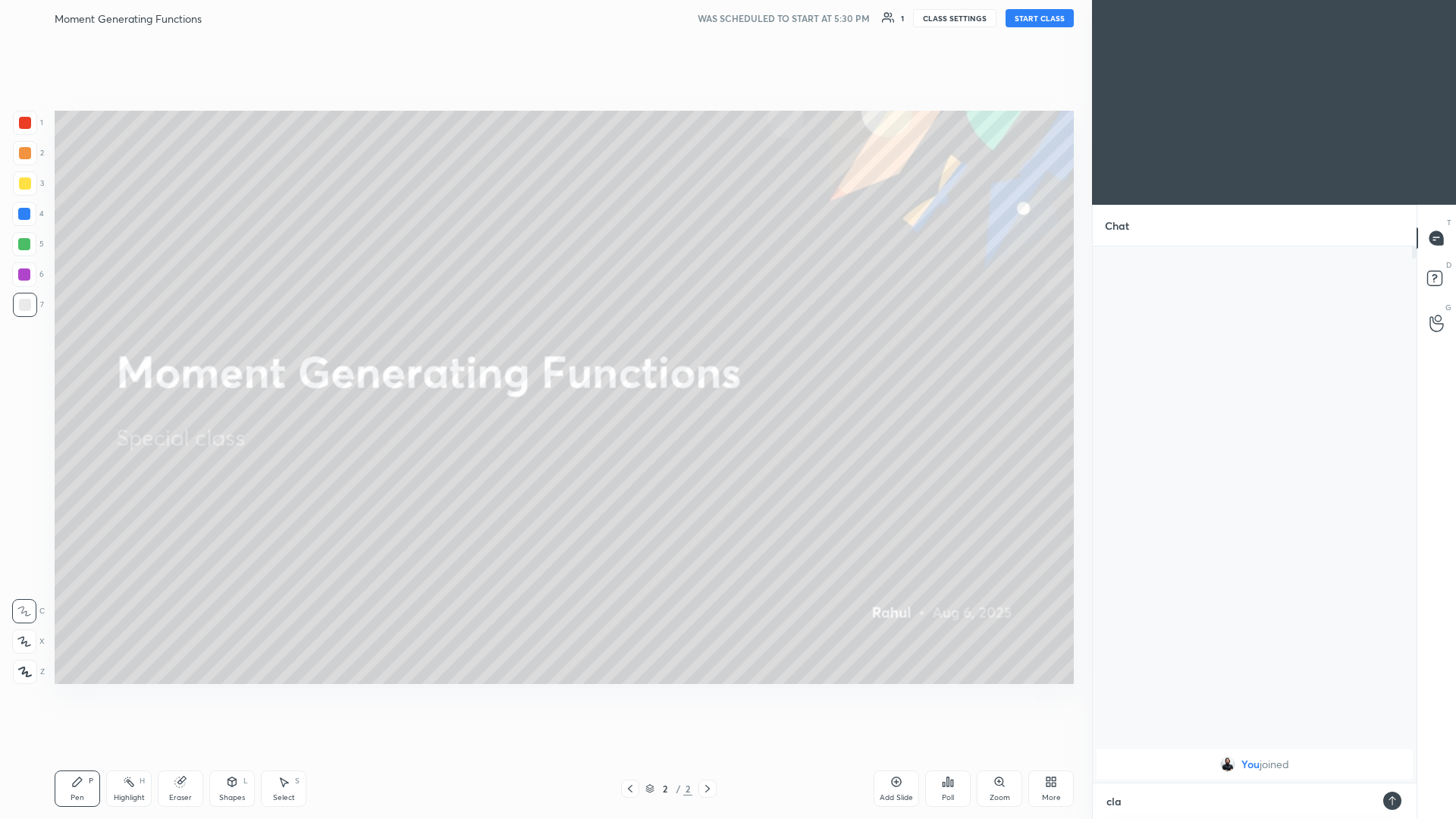 type on "clas" 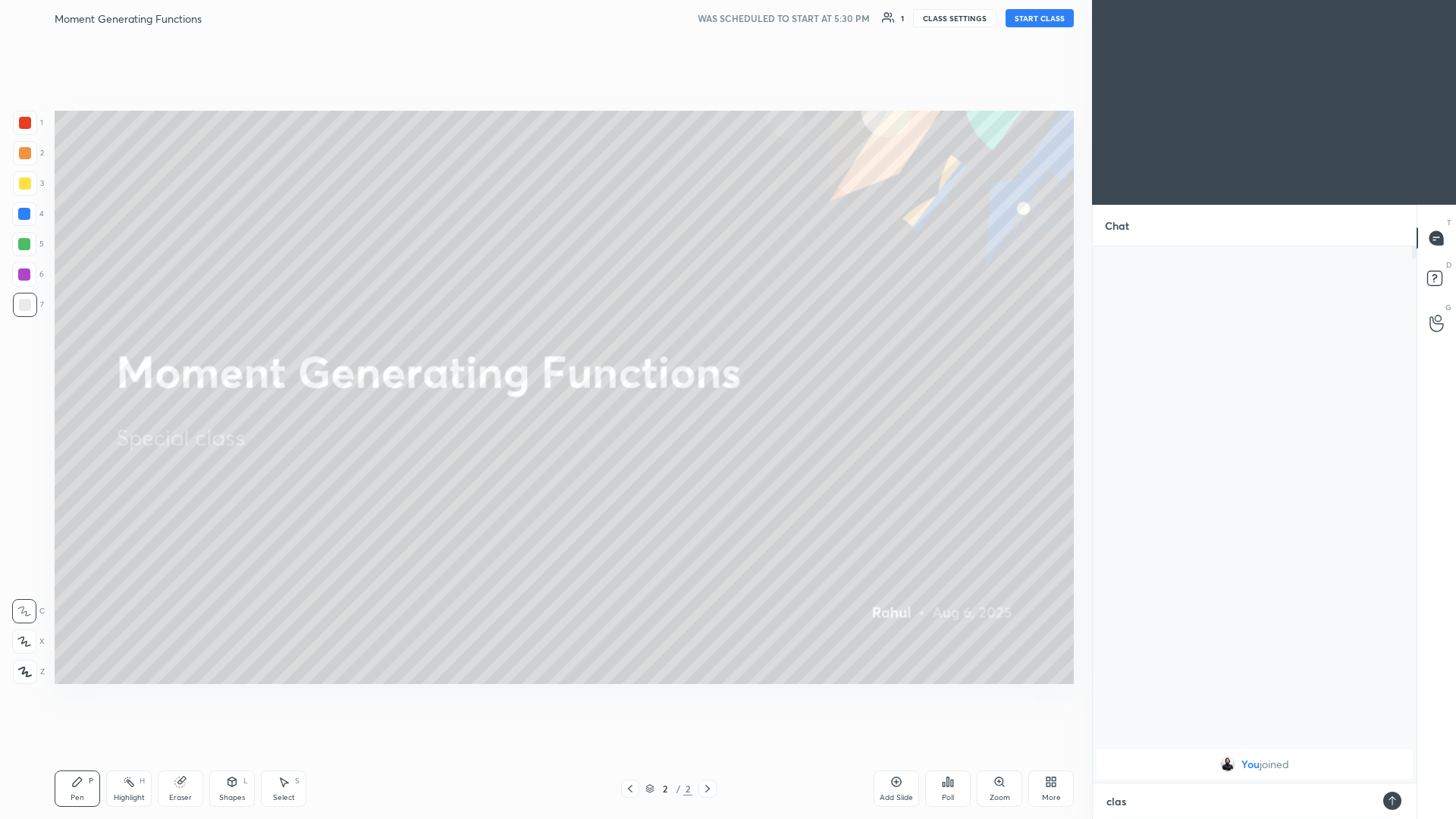 type on "class" 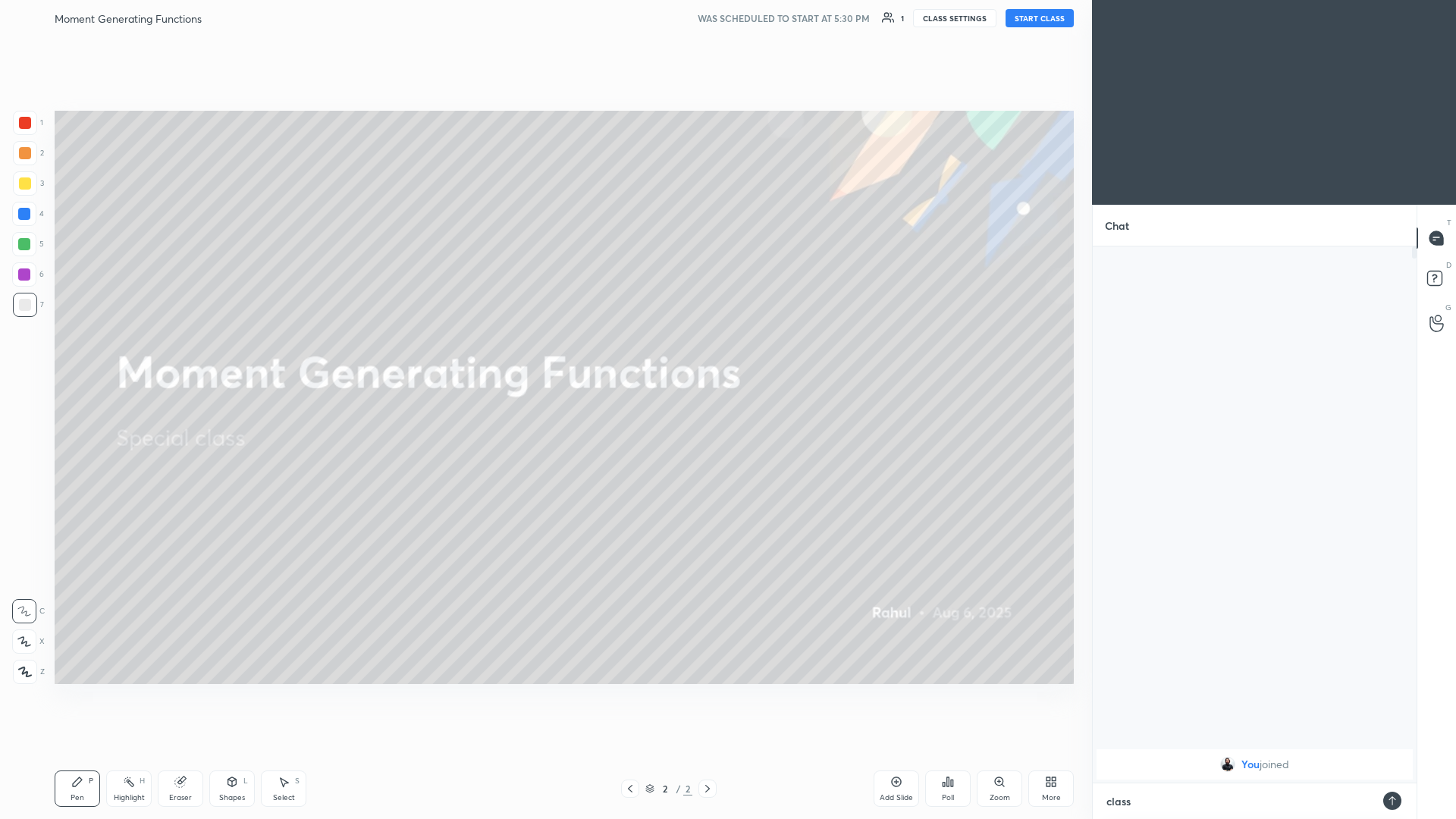 type on "class" 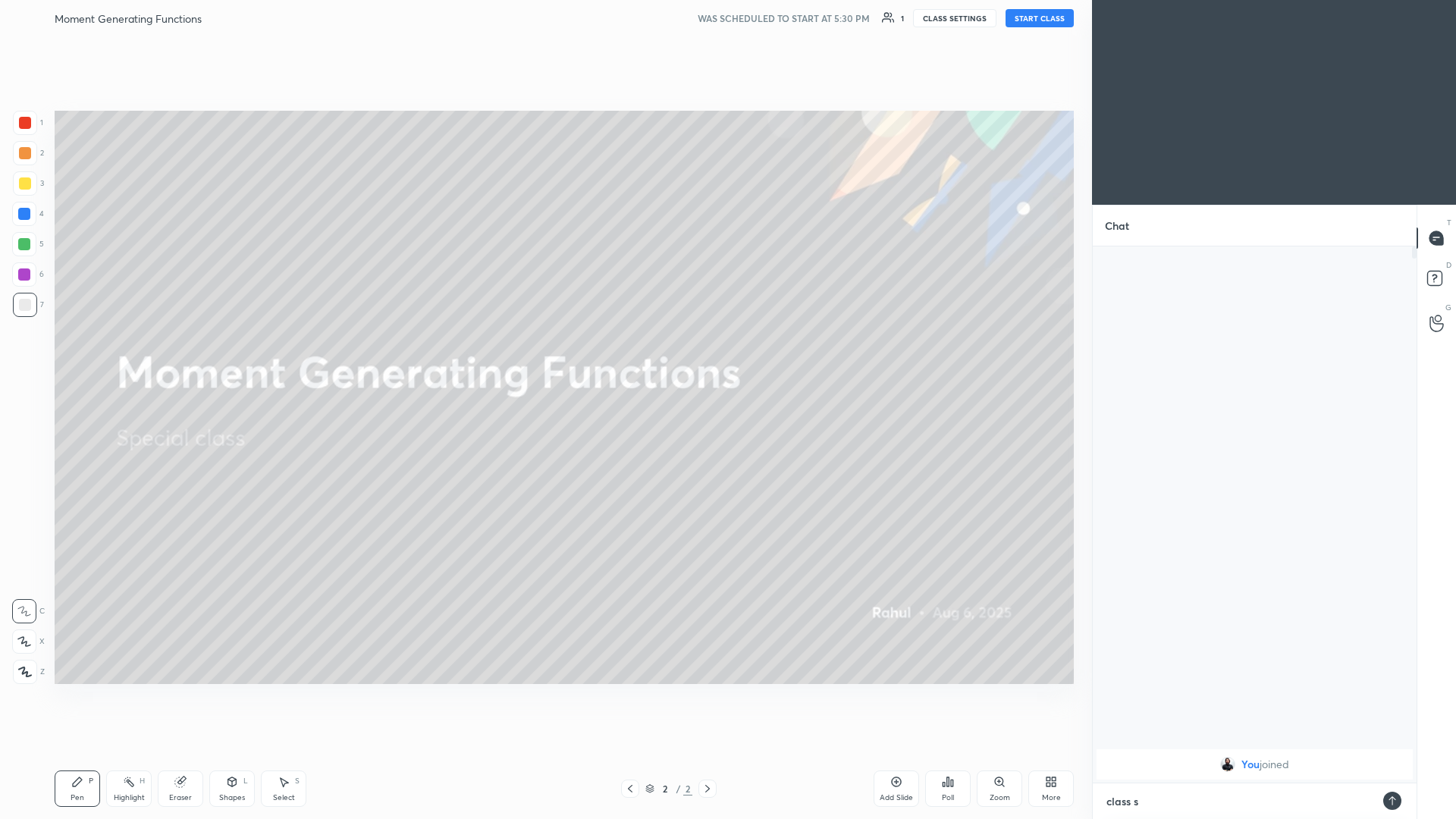 type on "class sta" 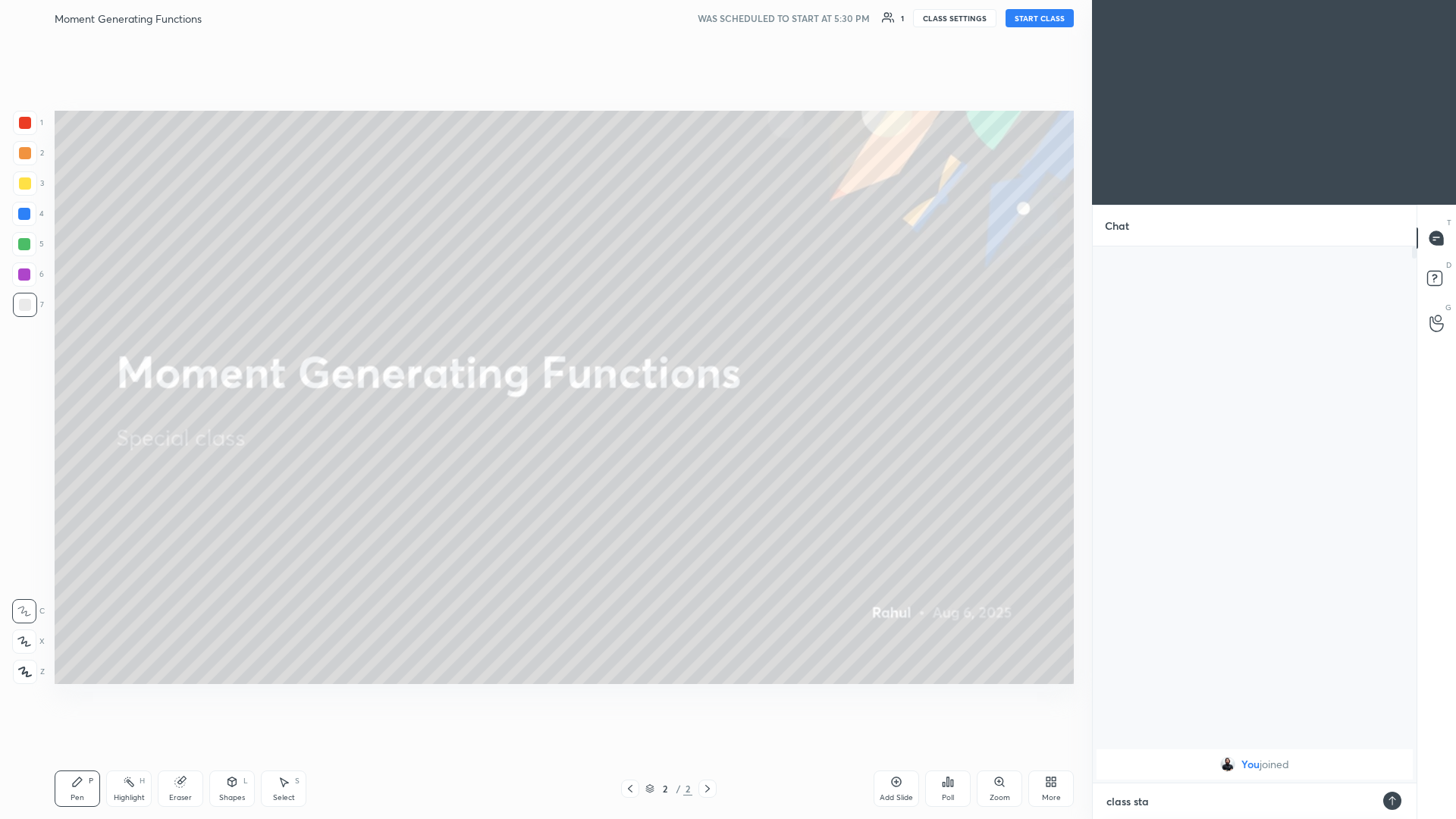 type on "class sta" 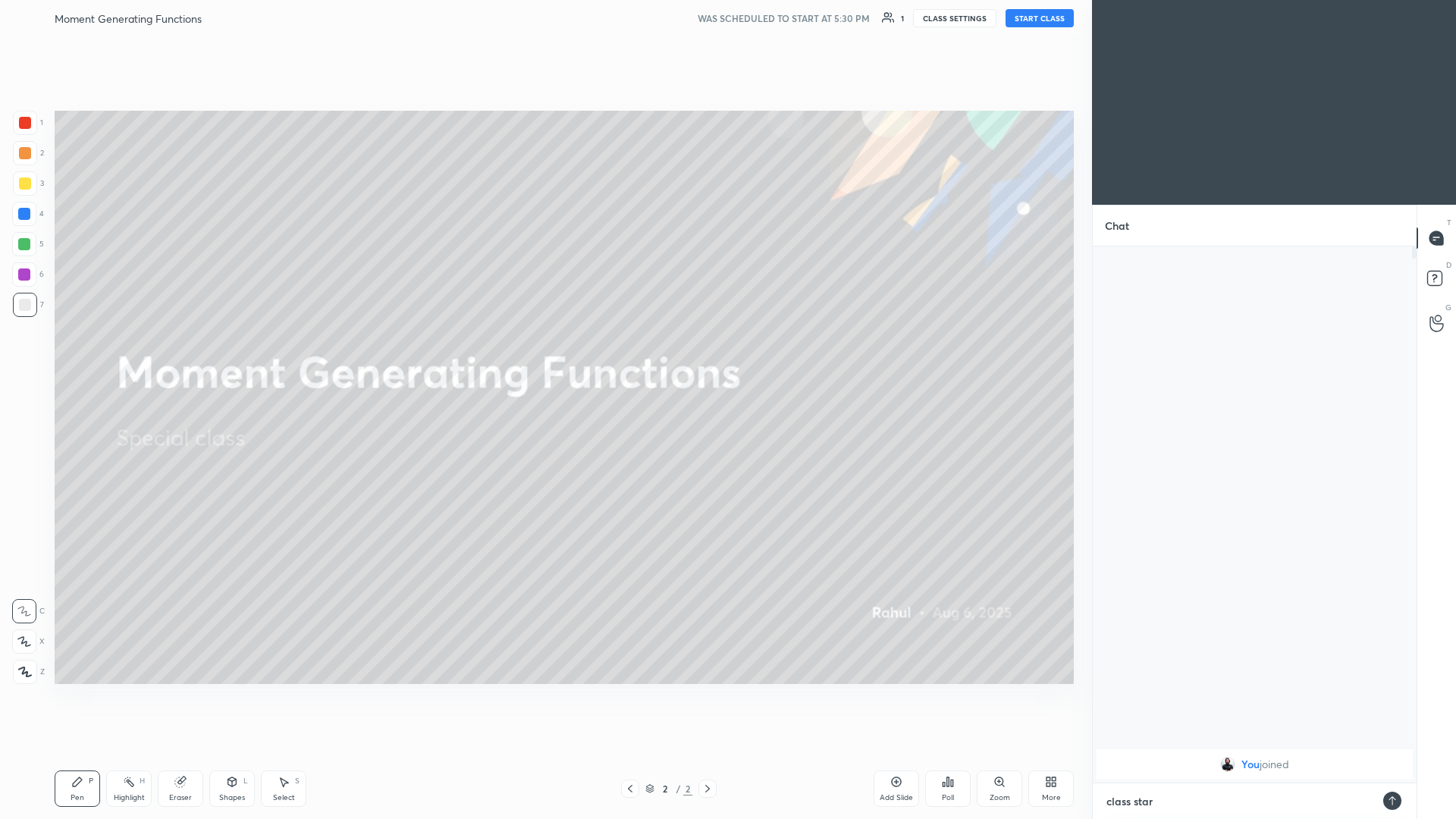 type on "class start" 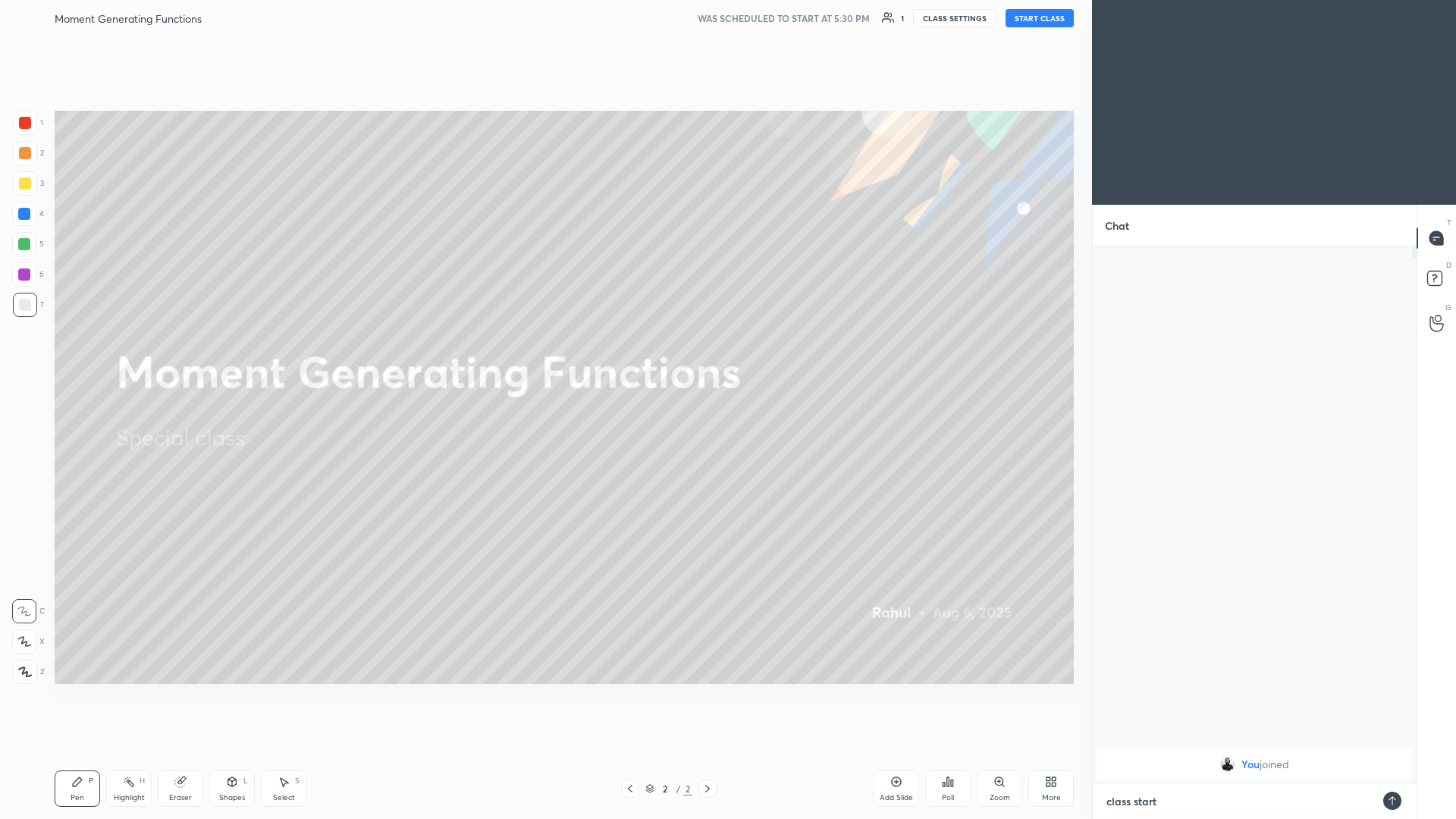type on "class start" 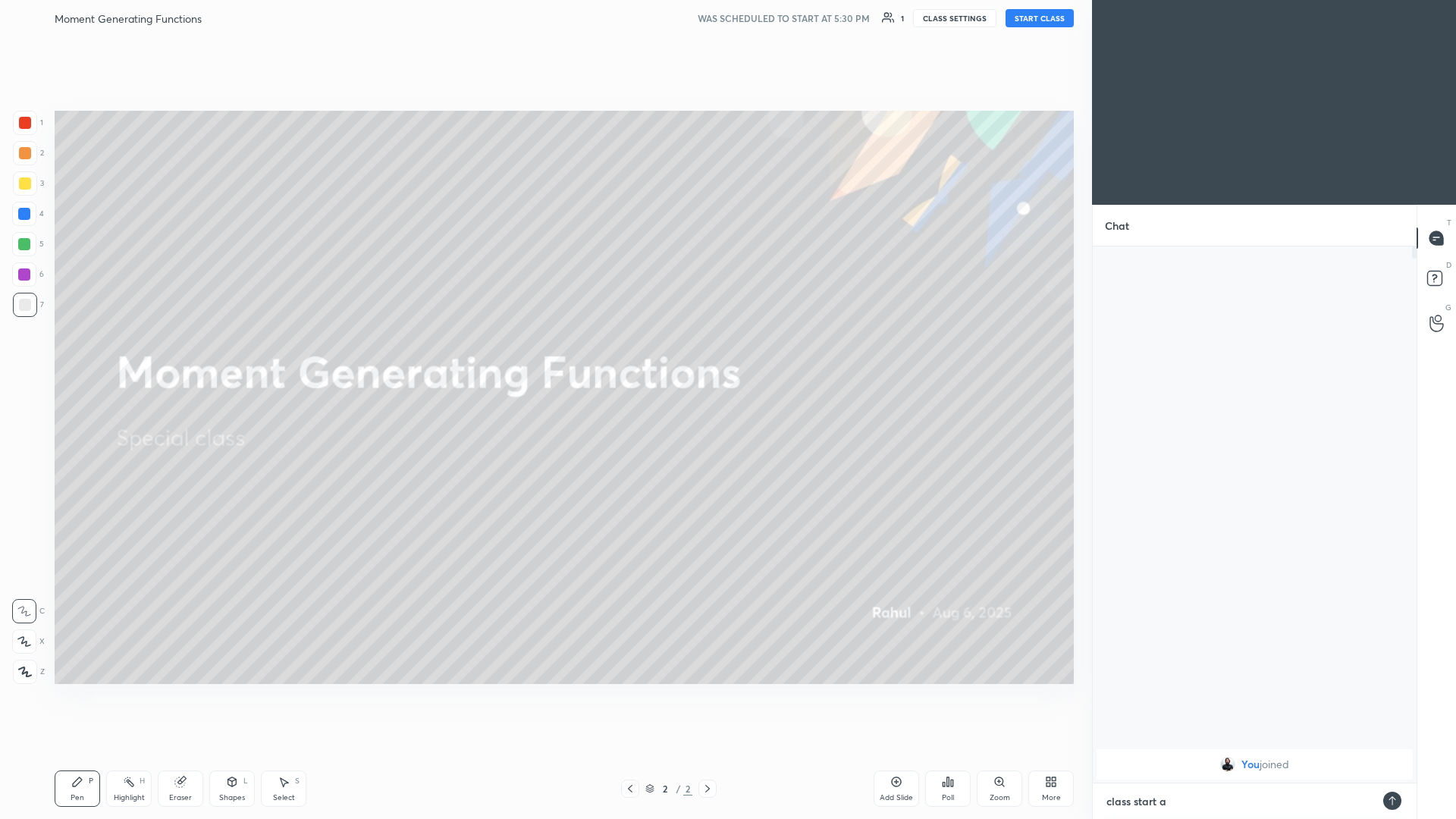 type on "class start at" 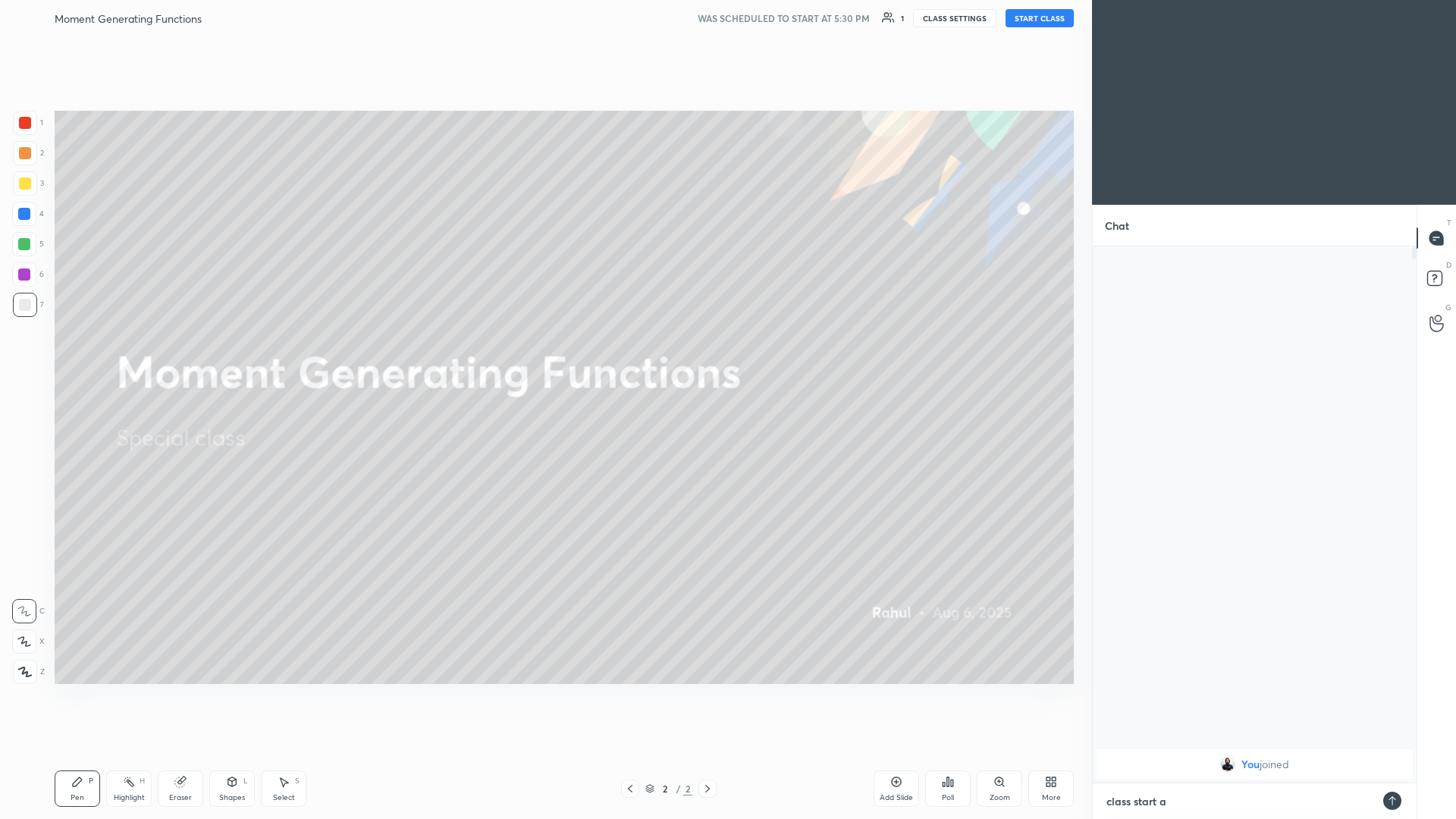 type on "x" 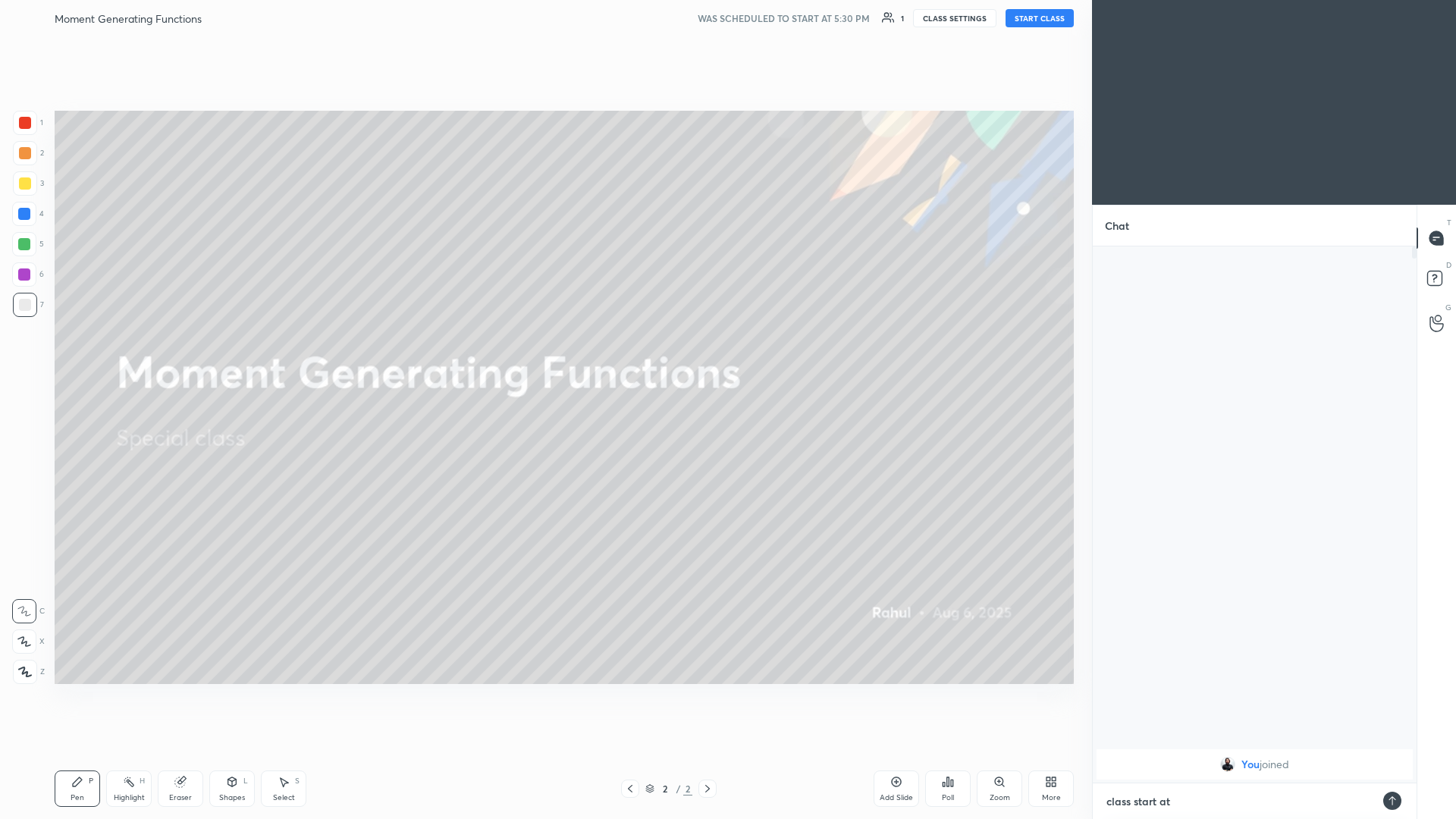 type on "class start at" 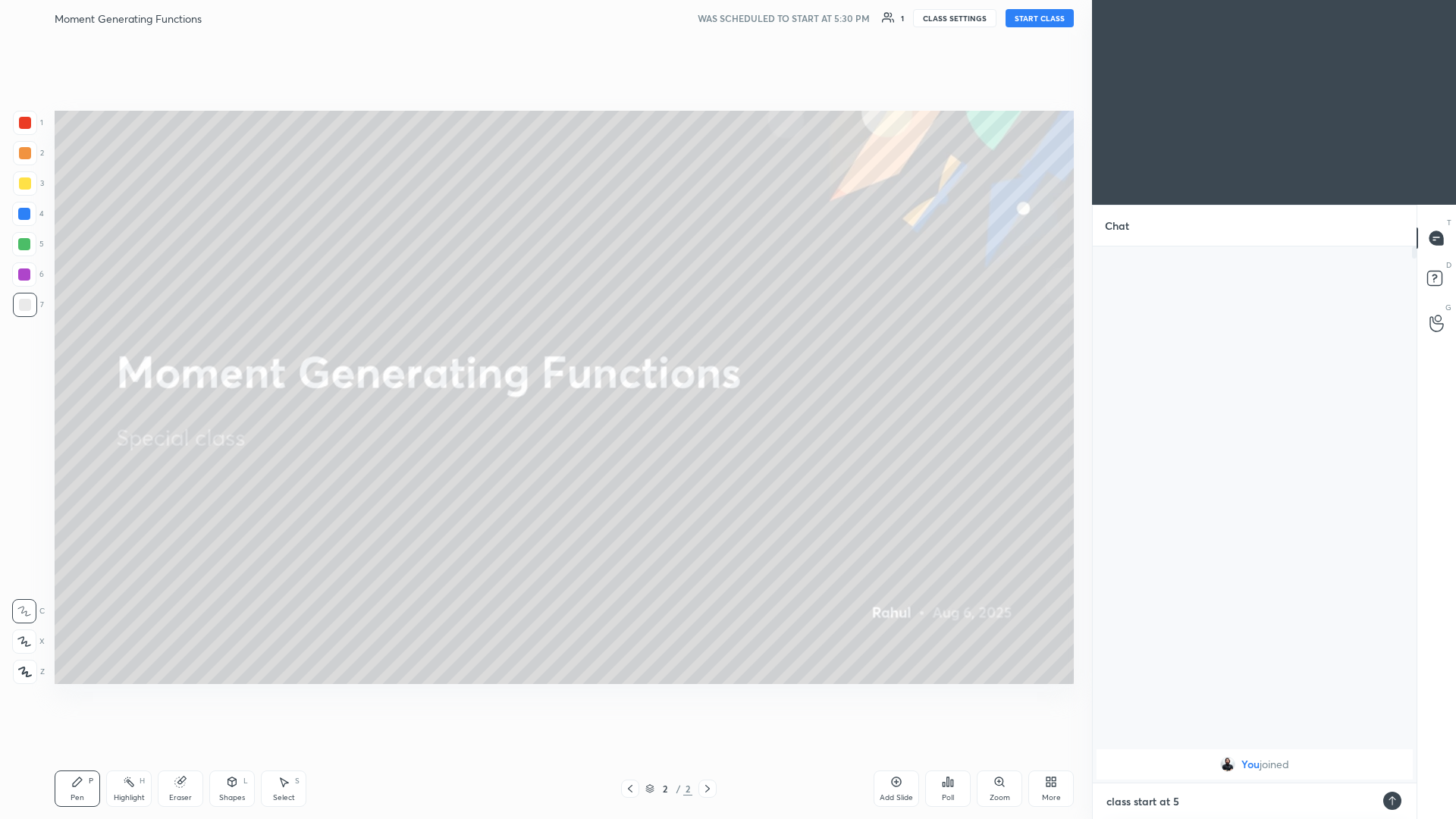 type on "class start at 5:" 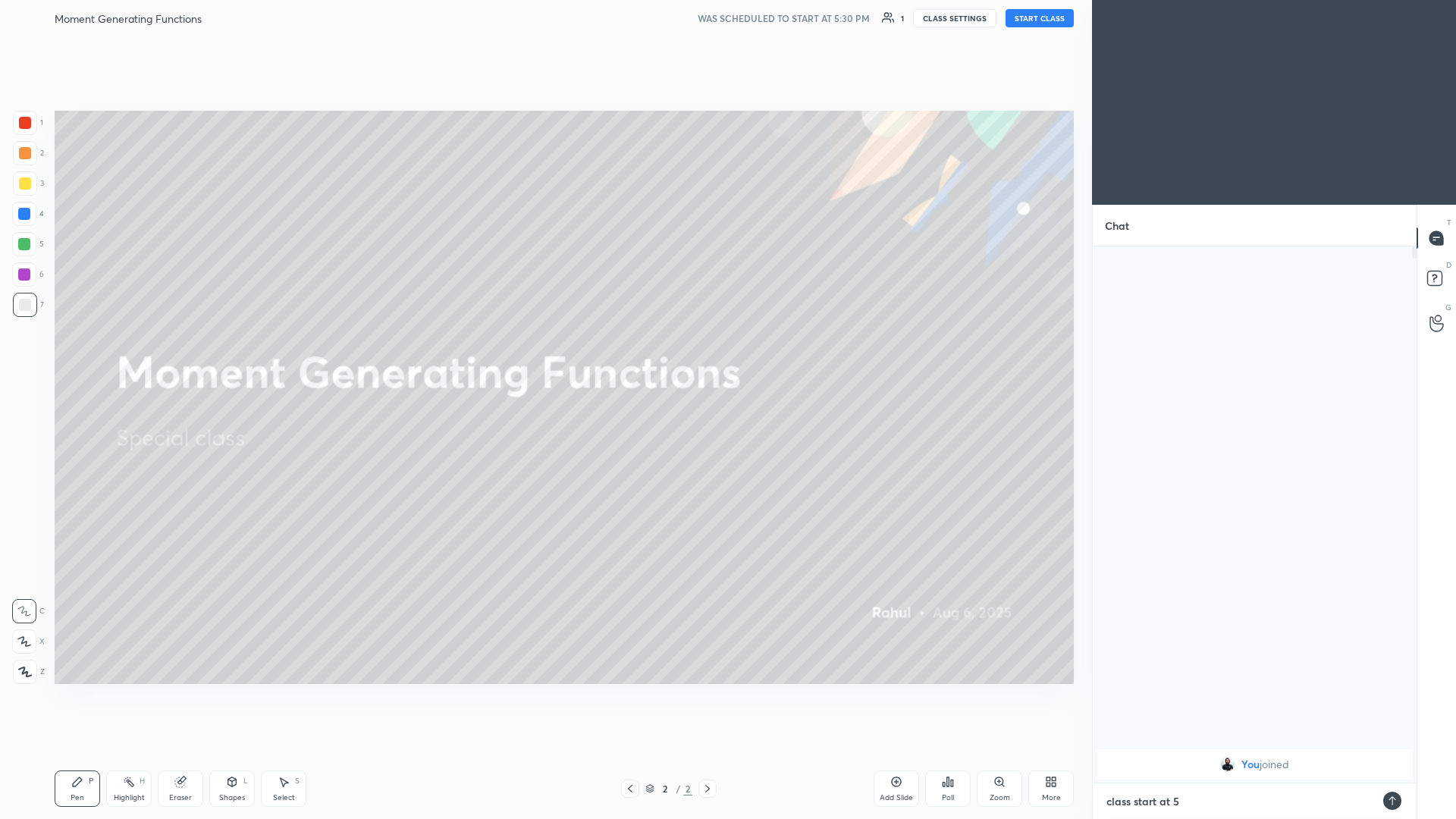 type on "x" 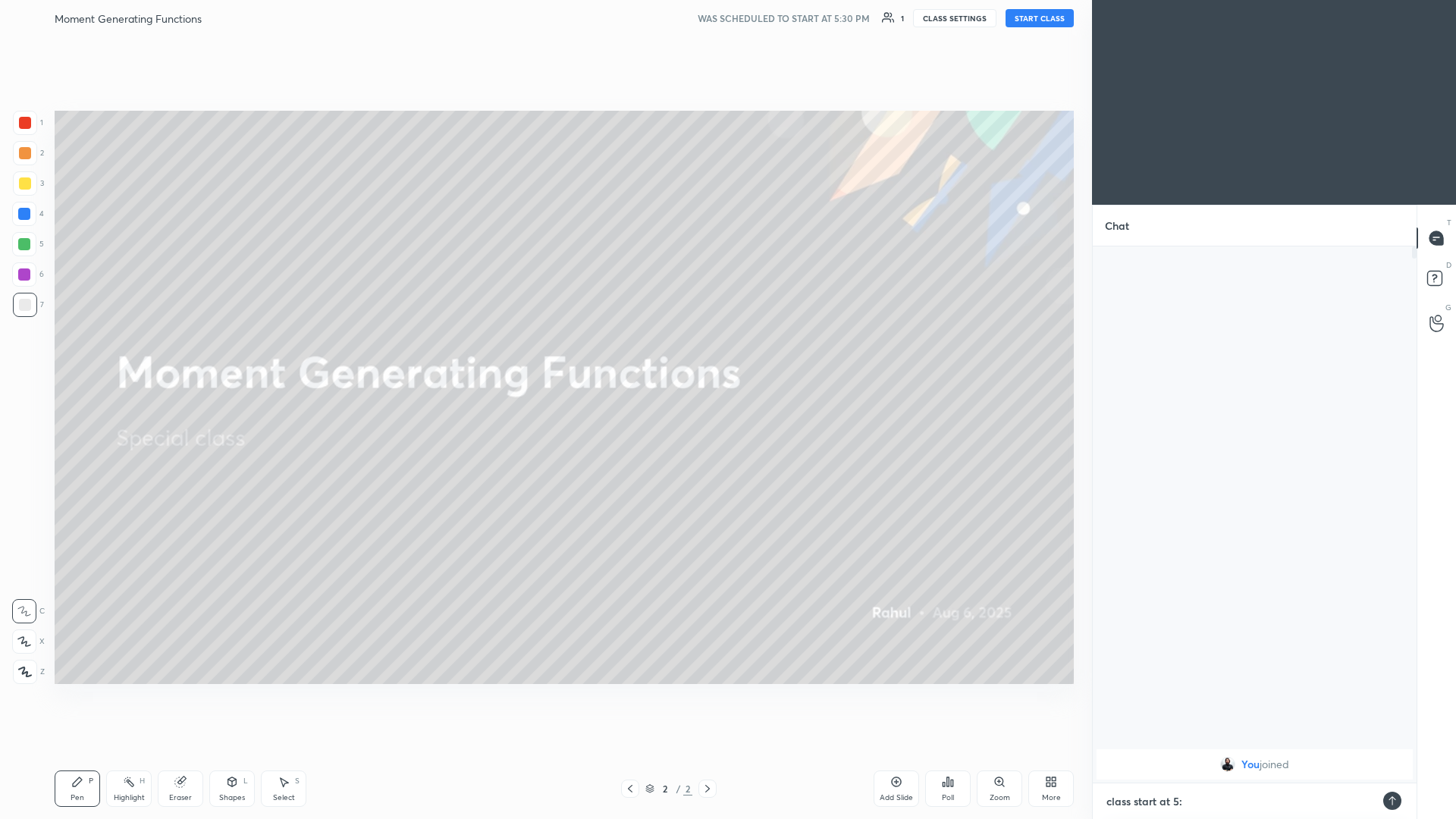type on "class start at 5:3" 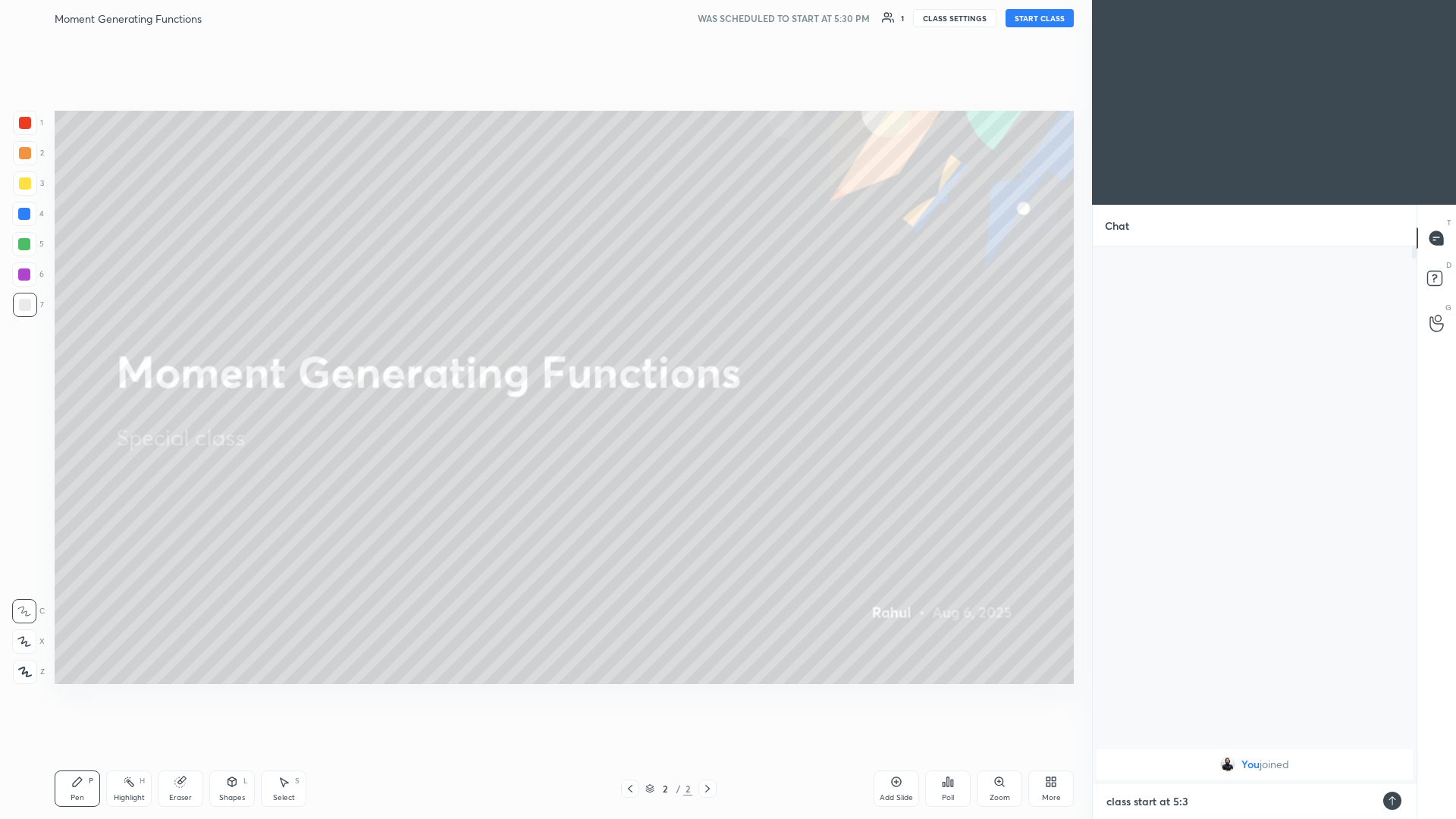 type on "class start at 5:35" 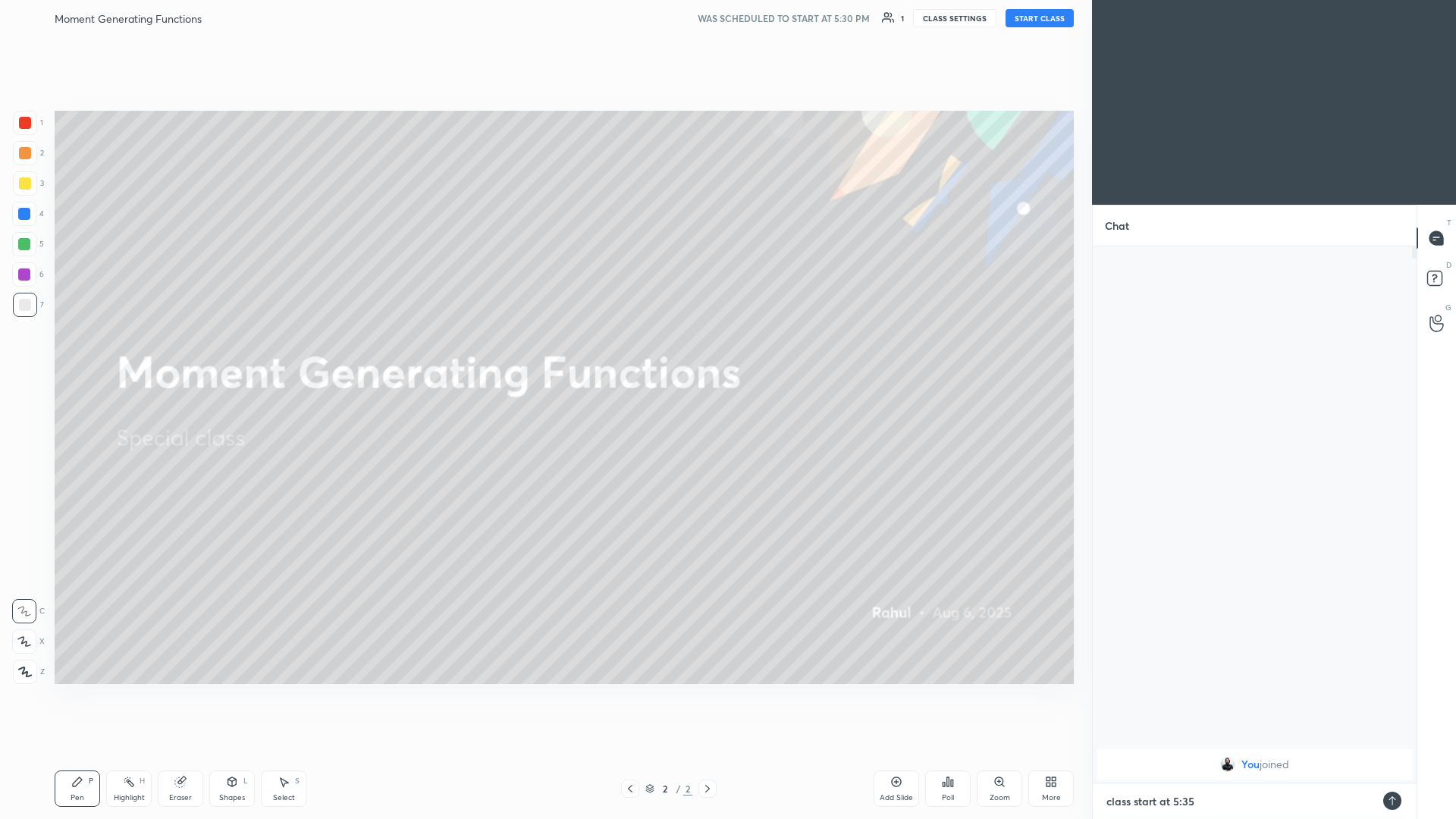 type 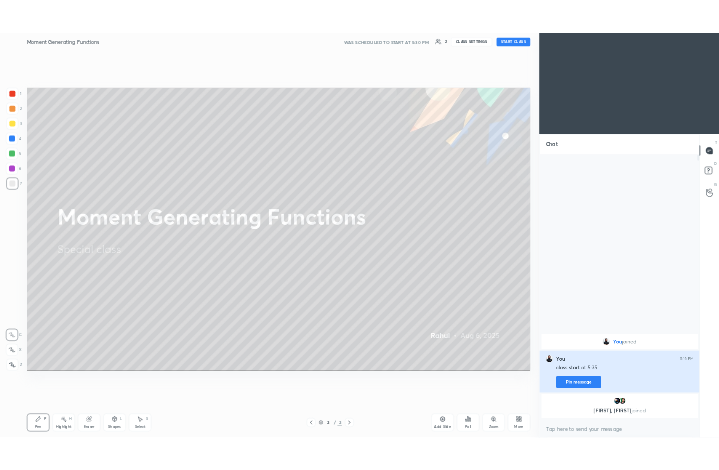 scroll, scrollTop: 342, scrollLeft: 463, axis: both 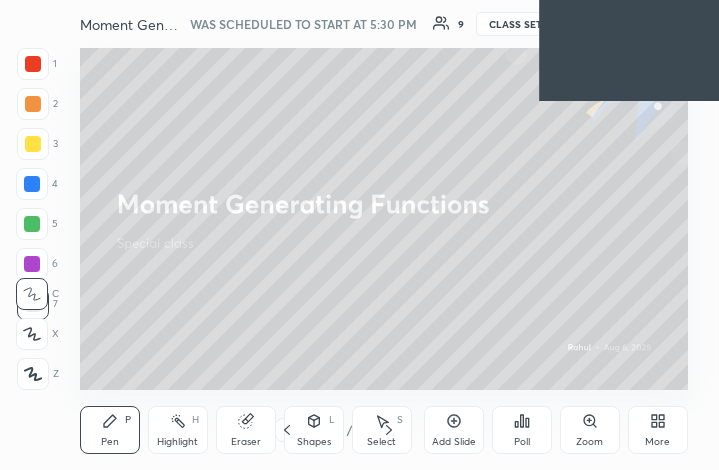 click on "More" at bounding box center (658, 430) 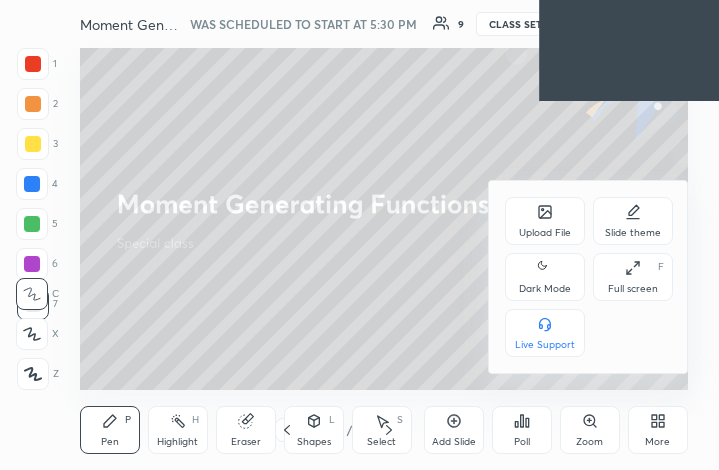 click on "Full screen" at bounding box center [633, 289] 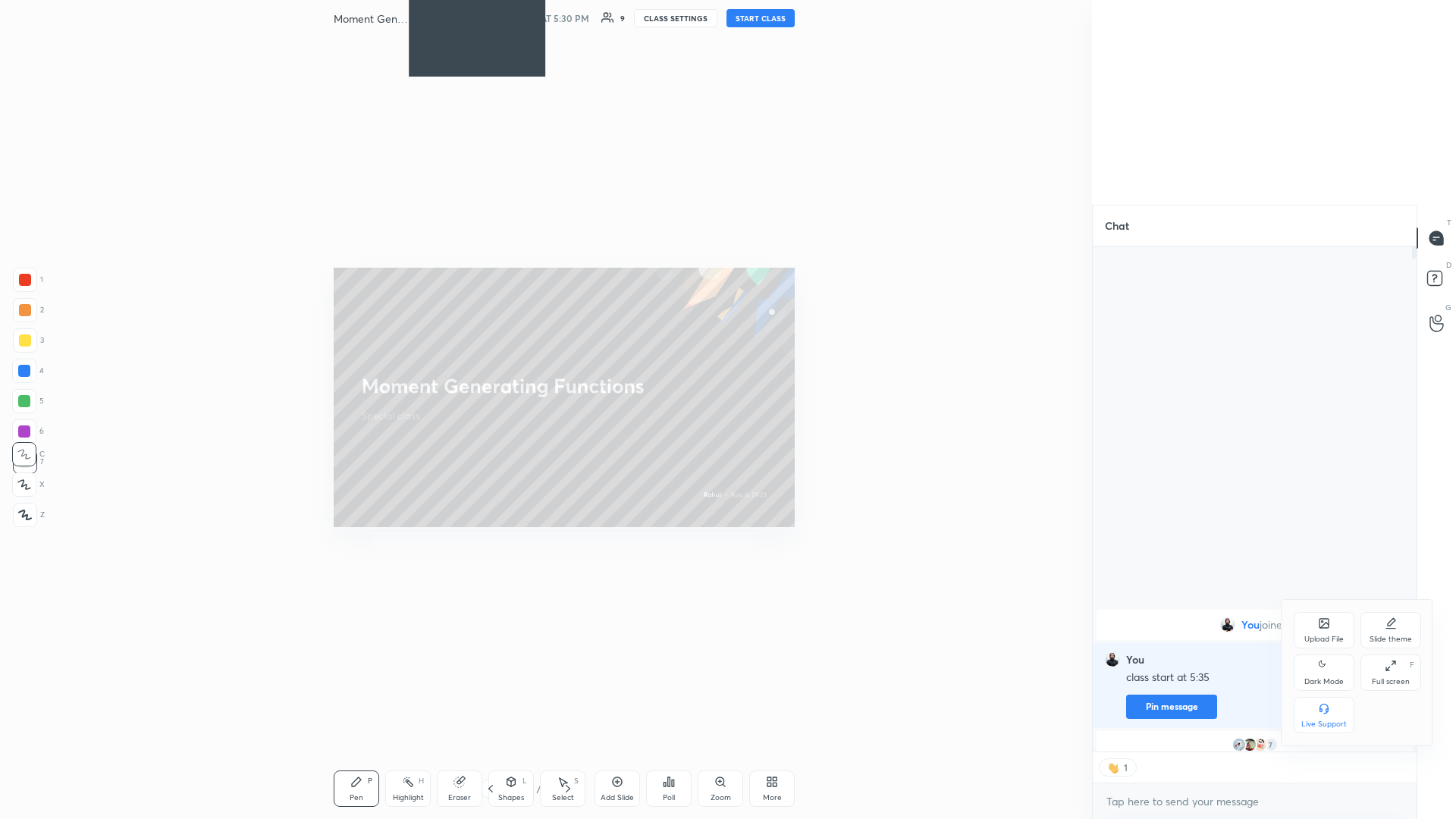 scroll, scrollTop: 75111, scrollLeft: 74468, axis: both 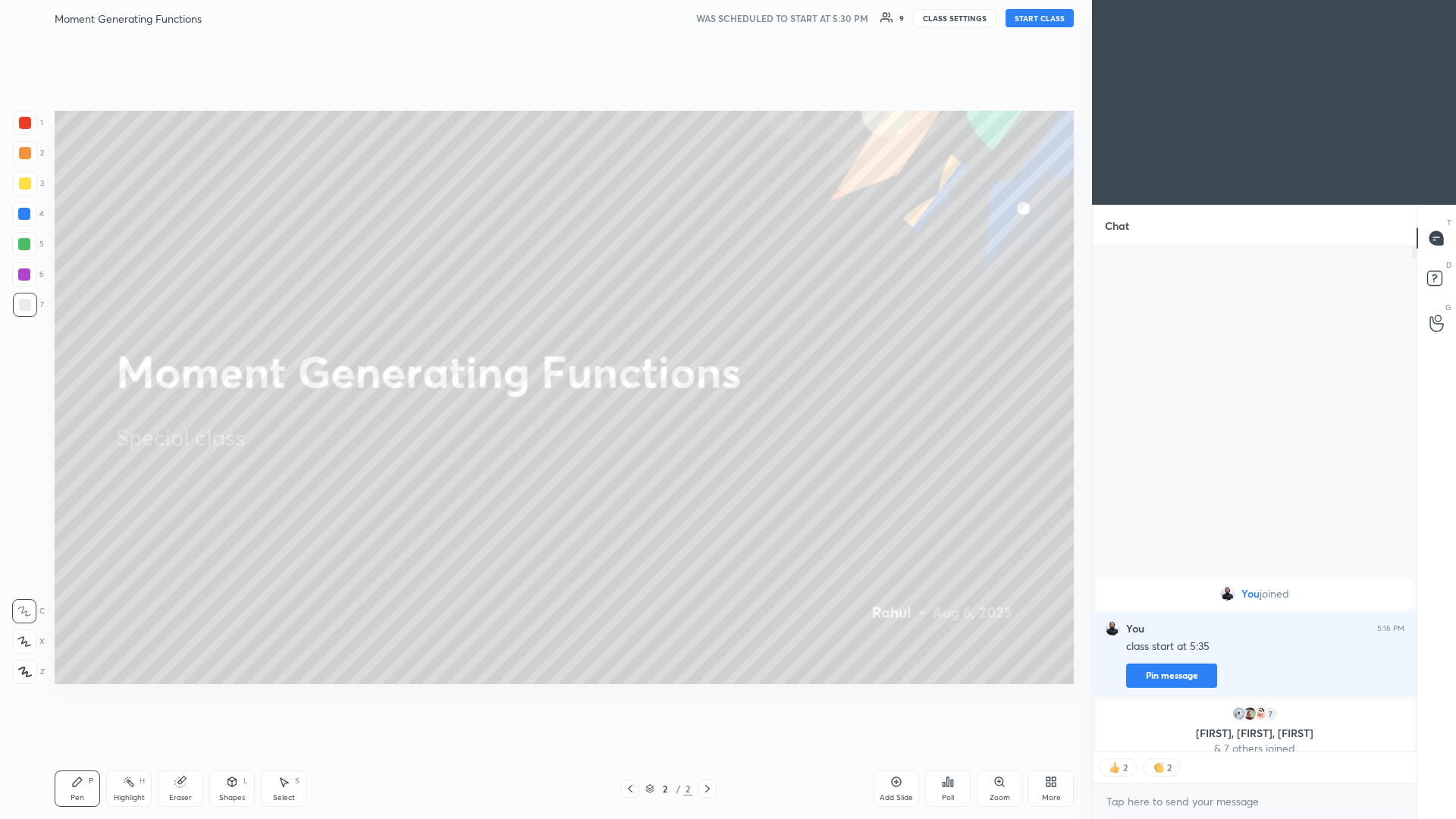 click on "START CLASS" at bounding box center [1040, 18] 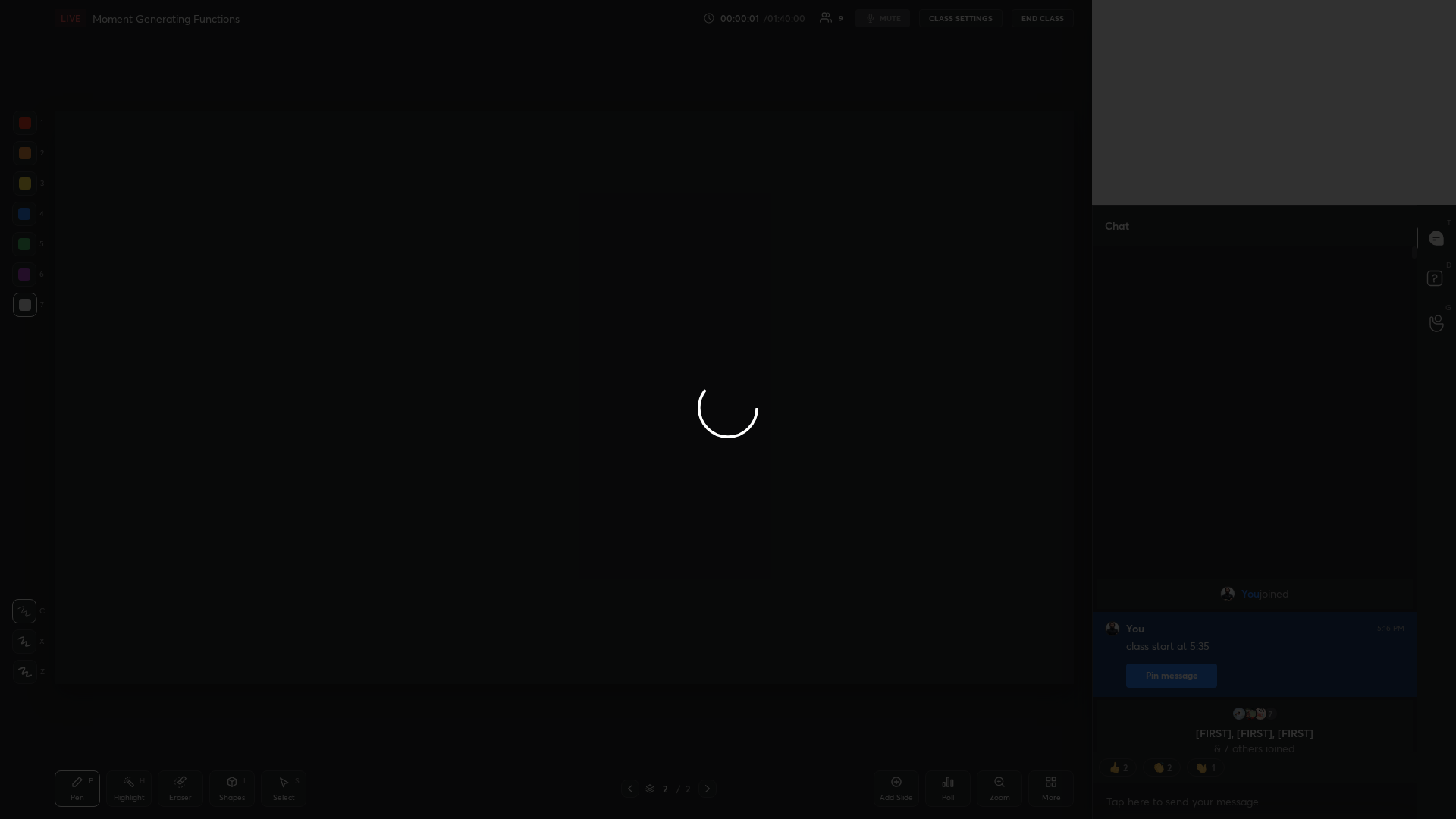 type on "x" 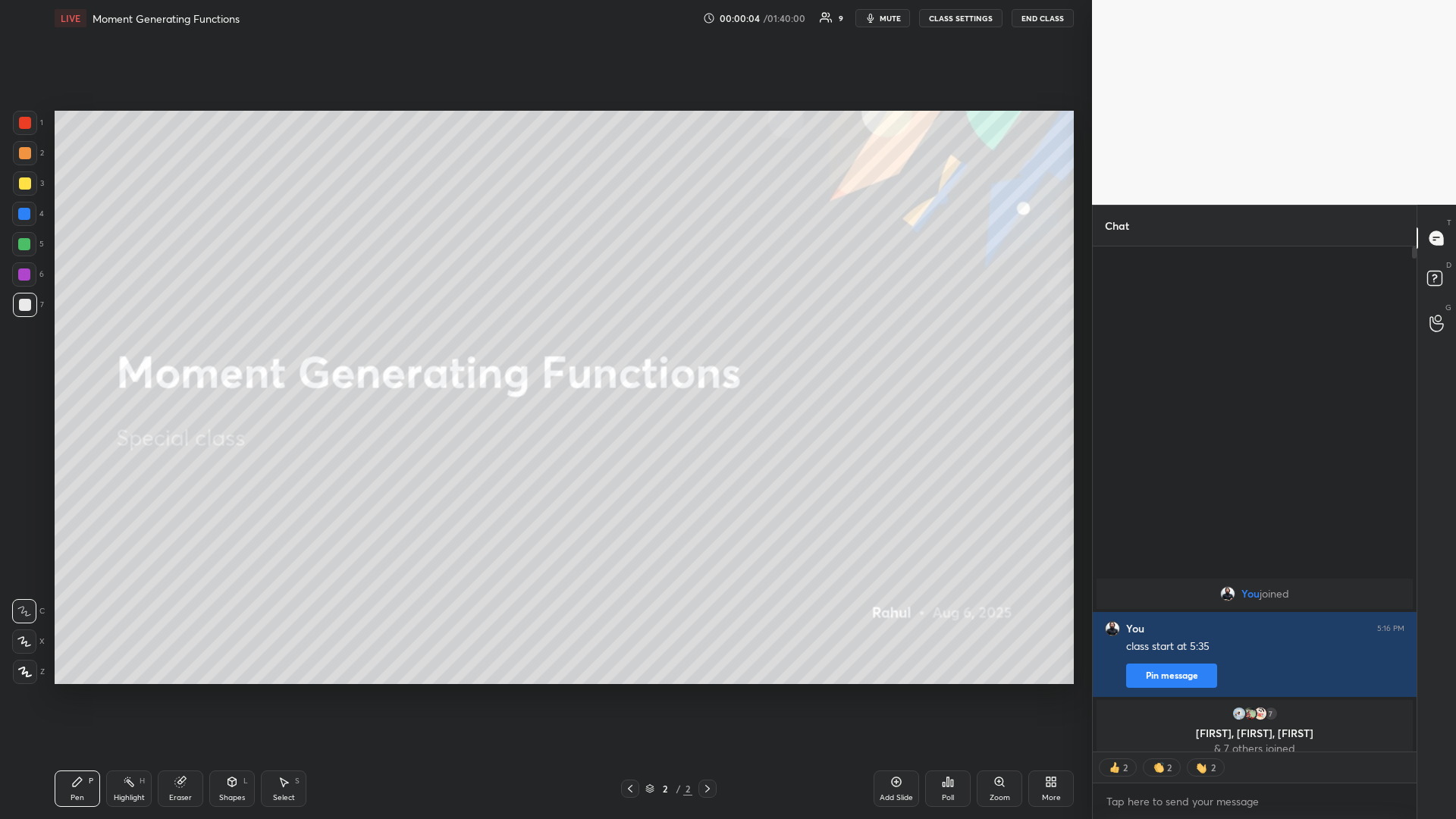 type 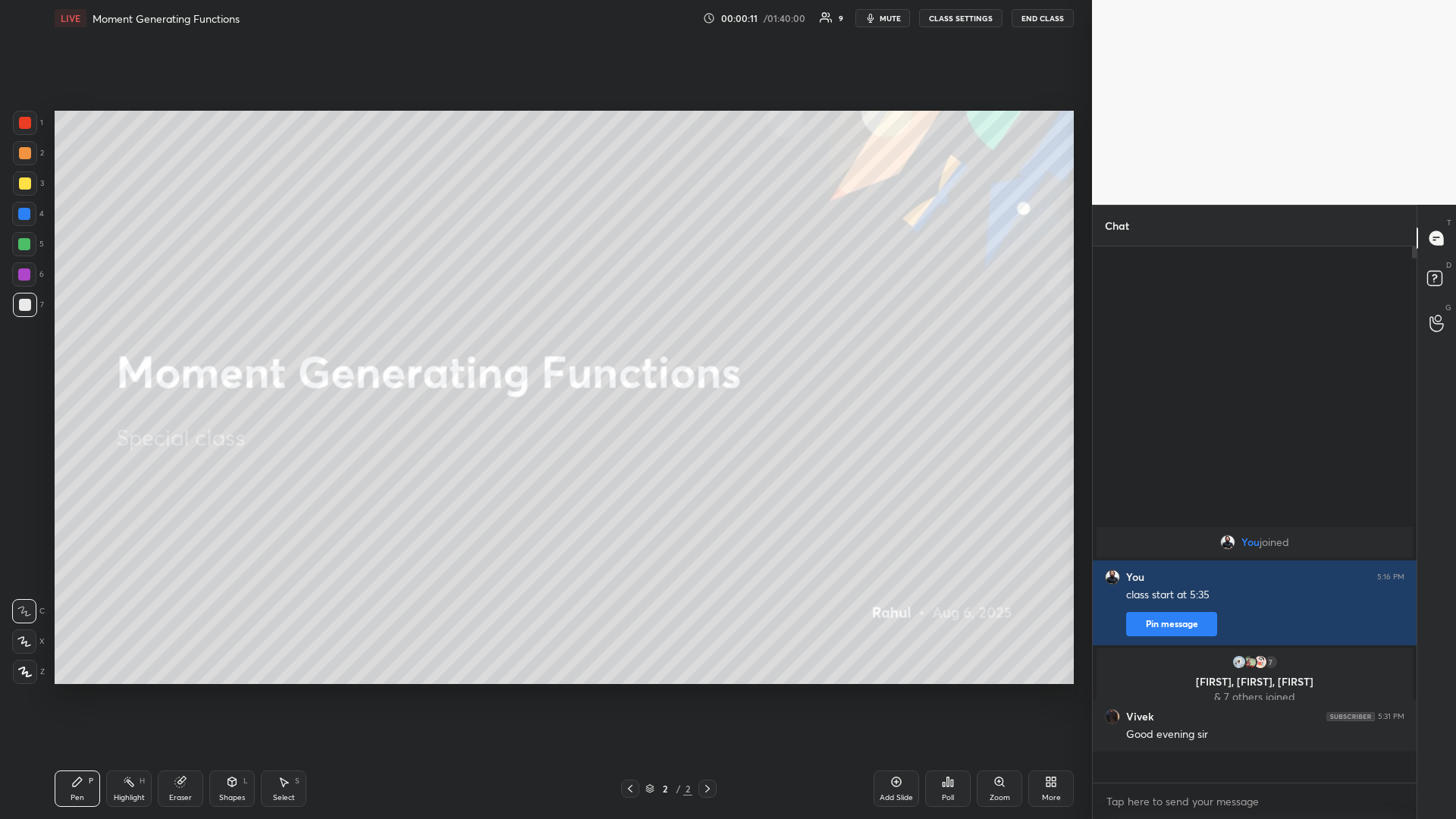 scroll, scrollTop: 5, scrollLeft: 5, axis: both 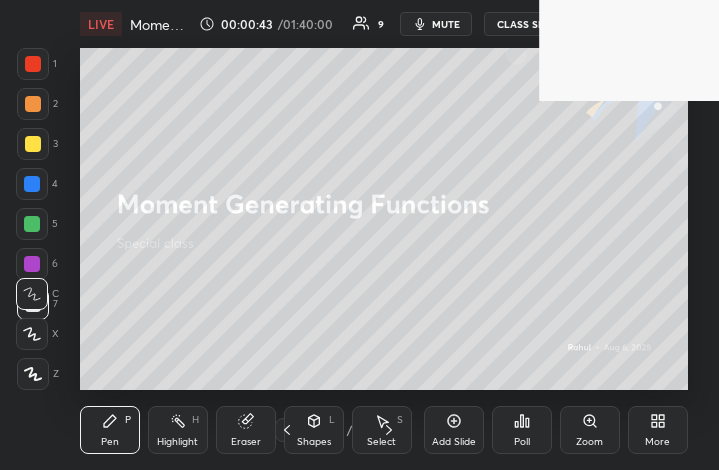 click on "More" at bounding box center (658, 430) 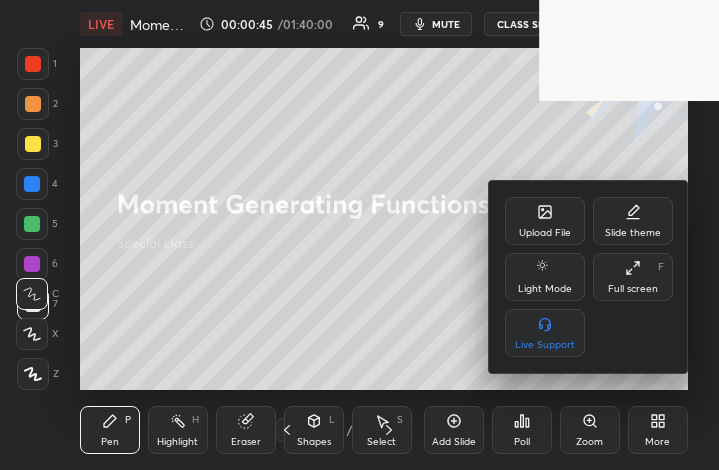 click on "Full screen F" at bounding box center [633, 277] 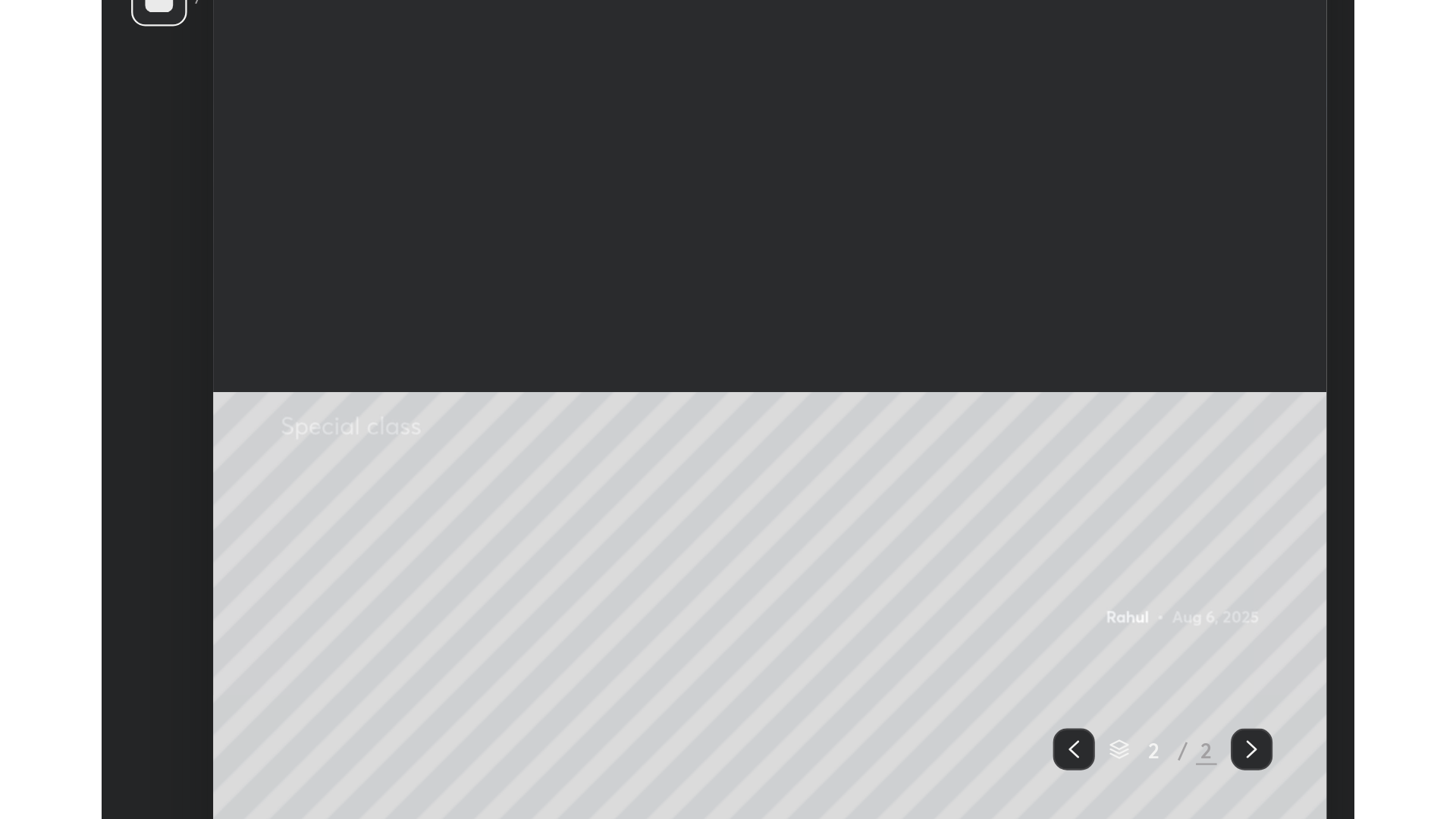 scroll, scrollTop: 75111, scrollLeft: 74559, axis: both 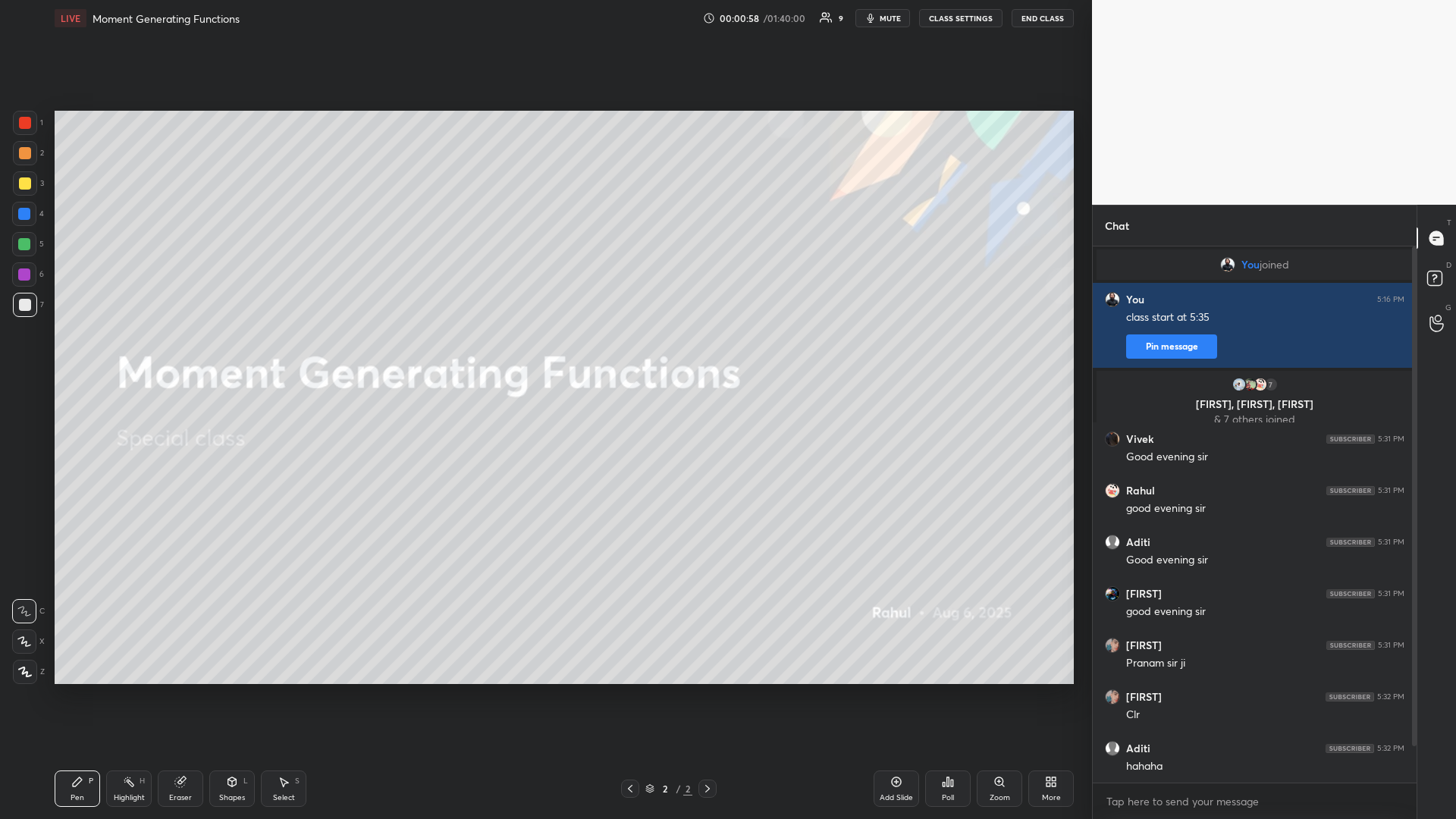 click 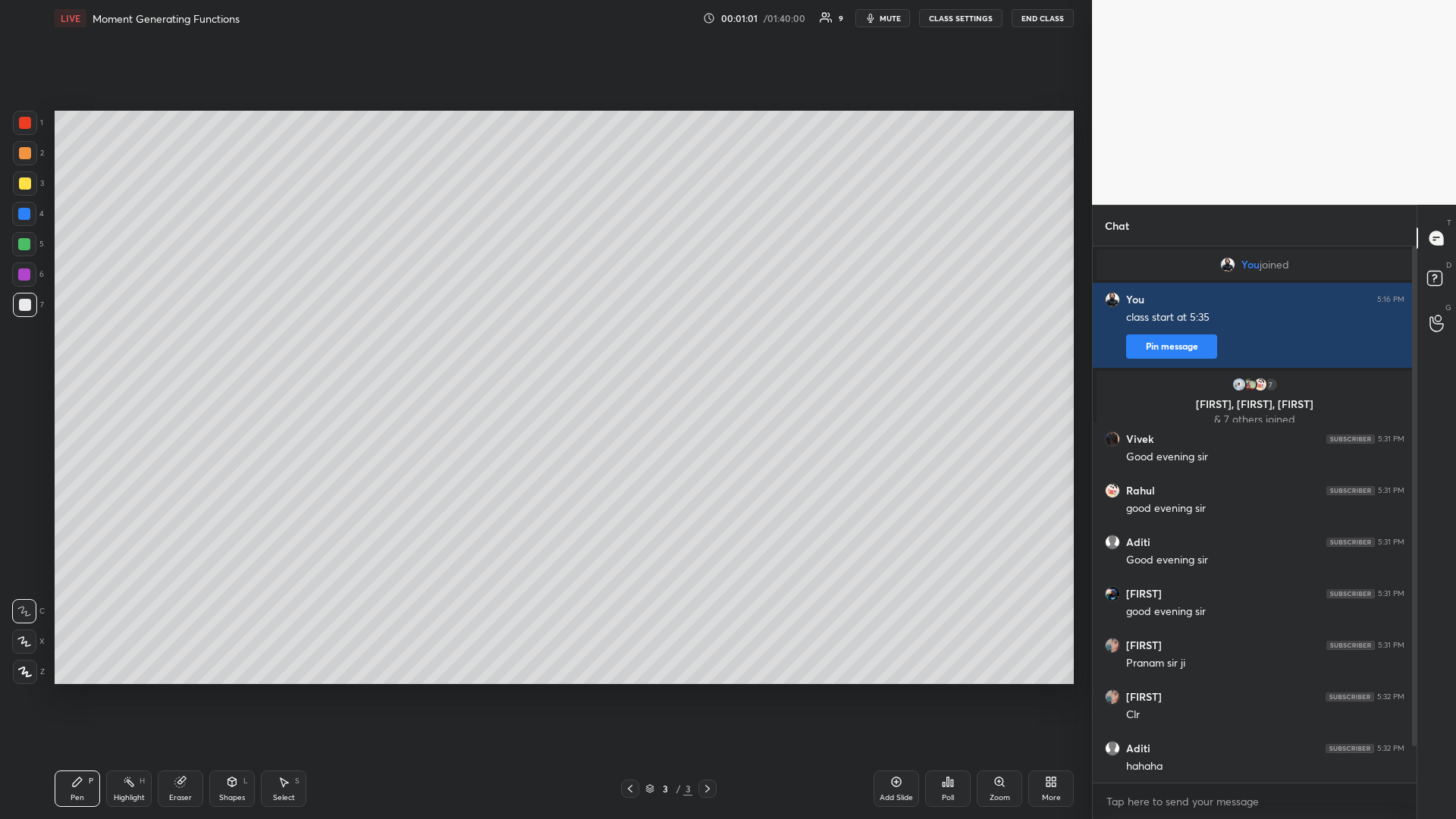 click at bounding box center (25, 184) 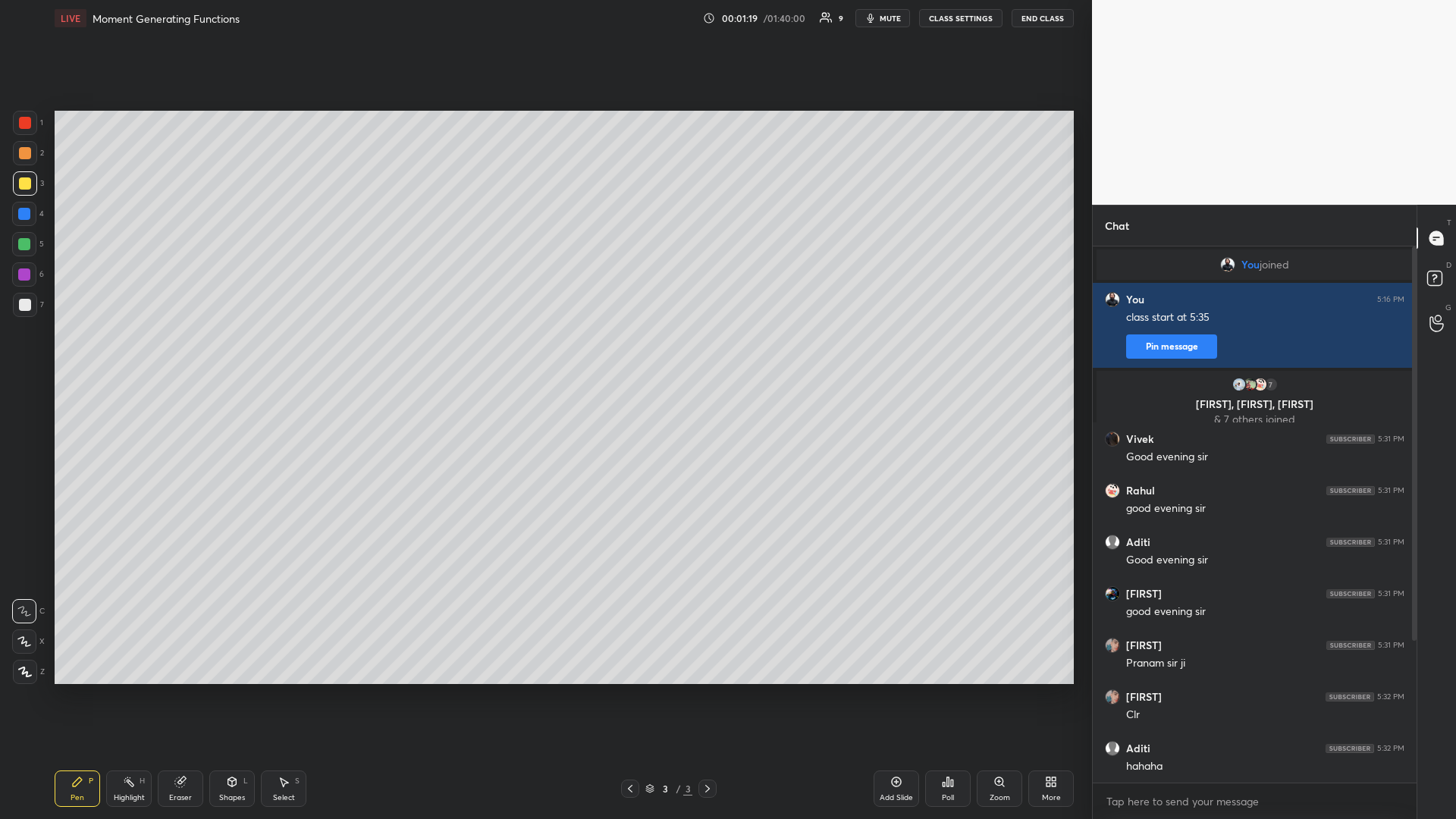 click 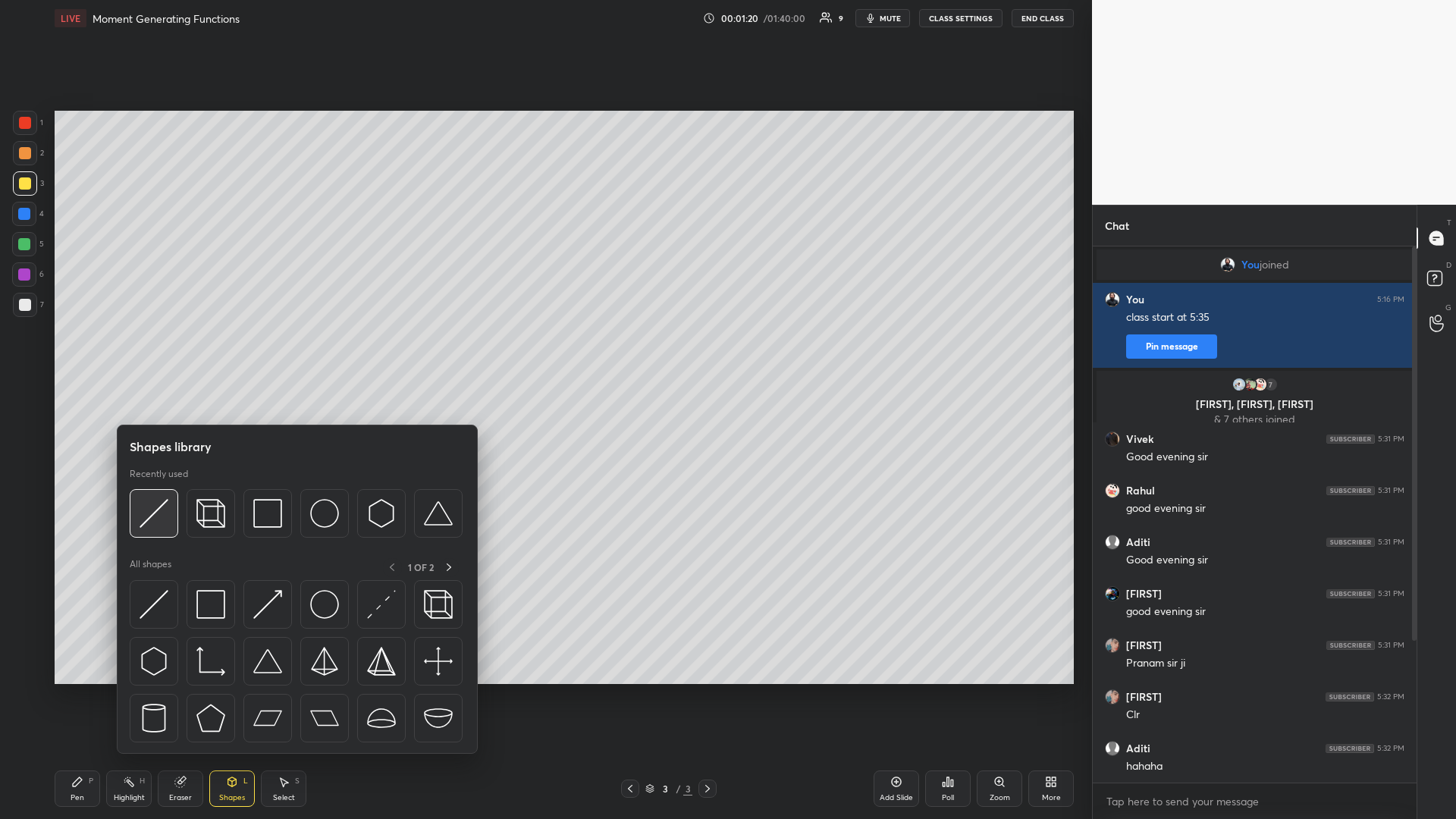click at bounding box center (154, 513) 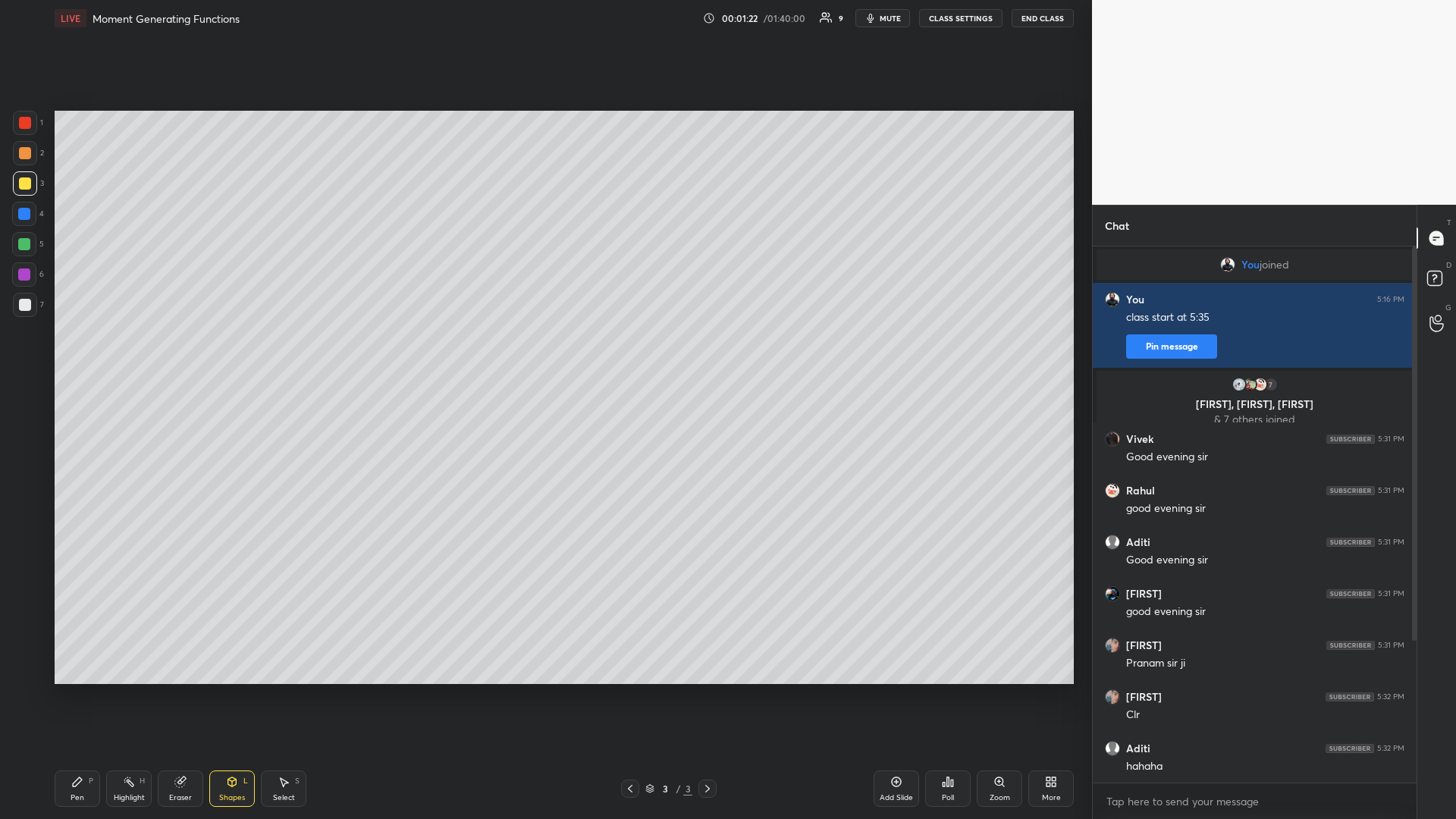 click 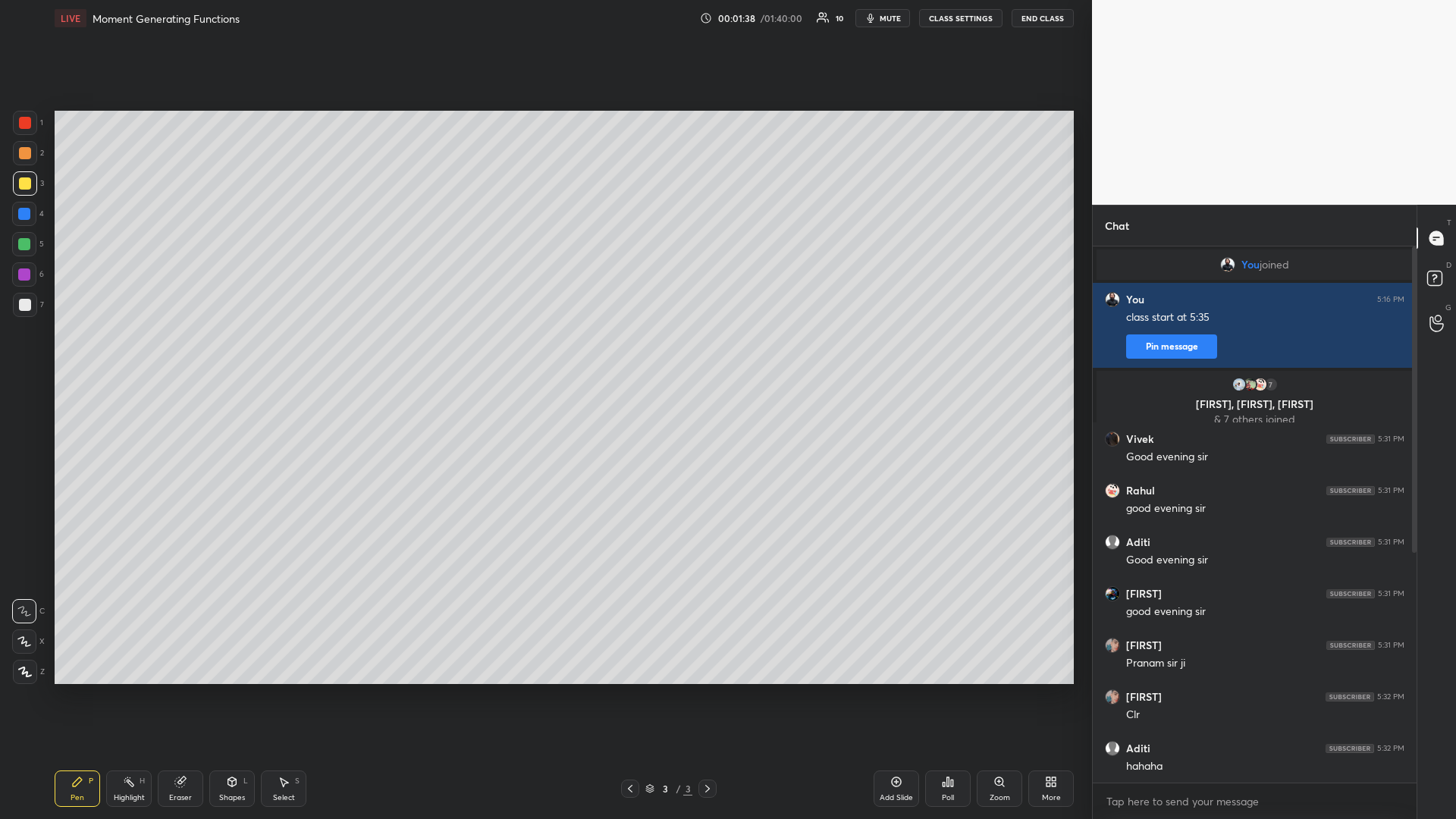 click at bounding box center [25, 305] 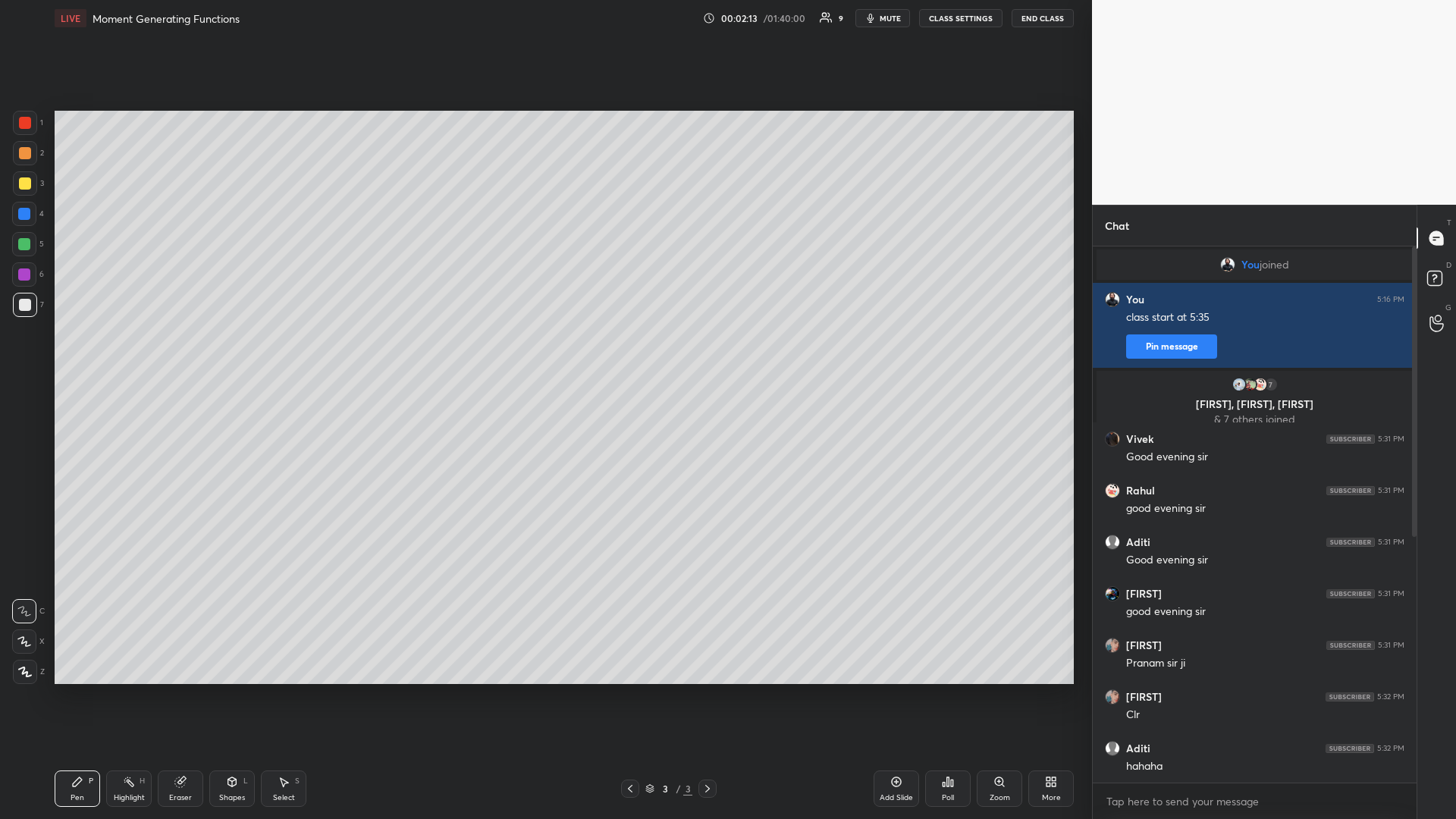 click at bounding box center (25, 184) 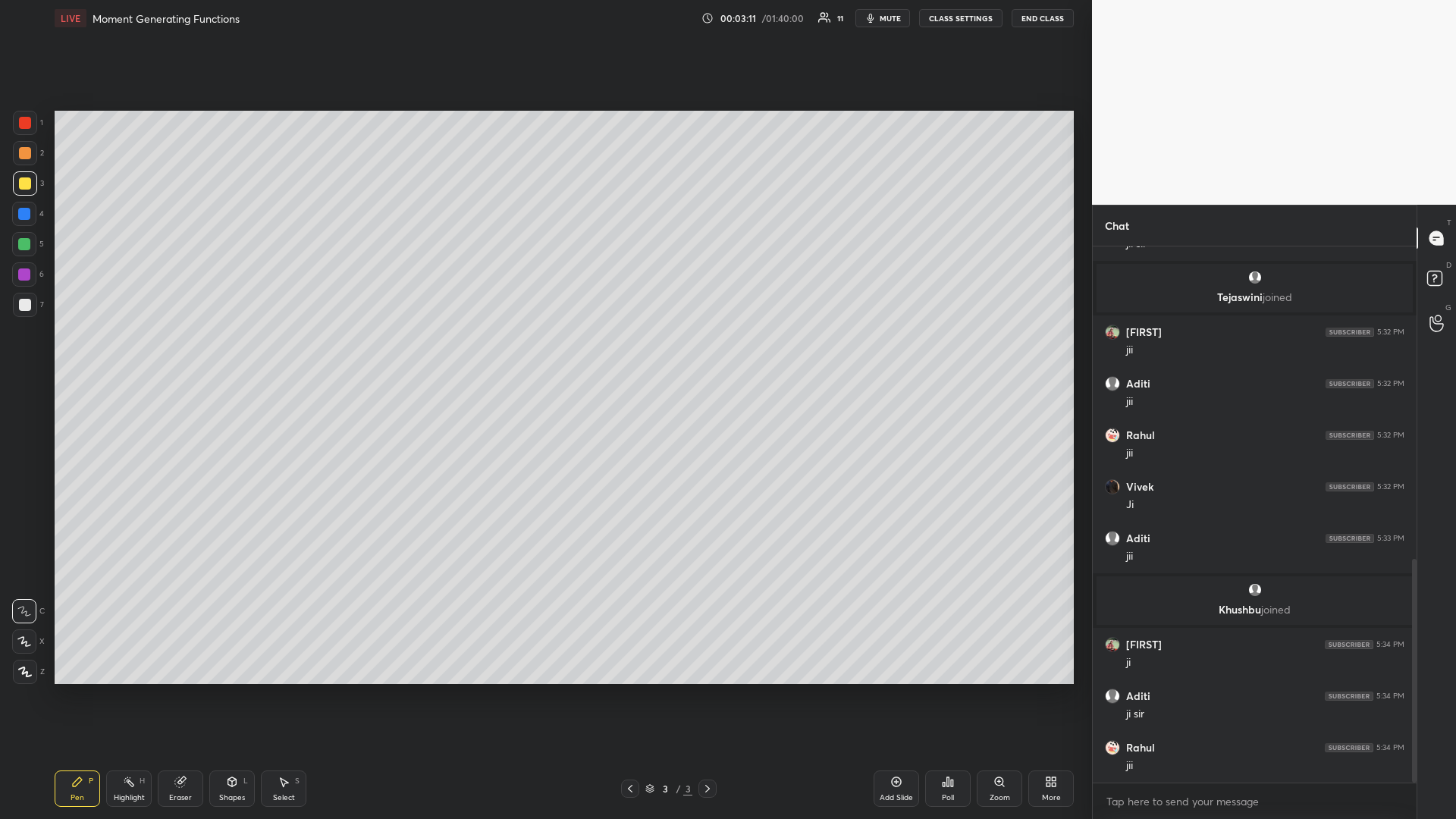 scroll, scrollTop: 802, scrollLeft: 0, axis: vertical 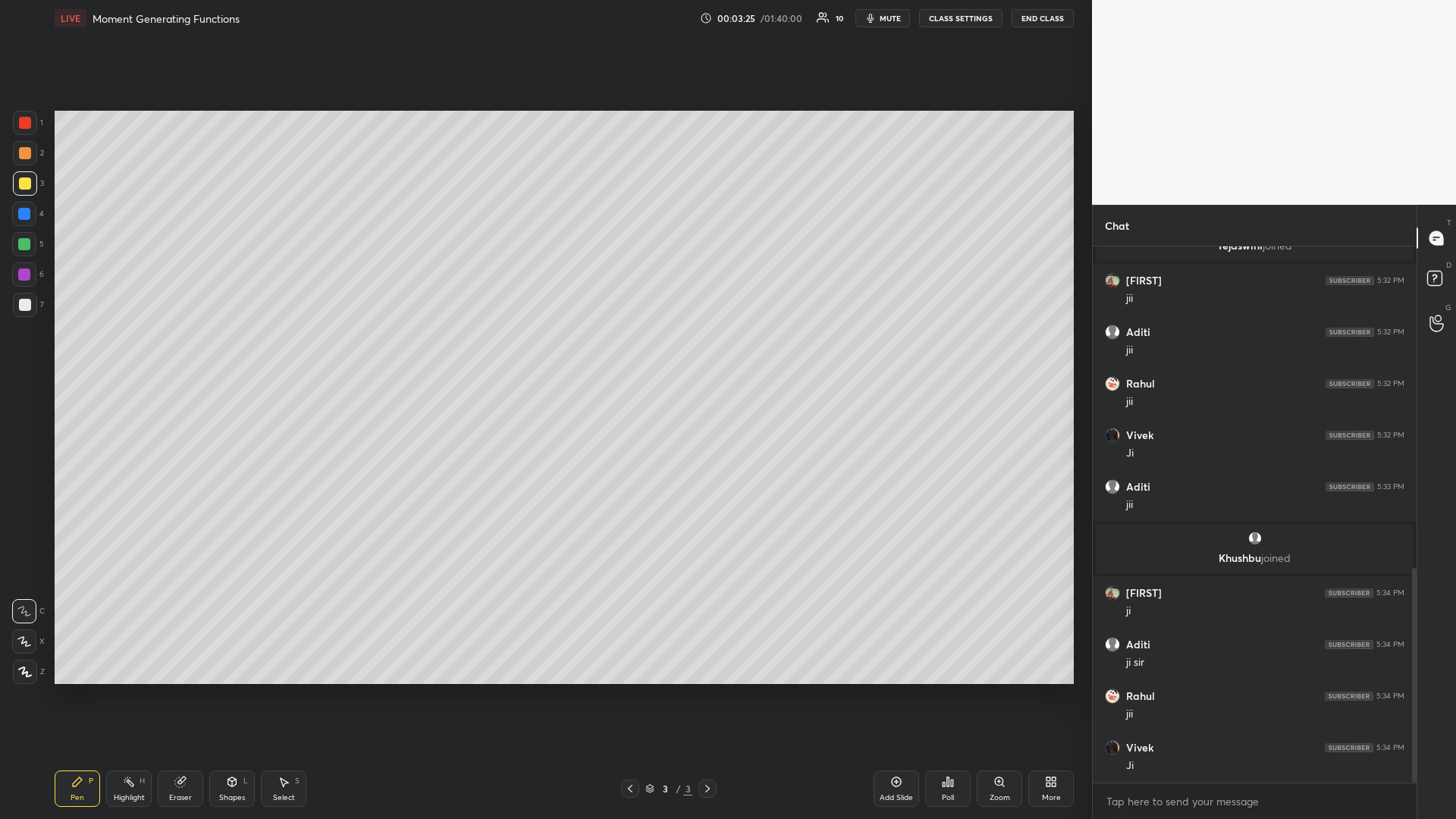 click at bounding box center (25, 305) 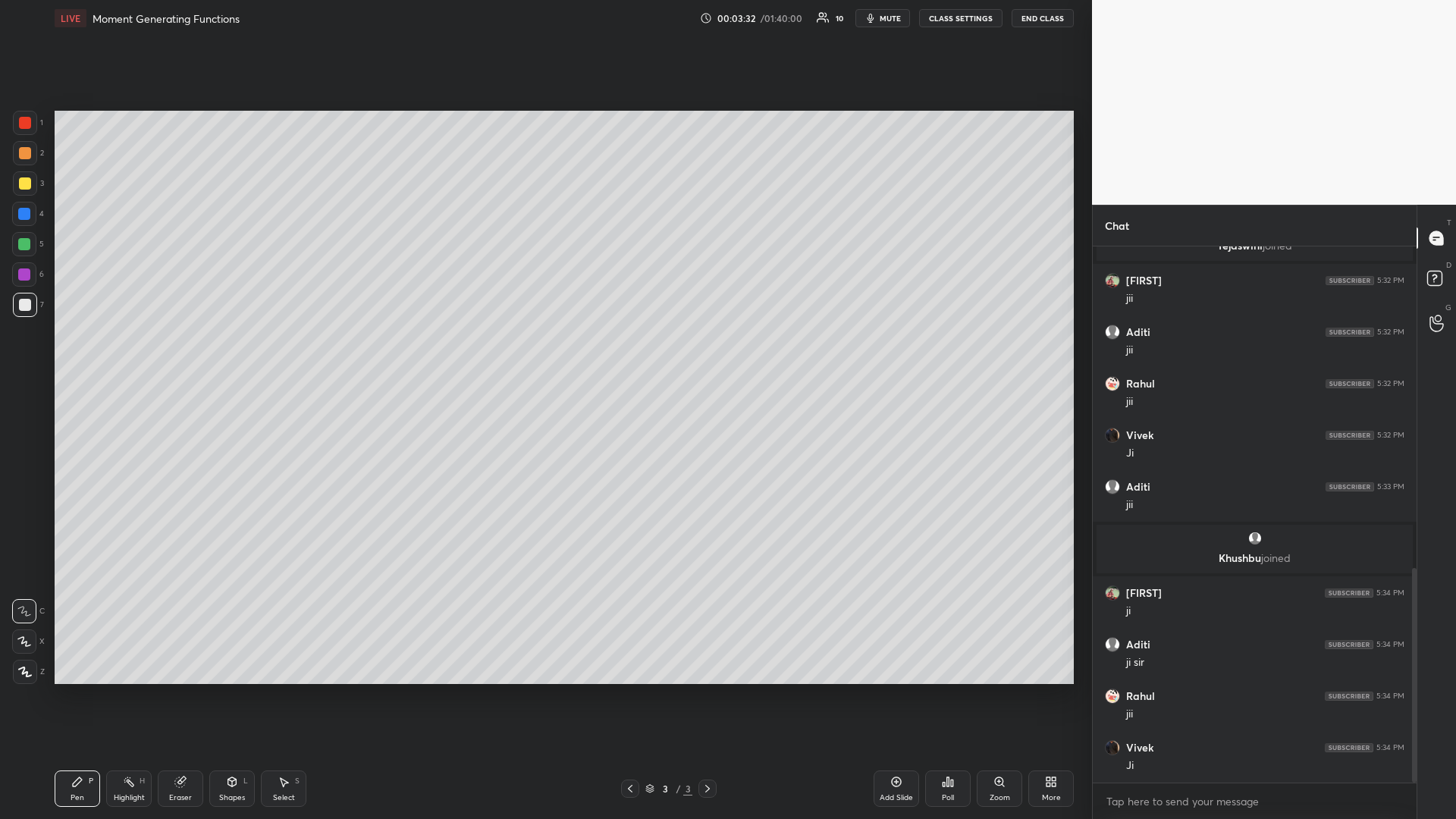 click on "Eraser" at bounding box center (180, 789) 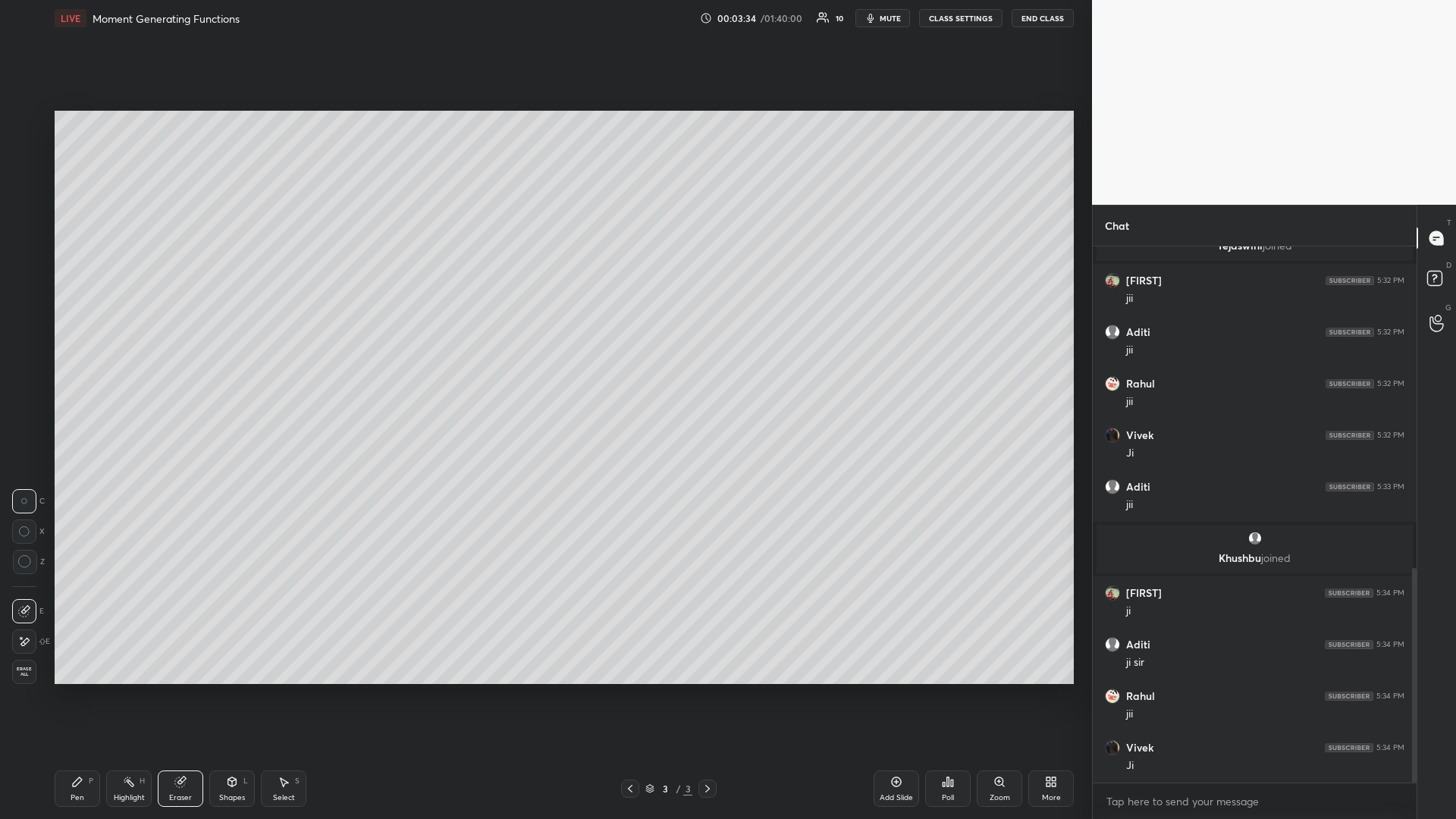 click 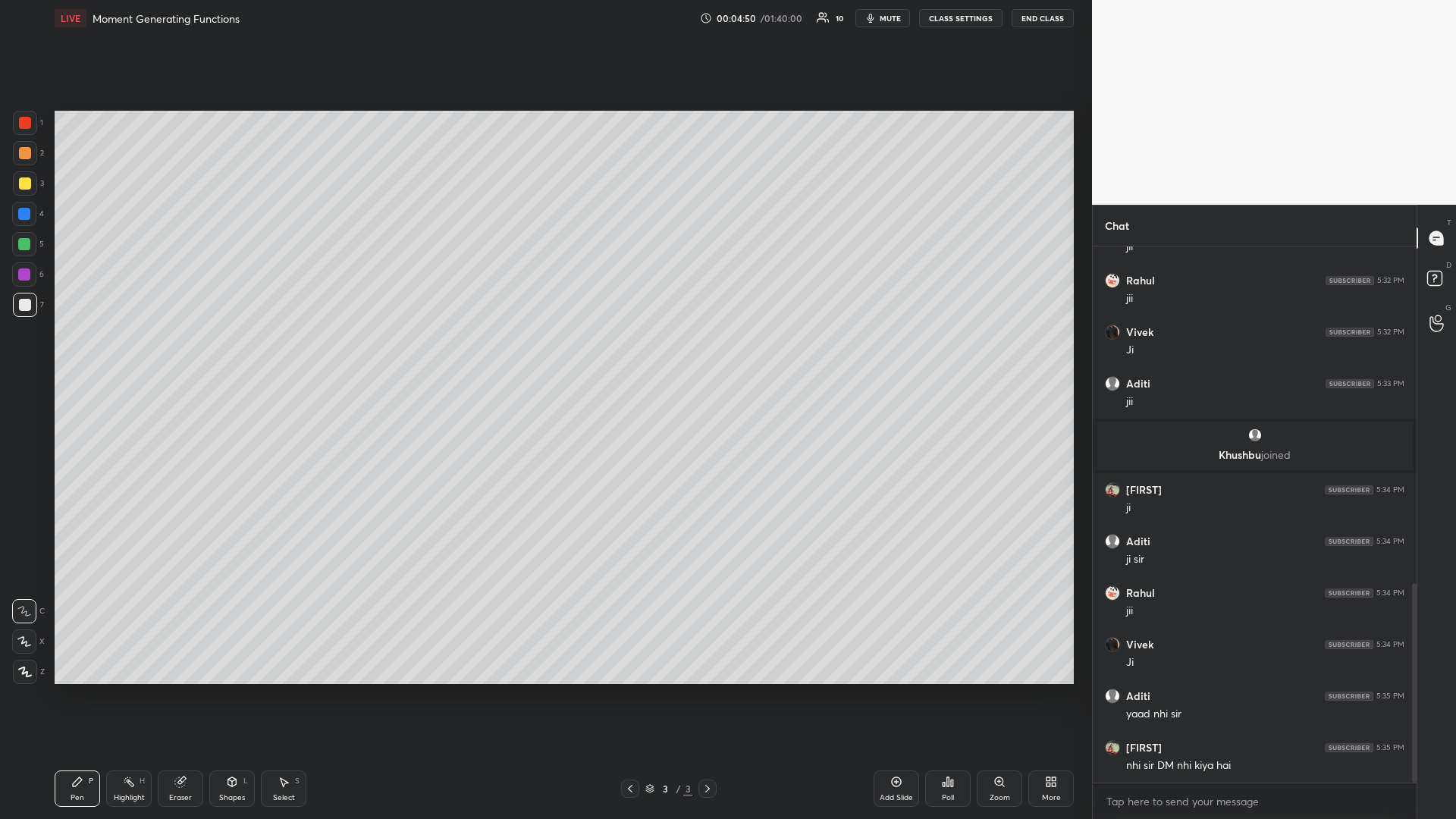 scroll, scrollTop: 956, scrollLeft: 0, axis: vertical 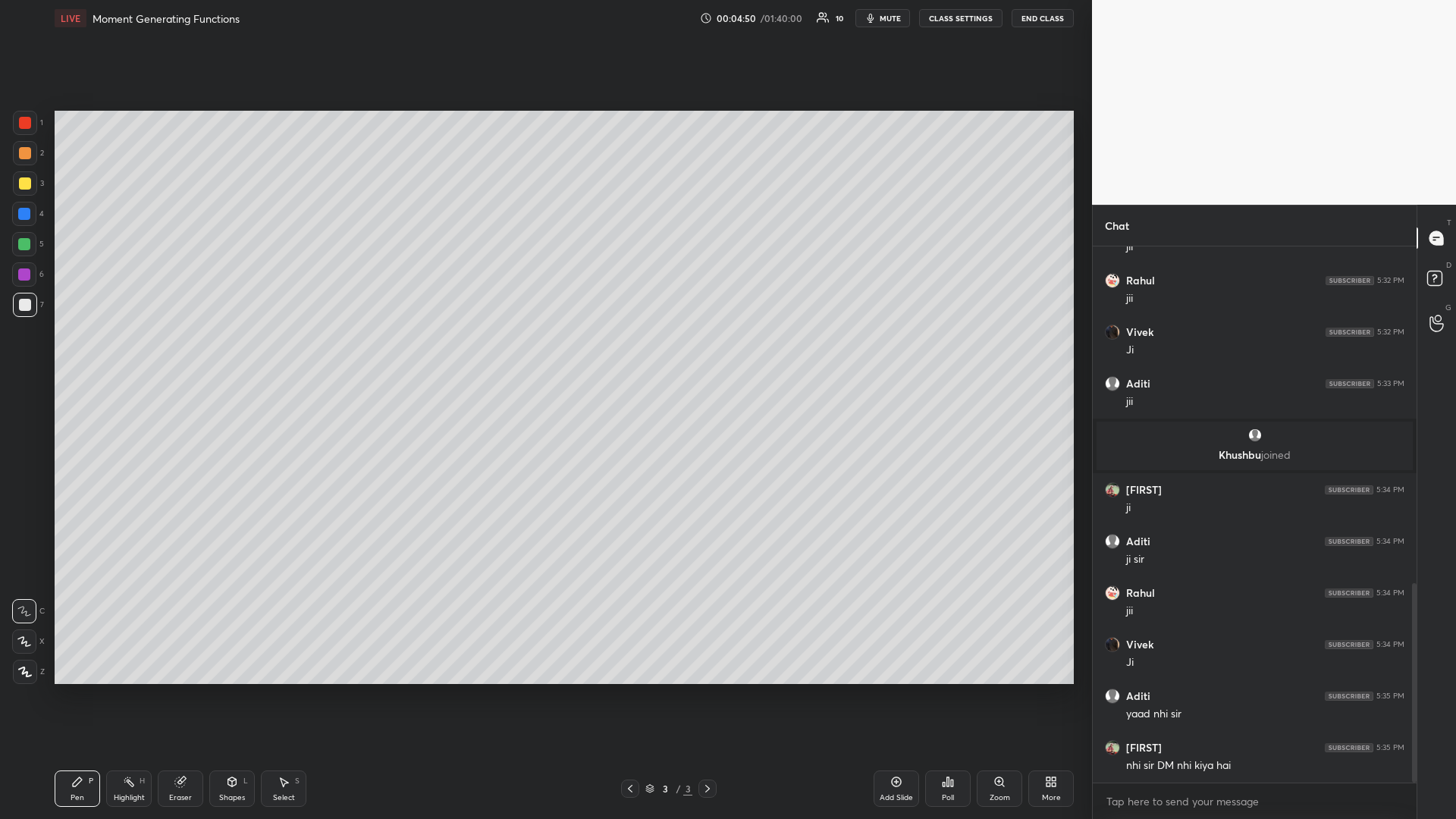 click at bounding box center (25, 184) 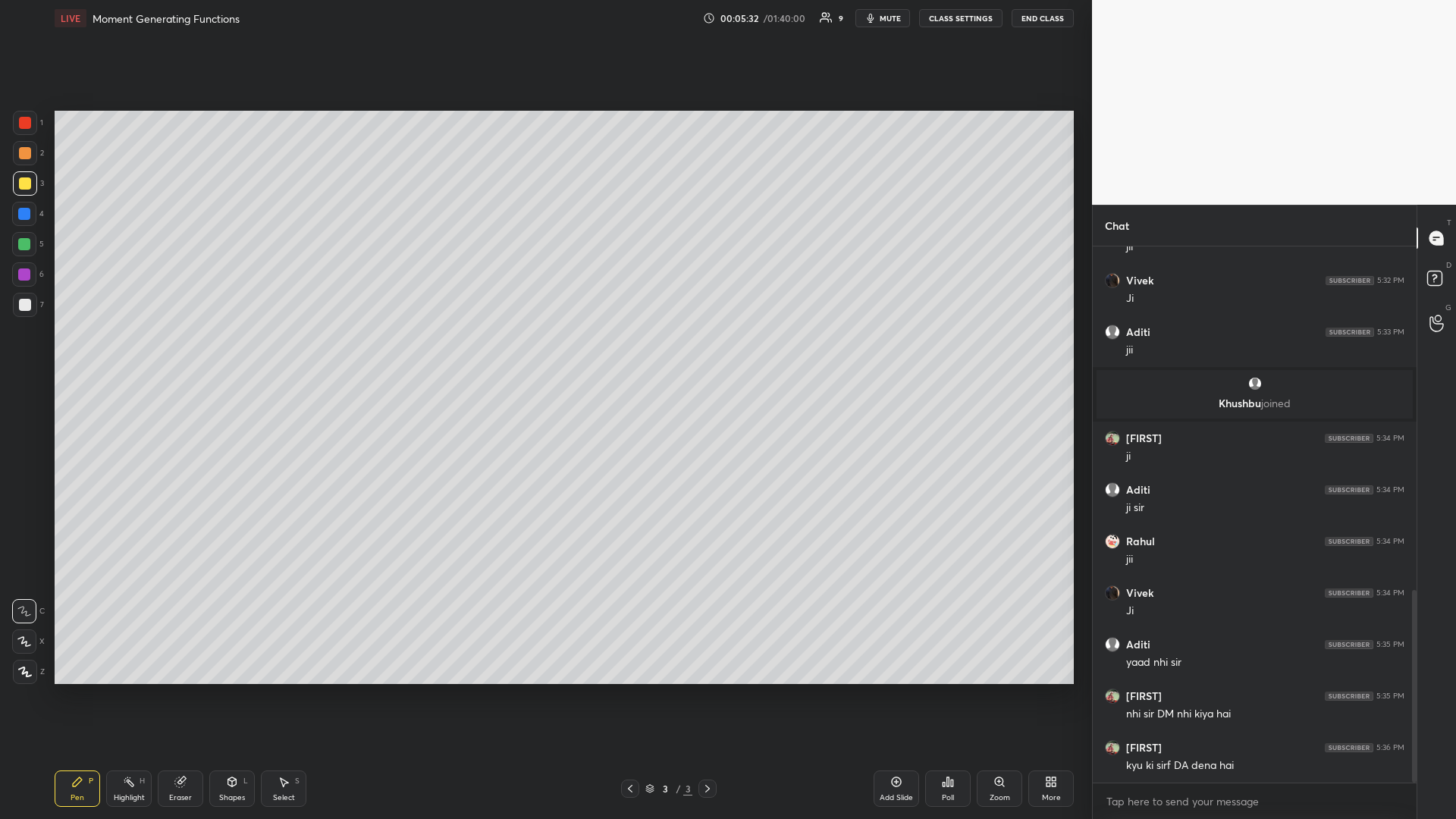 click 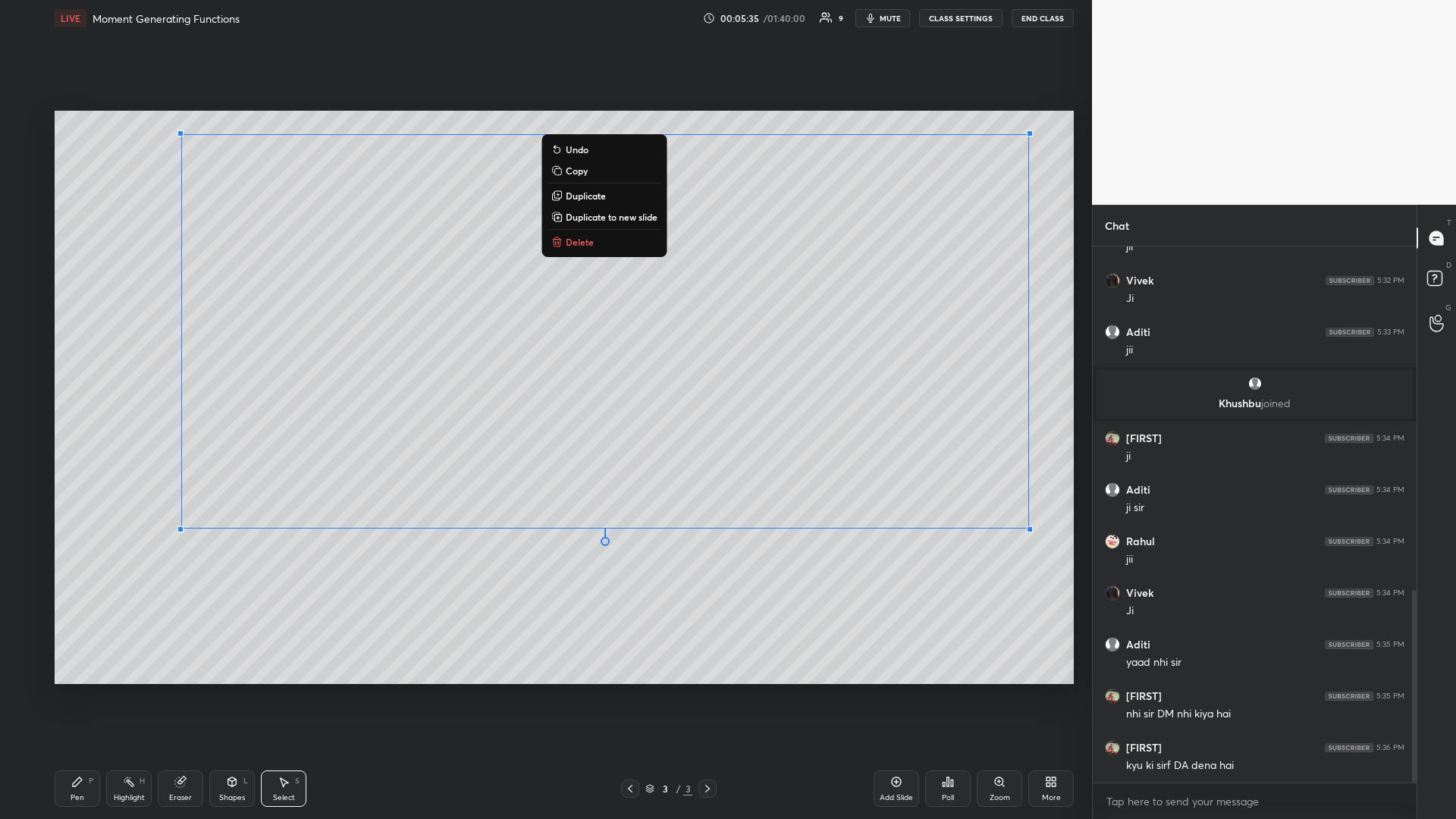 click on "0 ° Undo Copy Duplicate Duplicate to new slide Delete" at bounding box center (564, 397) 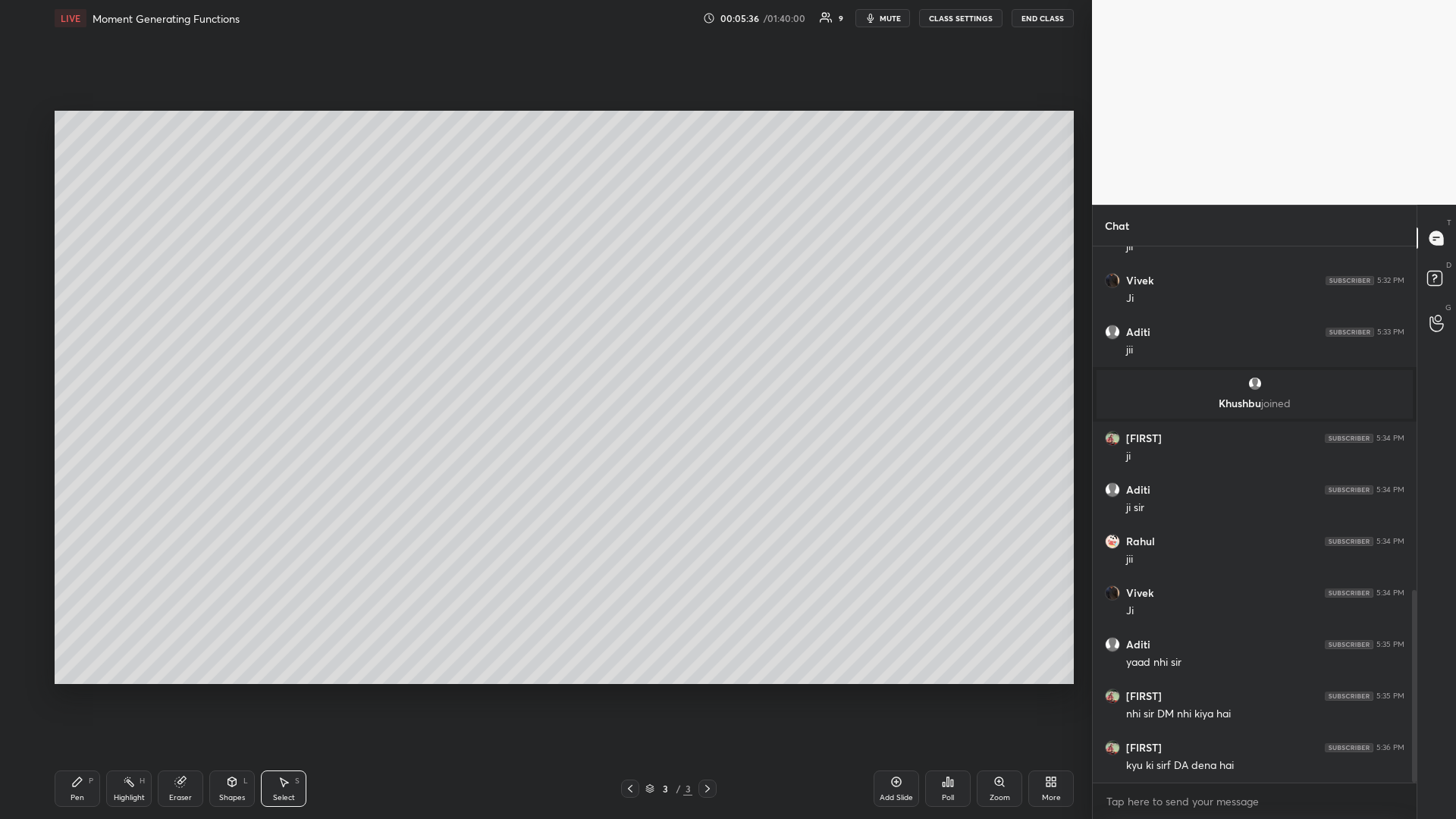 scroll, scrollTop: 1008, scrollLeft: 0, axis: vertical 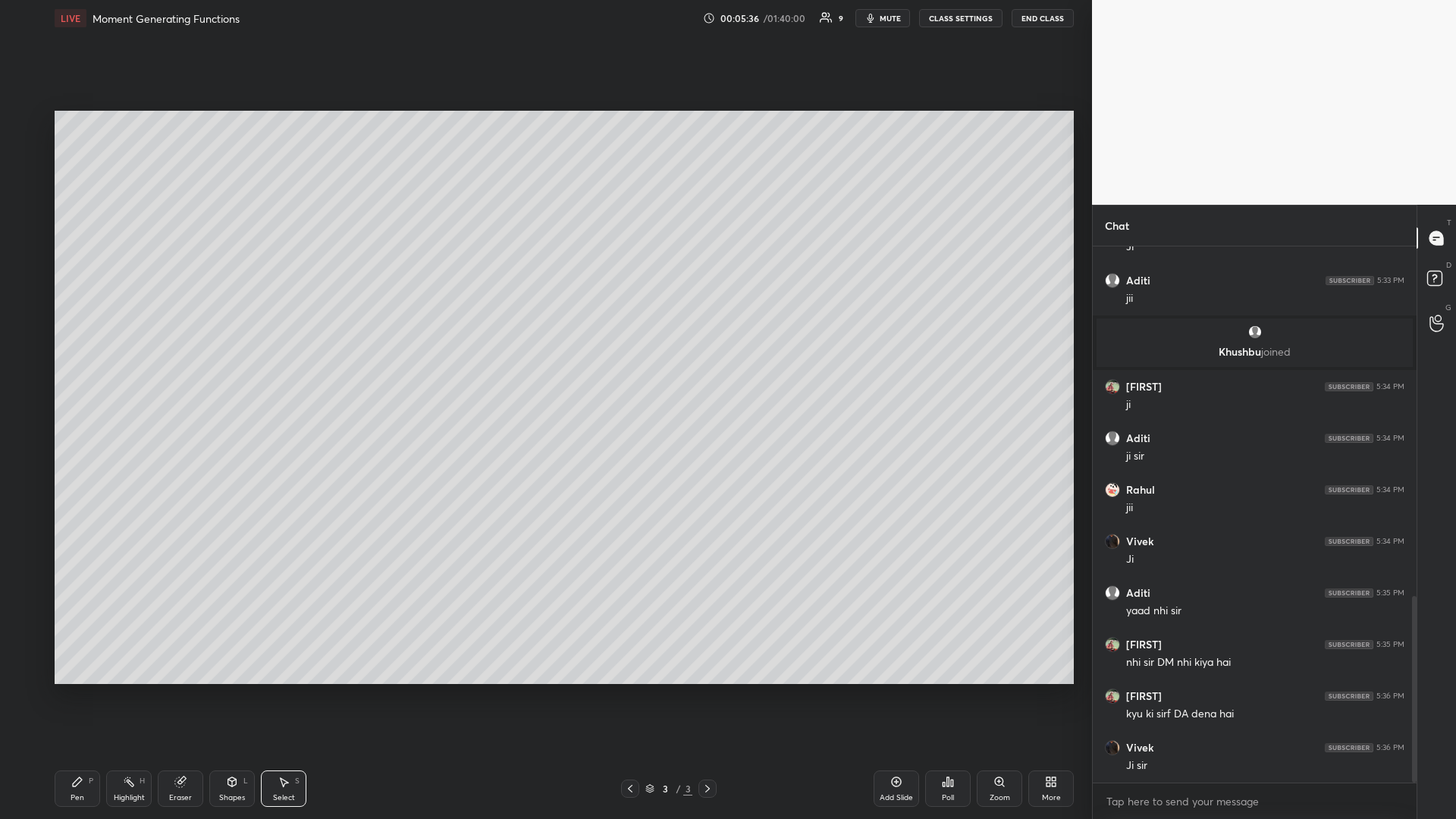 click on "Pen P" at bounding box center (77, 789) 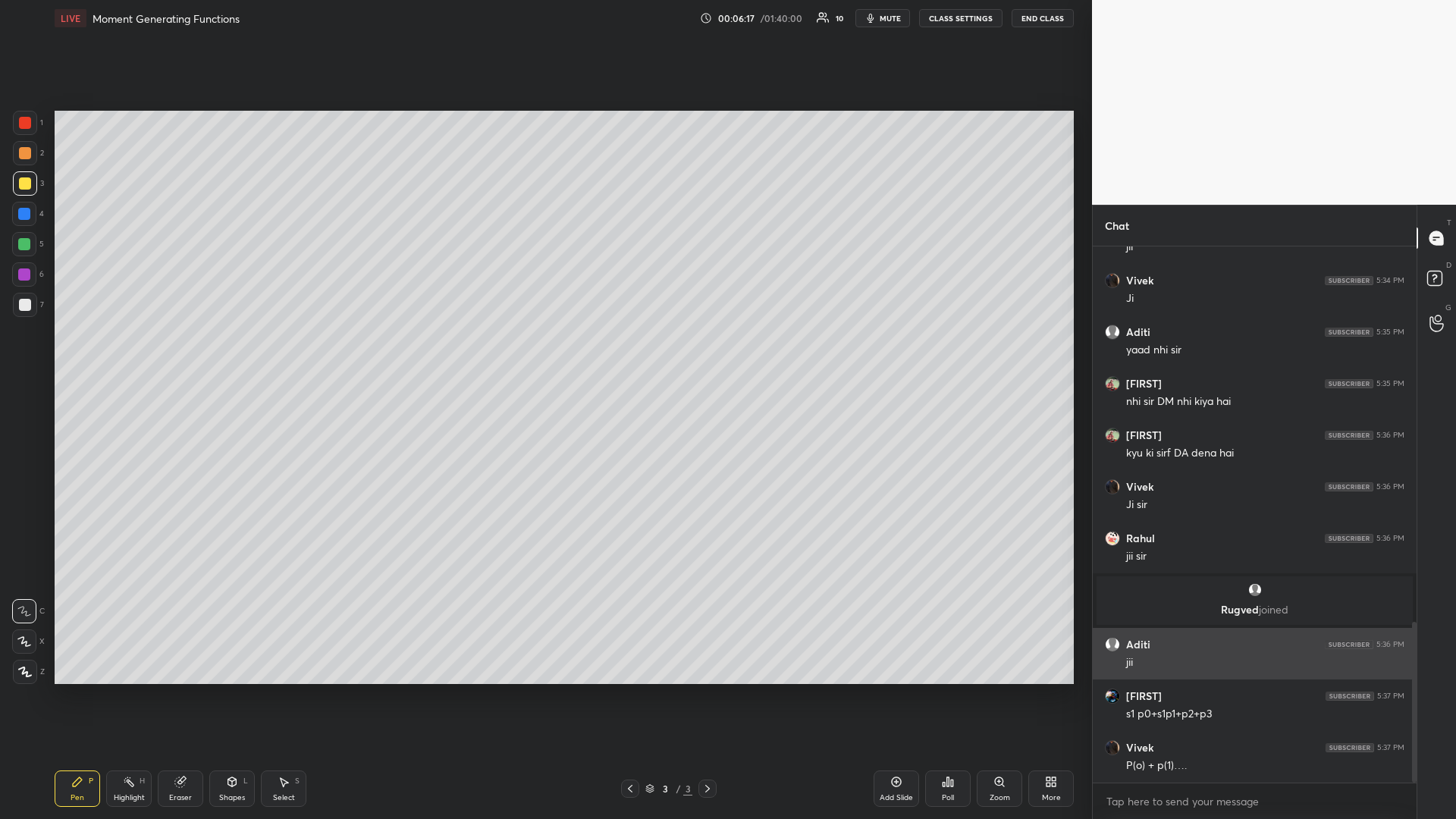 scroll, scrollTop: 1307, scrollLeft: 0, axis: vertical 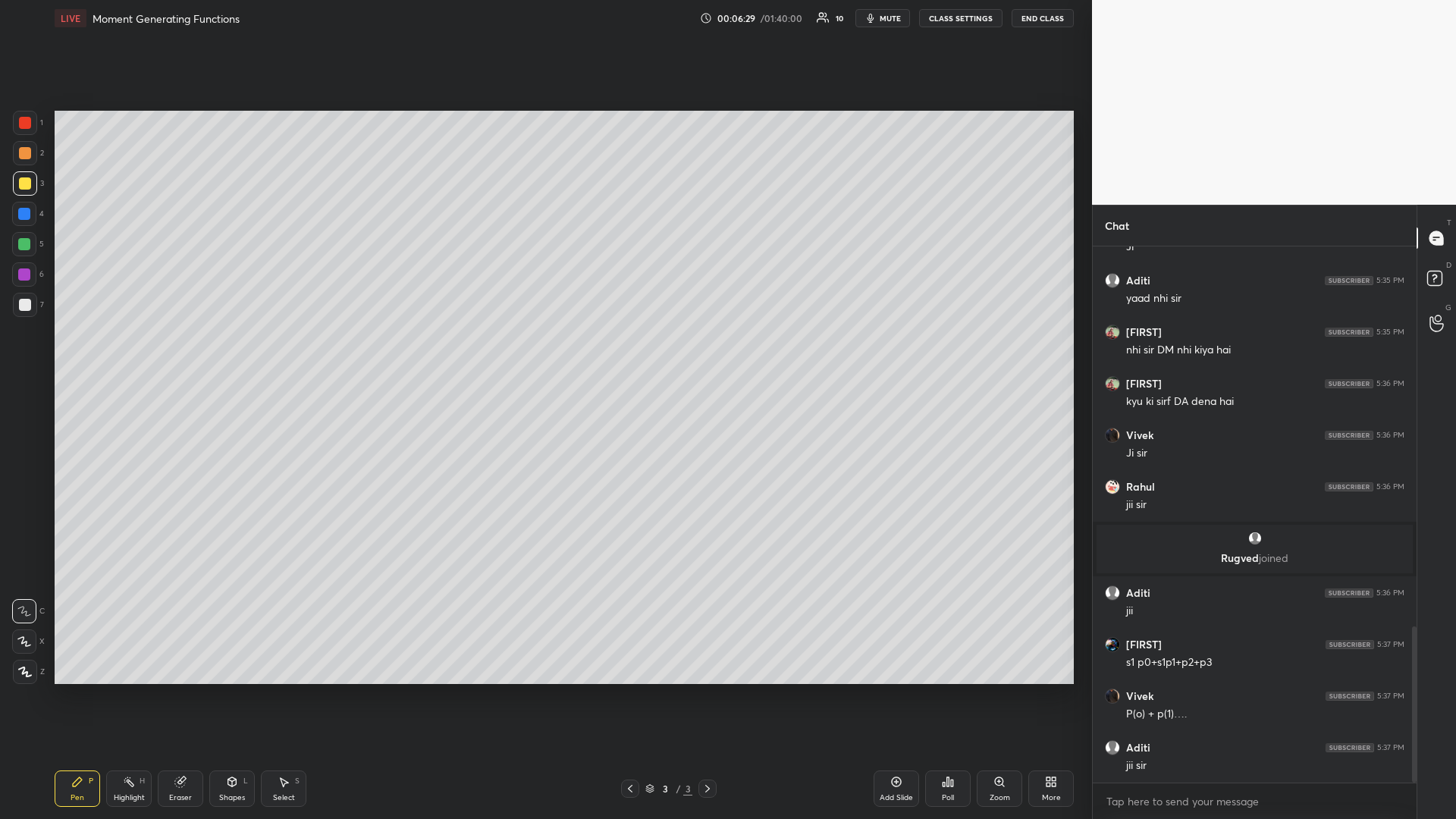 click 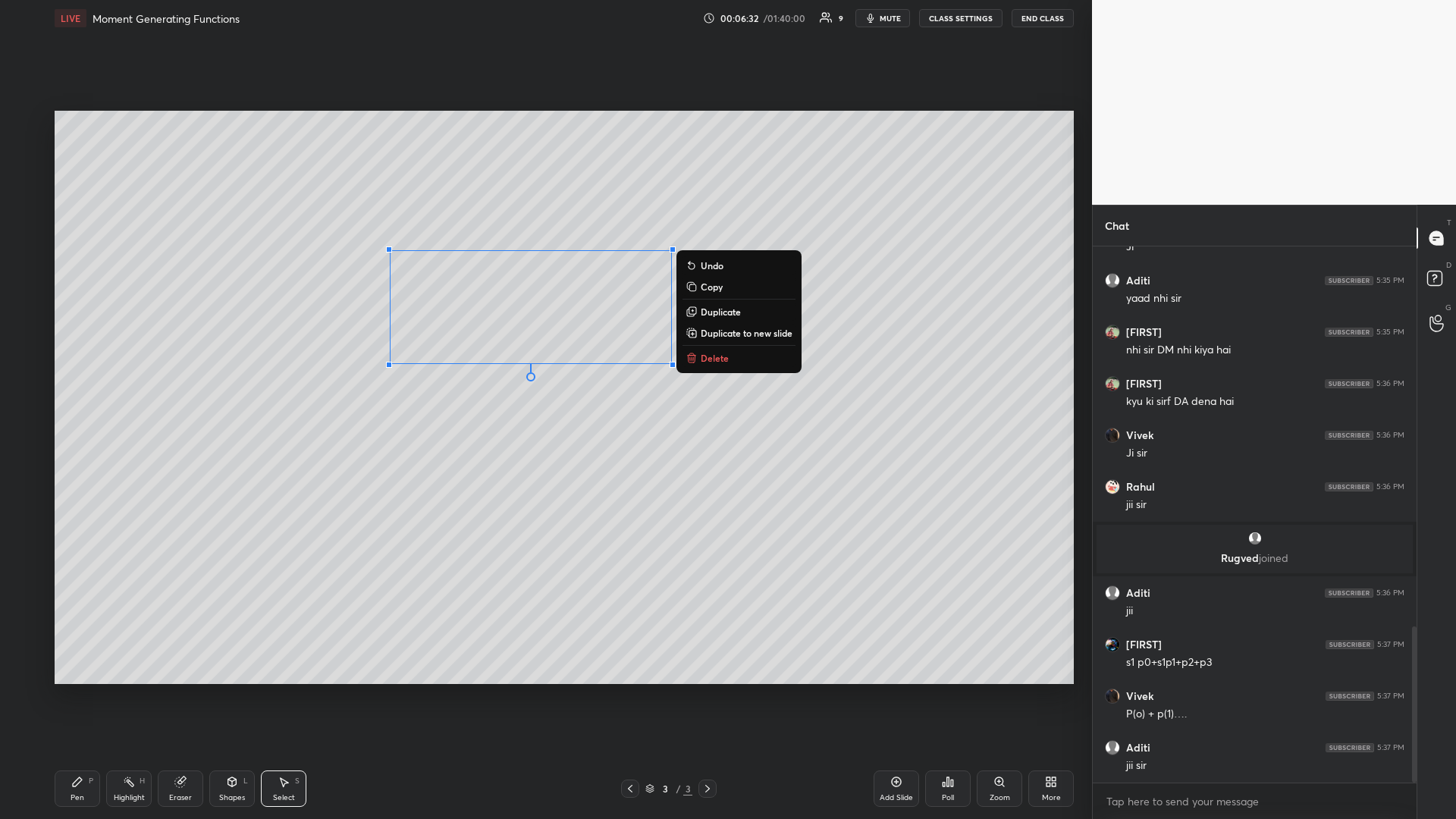 click on "Copy" at bounding box center (739, 287) 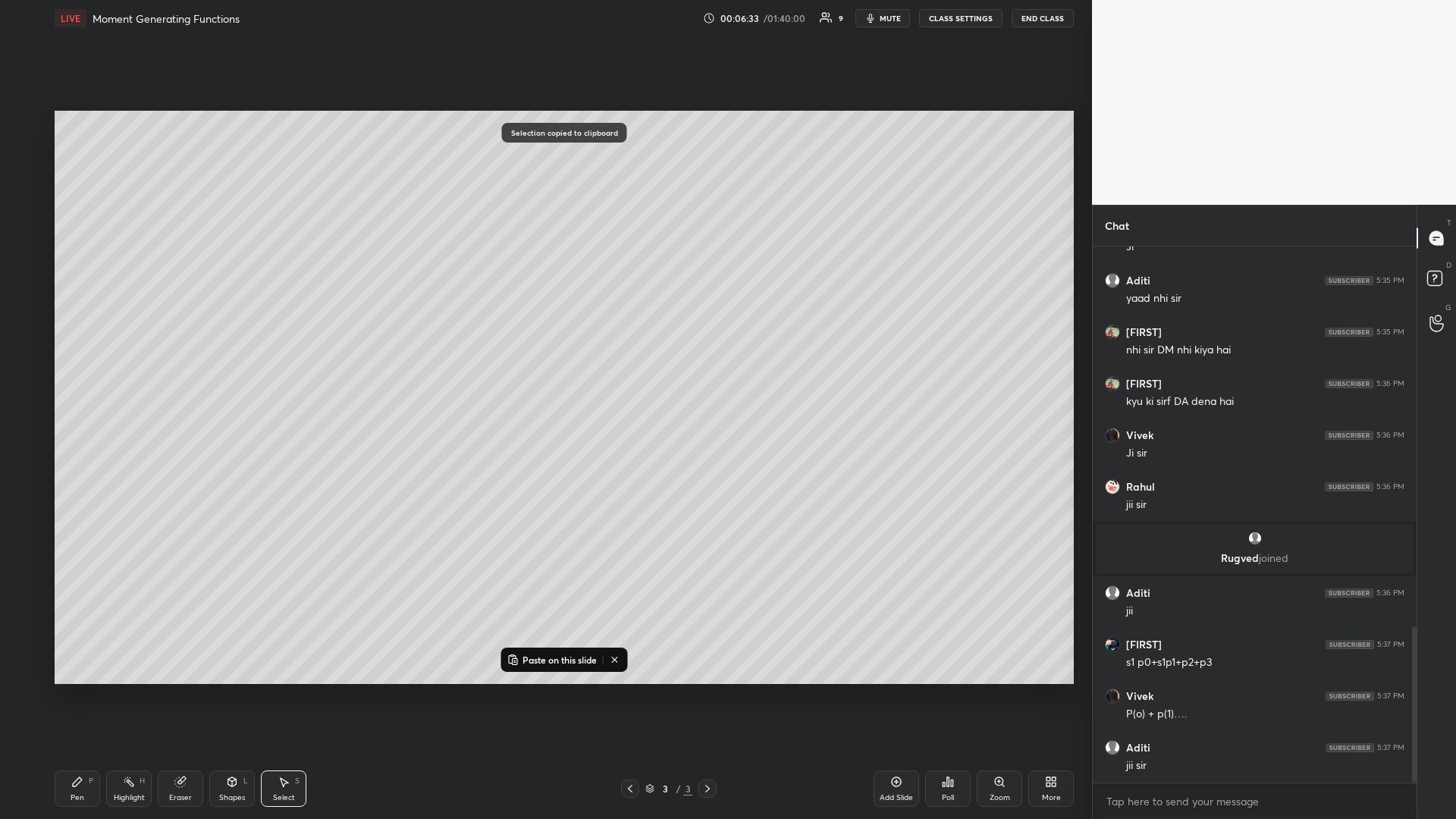 click 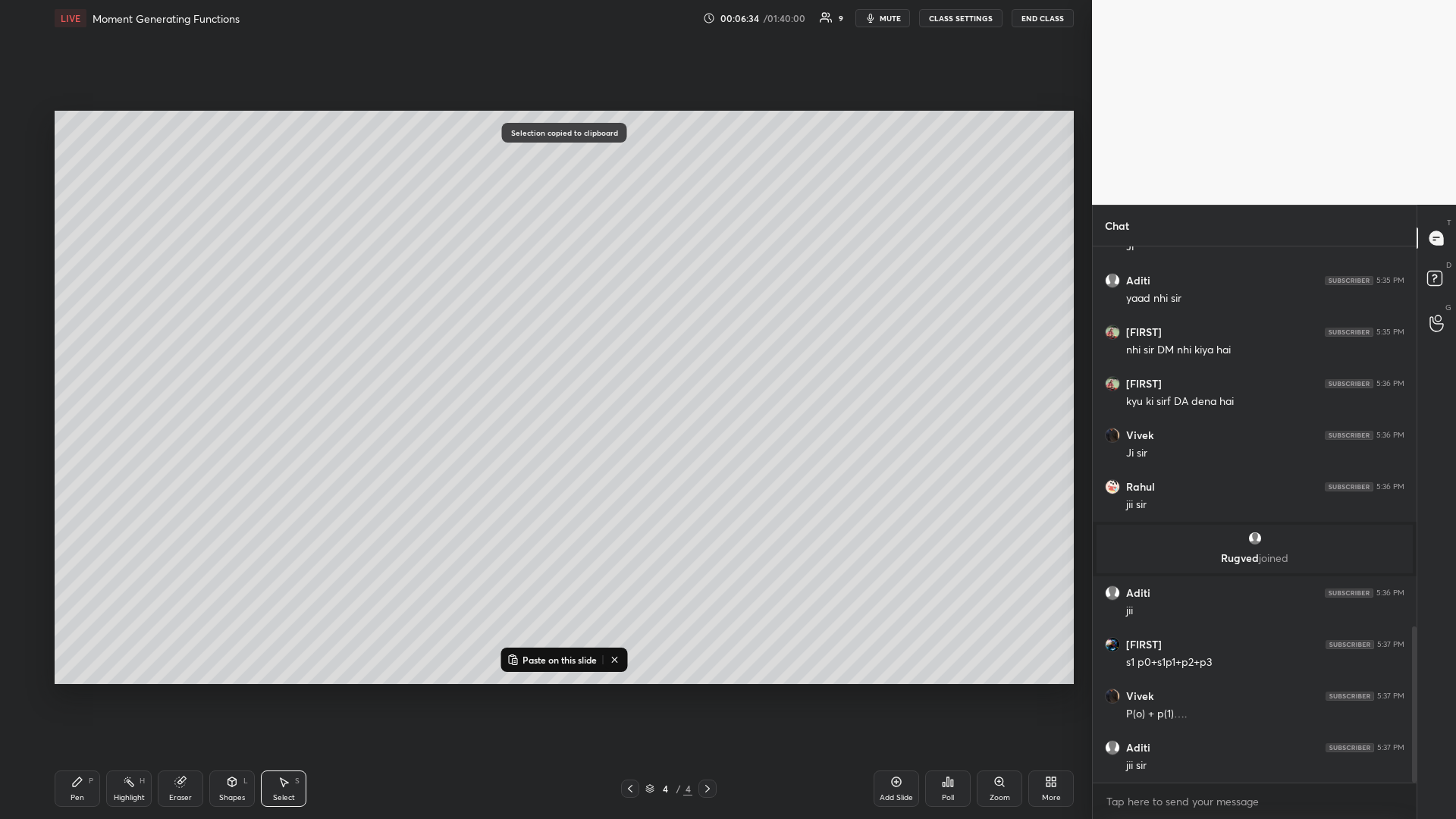 click on "Paste on this slide" at bounding box center [560, 660] 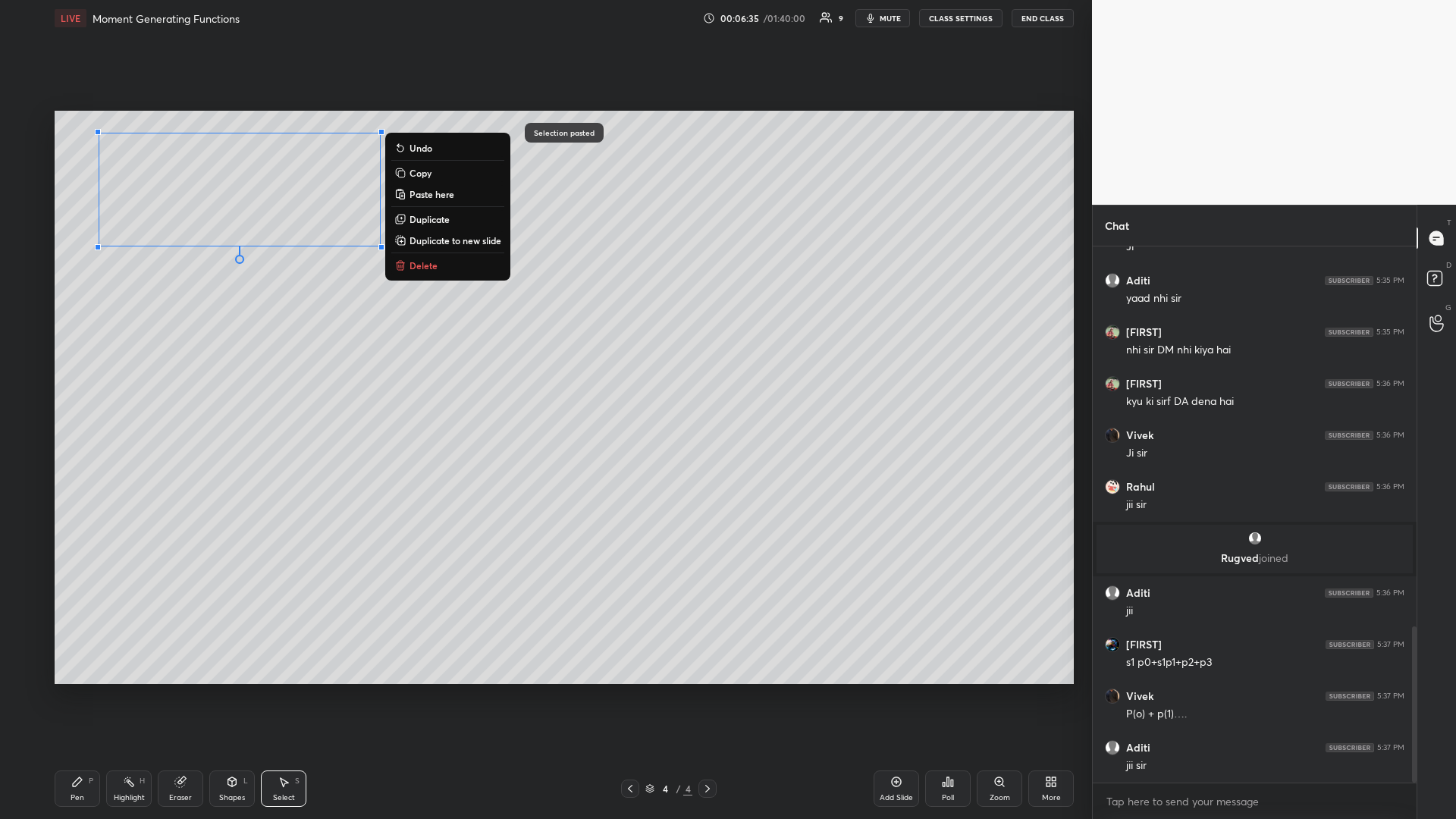 click on "0 ° Undo Copy Paste here Duplicate Duplicate to new slide Delete" at bounding box center (564, 397) 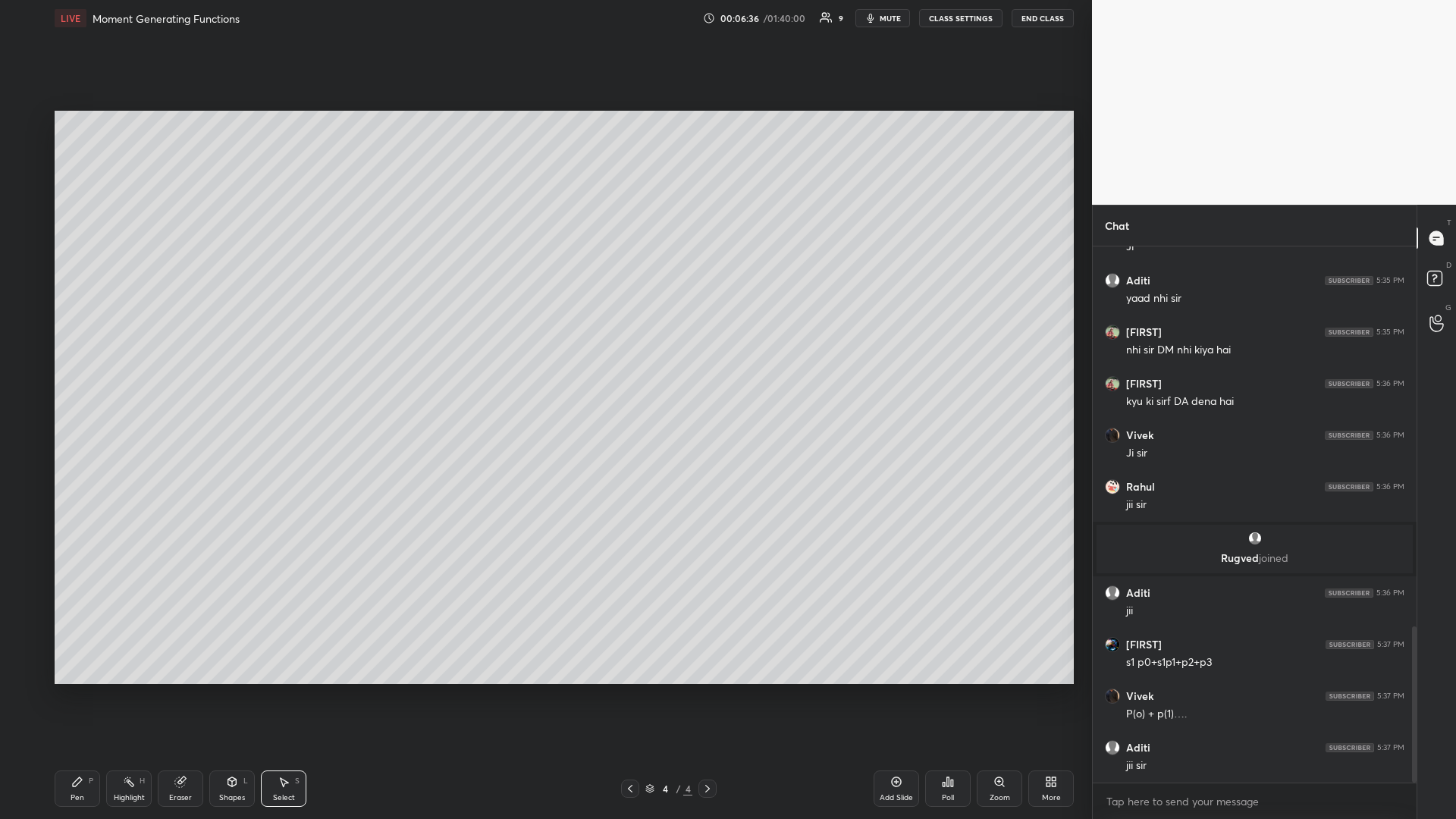 click 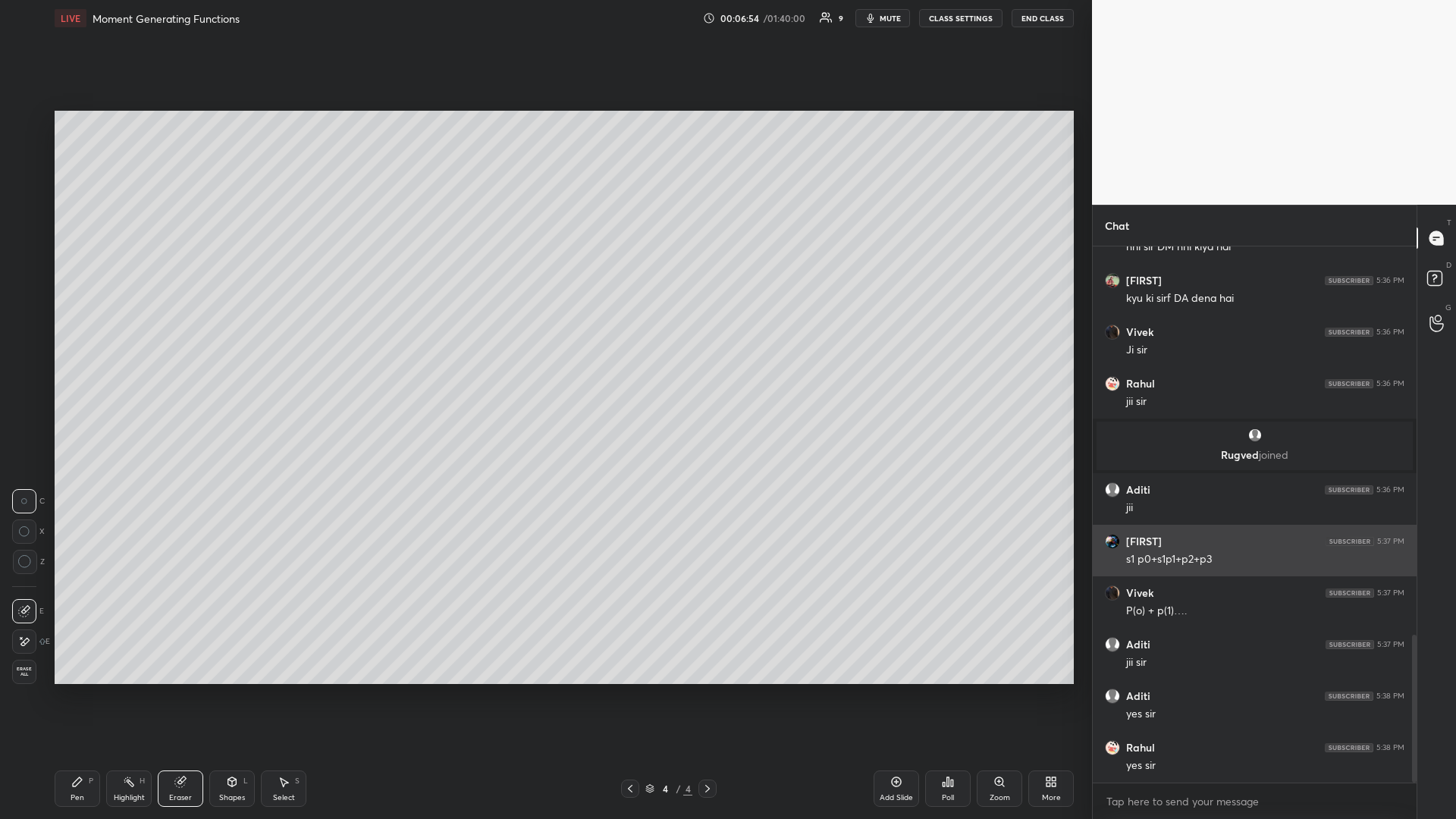 scroll, scrollTop: 1461, scrollLeft: 0, axis: vertical 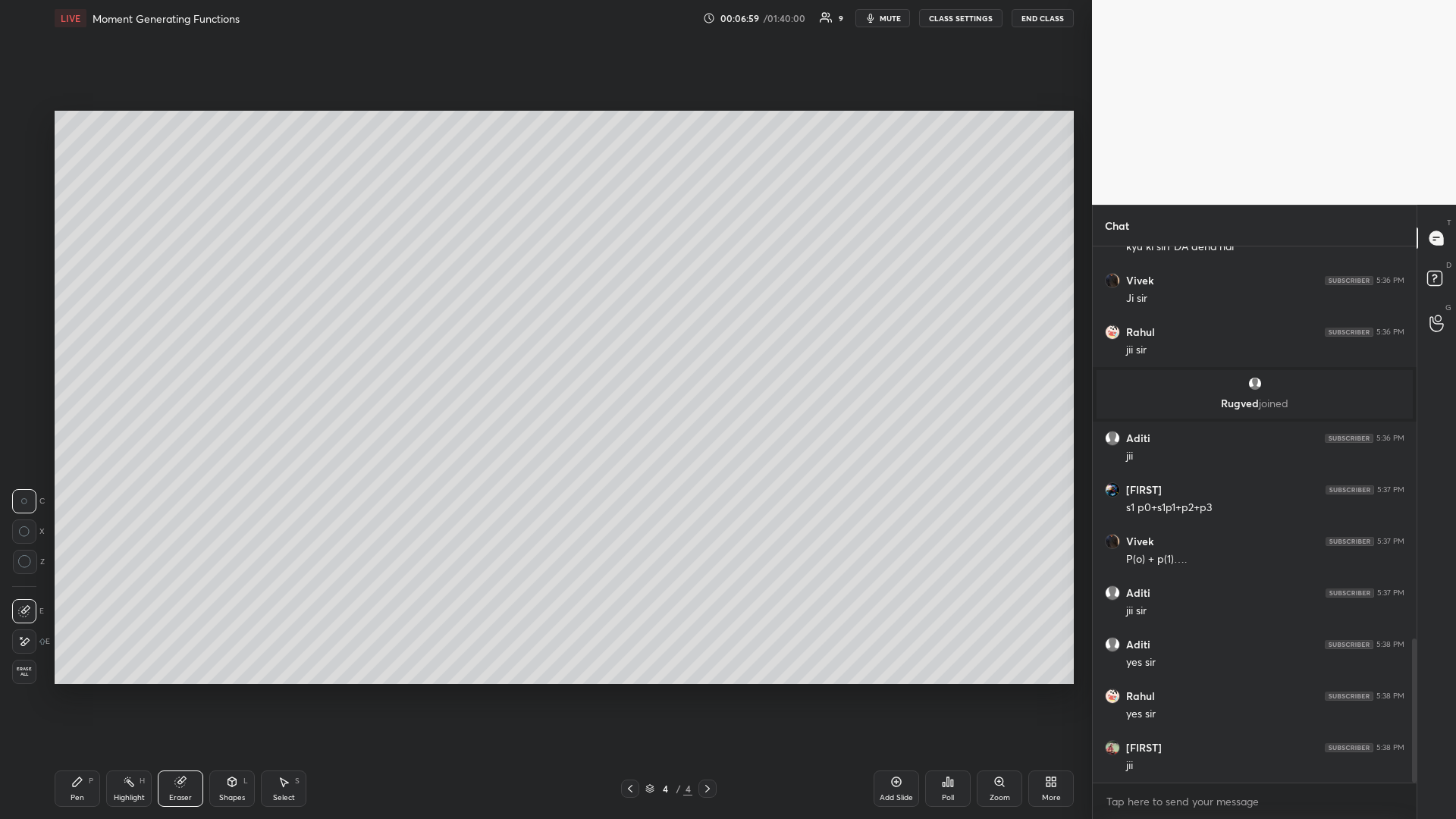 click 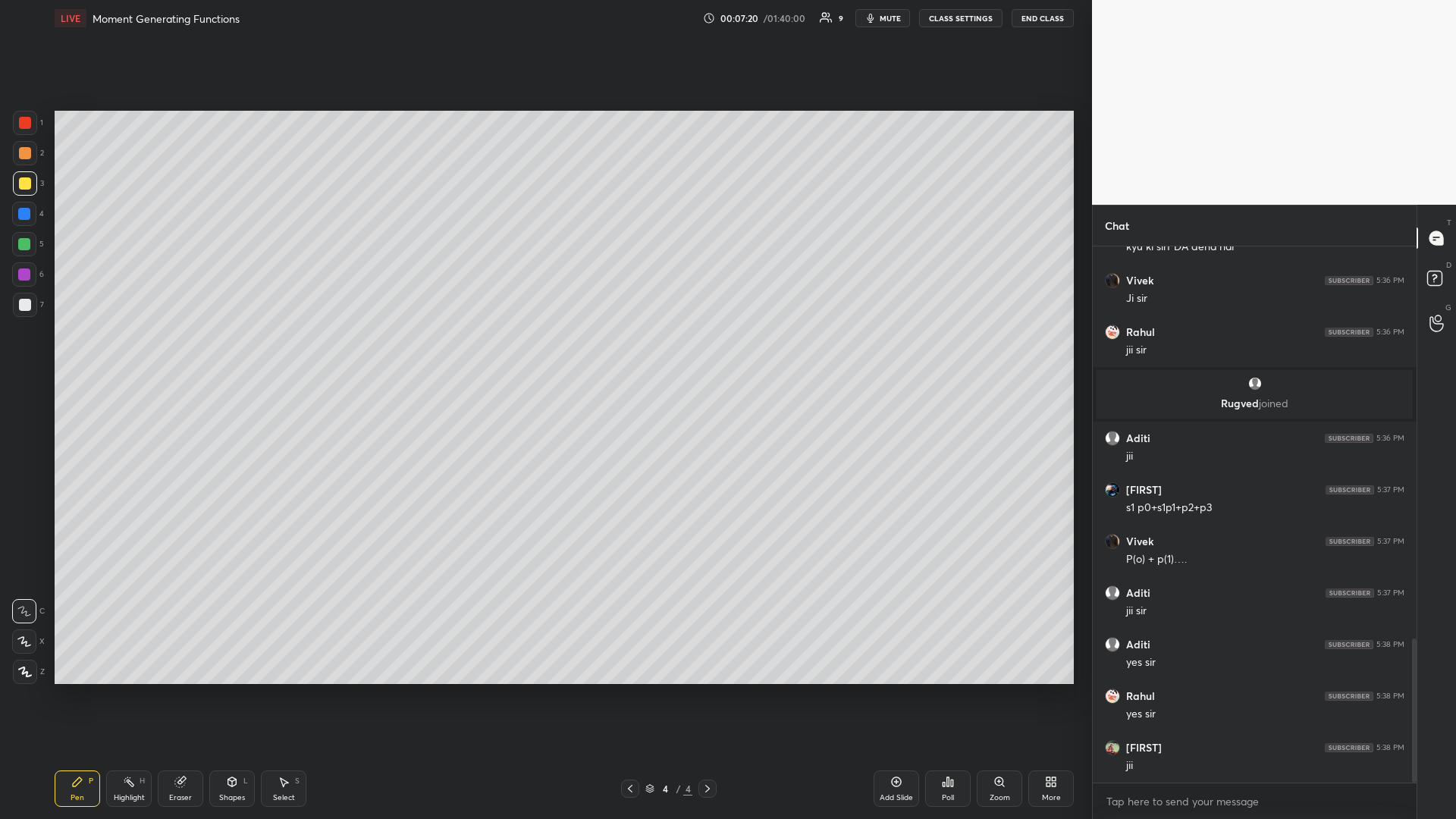 click on "Eraser" at bounding box center [180, 789] 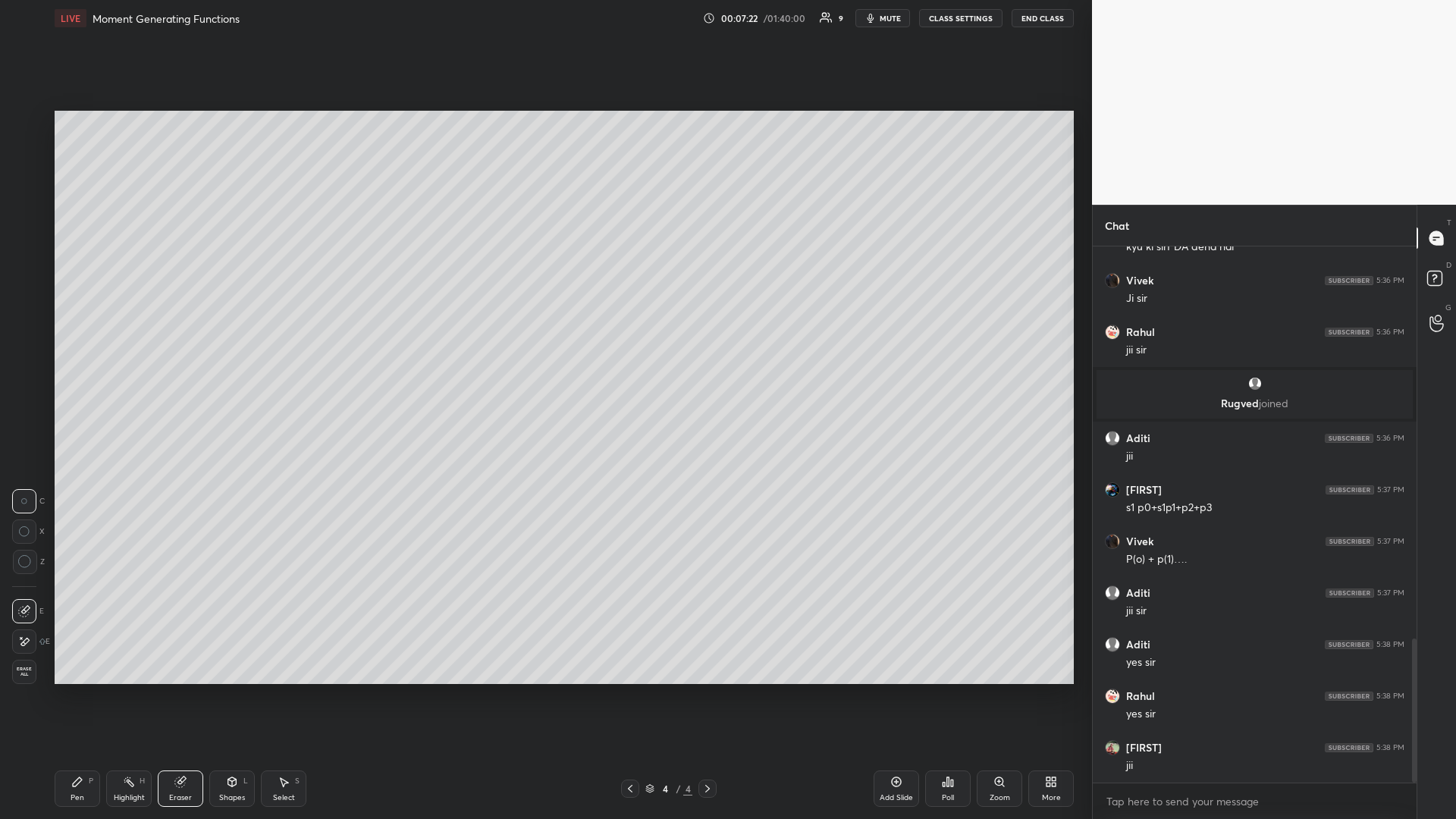 click on "Pen P" at bounding box center [77, 789] 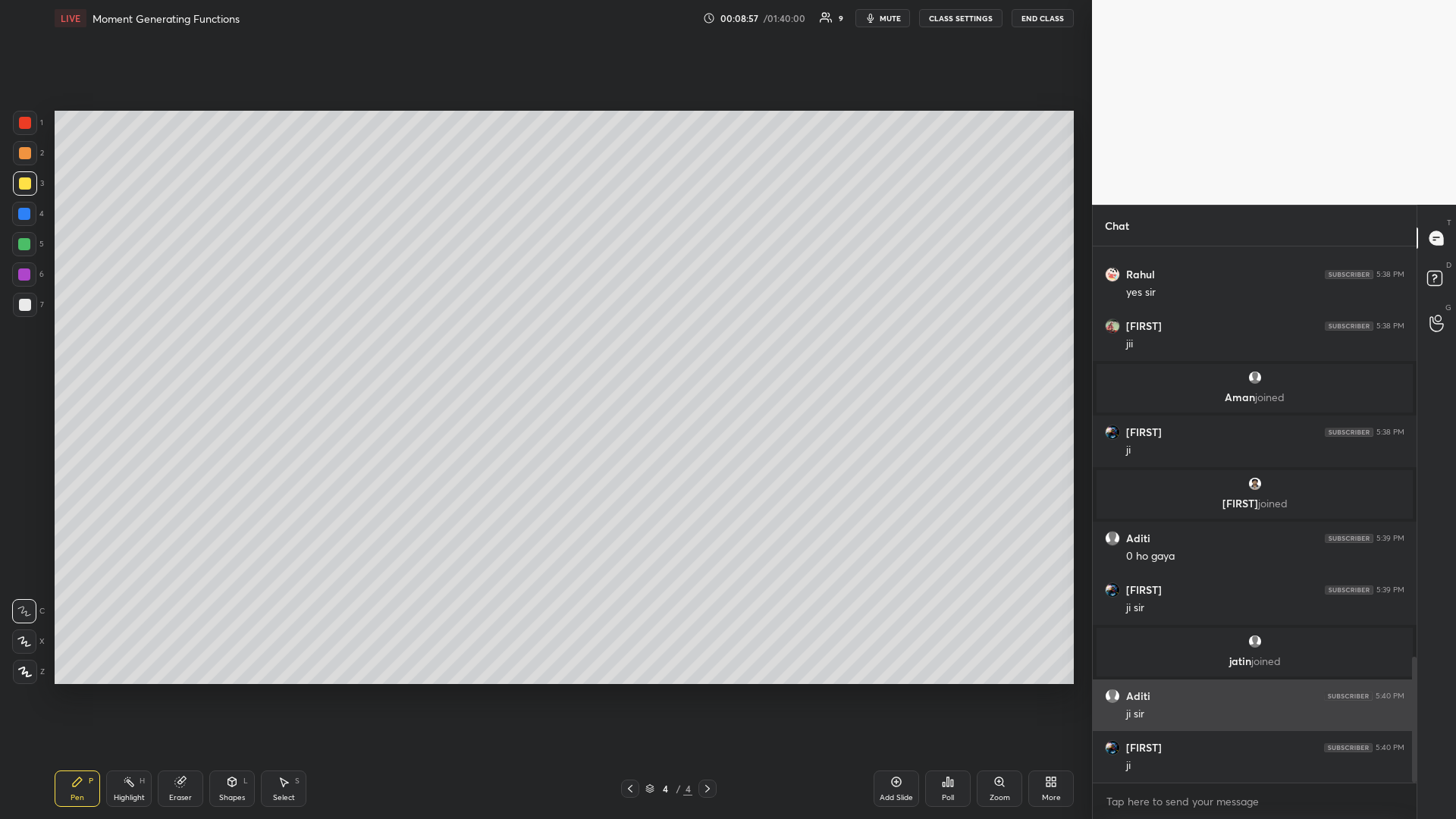 scroll, scrollTop: 1751, scrollLeft: 0, axis: vertical 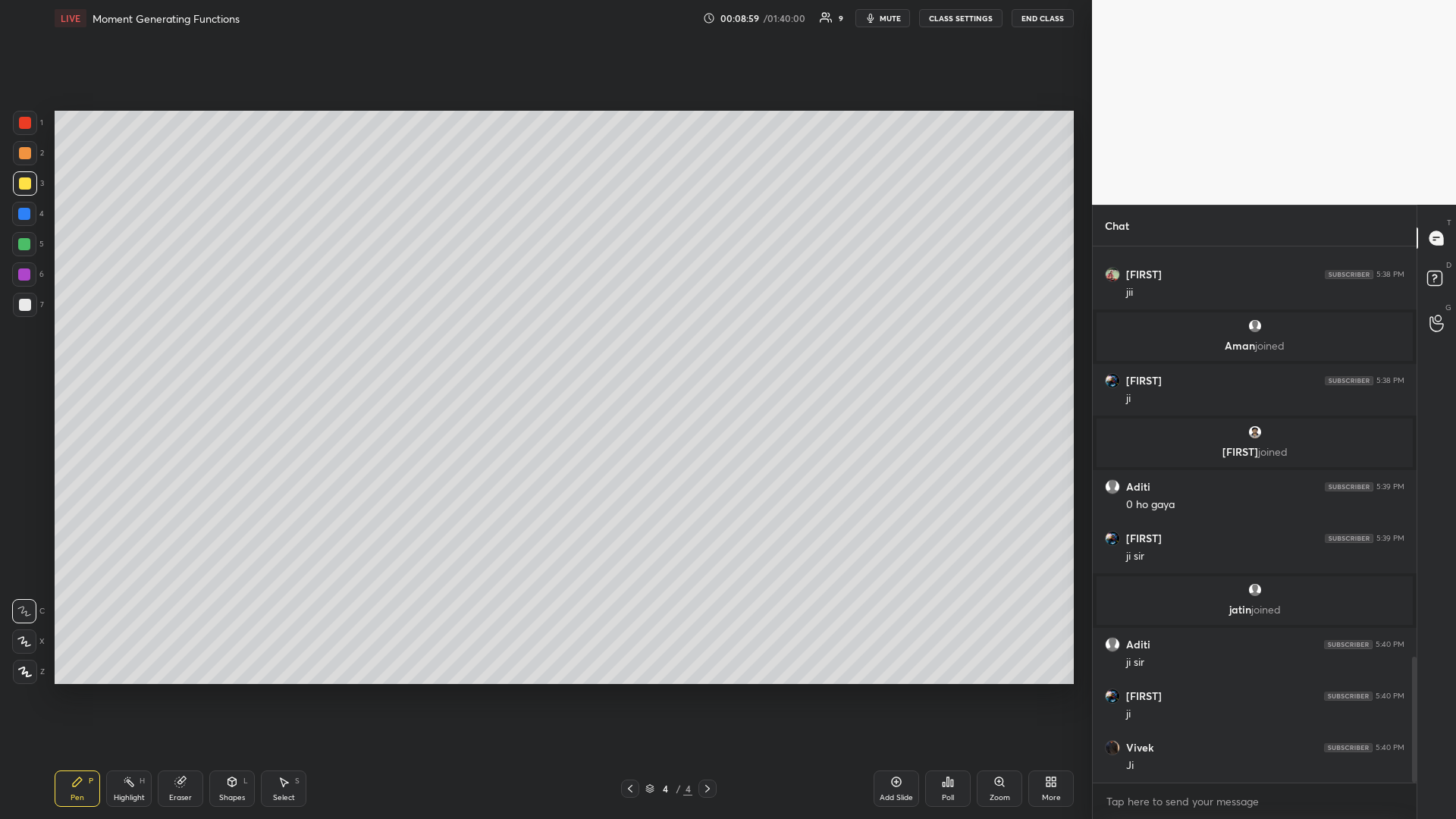 click 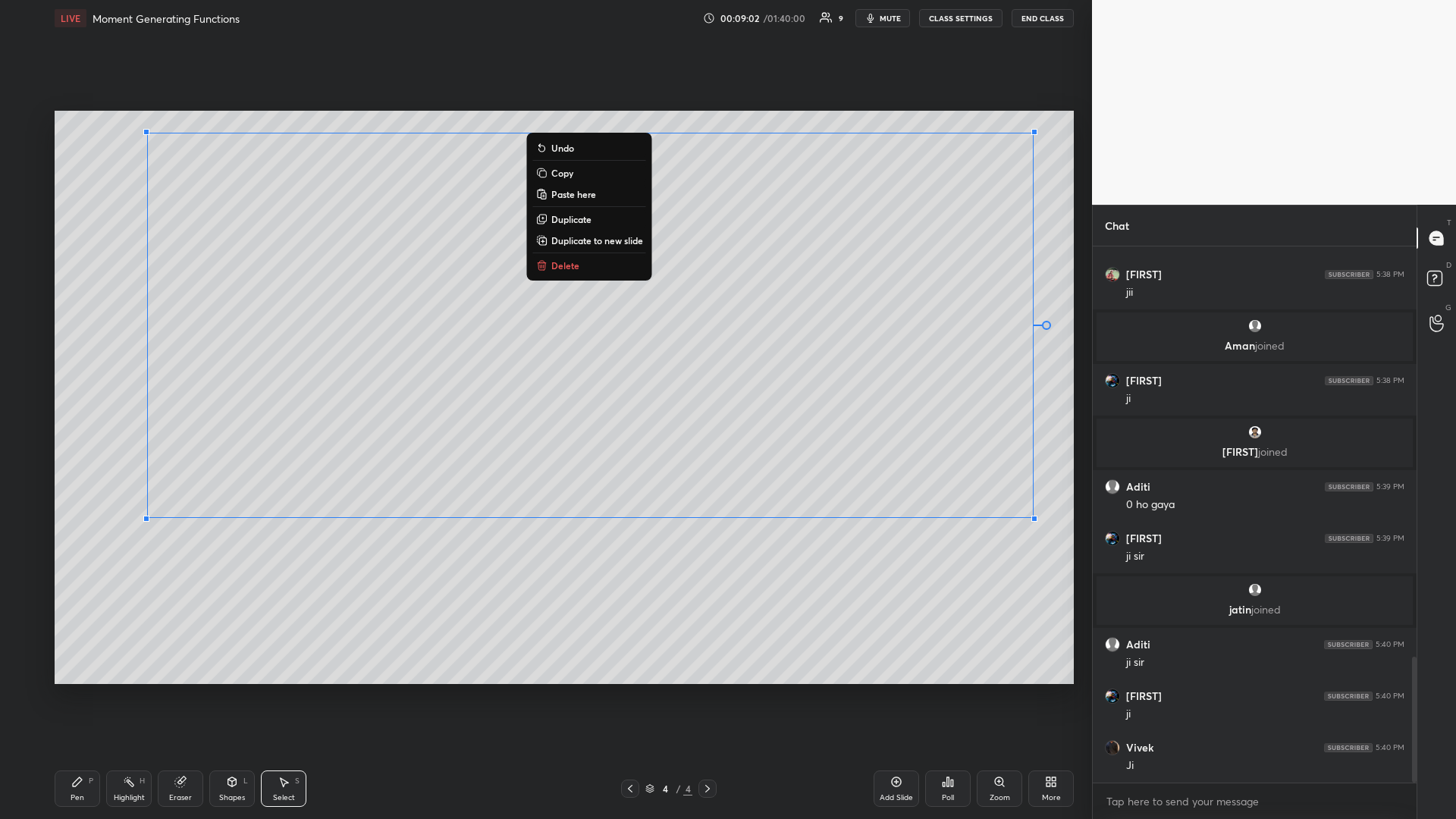 click on "0 ° Undo Copy Paste here Duplicate Duplicate to new slide Delete" at bounding box center (564, 397) 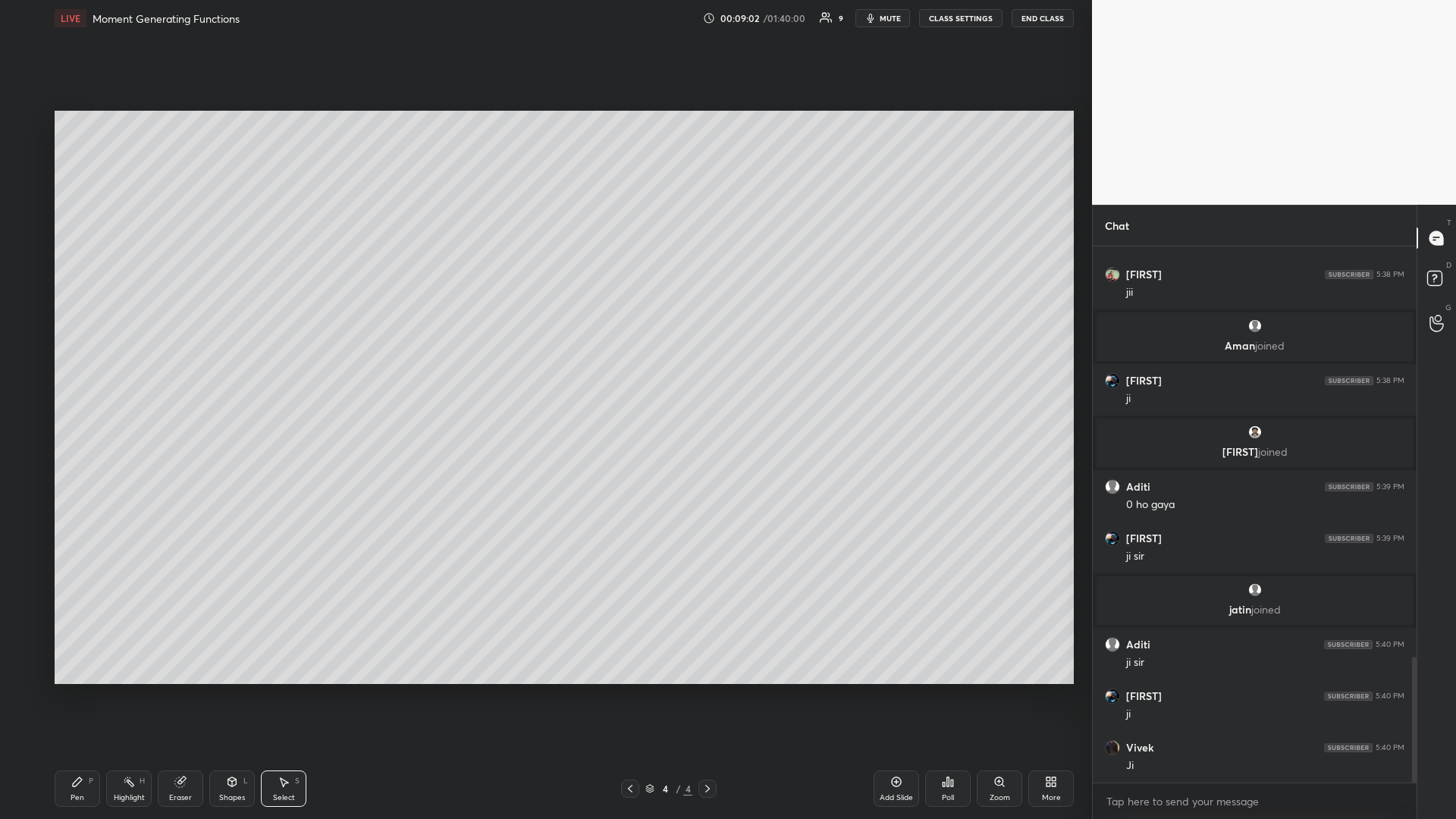 click on "Pen P" at bounding box center [77, 789] 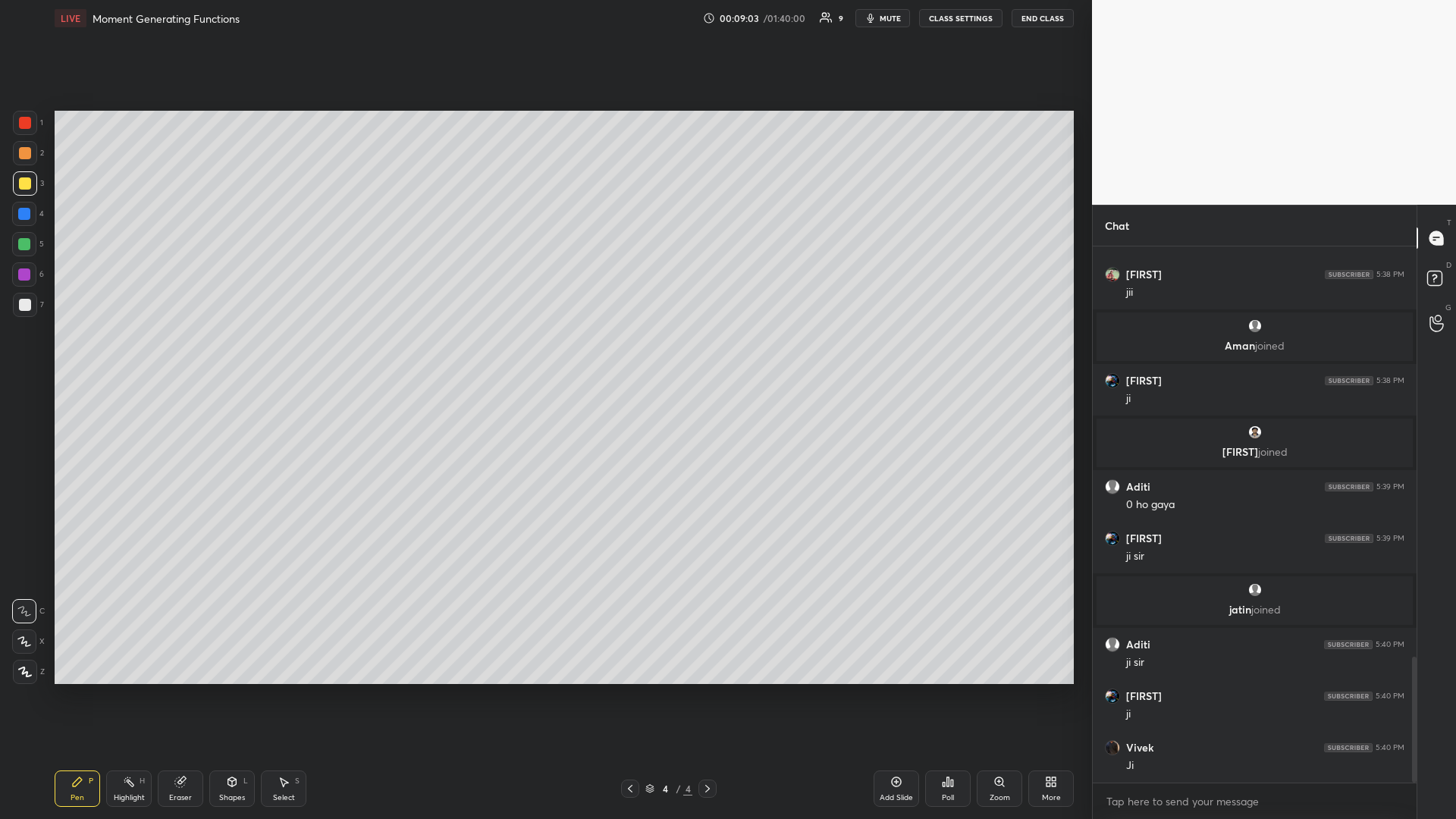 scroll, scrollTop: 1803, scrollLeft: 0, axis: vertical 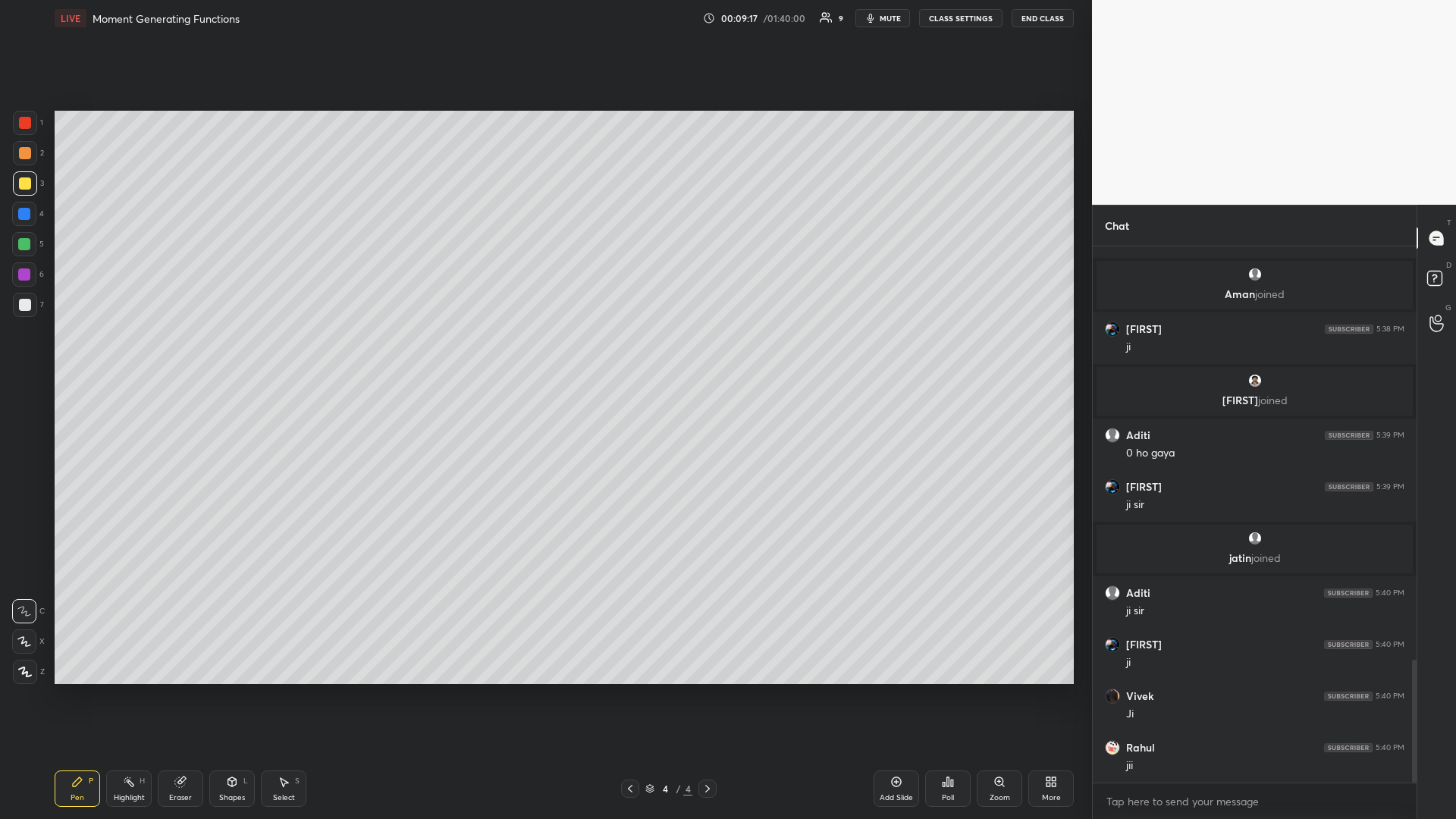 click on "Shapes L" at bounding box center (232, 789) 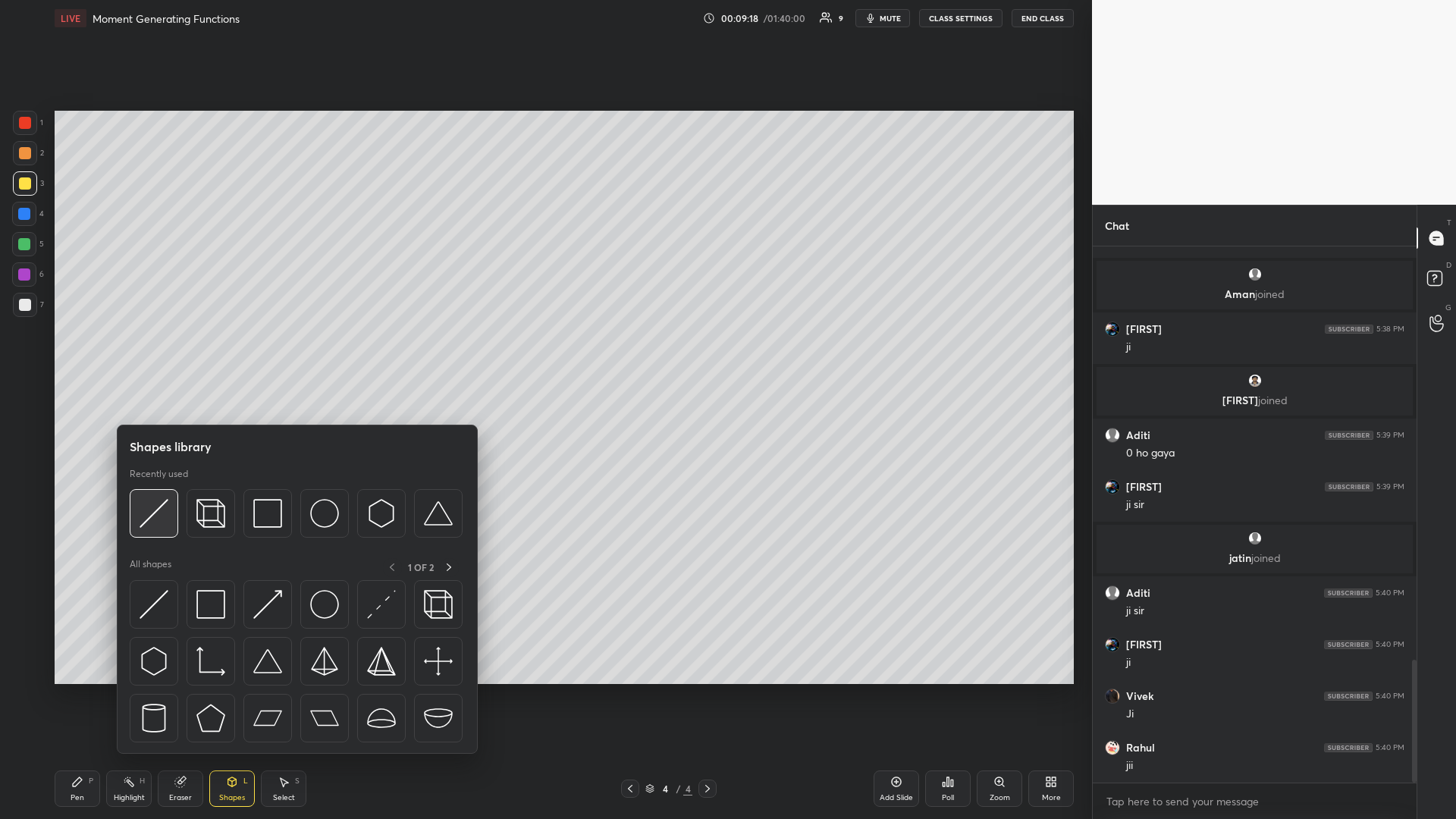 click at bounding box center (154, 513) 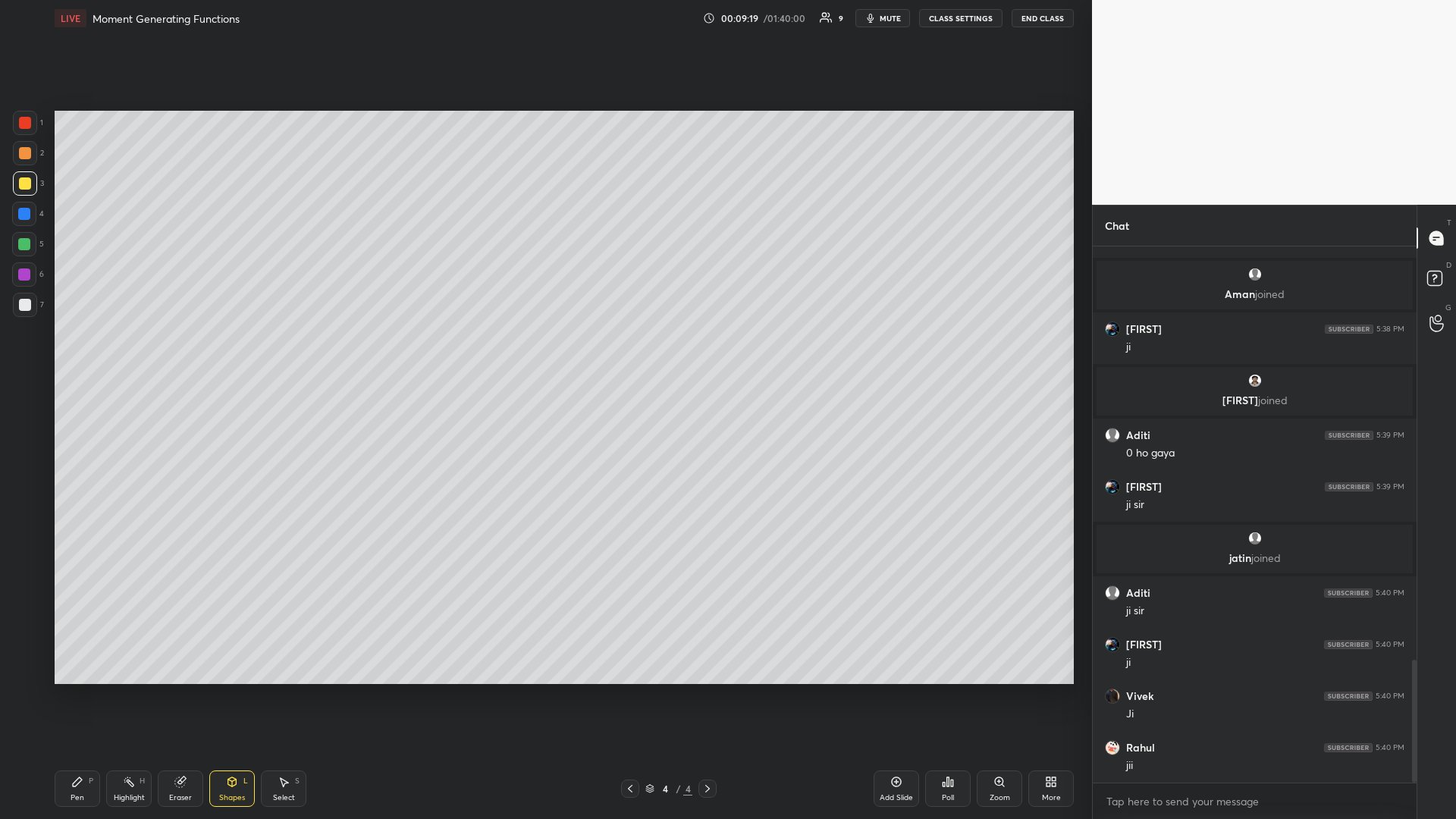 click on "Shapes L" at bounding box center (232, 789) 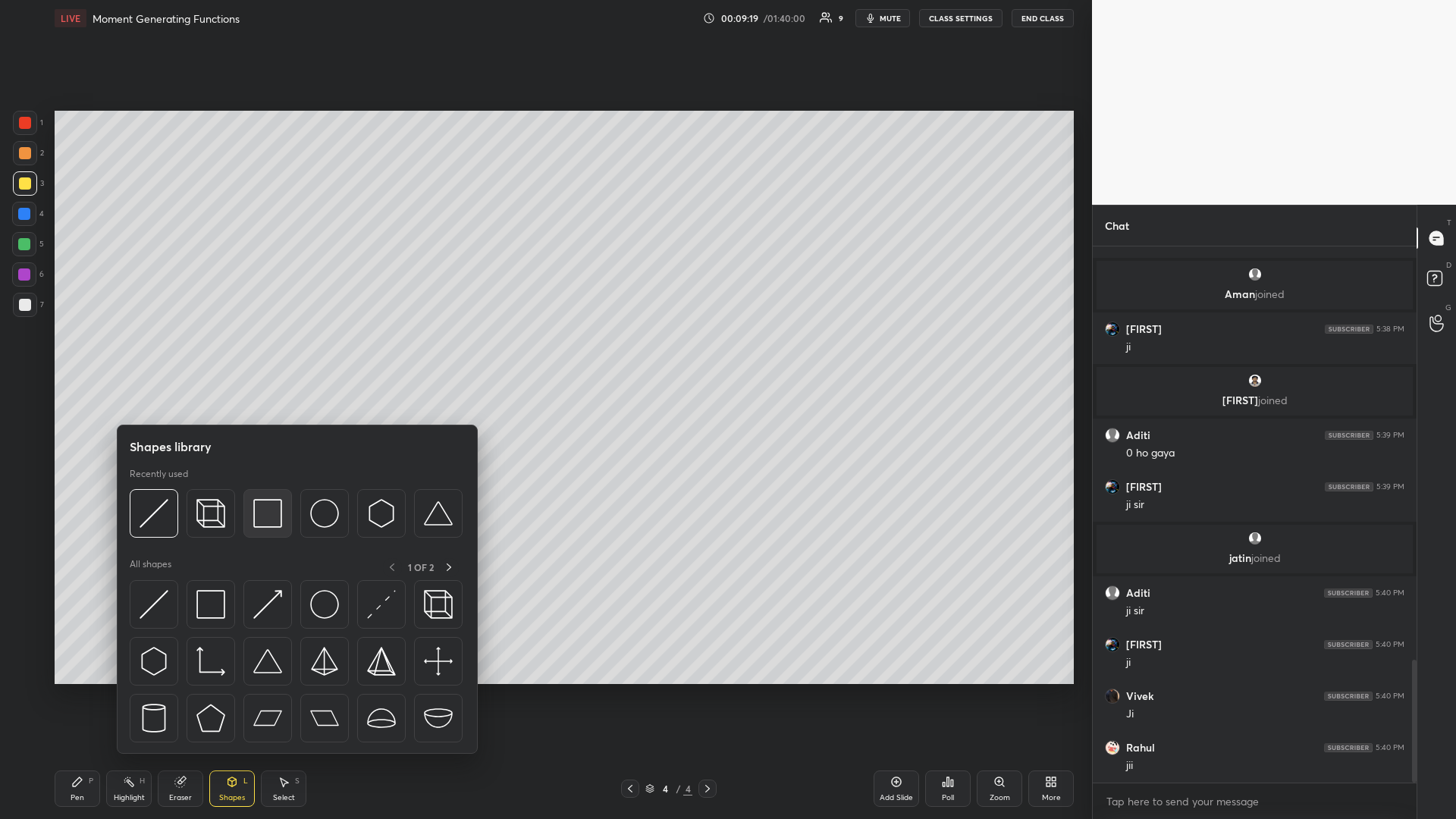 click at bounding box center [268, 513] 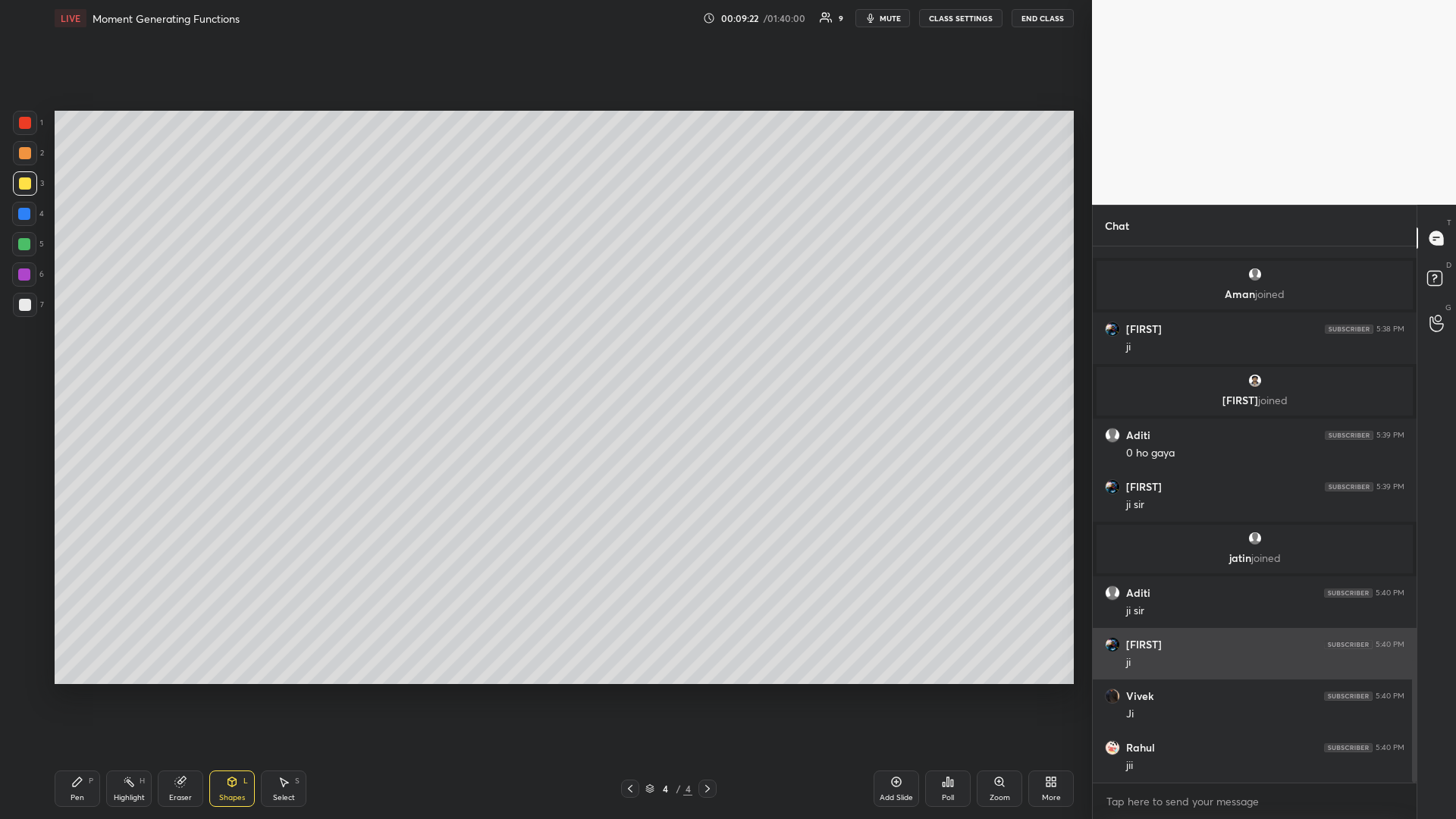 scroll, scrollTop: 1854, scrollLeft: 0, axis: vertical 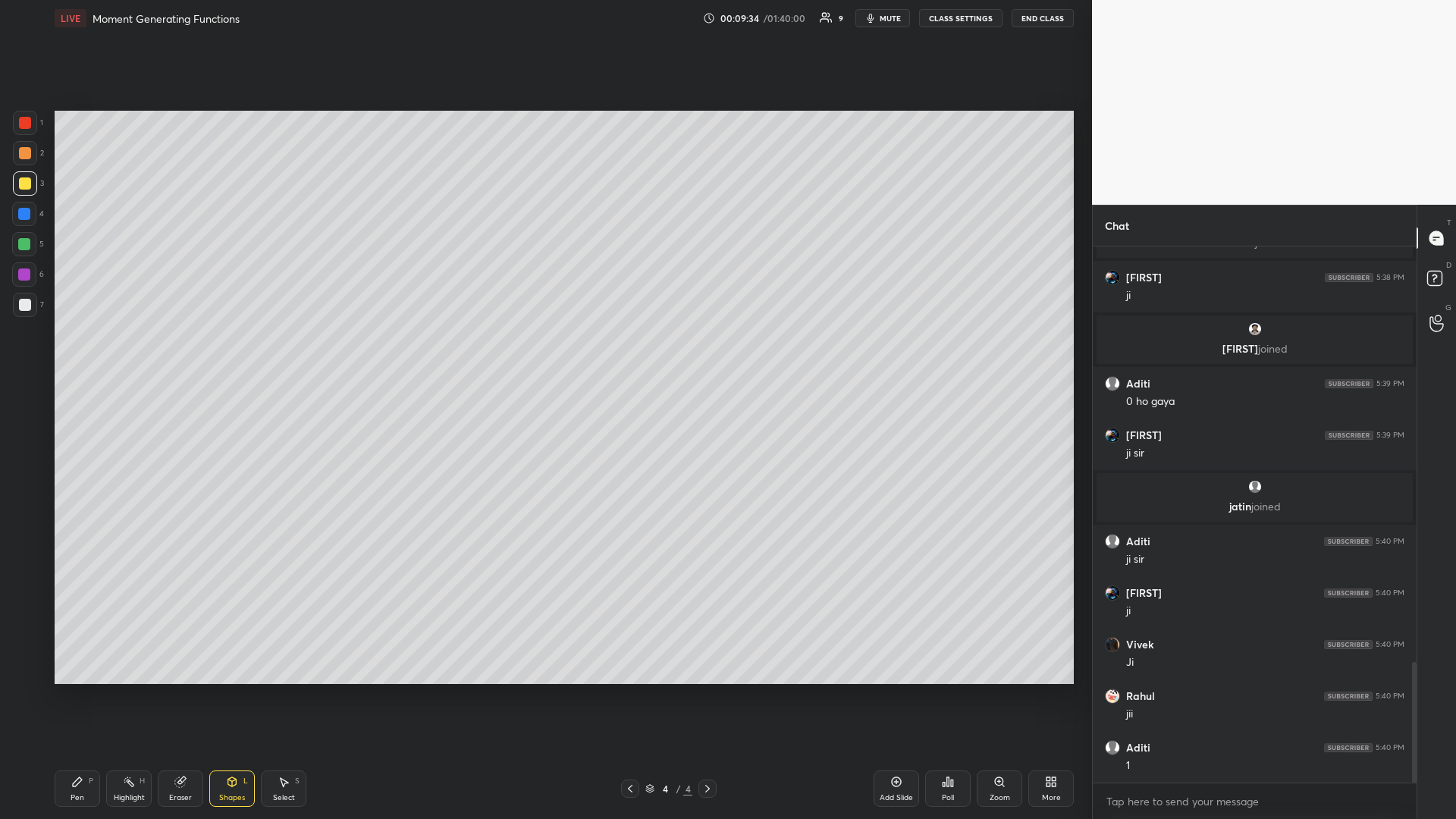 click on "Select S" at bounding box center [284, 789] 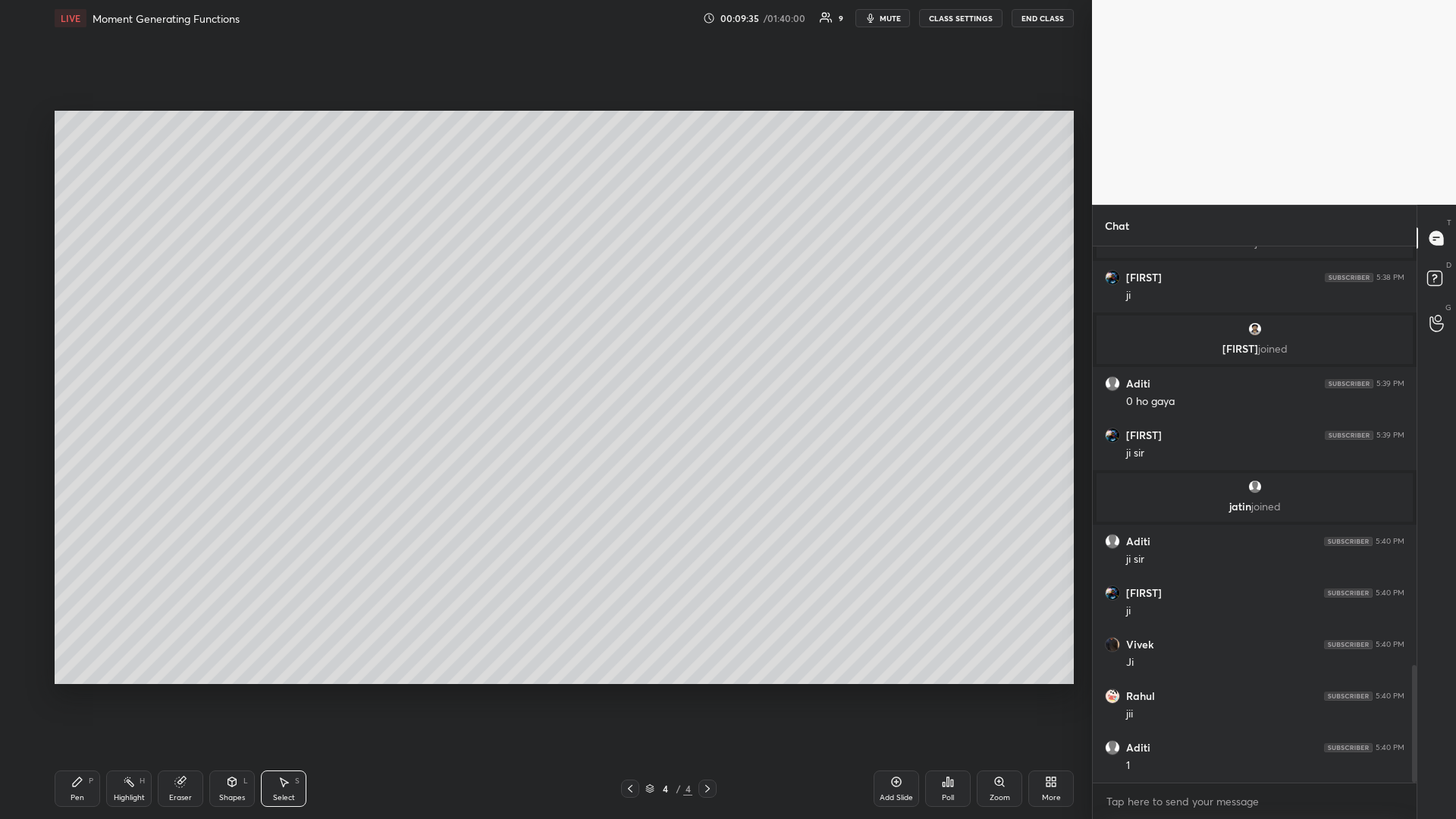 scroll, scrollTop: 1906, scrollLeft: 0, axis: vertical 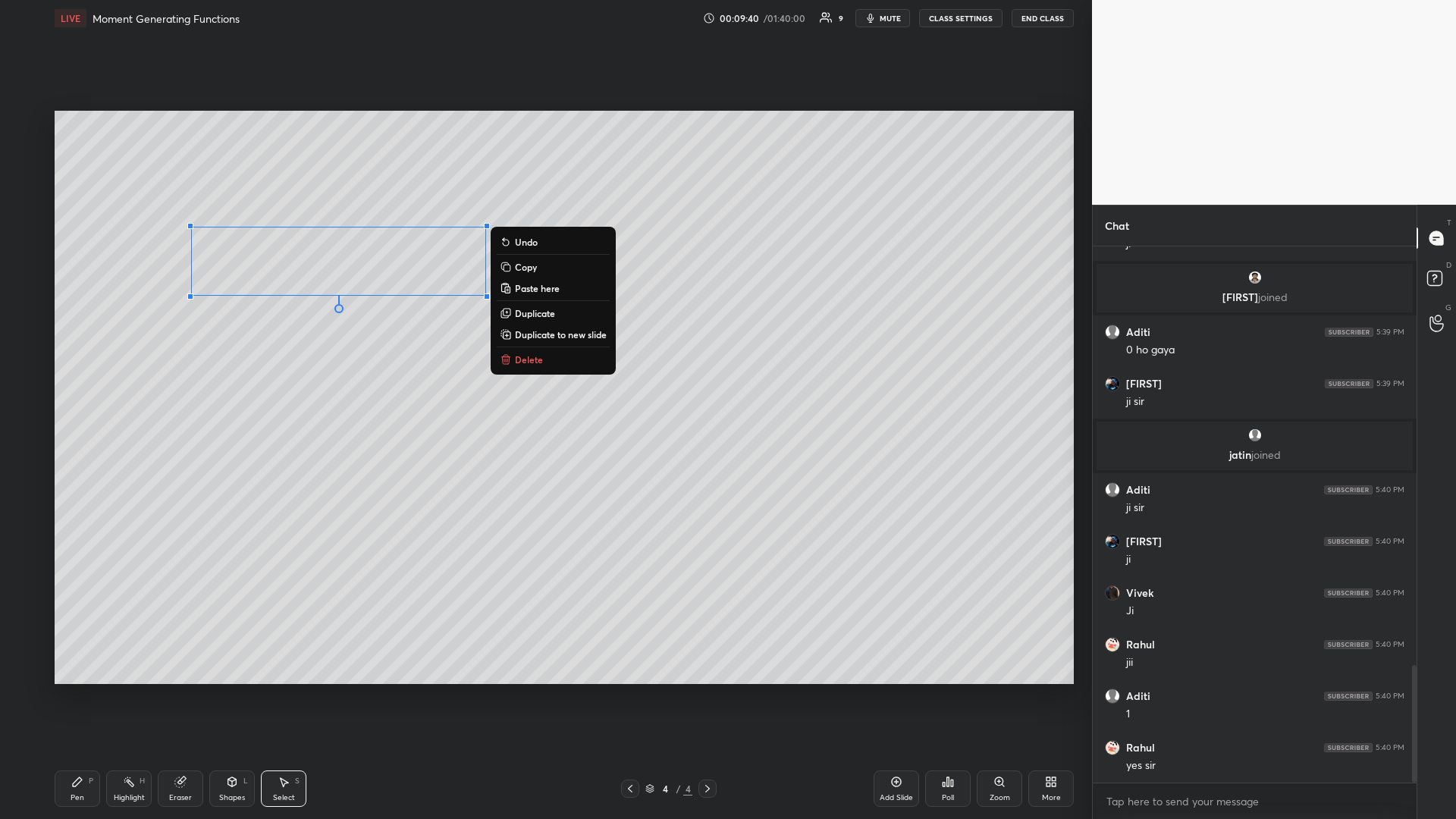 click on "Copy" at bounding box center [553, 267] 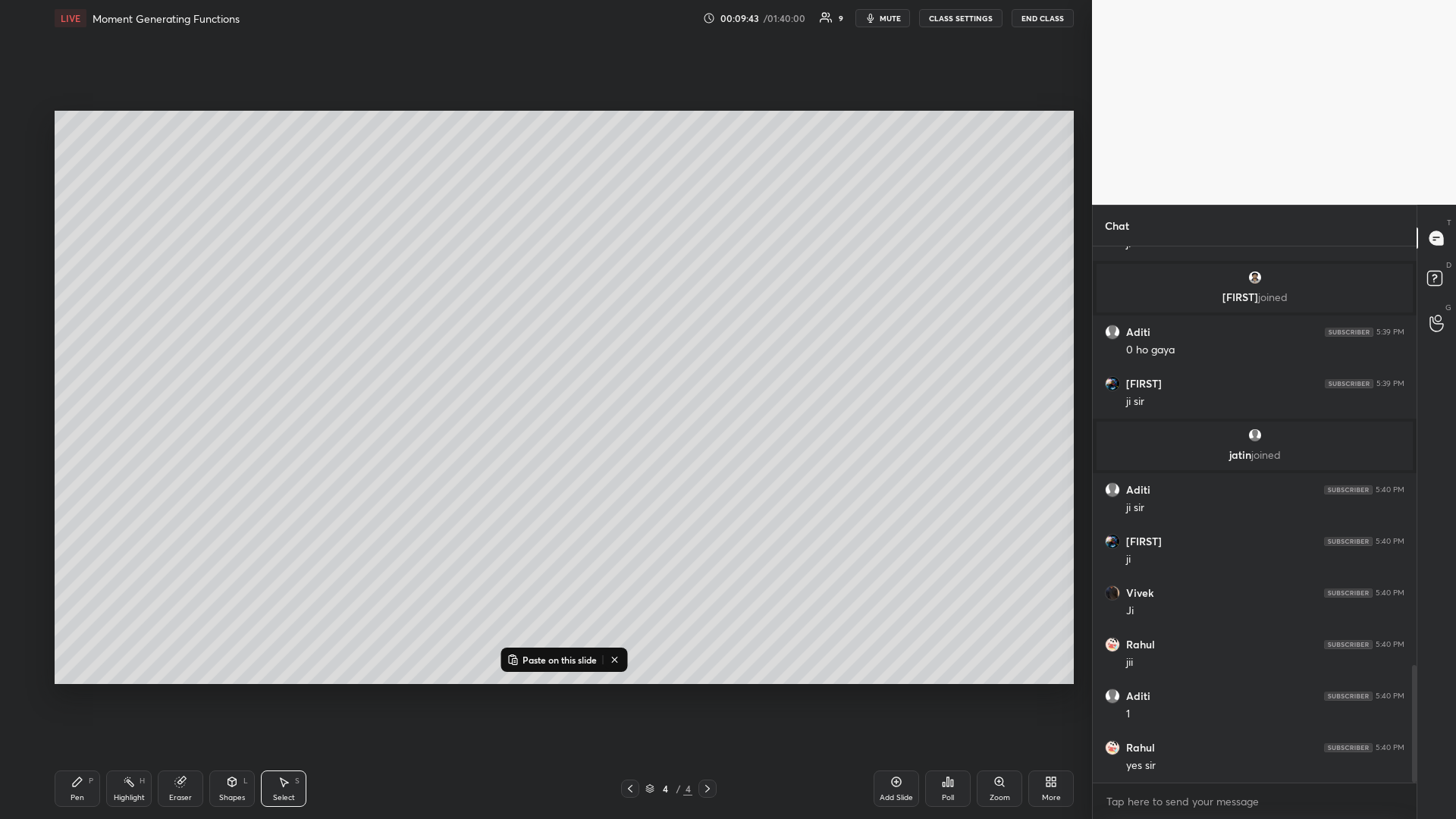 click 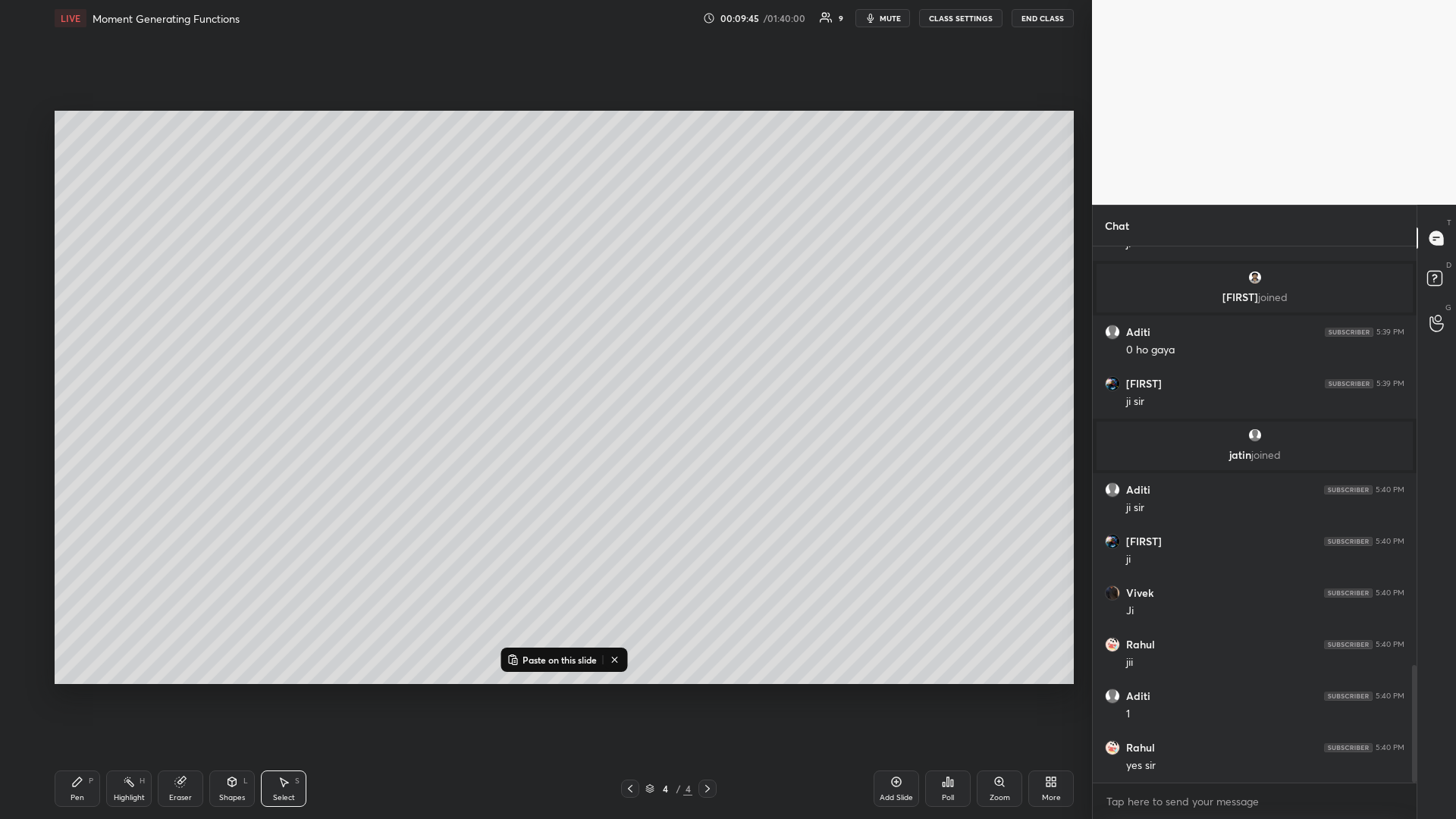 click 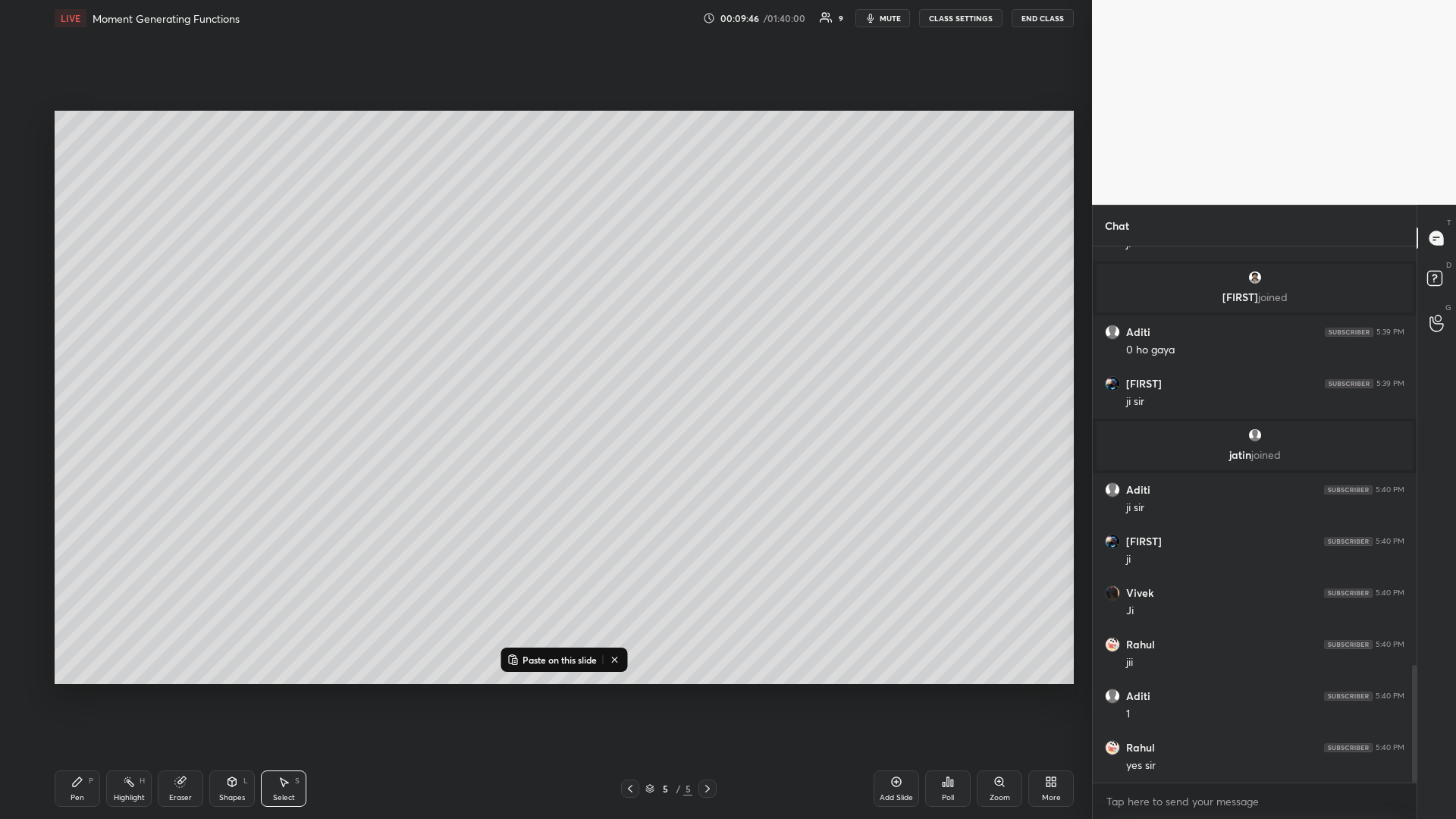click on "Paste on this slide" at bounding box center (560, 660) 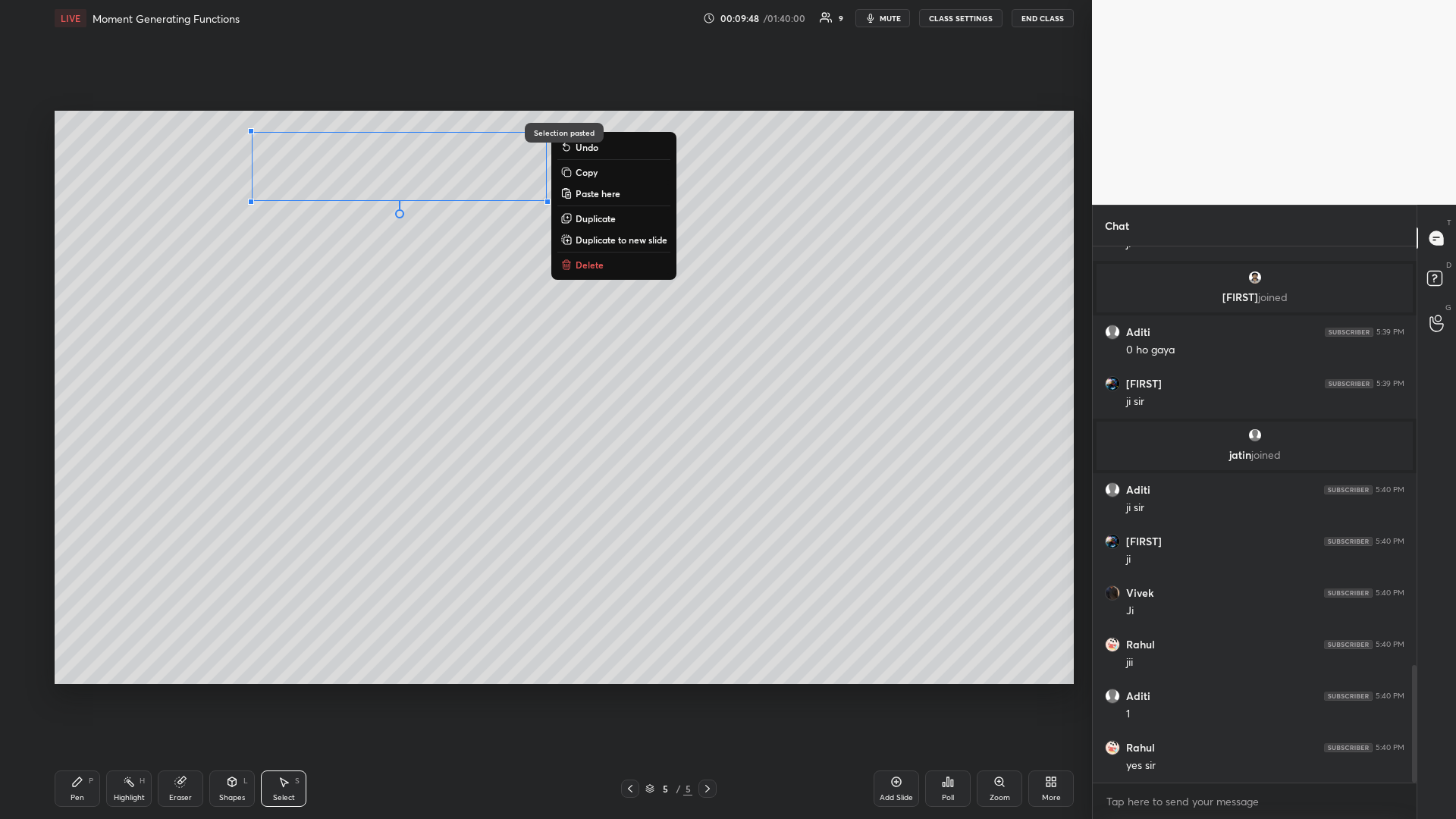 click on "0 ° Undo Copy Paste here Duplicate Duplicate to new slide Delete" at bounding box center [564, 397] 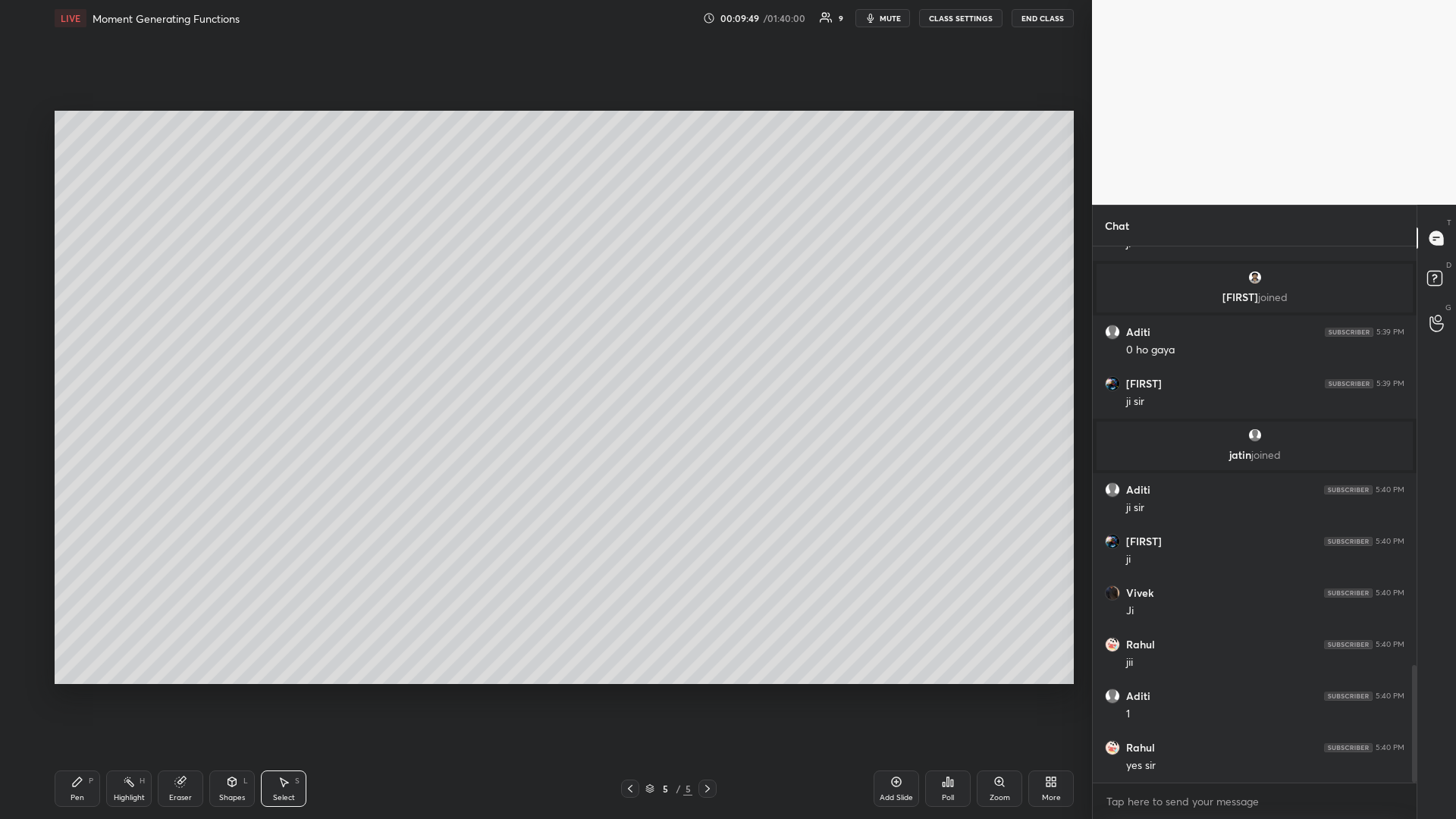 click on "Pen P" at bounding box center [77, 789] 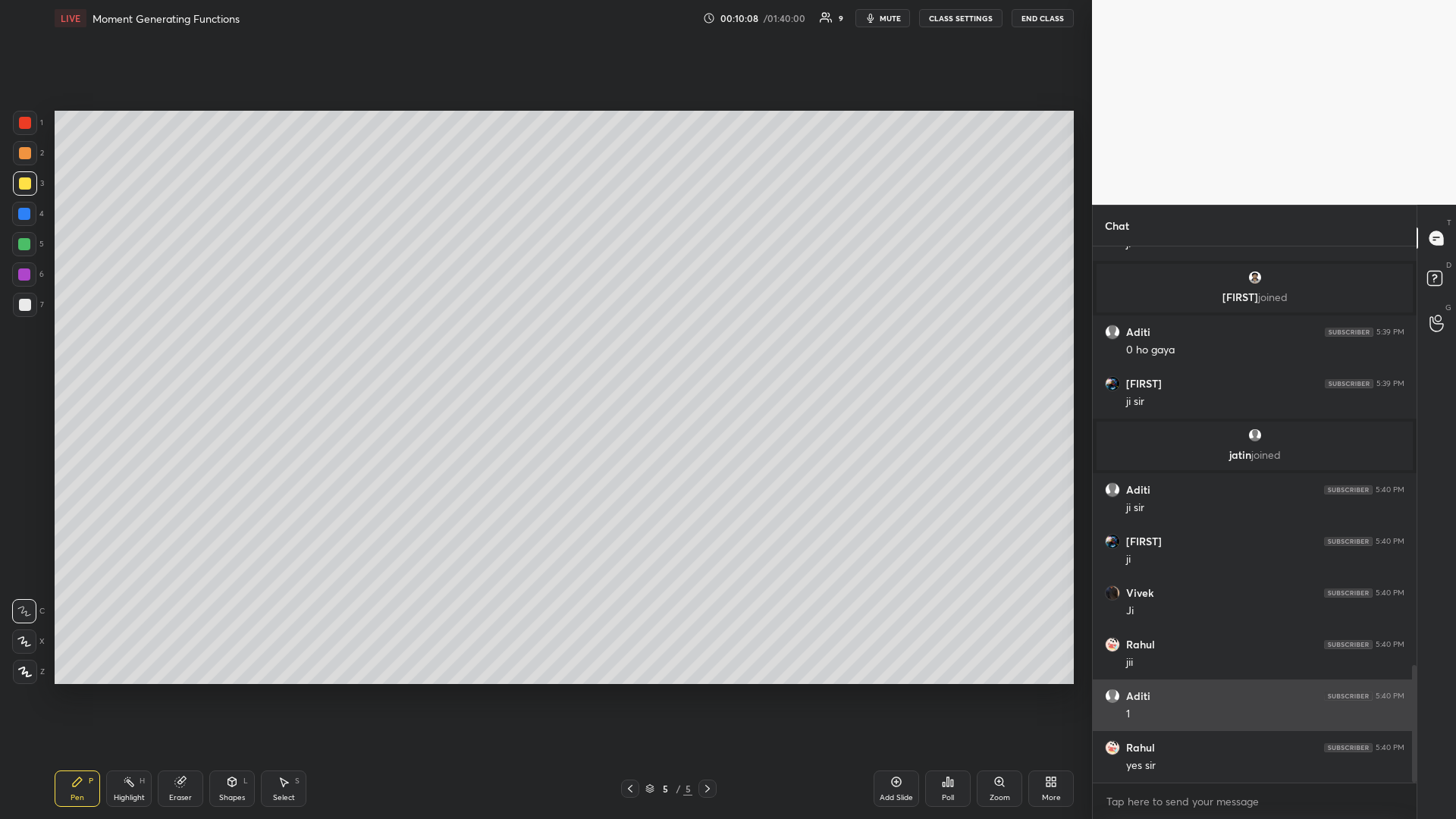 scroll, scrollTop: 1957, scrollLeft: 0, axis: vertical 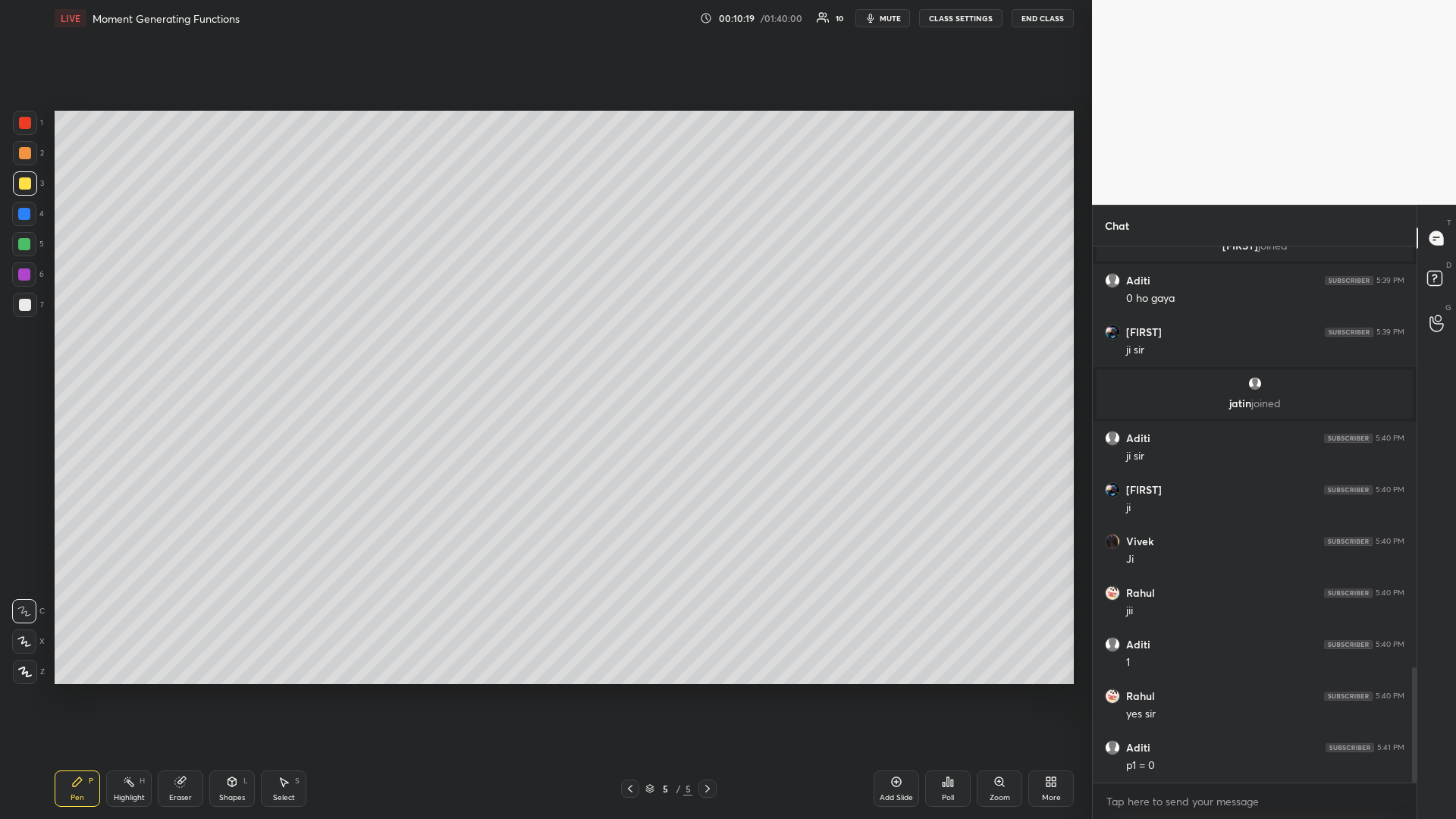 click 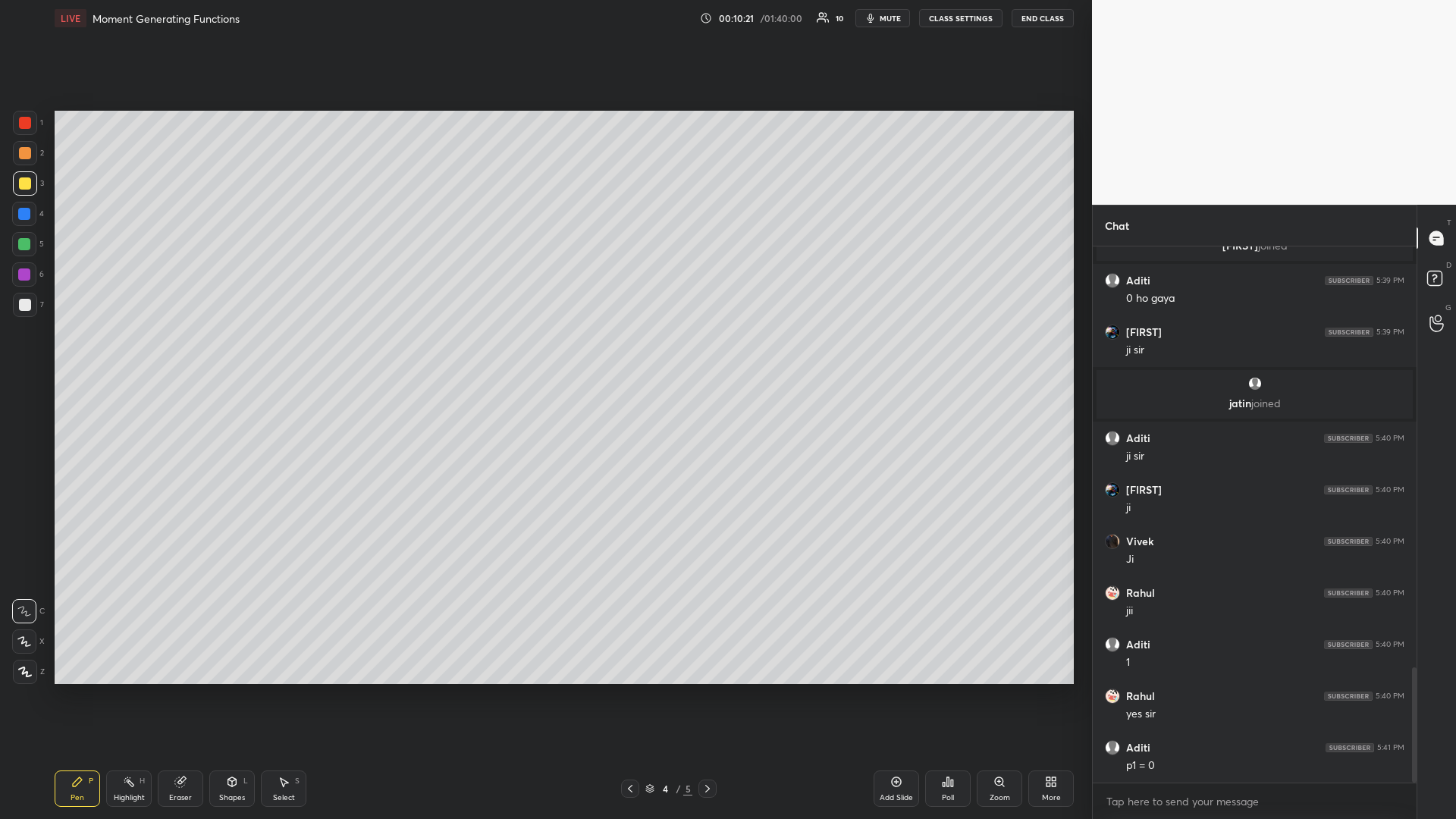 click 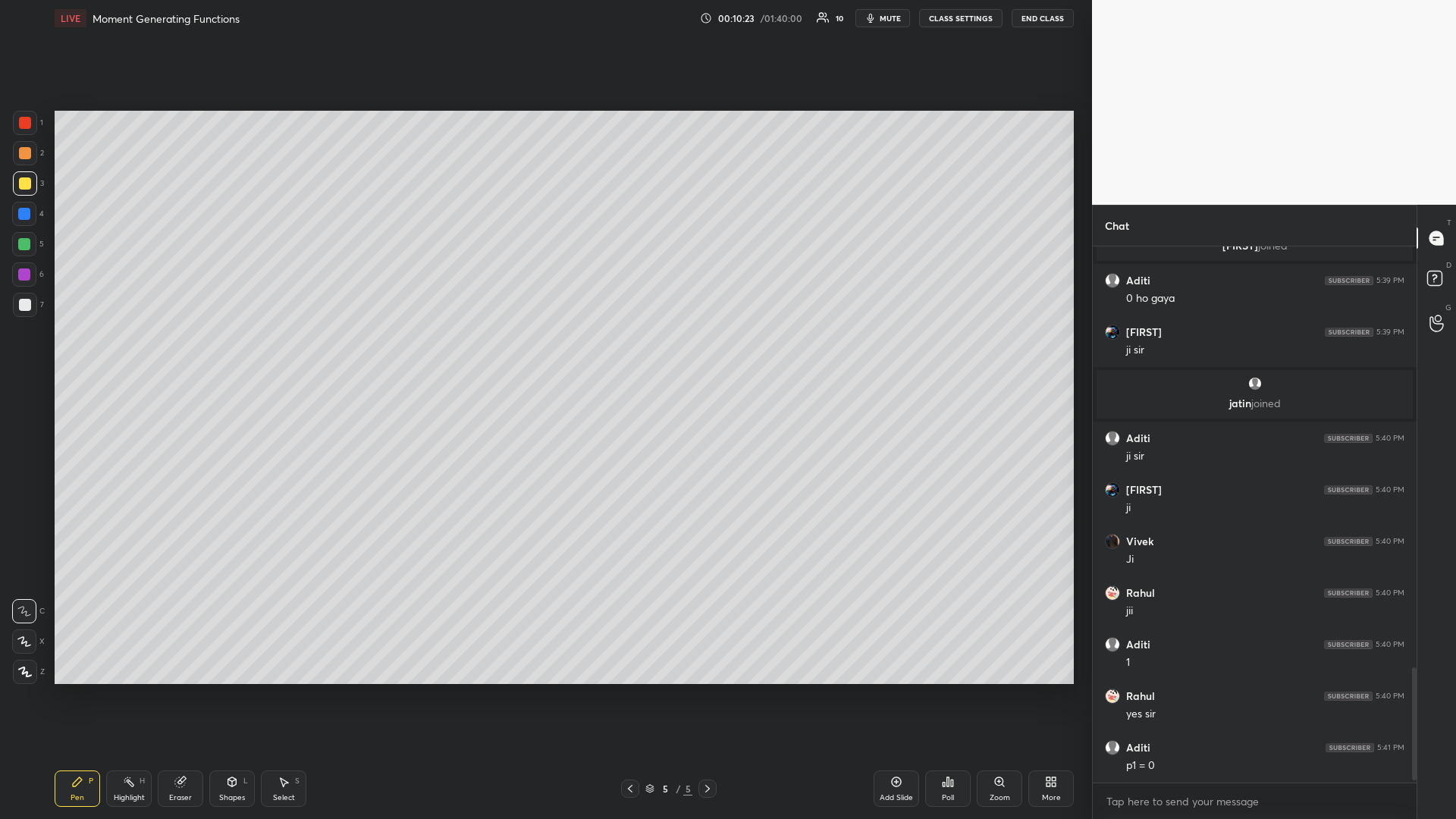 scroll, scrollTop: 2009, scrollLeft: 0, axis: vertical 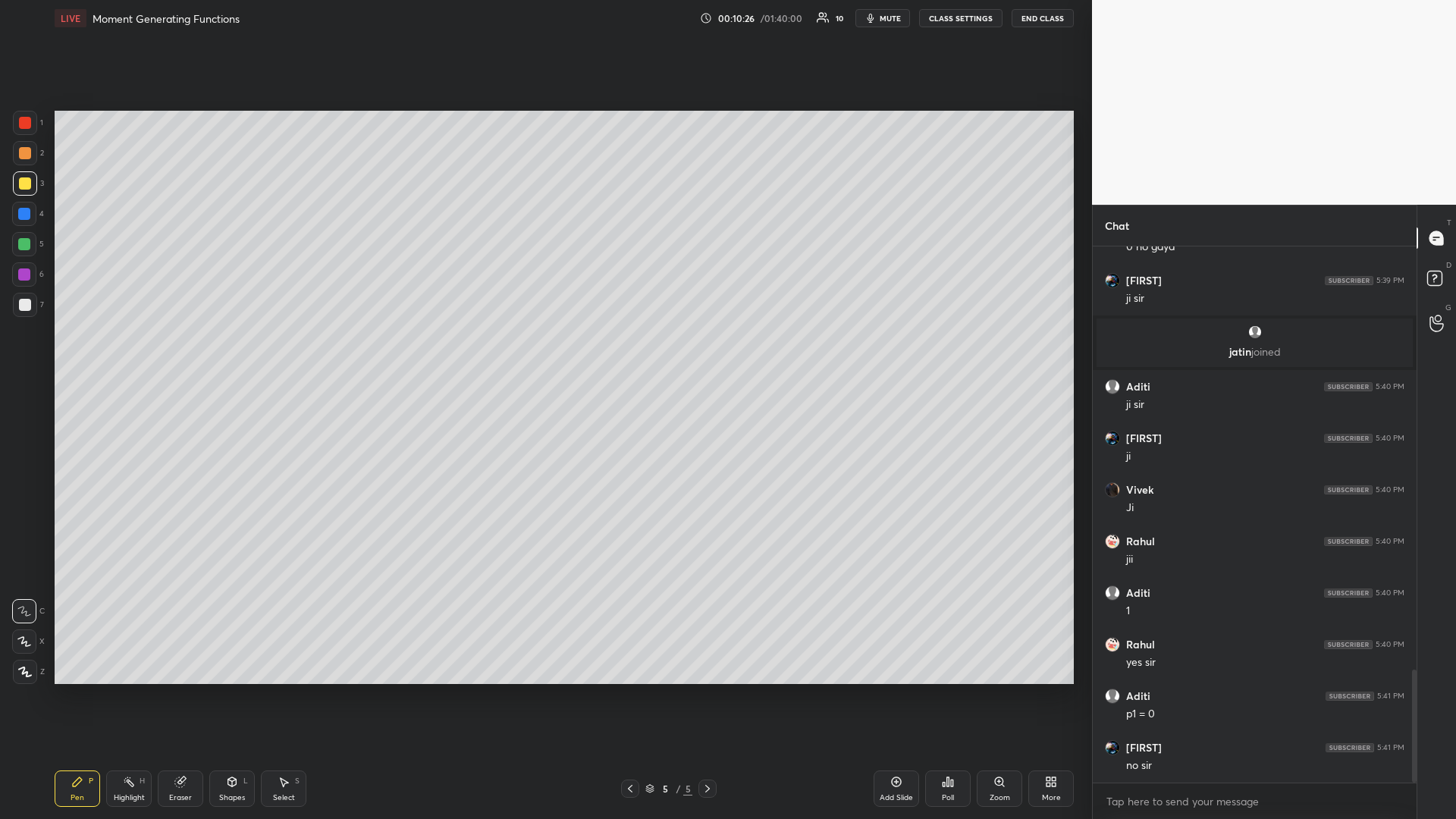 click at bounding box center (25, 305) 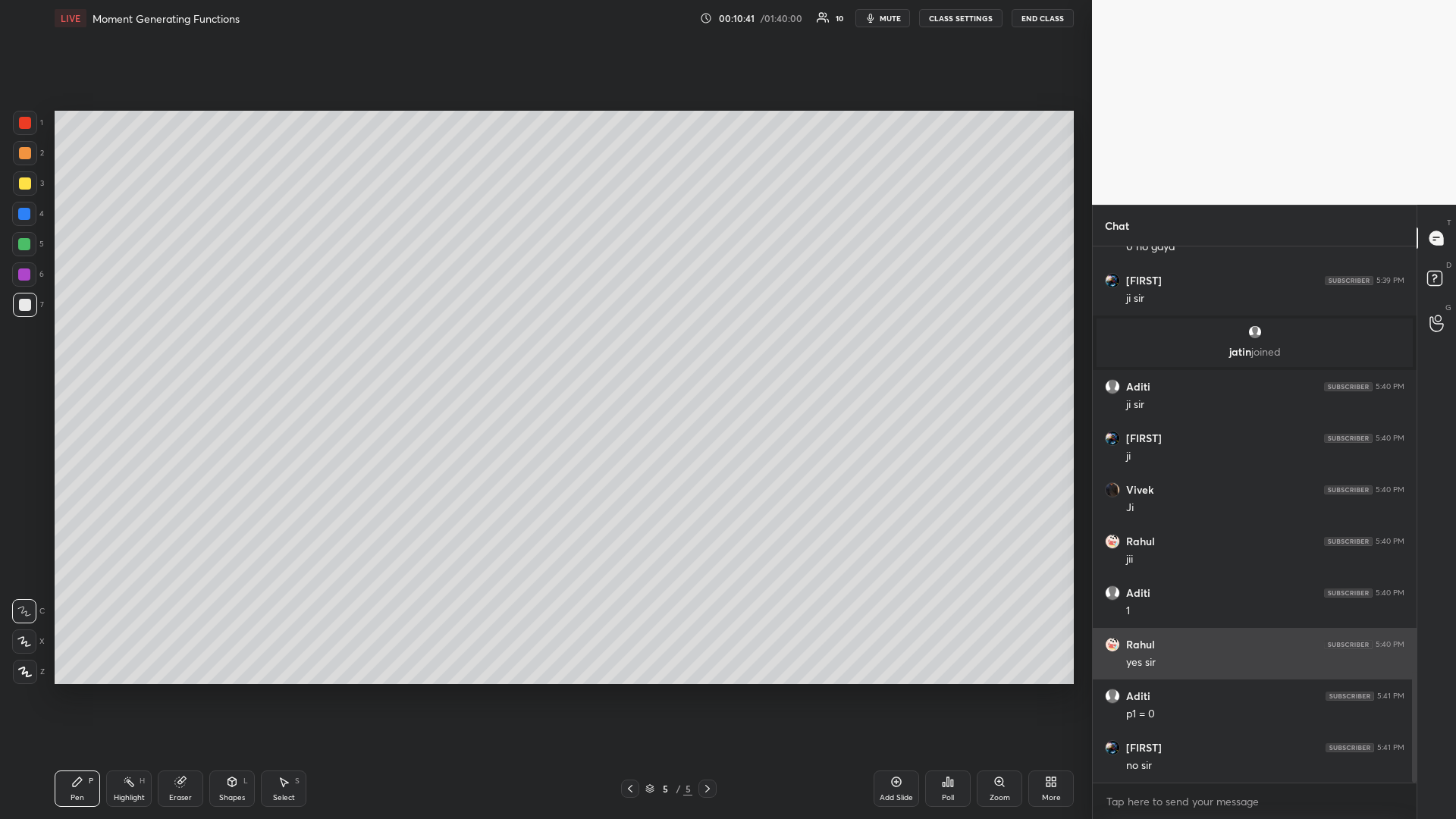 scroll, scrollTop: 2063, scrollLeft: 0, axis: vertical 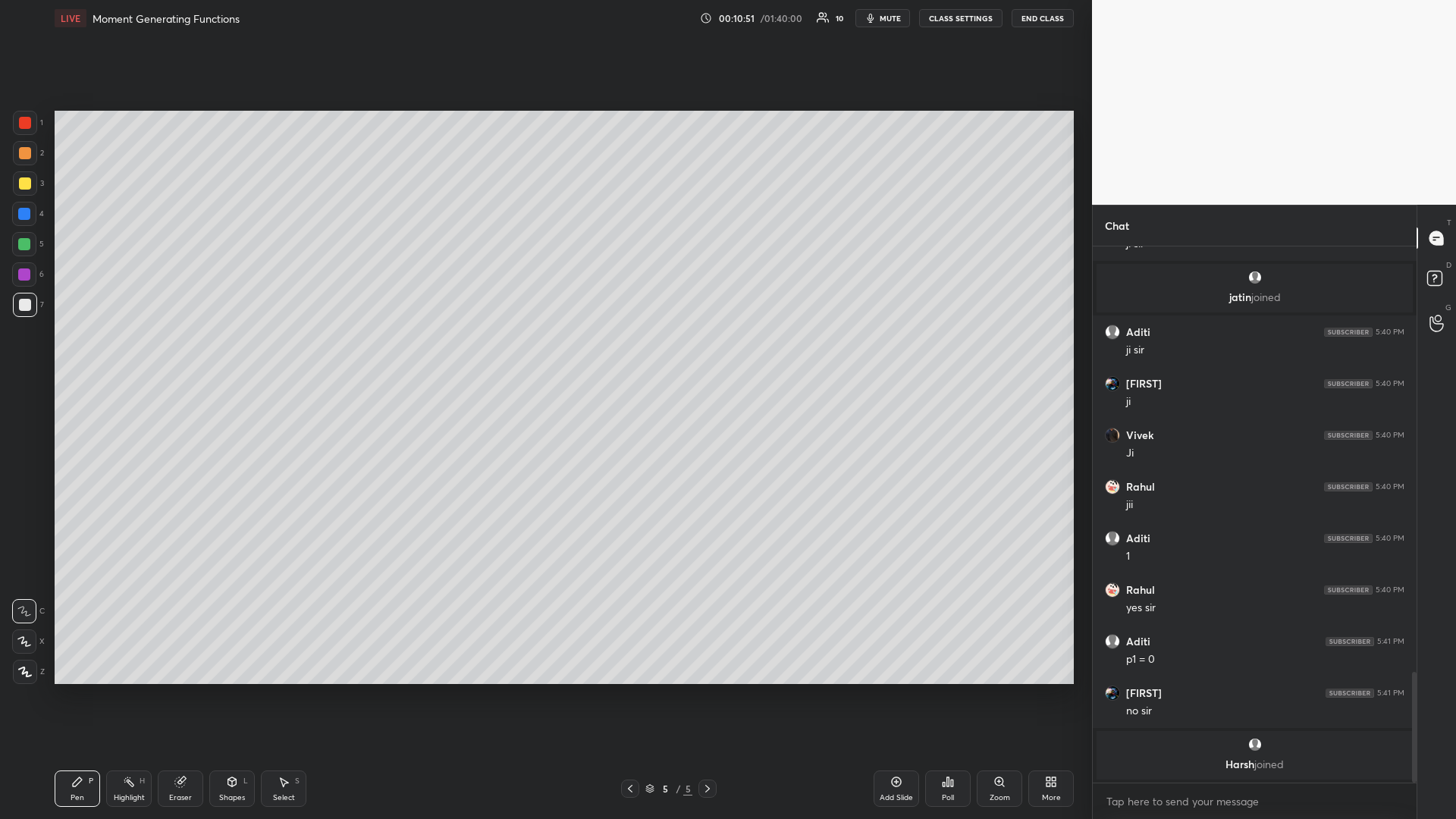 click at bounding box center (25, 305) 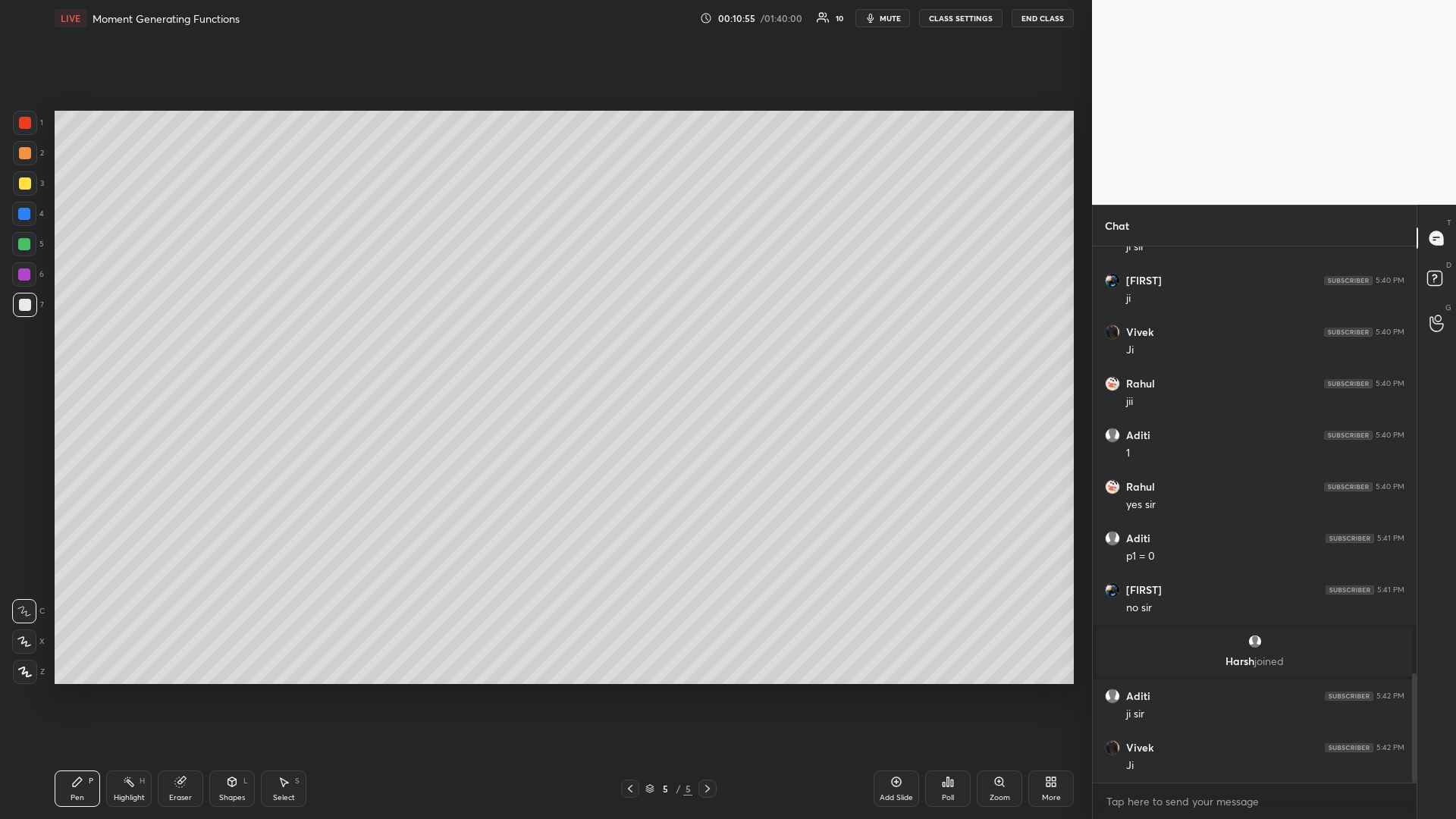 scroll, scrollTop: 2092, scrollLeft: 0, axis: vertical 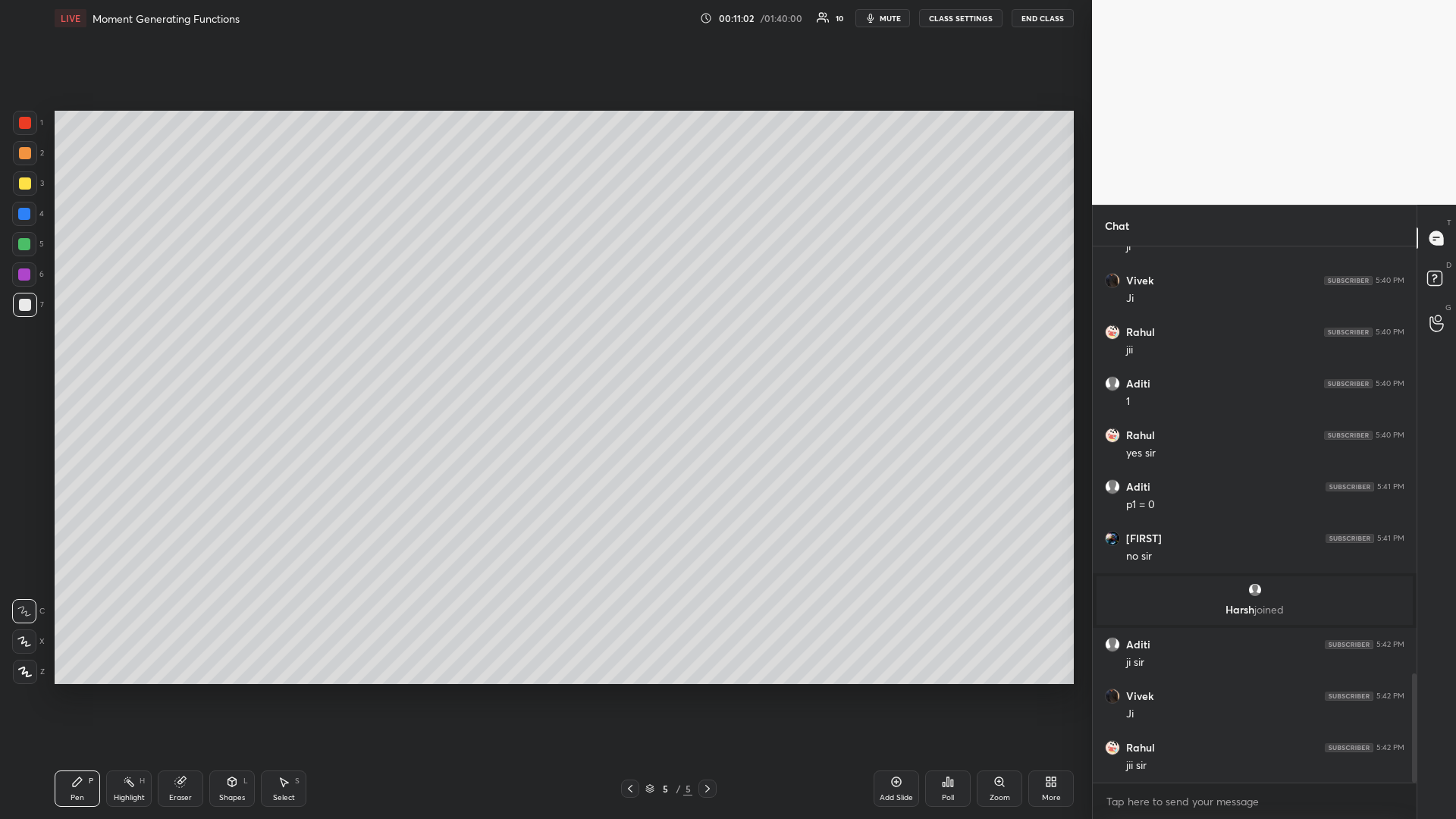click 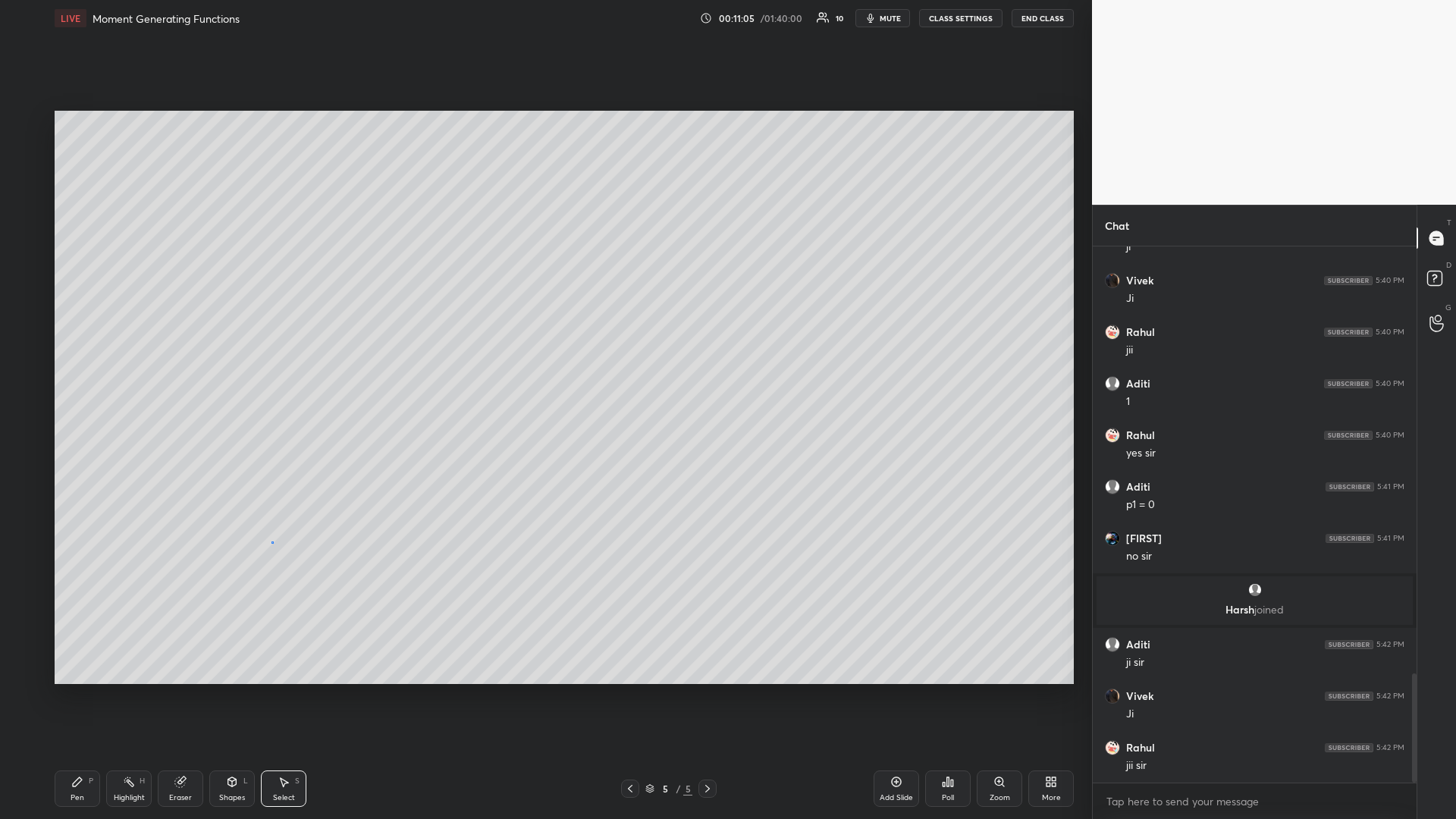 click on "0 ° Undo Copy Paste here Duplicate Duplicate to new slide Delete" at bounding box center [564, 397] 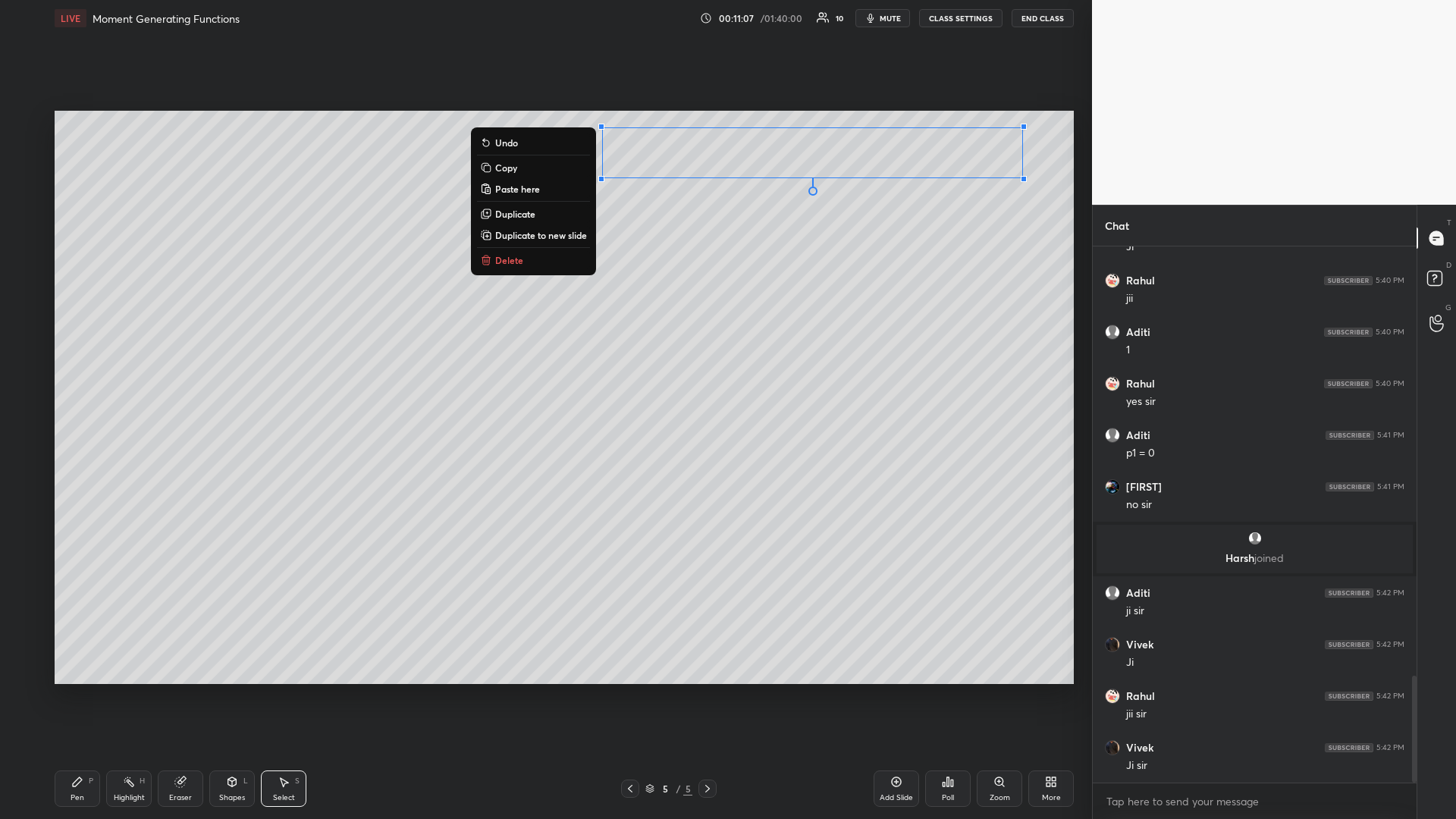 scroll, scrollTop: 2195, scrollLeft: 0, axis: vertical 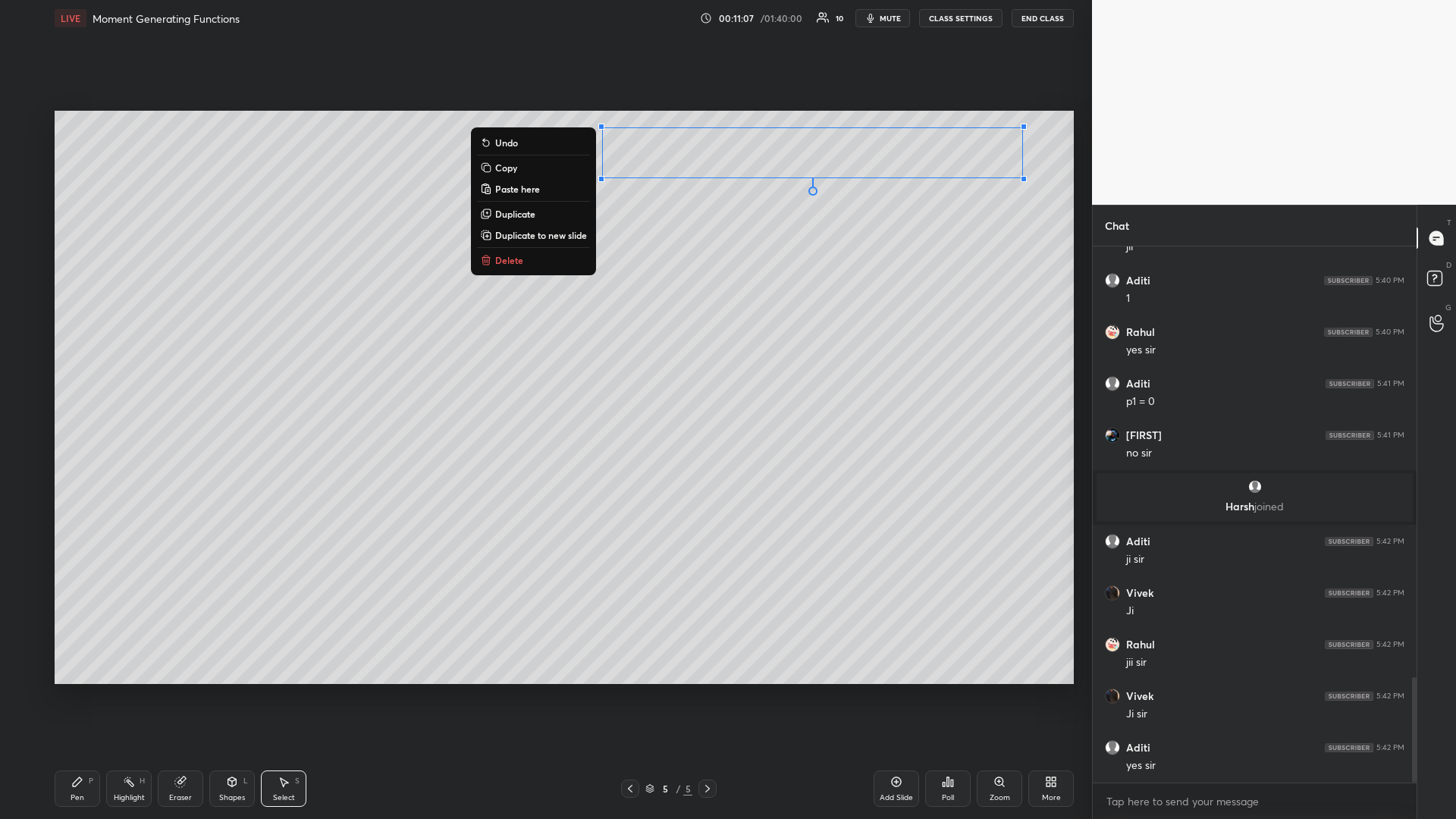 click on "0 ° Undo Copy Paste here Duplicate Duplicate to new slide Delete" at bounding box center (564, 397) 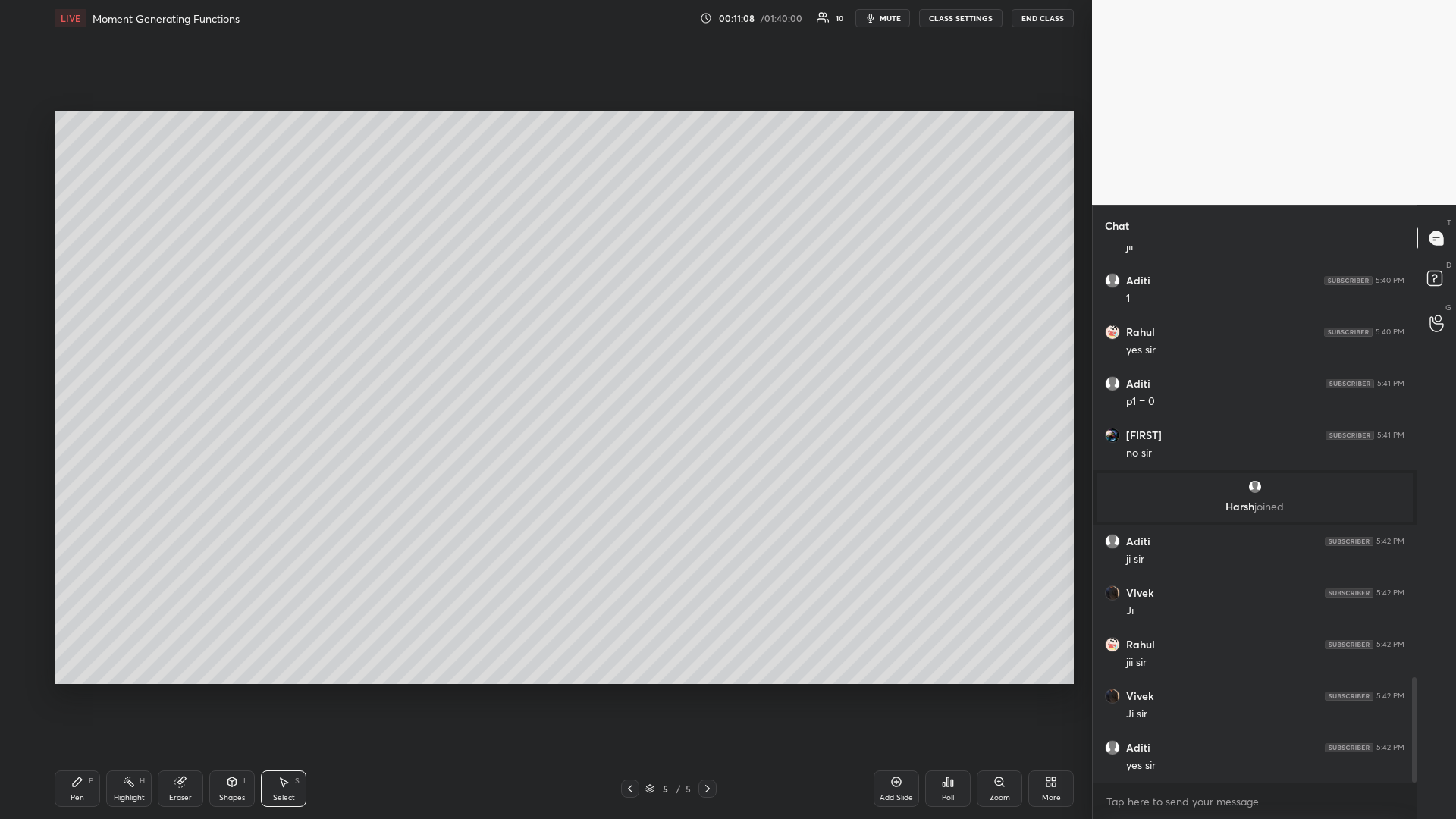 click 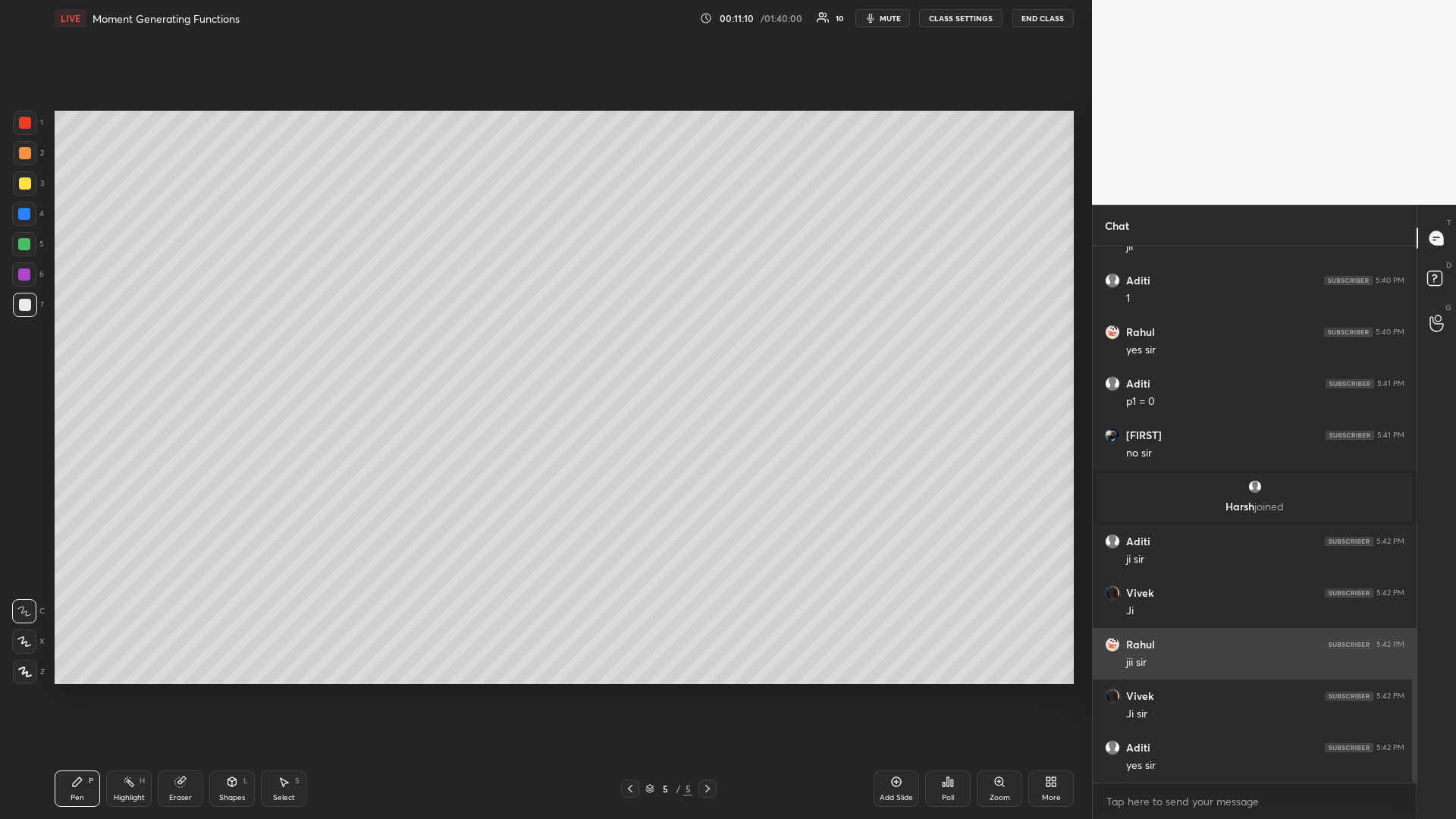 scroll, scrollTop: 2247, scrollLeft: 0, axis: vertical 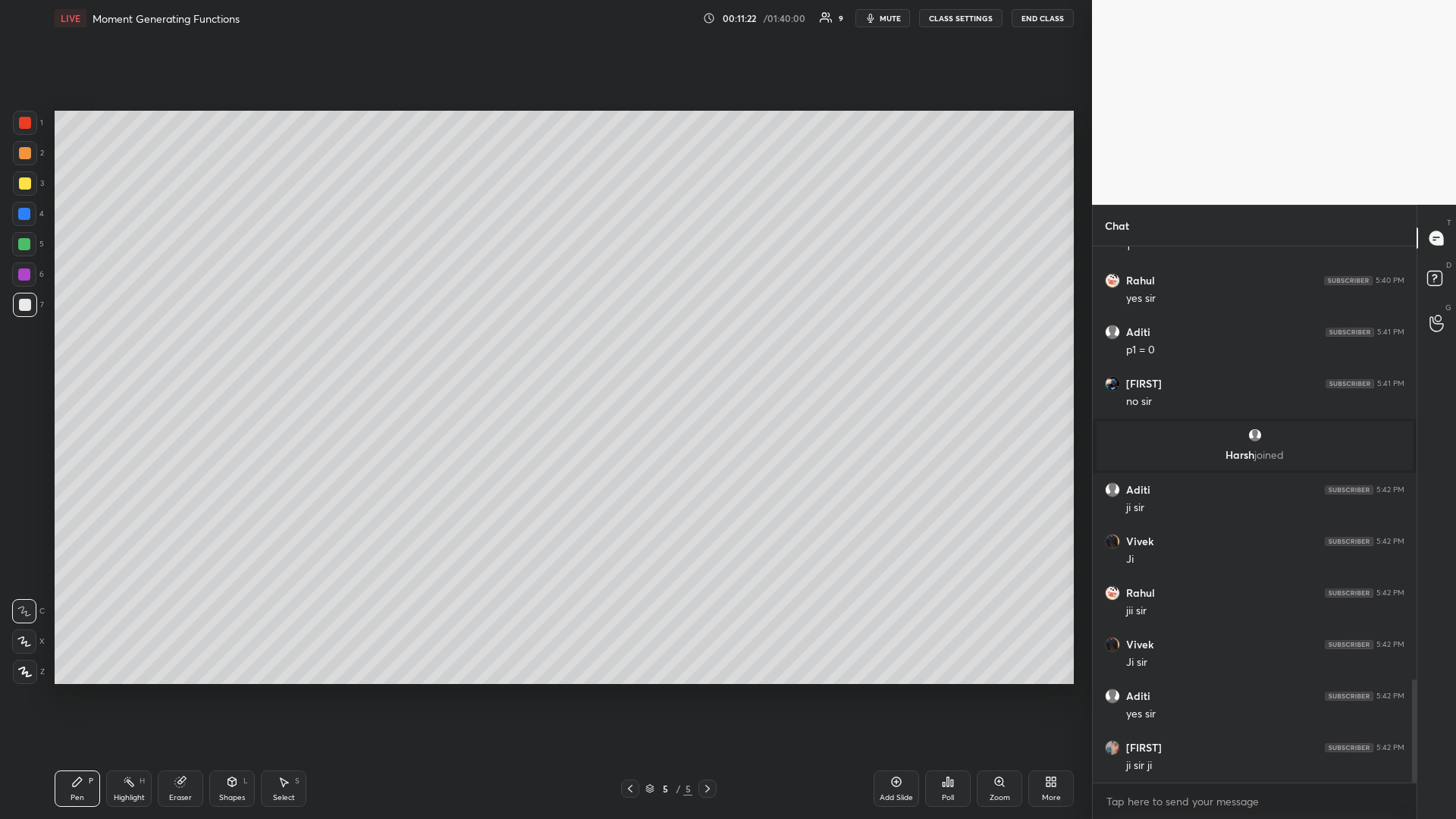 click 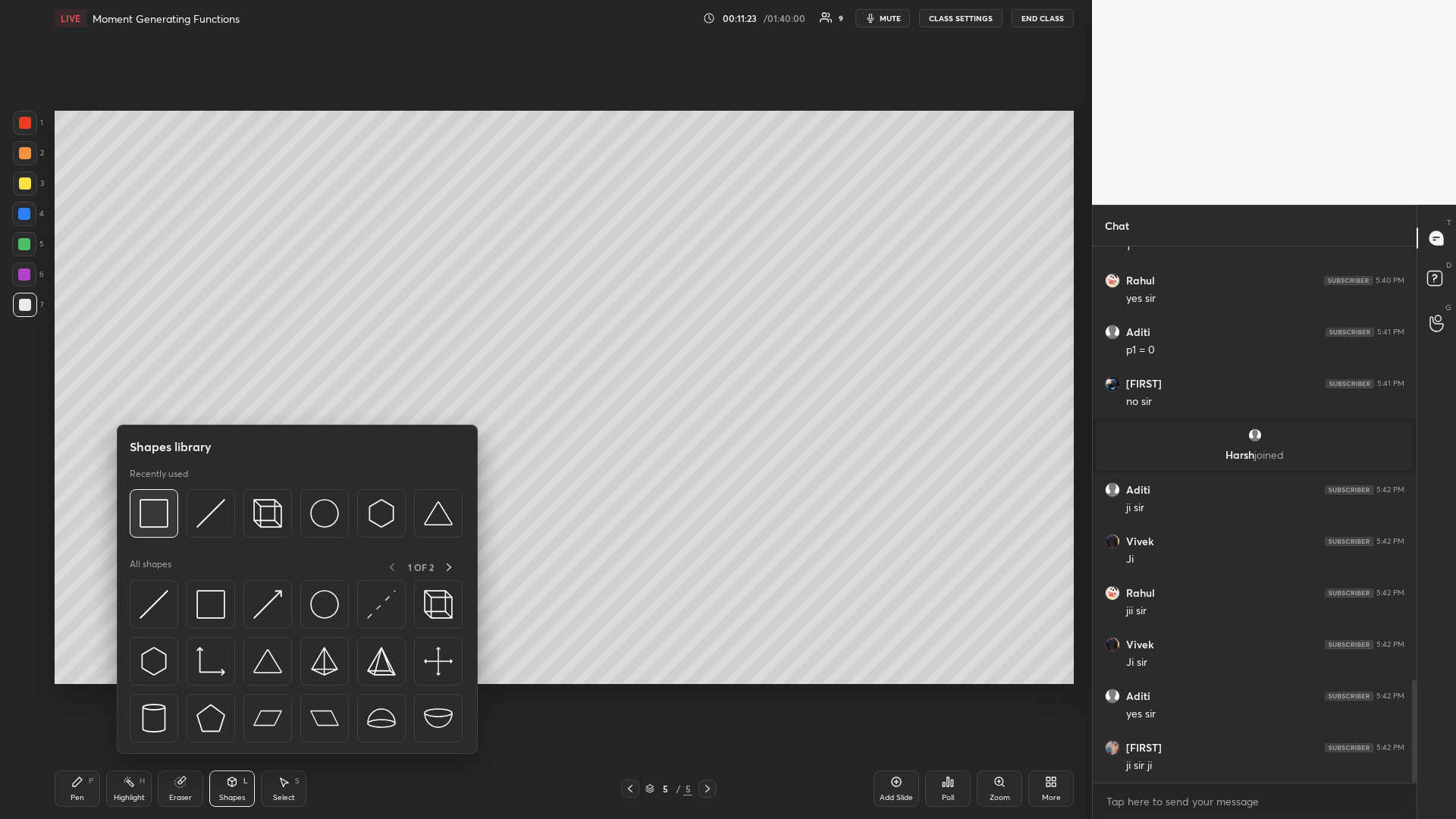 click at bounding box center (154, 513) 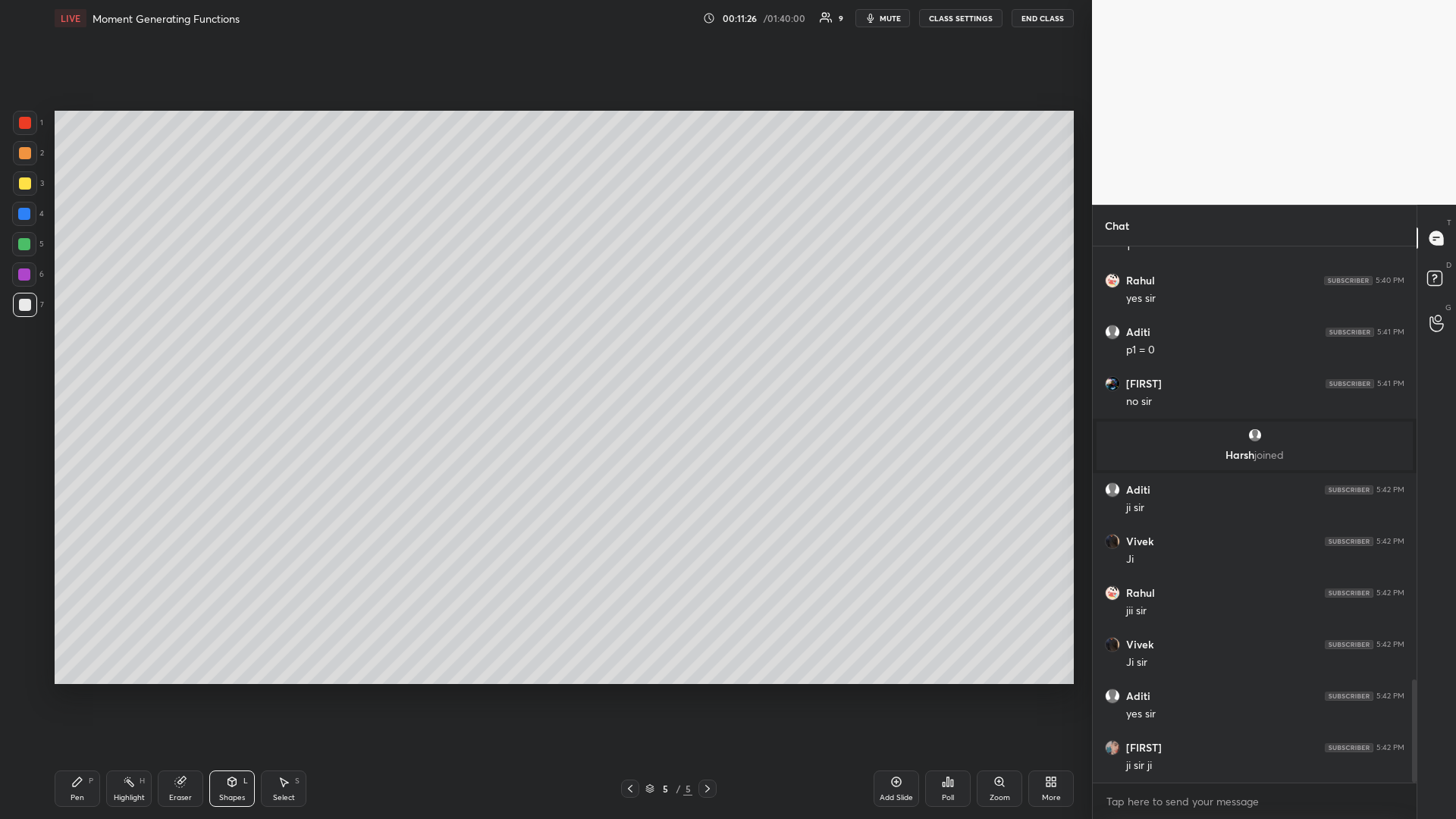 click on "Pen P" at bounding box center (77, 789) 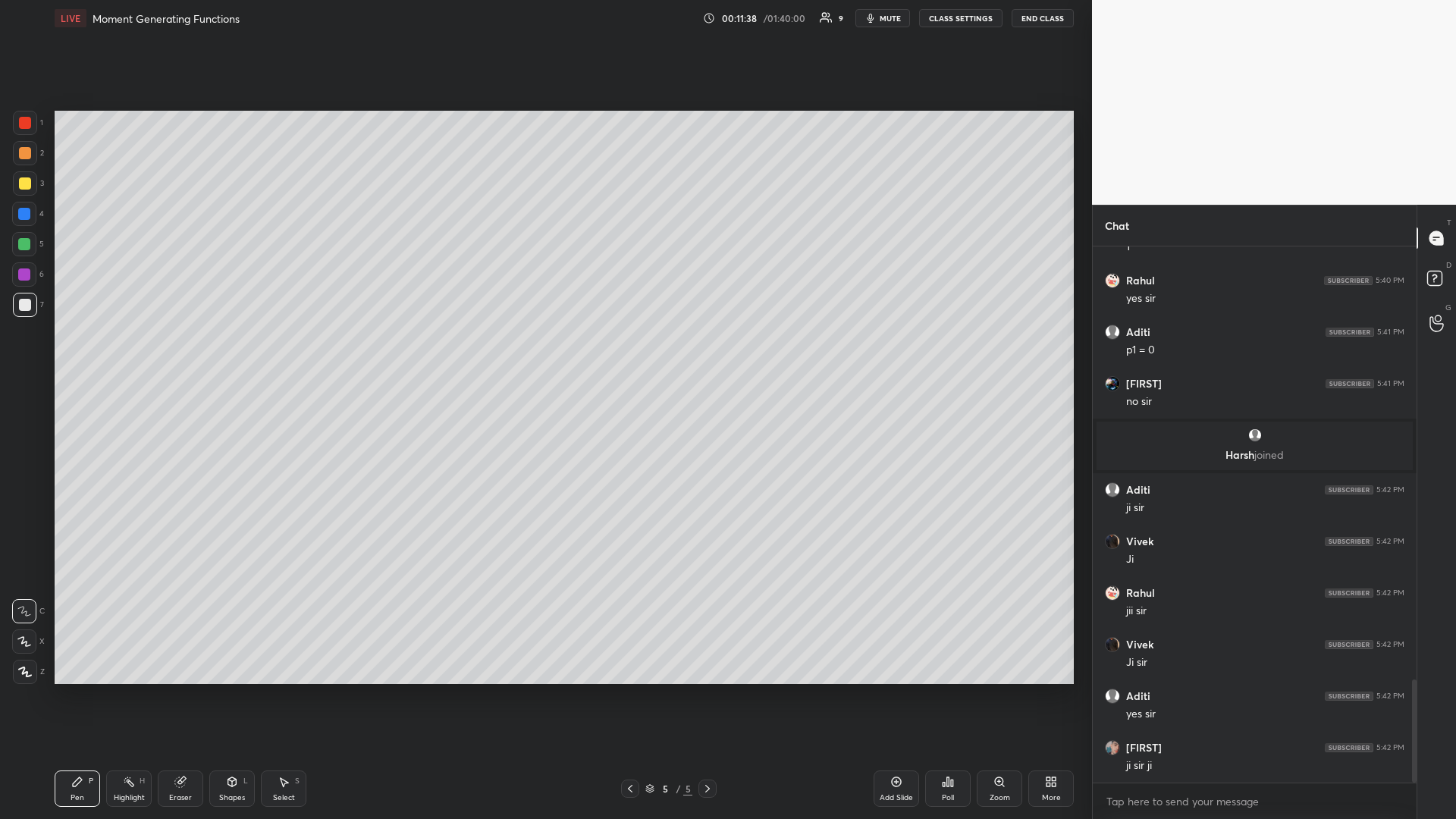 click on "Shapes L" at bounding box center (232, 789) 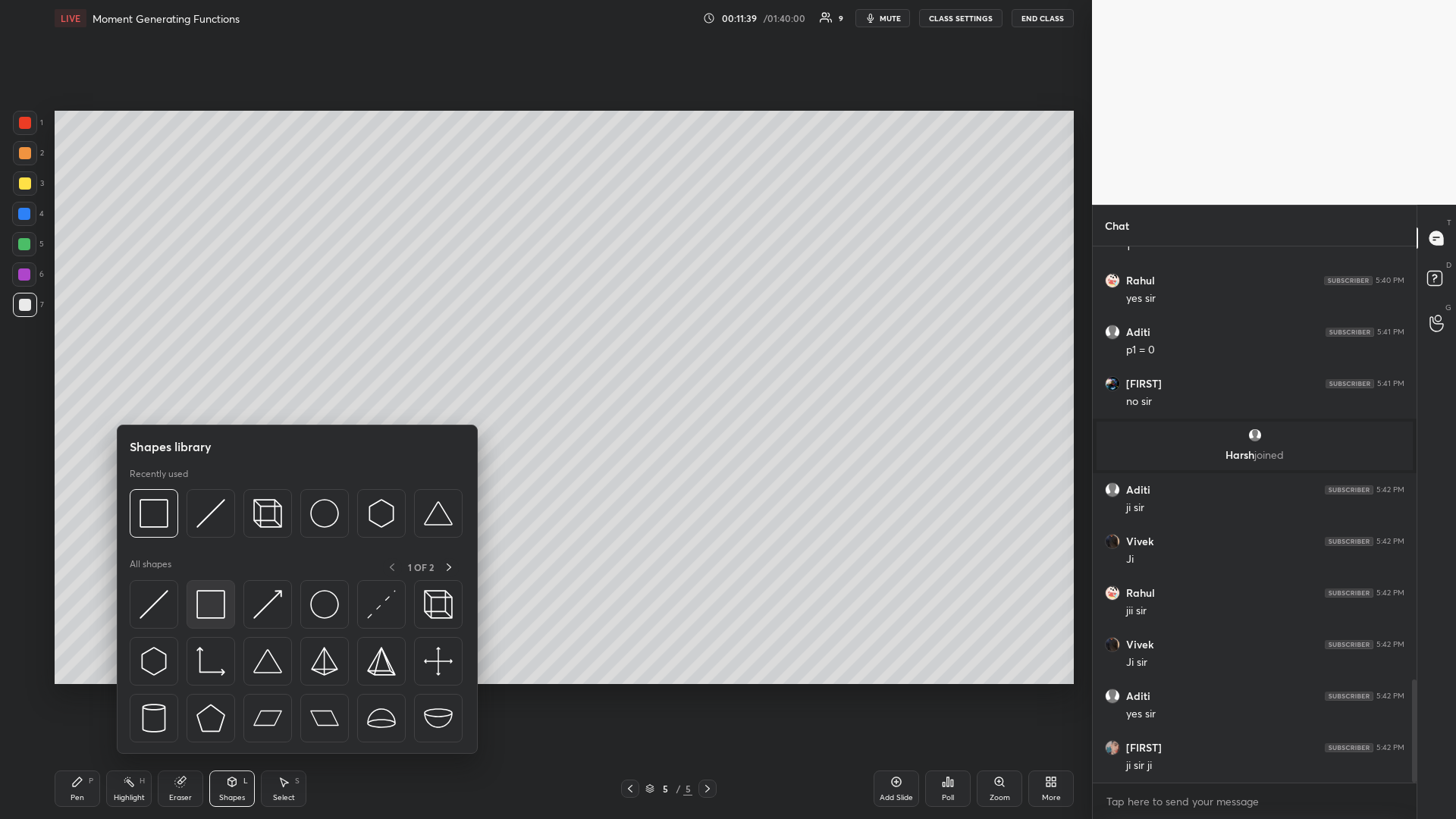 click at bounding box center [211, 604] 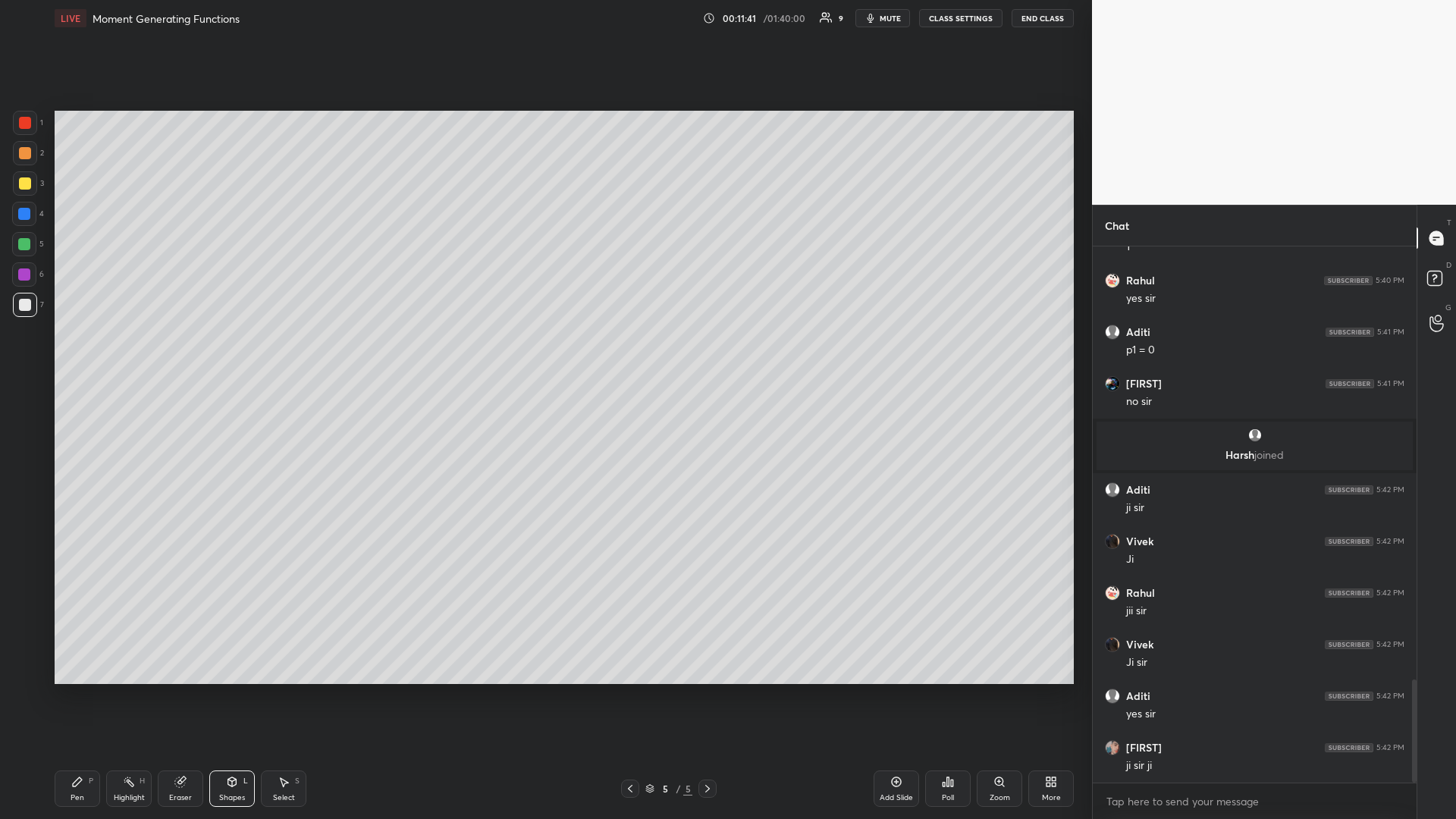 click 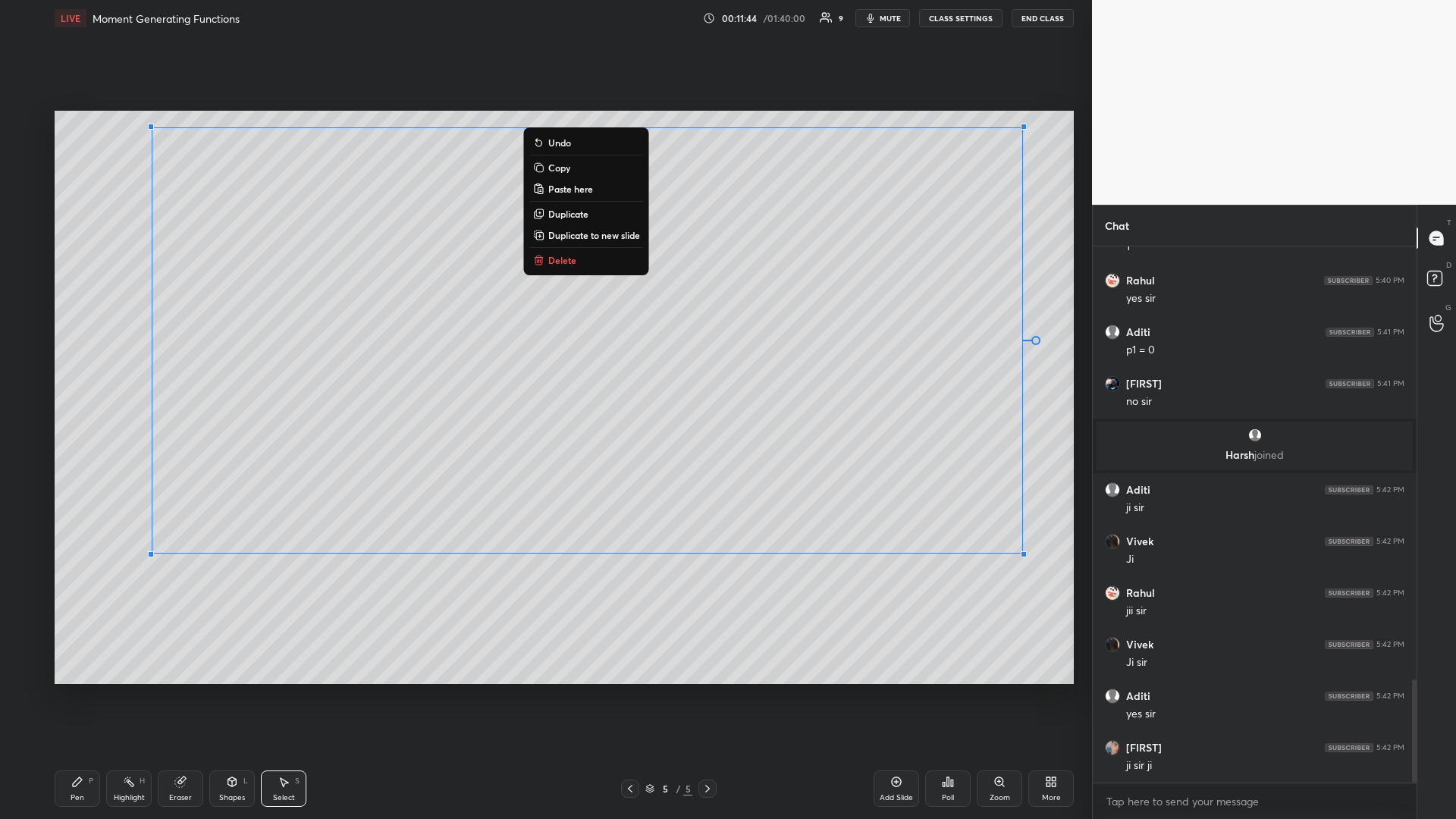 click on "0 ° Undo Copy Paste here Duplicate Duplicate to new slide Delete" at bounding box center (564, 397) 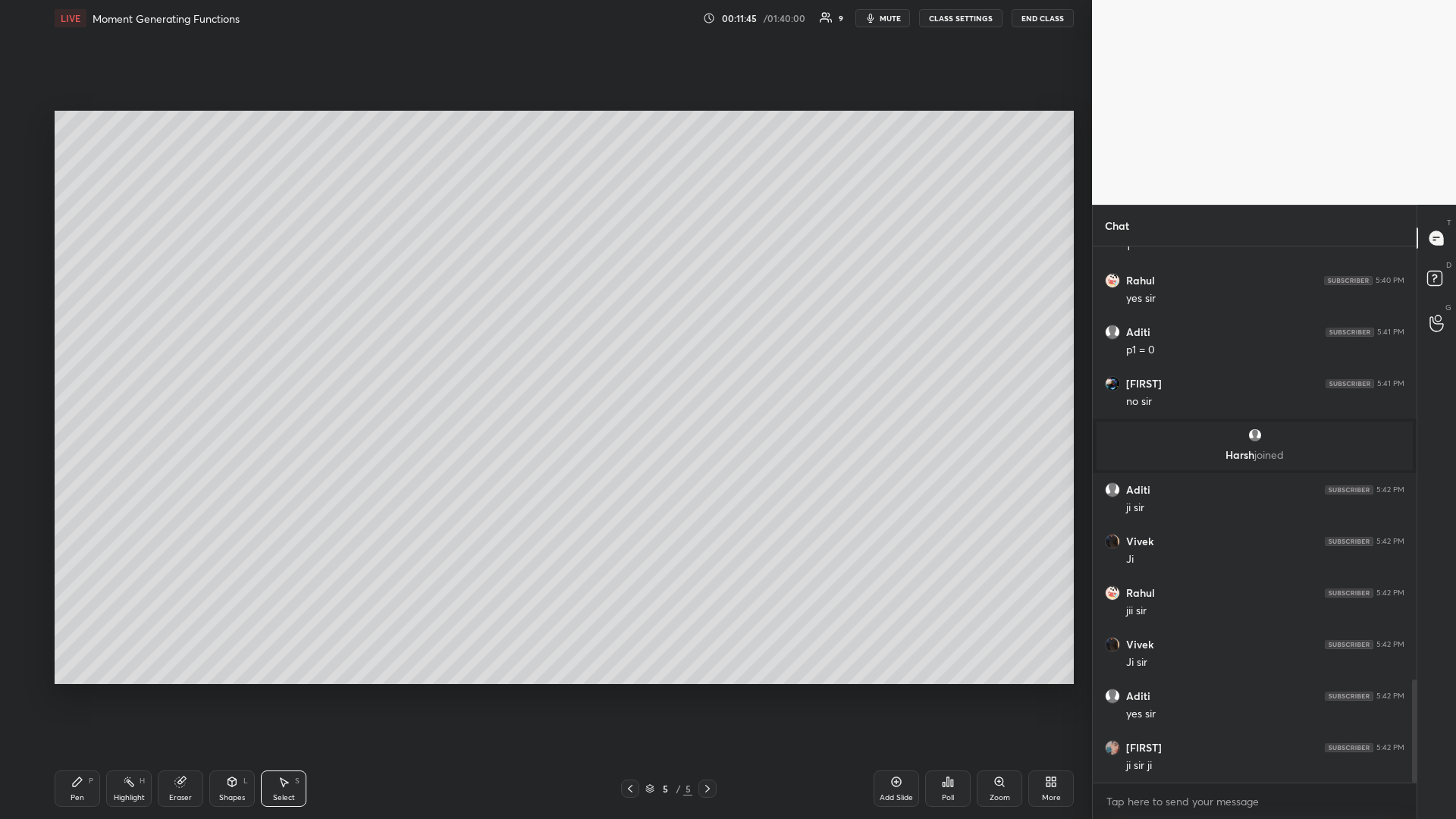click on "Pen P" at bounding box center (77, 789) 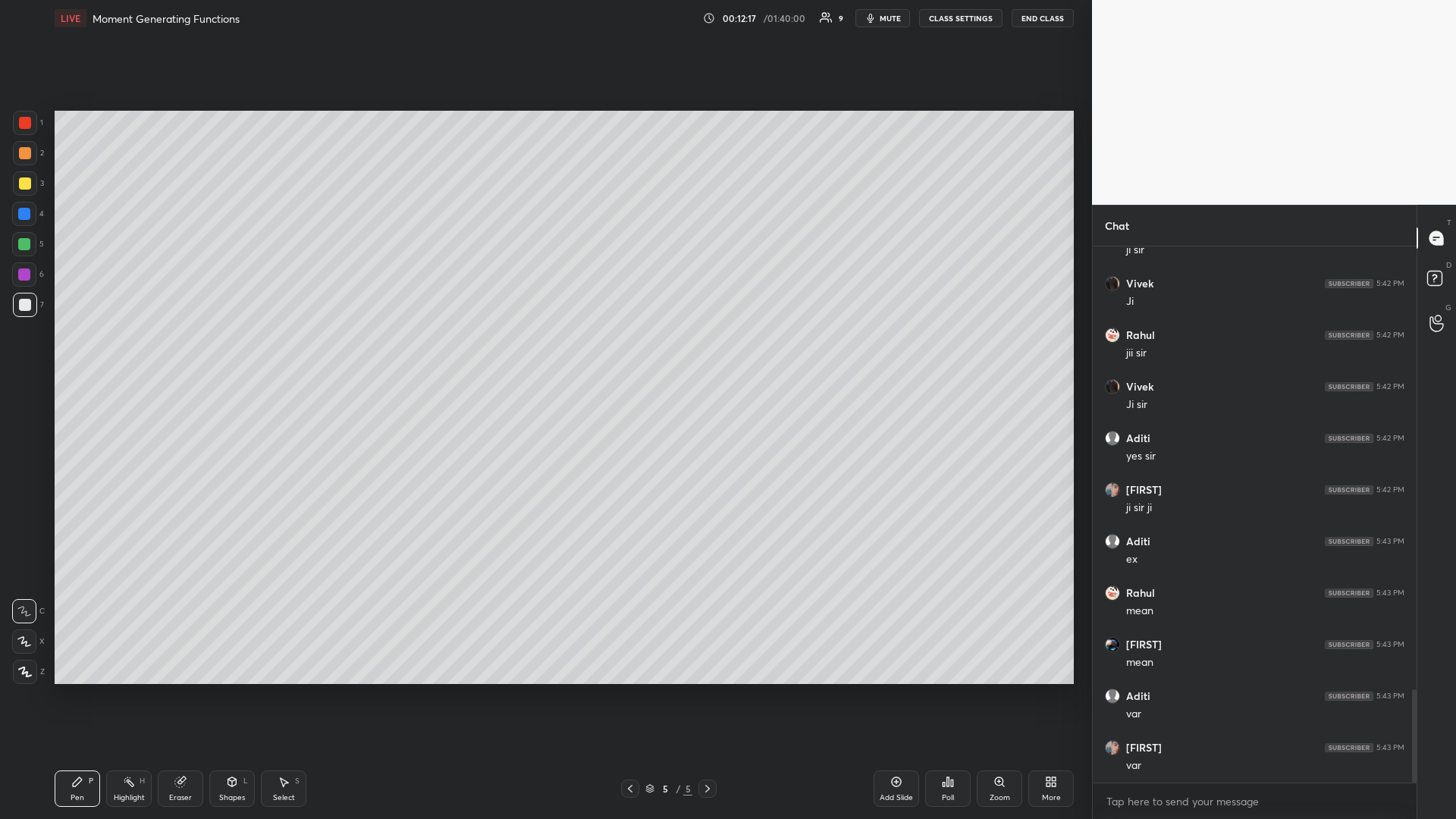 scroll, scrollTop: 2556, scrollLeft: 0, axis: vertical 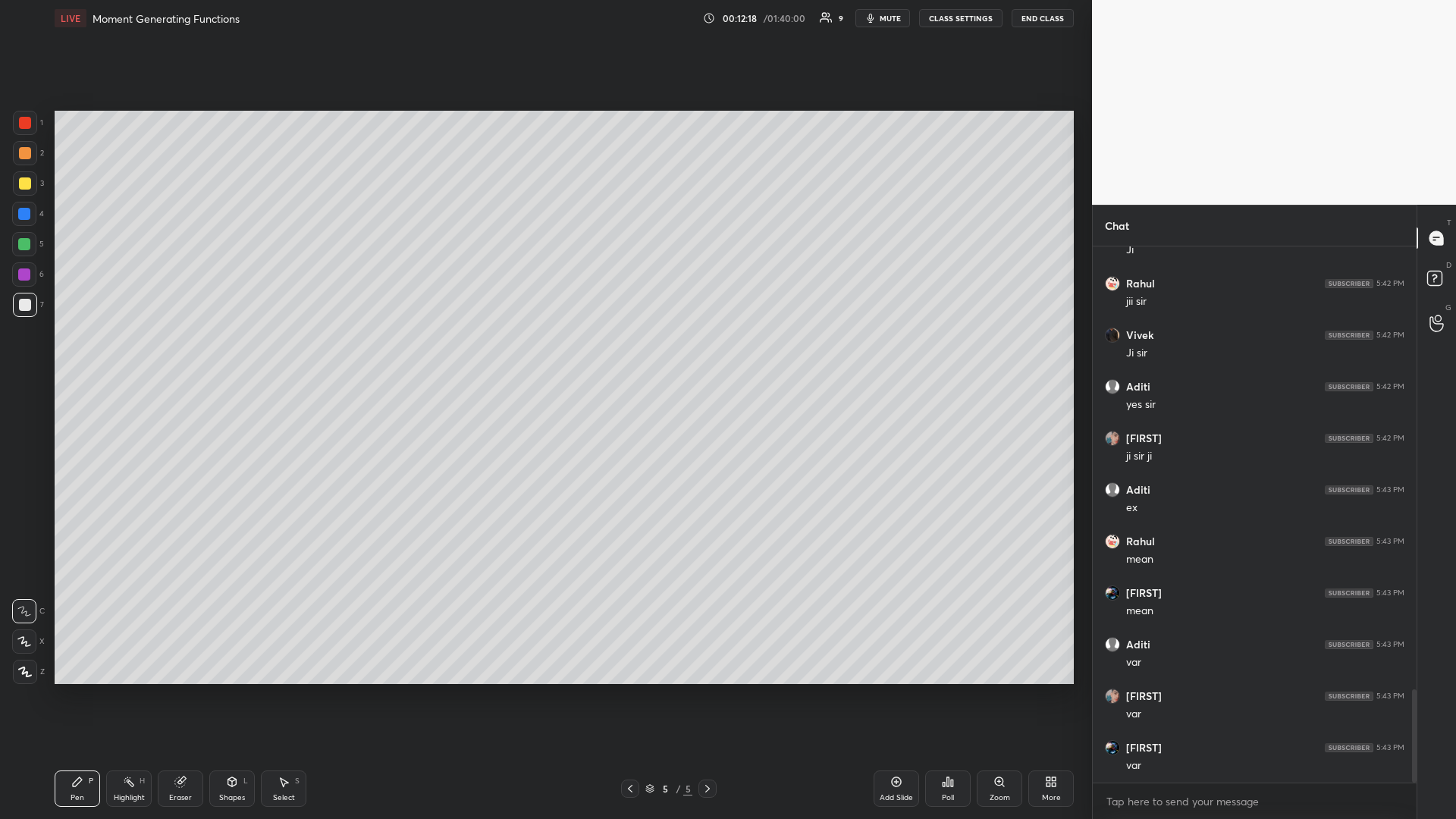 click 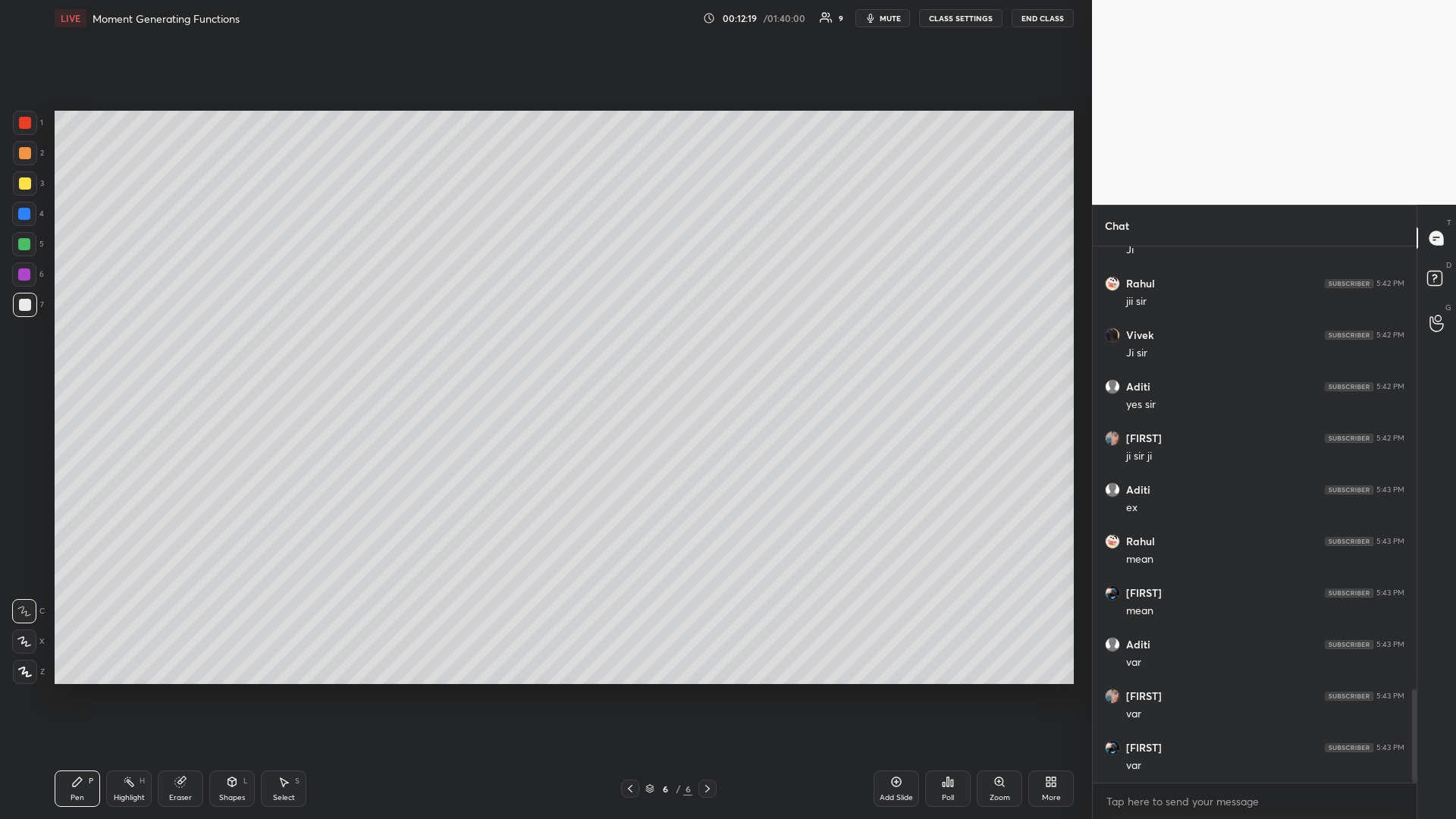 scroll, scrollTop: 2608, scrollLeft: 0, axis: vertical 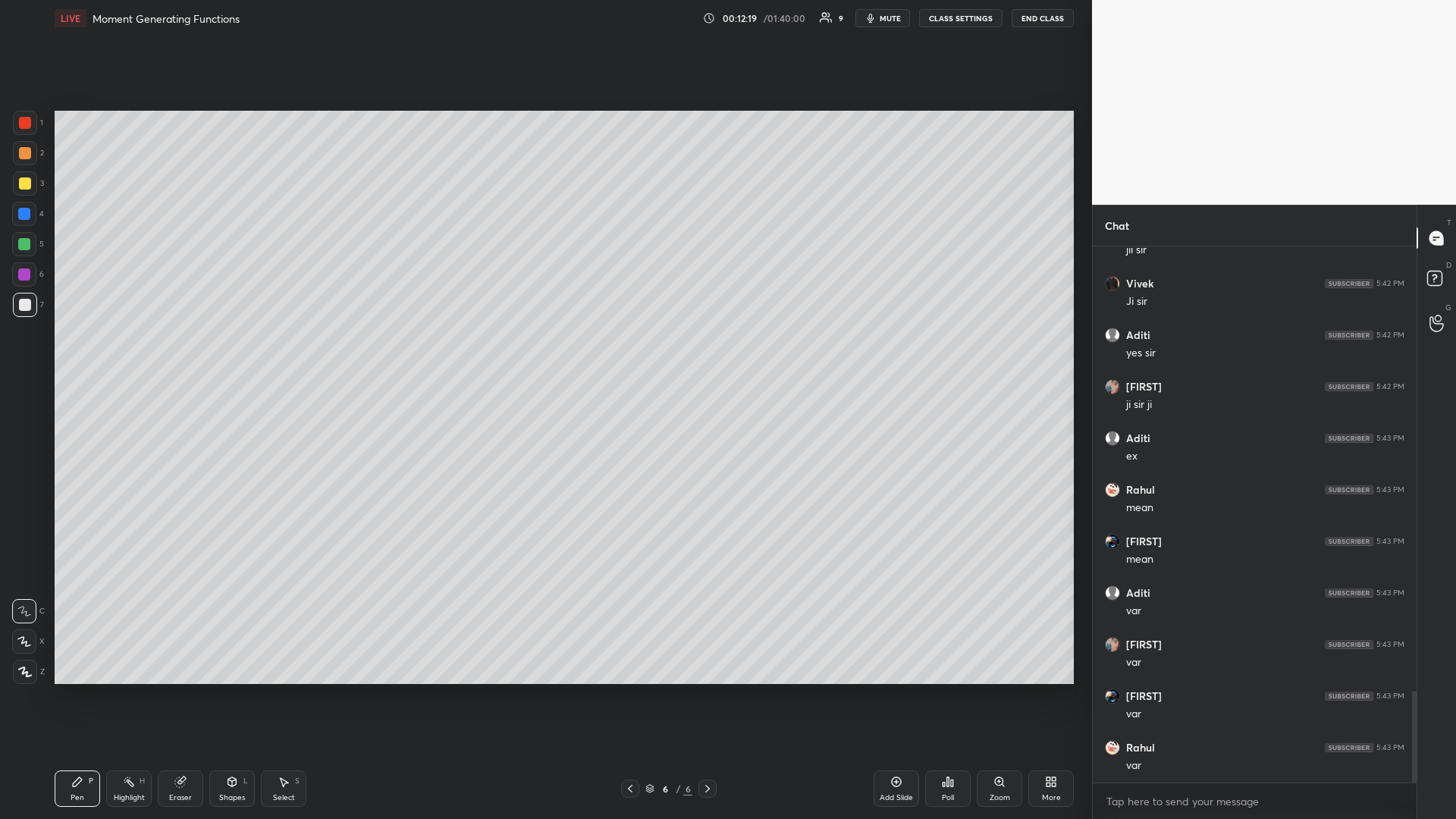 click at bounding box center [25, 184] 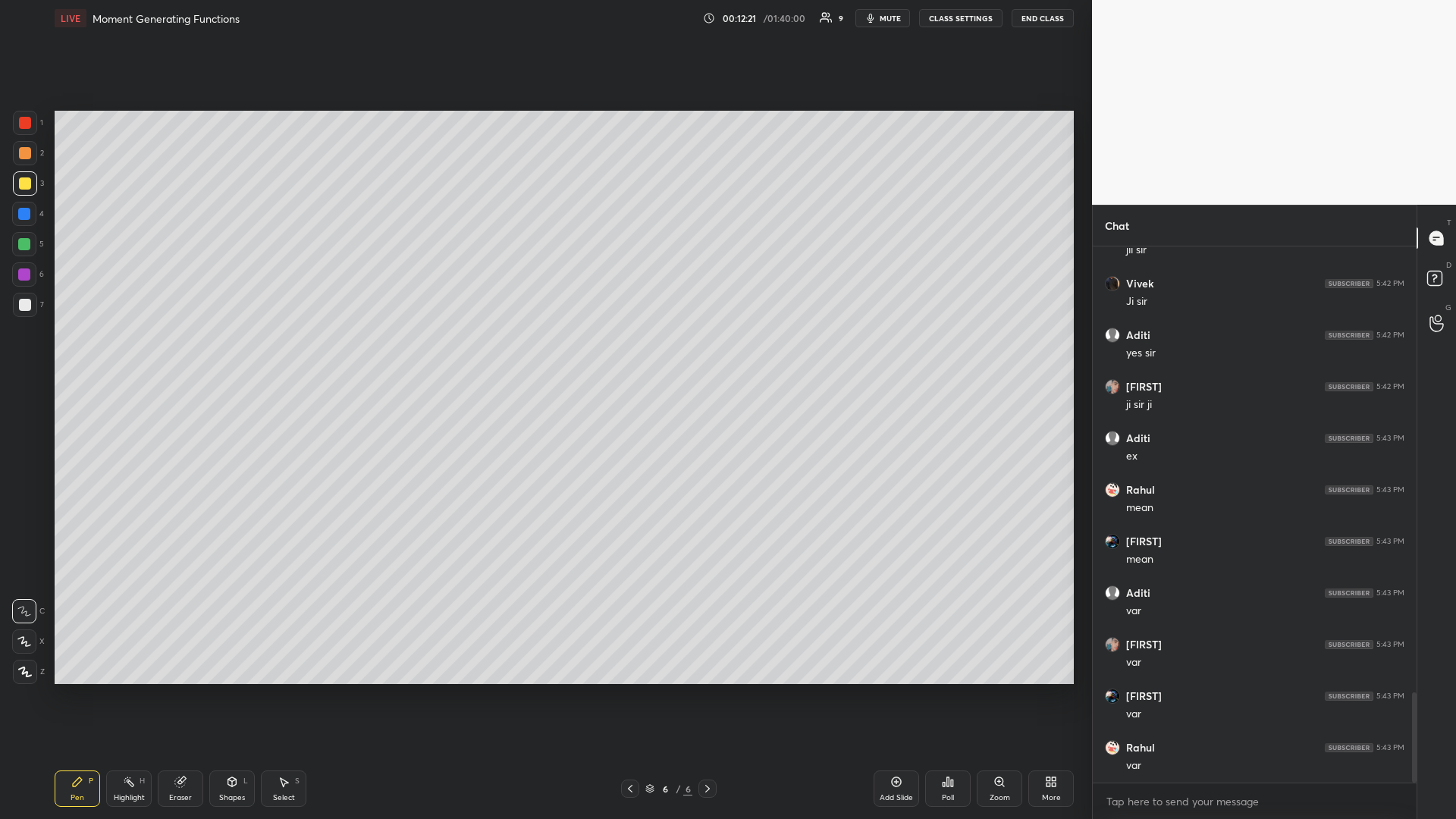 scroll, scrollTop: 2659, scrollLeft: 0, axis: vertical 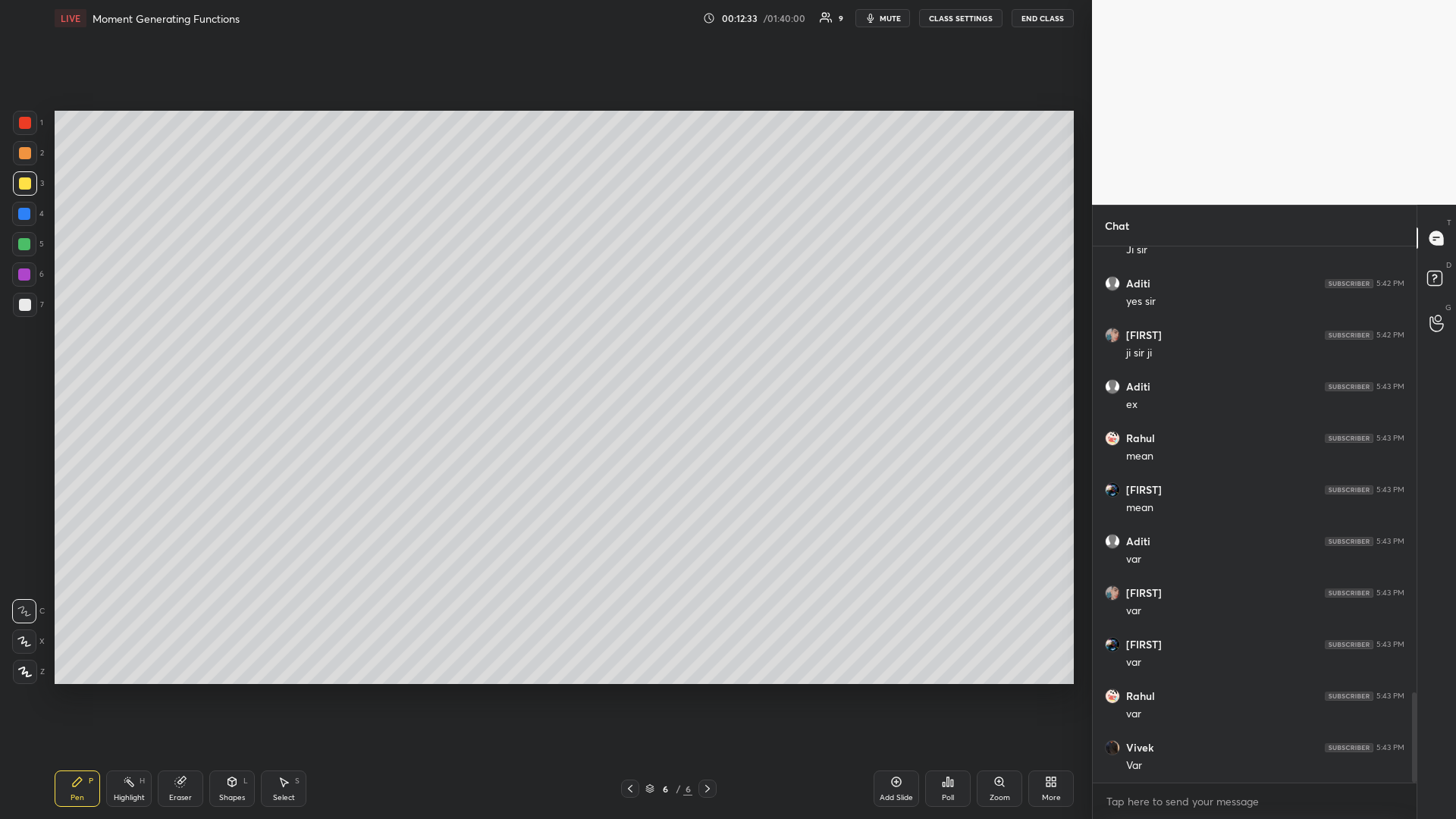 click 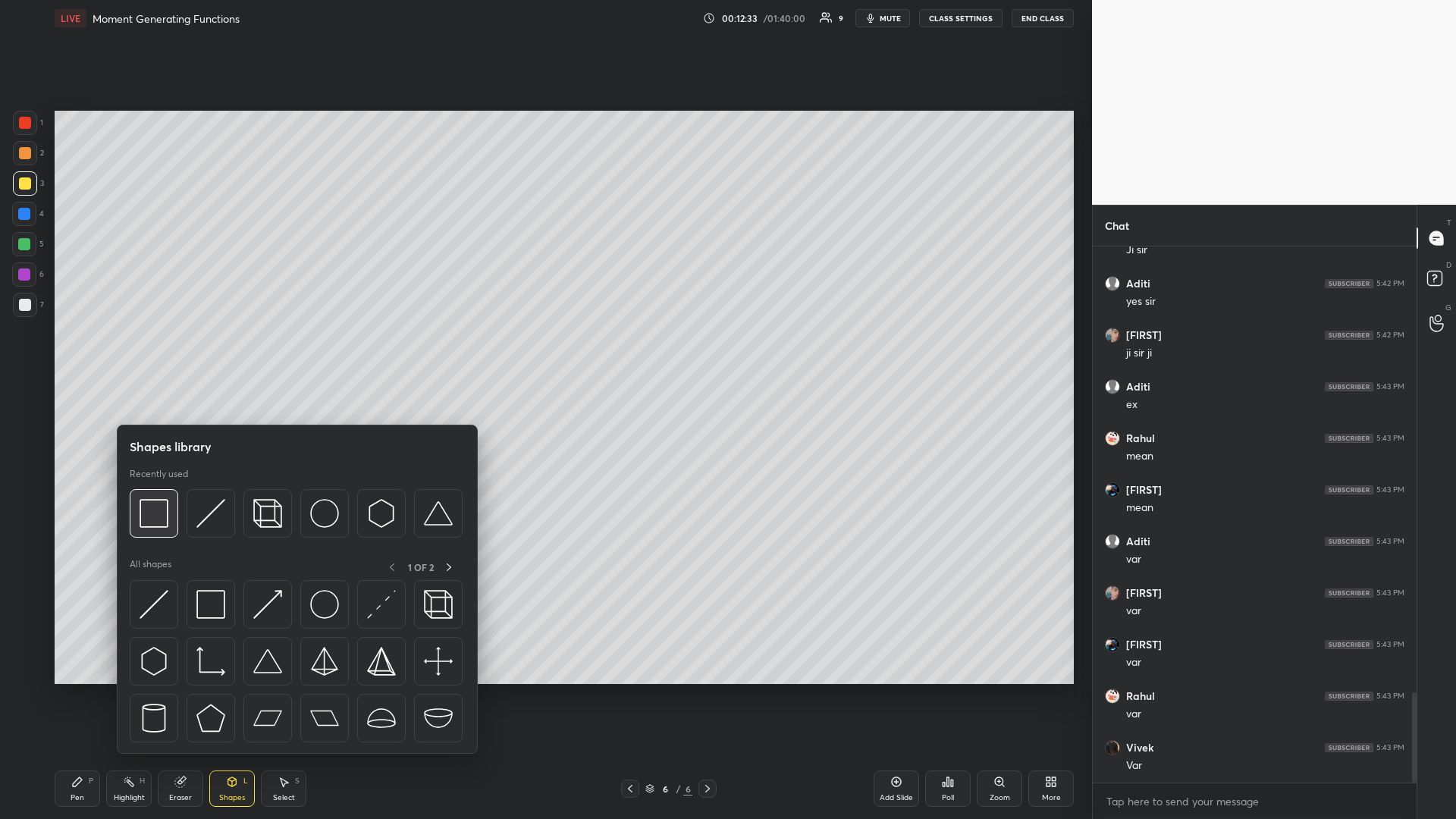 click at bounding box center [154, 513] 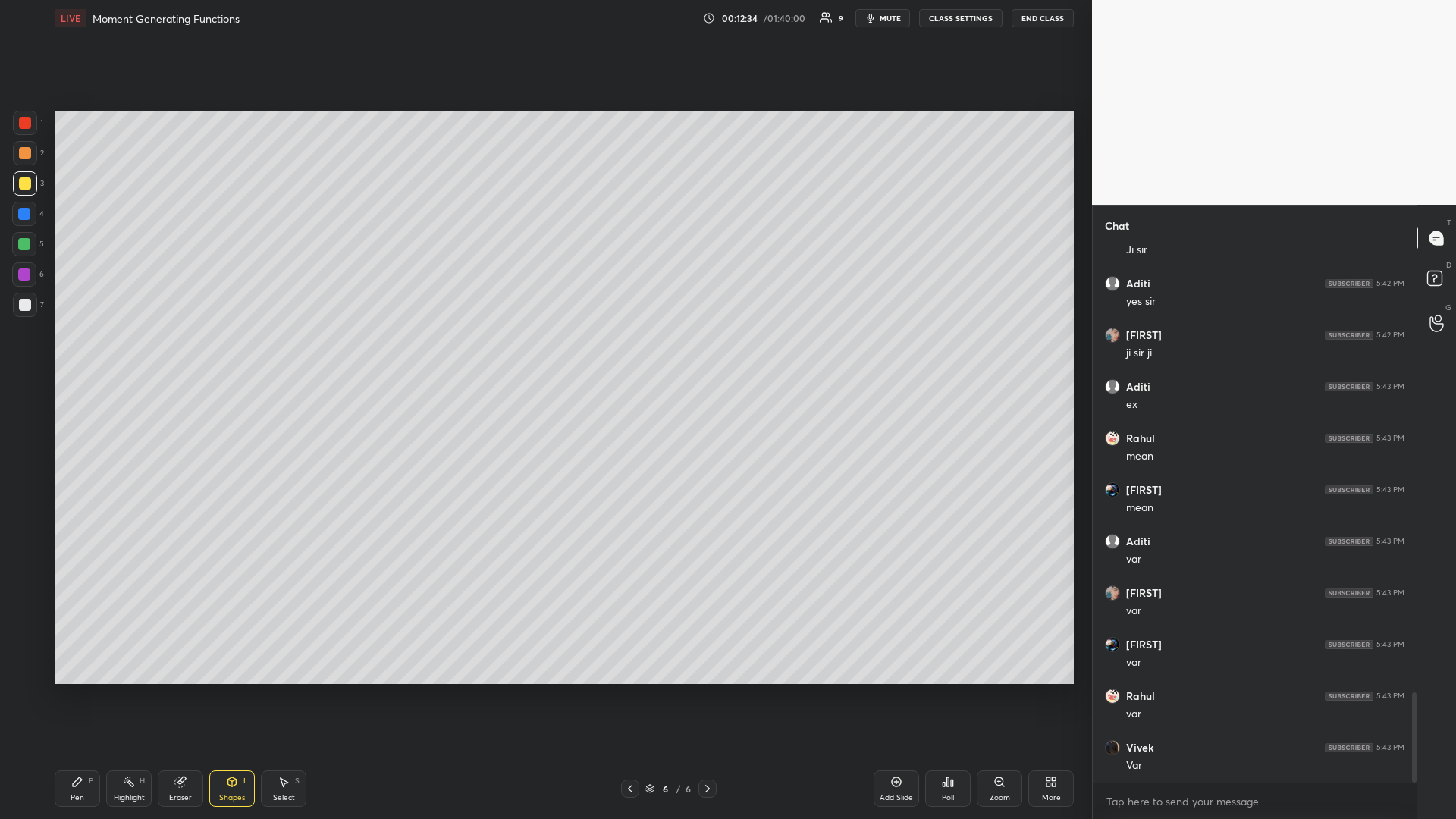 click on "Shapes L" at bounding box center (232, 789) 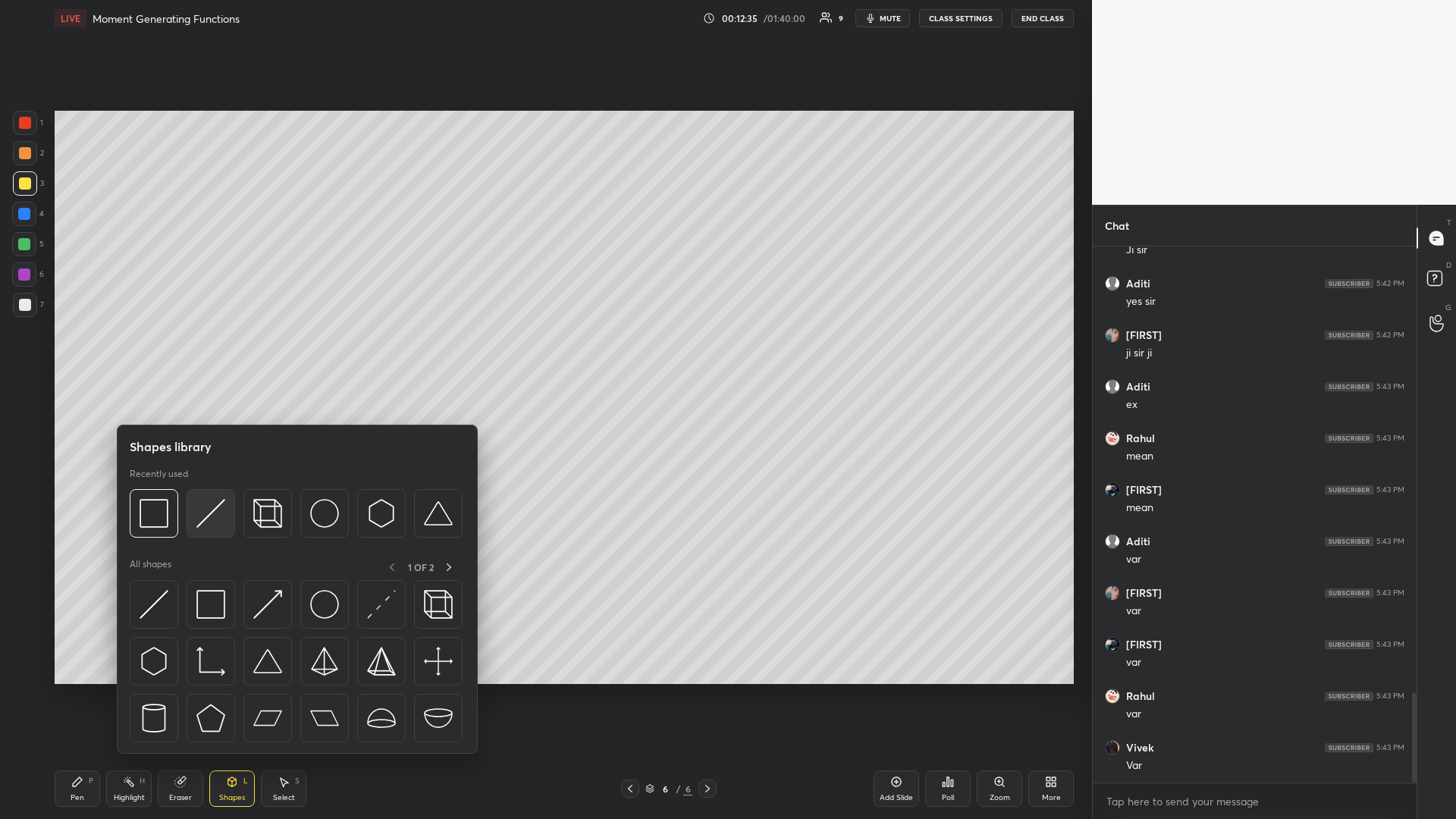 click at bounding box center [211, 513] 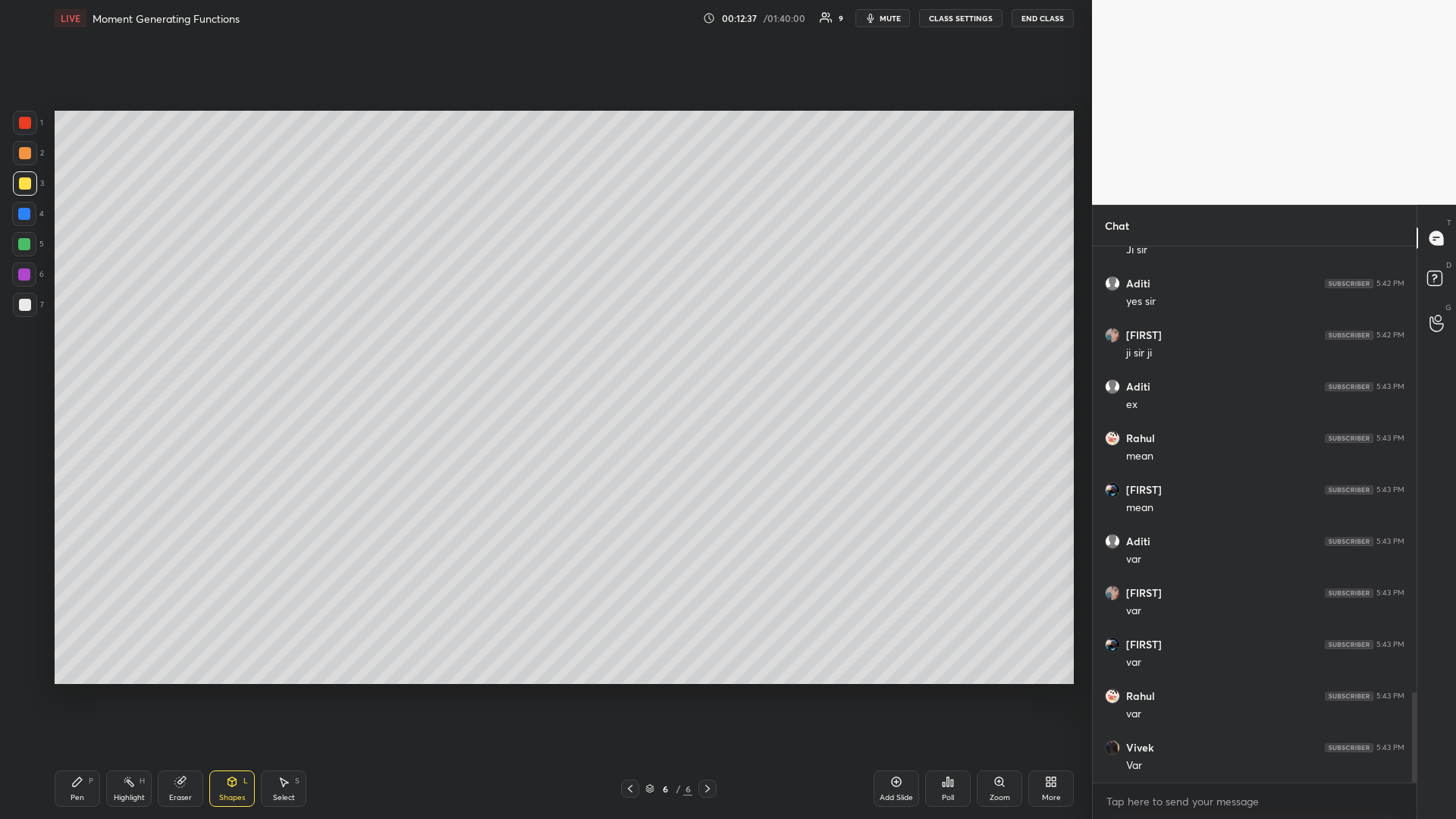 click 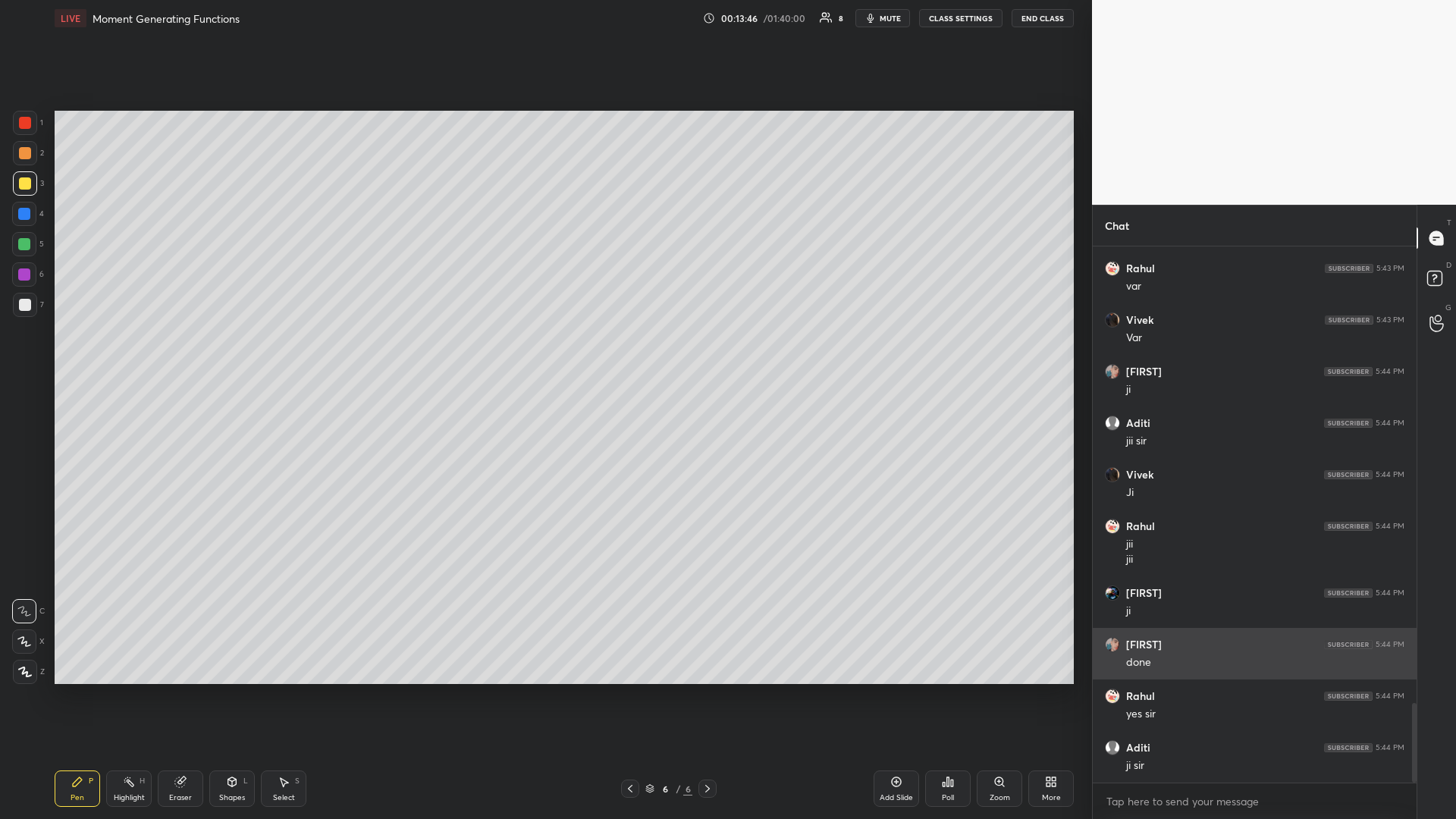 scroll, scrollTop: 3139, scrollLeft: 0, axis: vertical 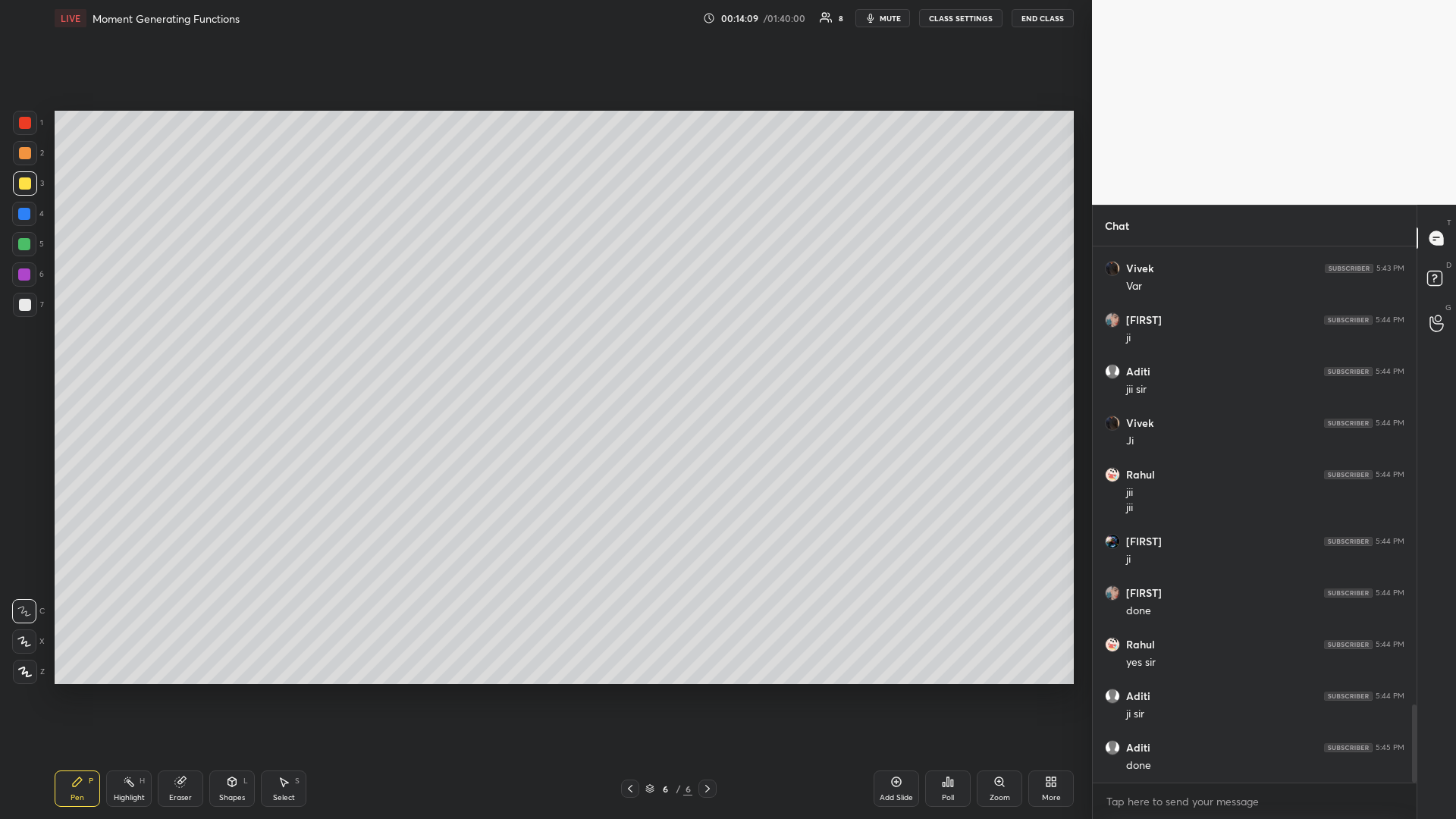 click at bounding box center [25, 305] 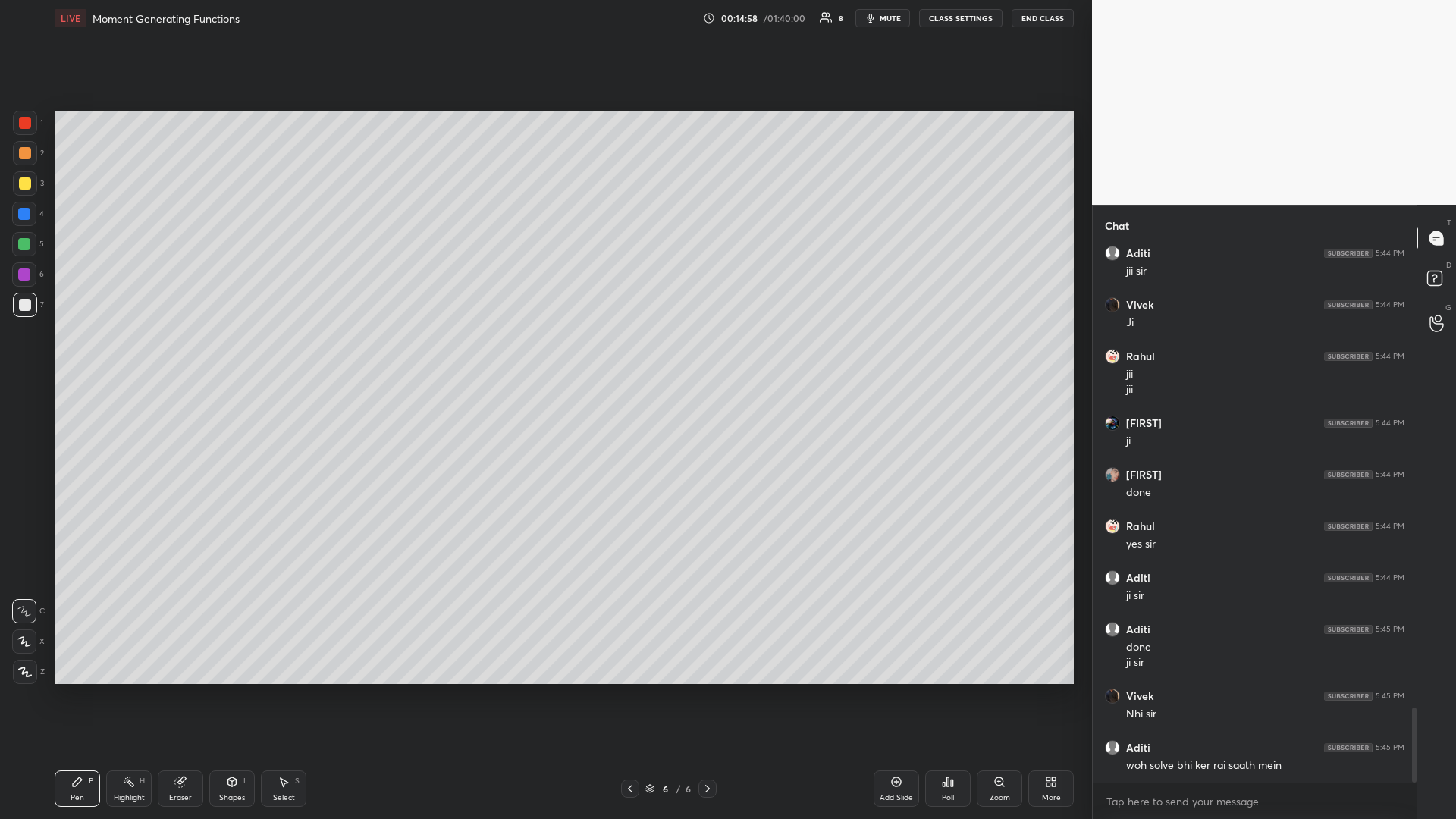 scroll, scrollTop: 3309, scrollLeft: 0, axis: vertical 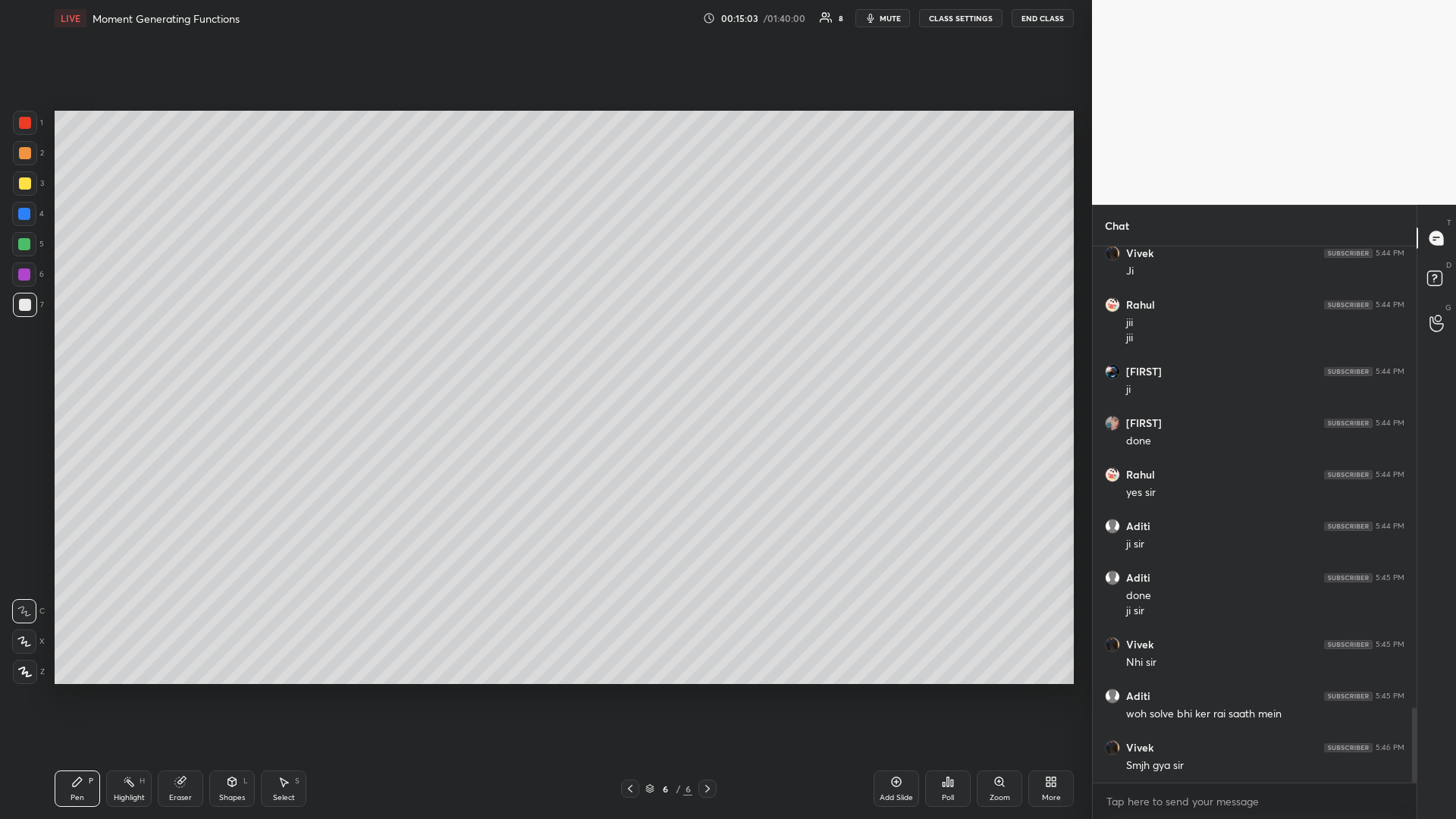 click on "Shapes L" at bounding box center [232, 789] 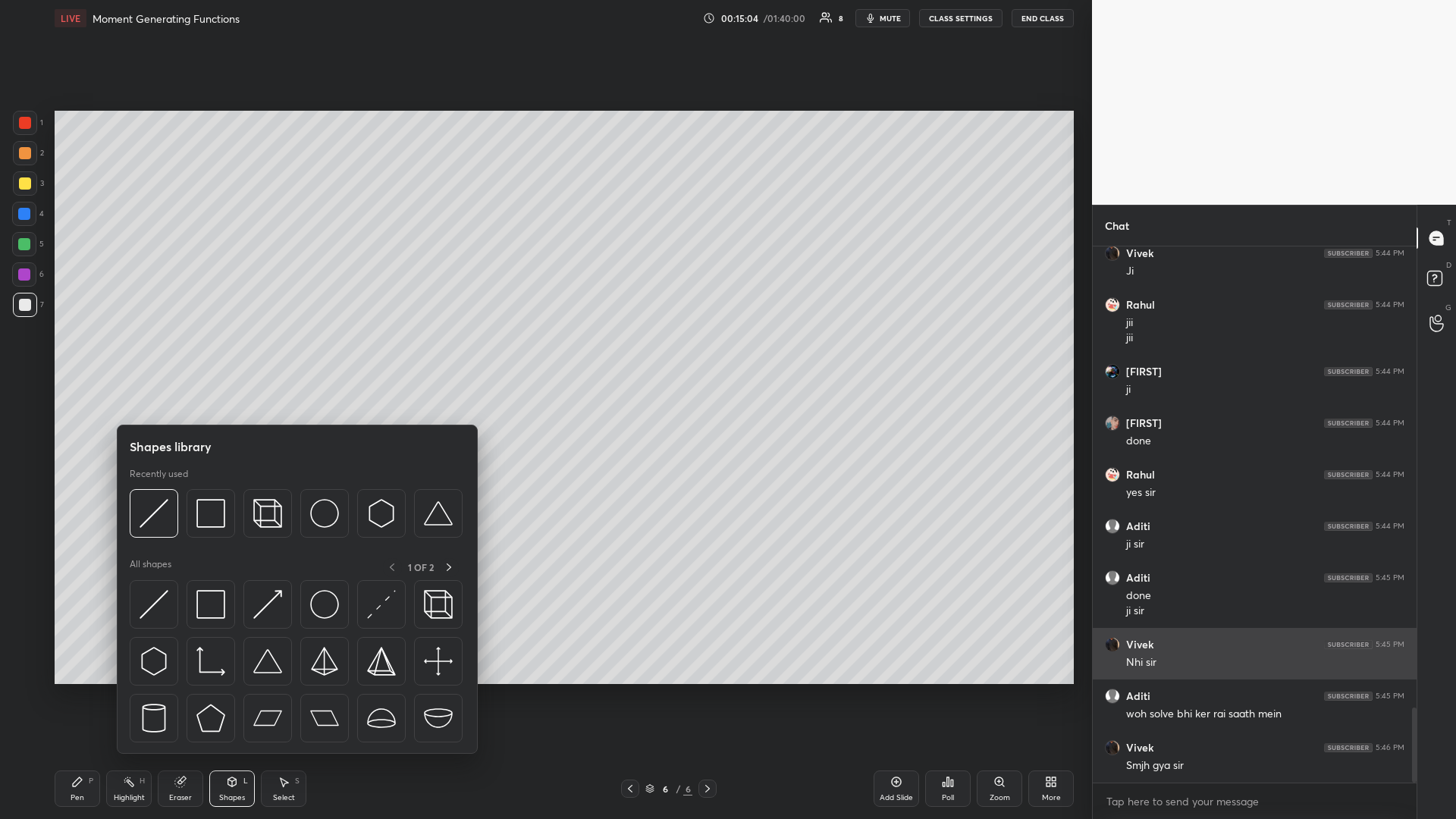 click at bounding box center [211, 513] 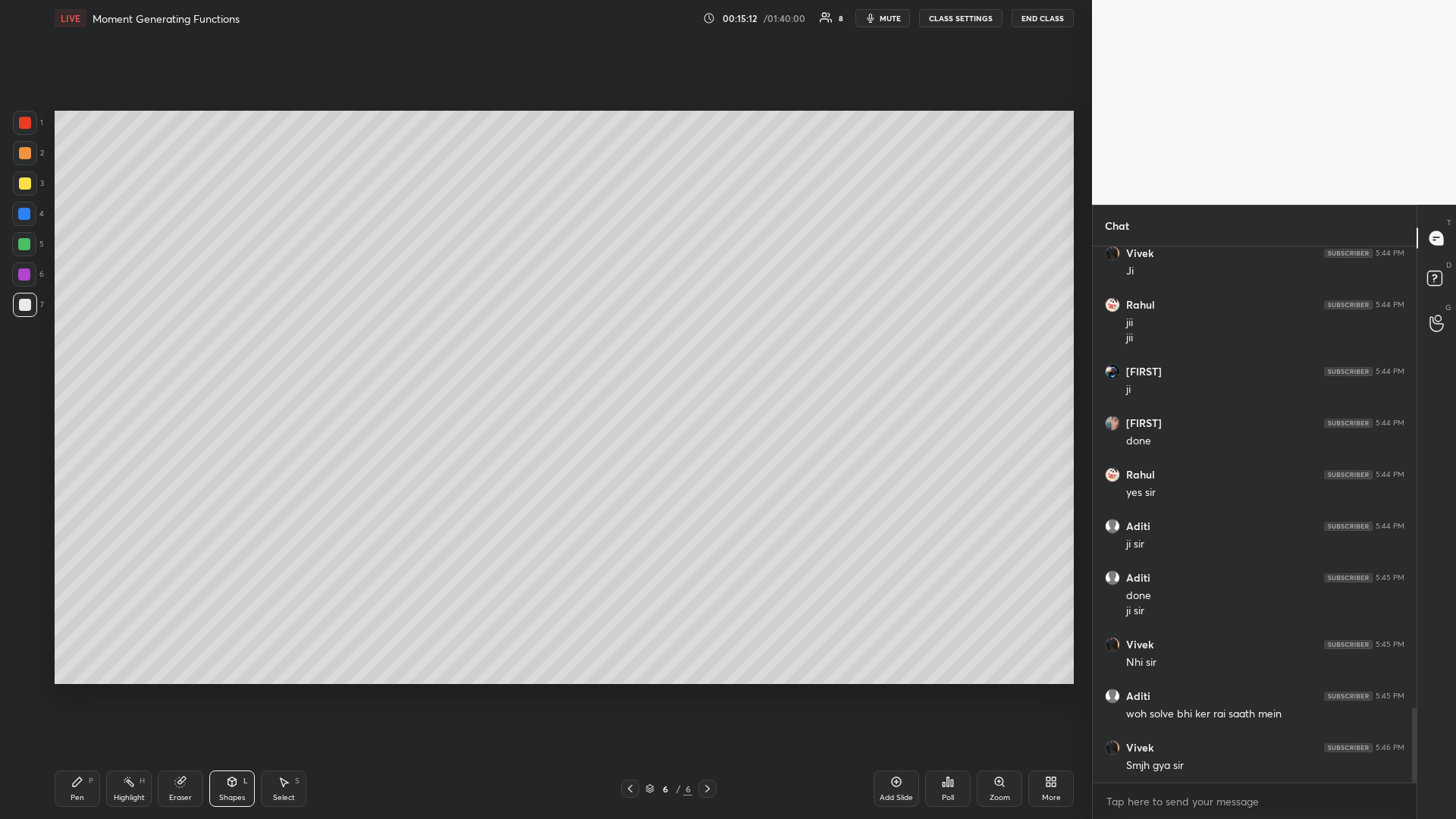 click on "Pen P" at bounding box center [77, 789] 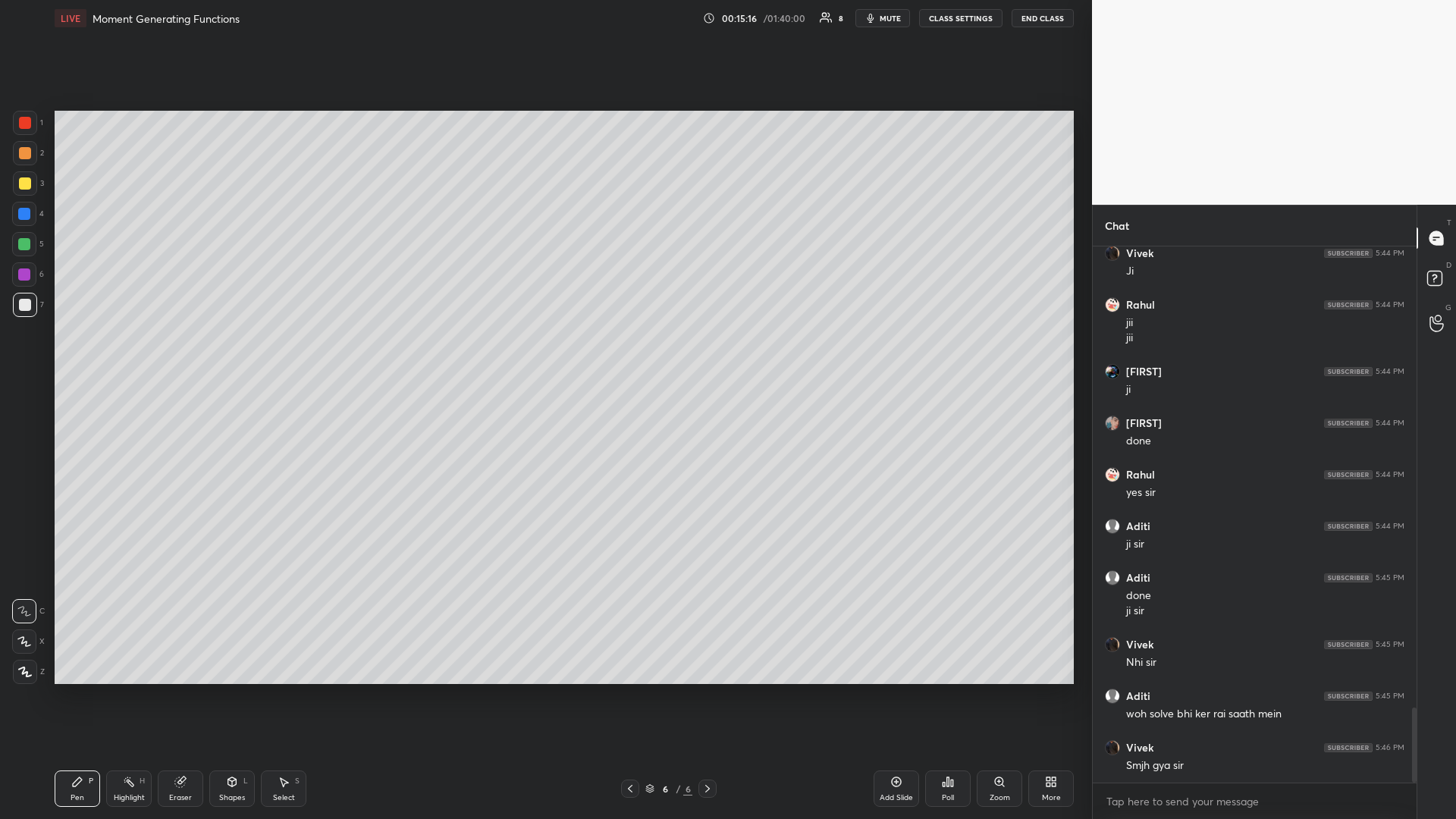 scroll, scrollTop: 3360, scrollLeft: 0, axis: vertical 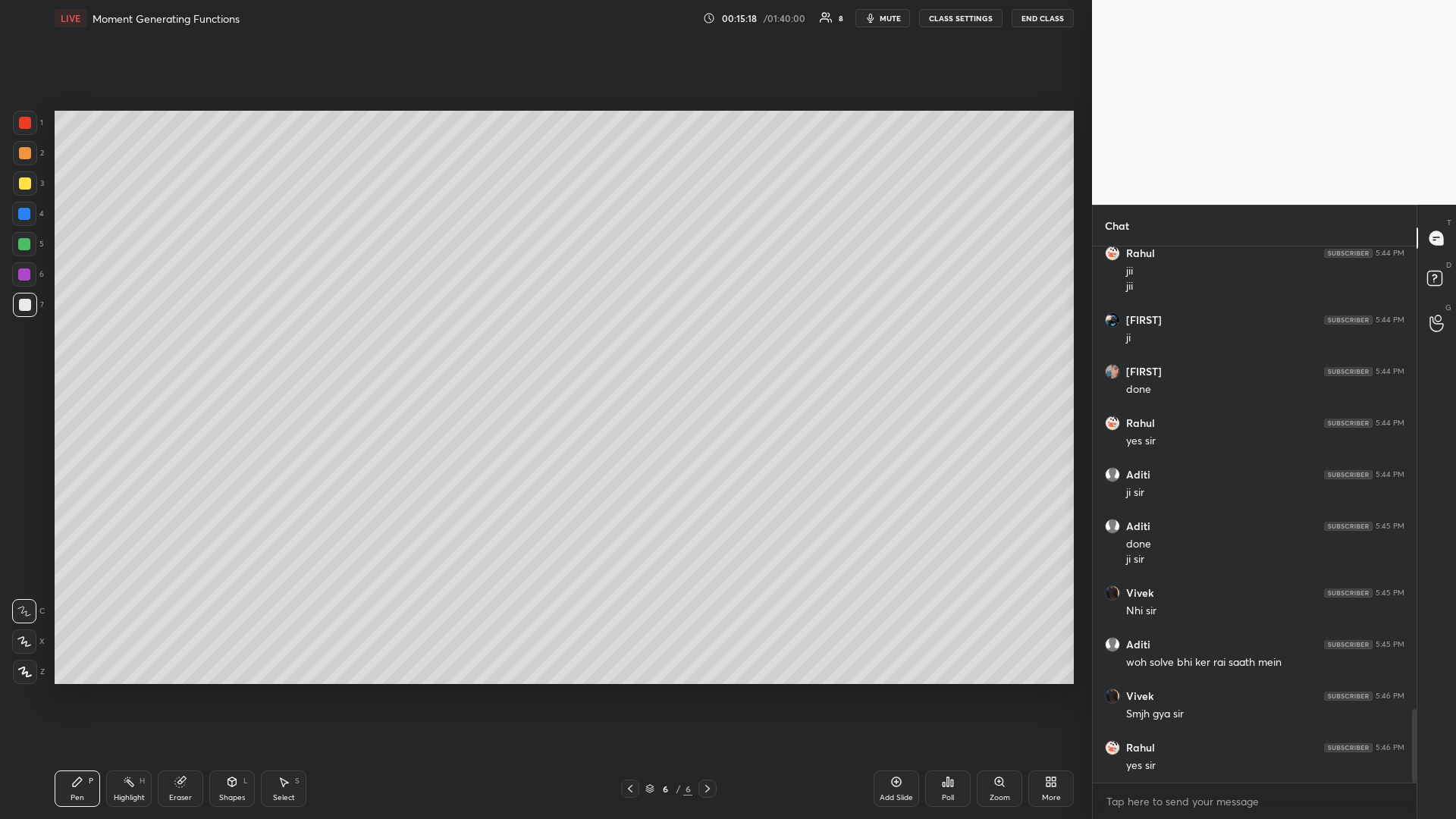 click on "Select S" at bounding box center [284, 789] 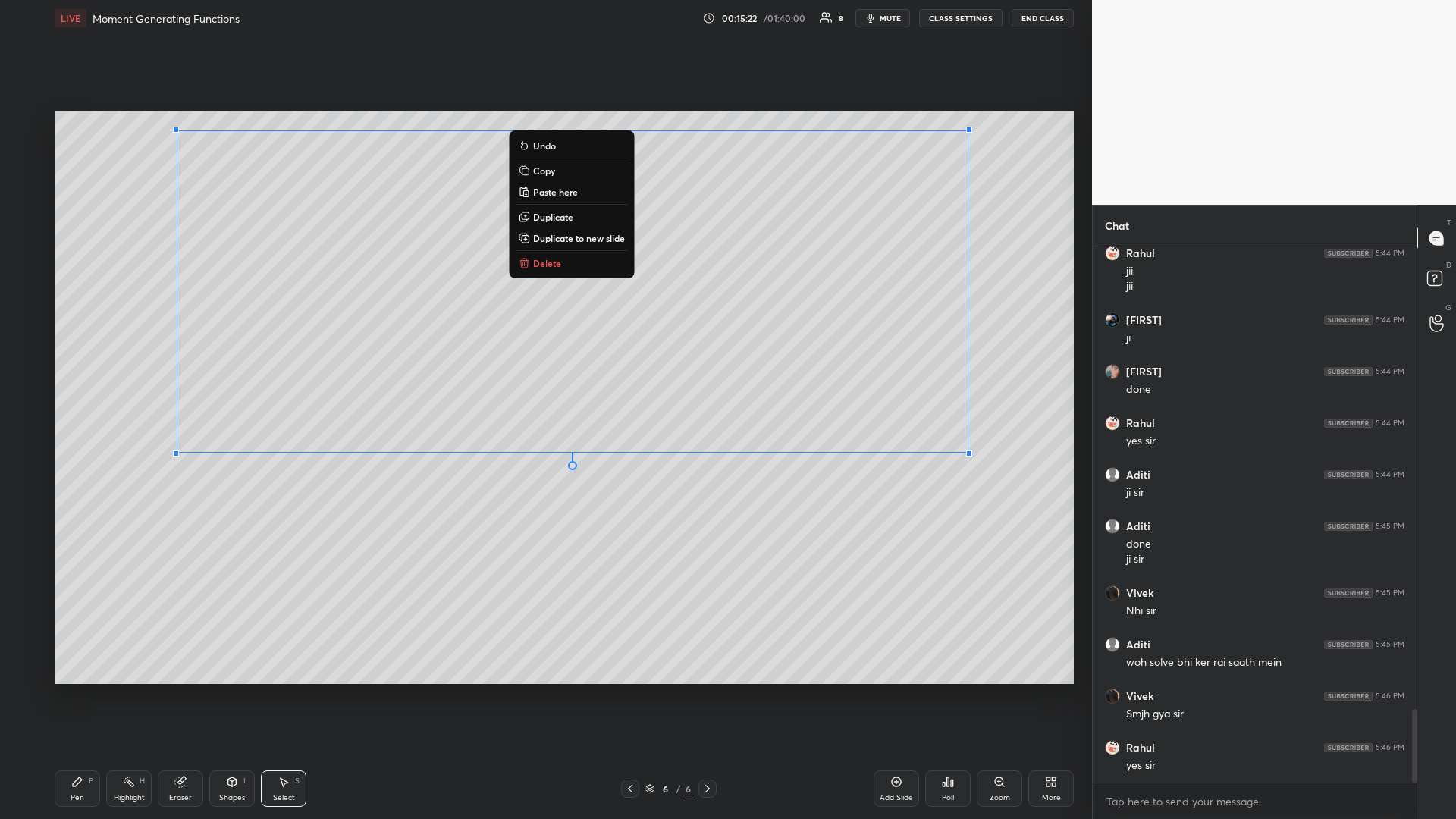 click on "0 ° Undo Copy Paste here Duplicate Duplicate to new slide Delete" at bounding box center [564, 397] 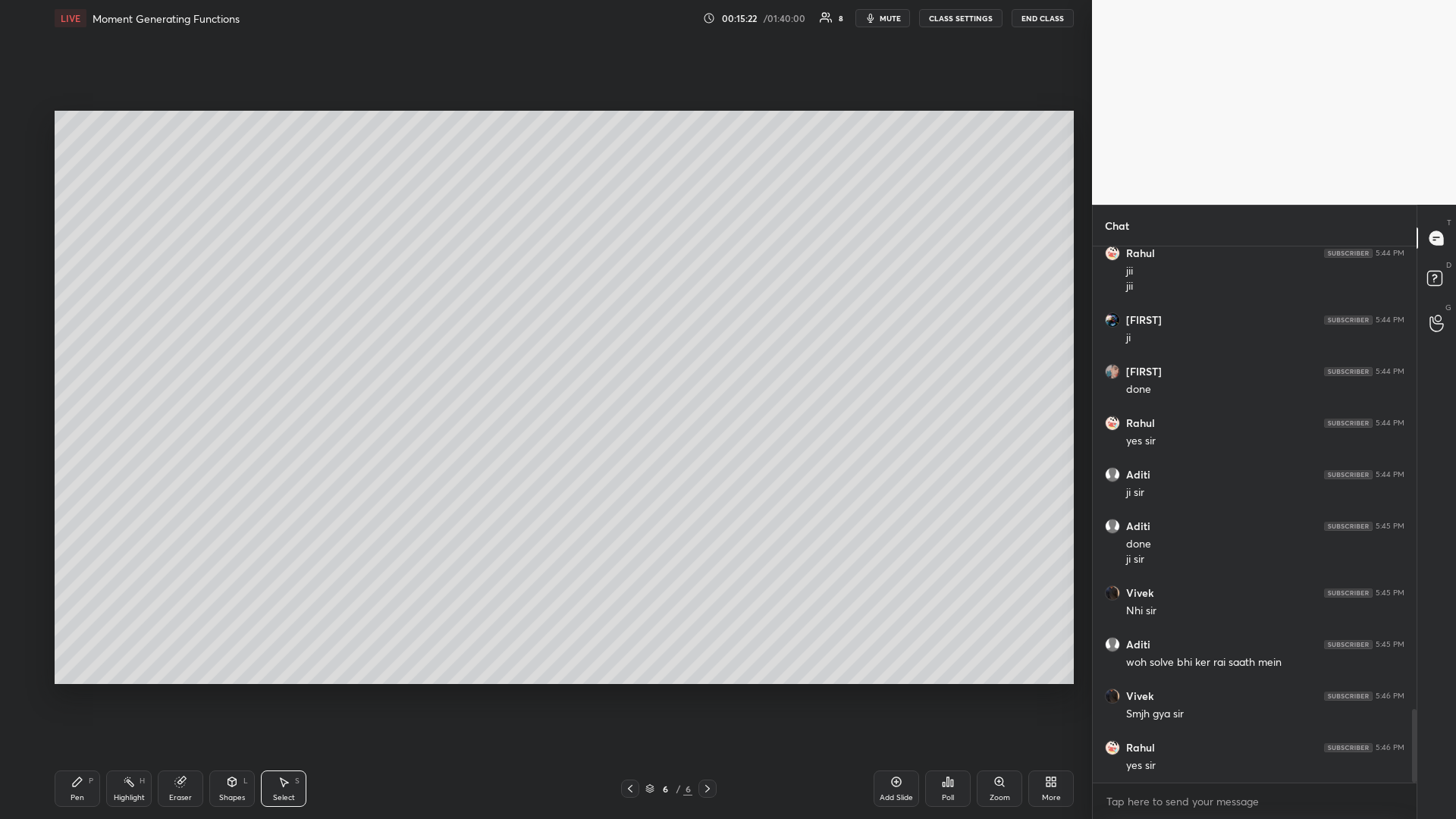click on "Pen P" at bounding box center [77, 789] 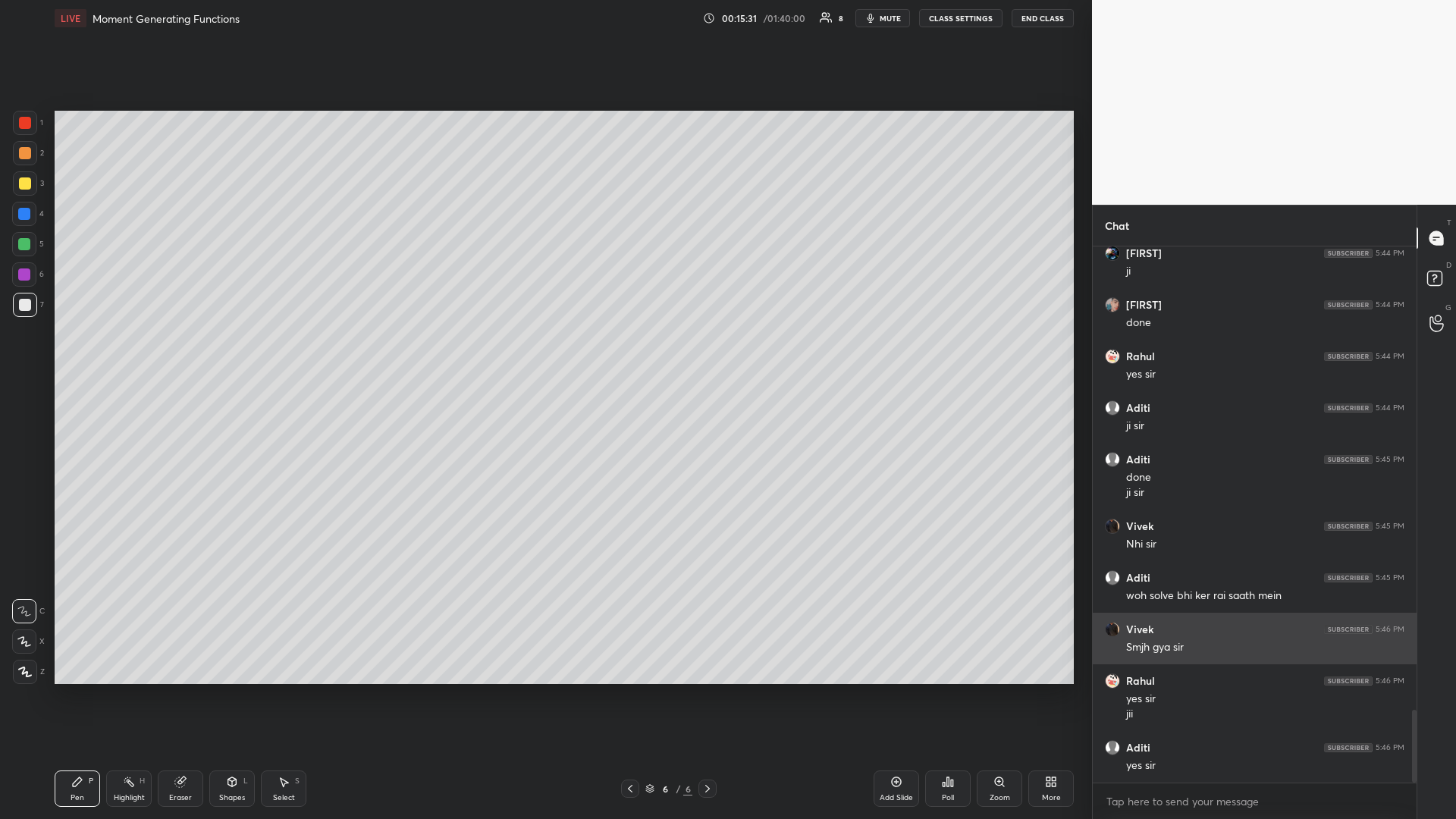 scroll, scrollTop: 3478, scrollLeft: 0, axis: vertical 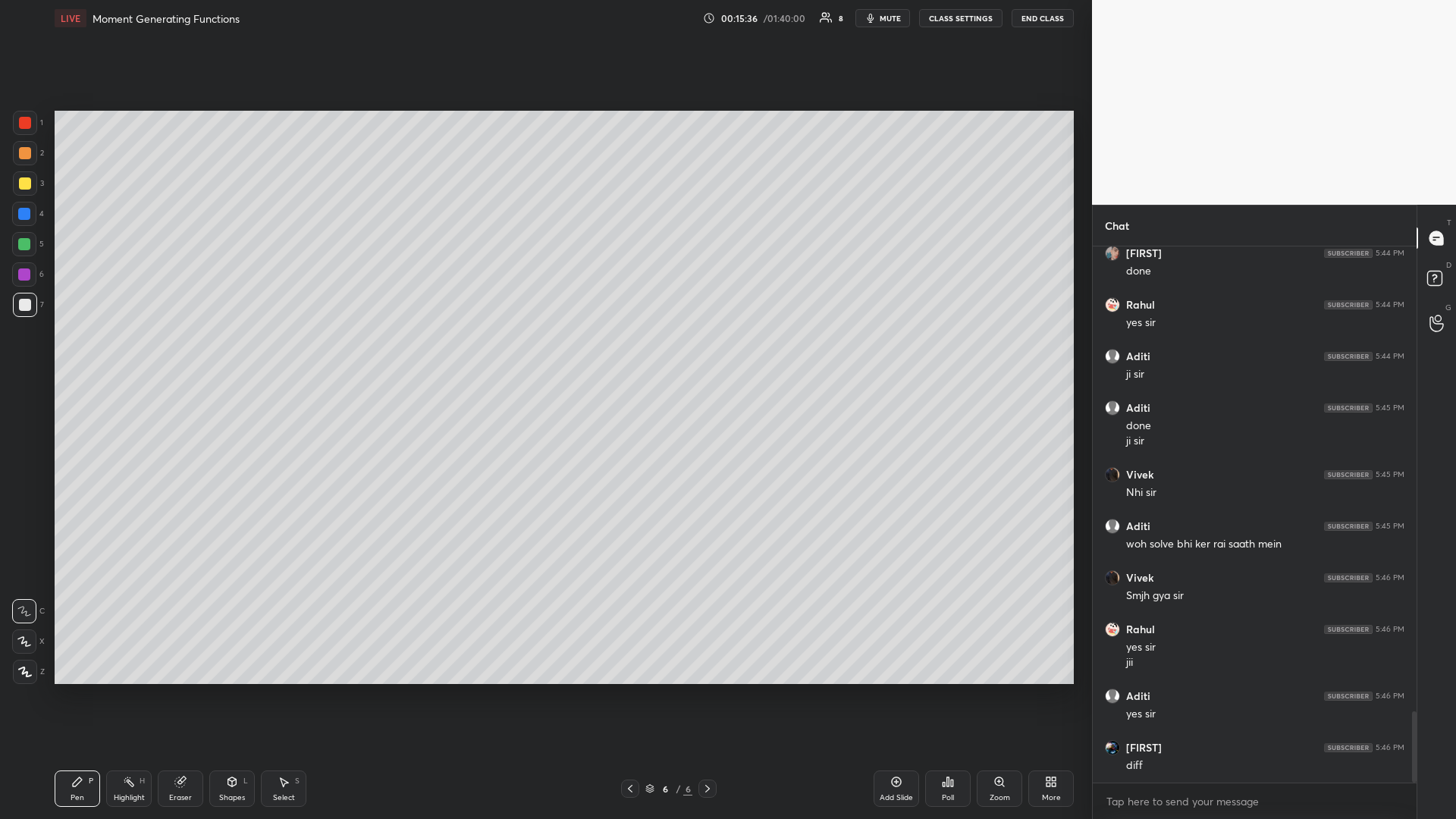 click on "Eraser" at bounding box center [180, 789] 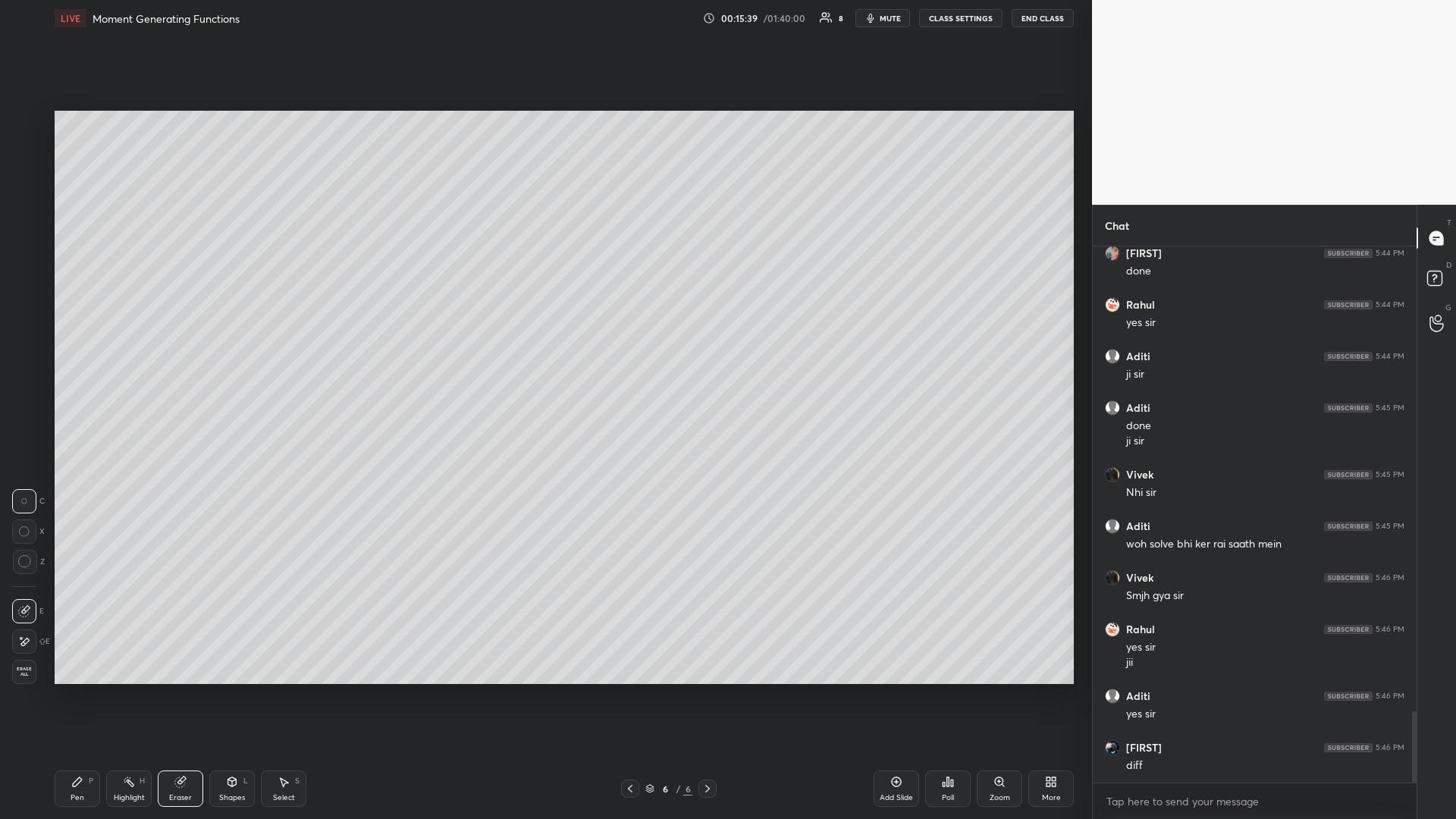 click 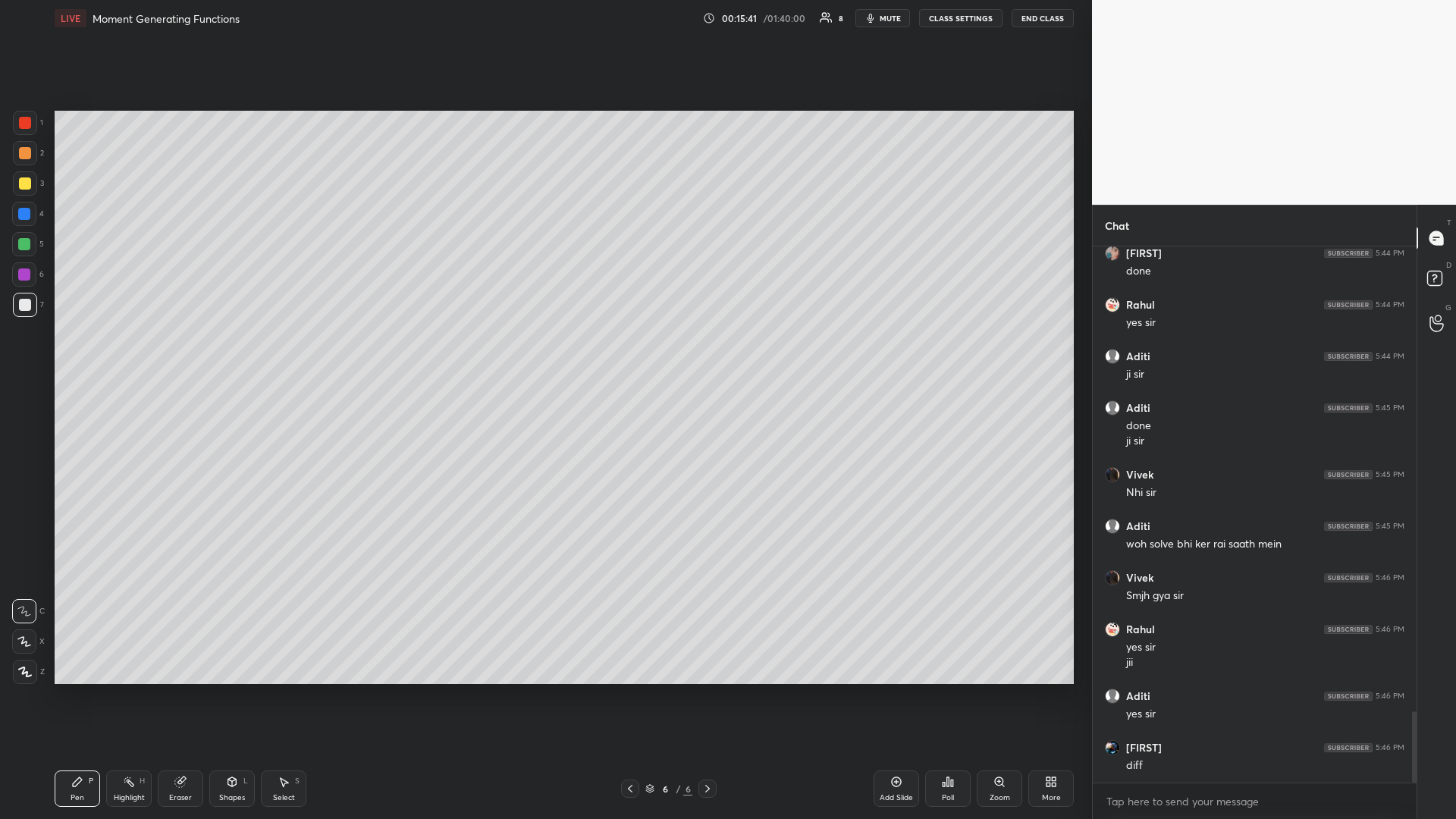 click 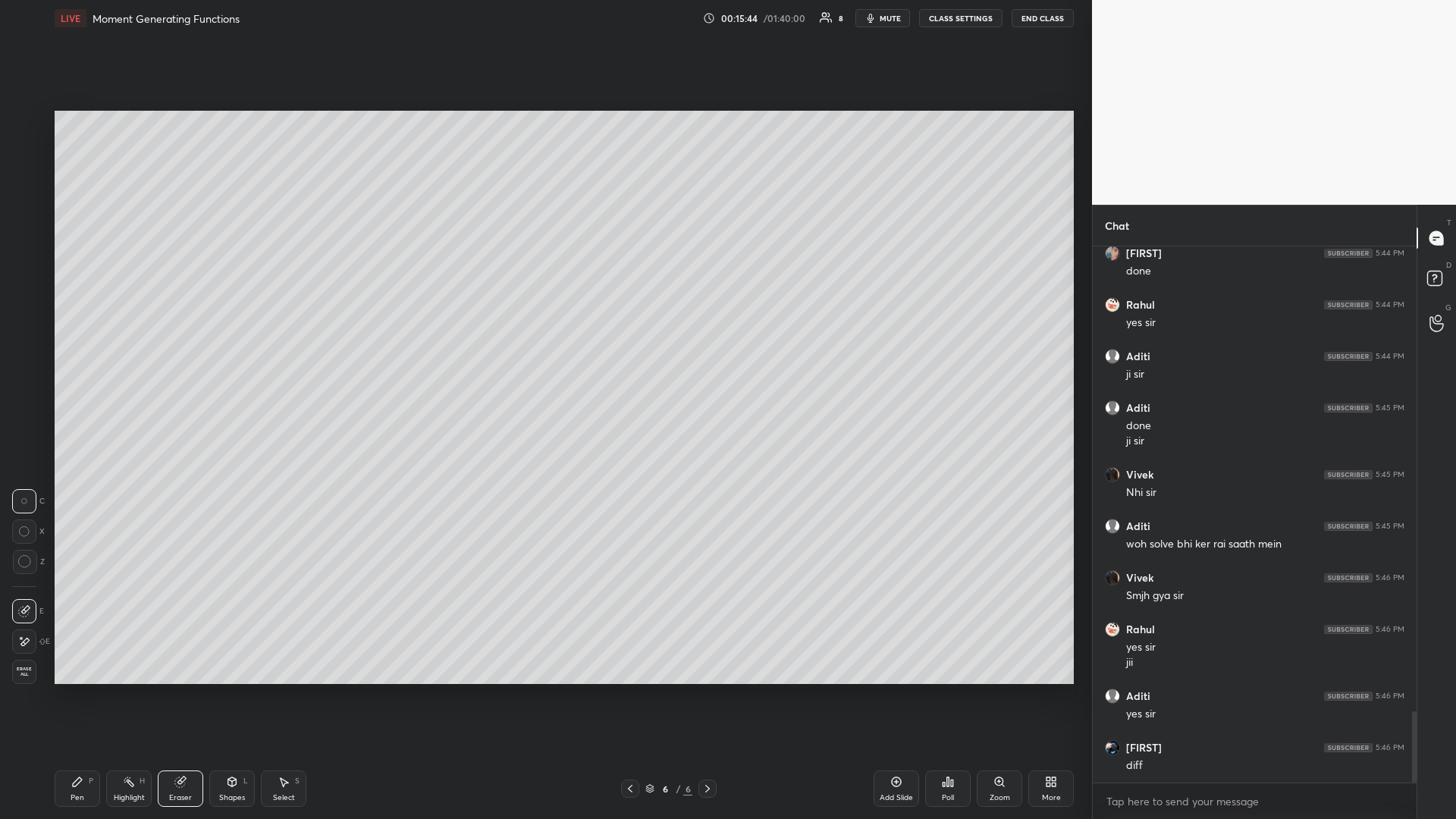 click 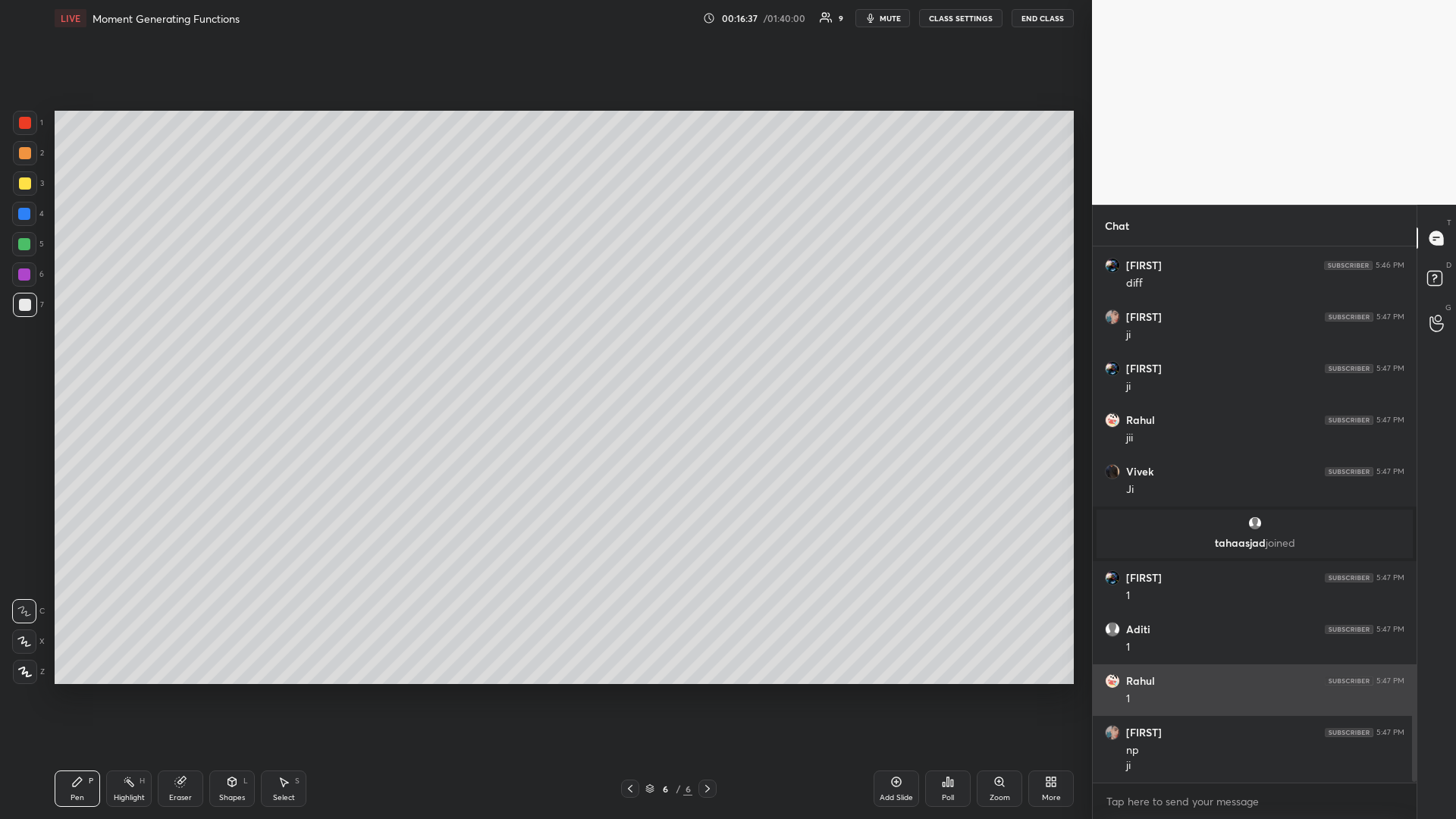scroll, scrollTop: 3536, scrollLeft: 0, axis: vertical 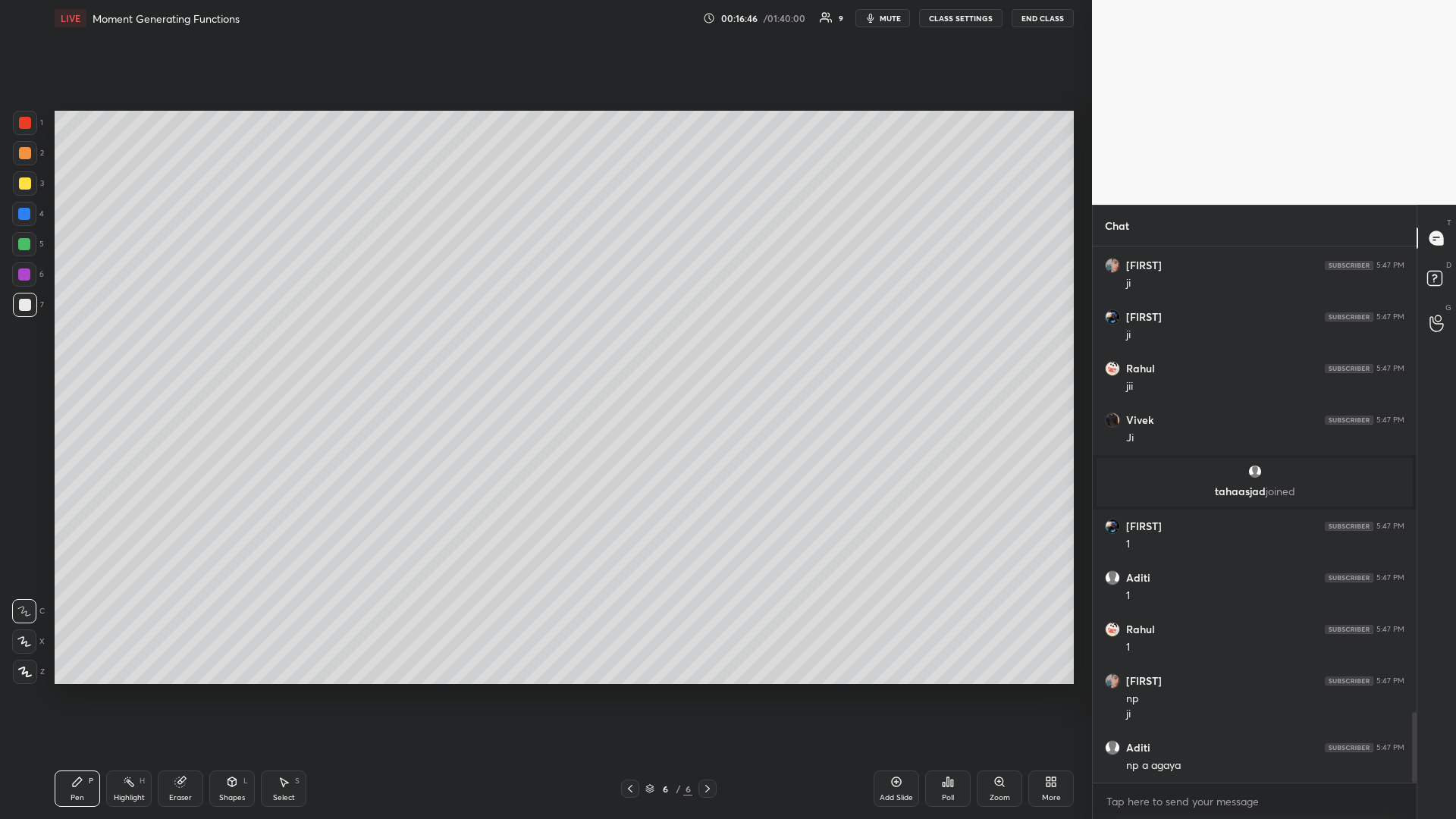 click 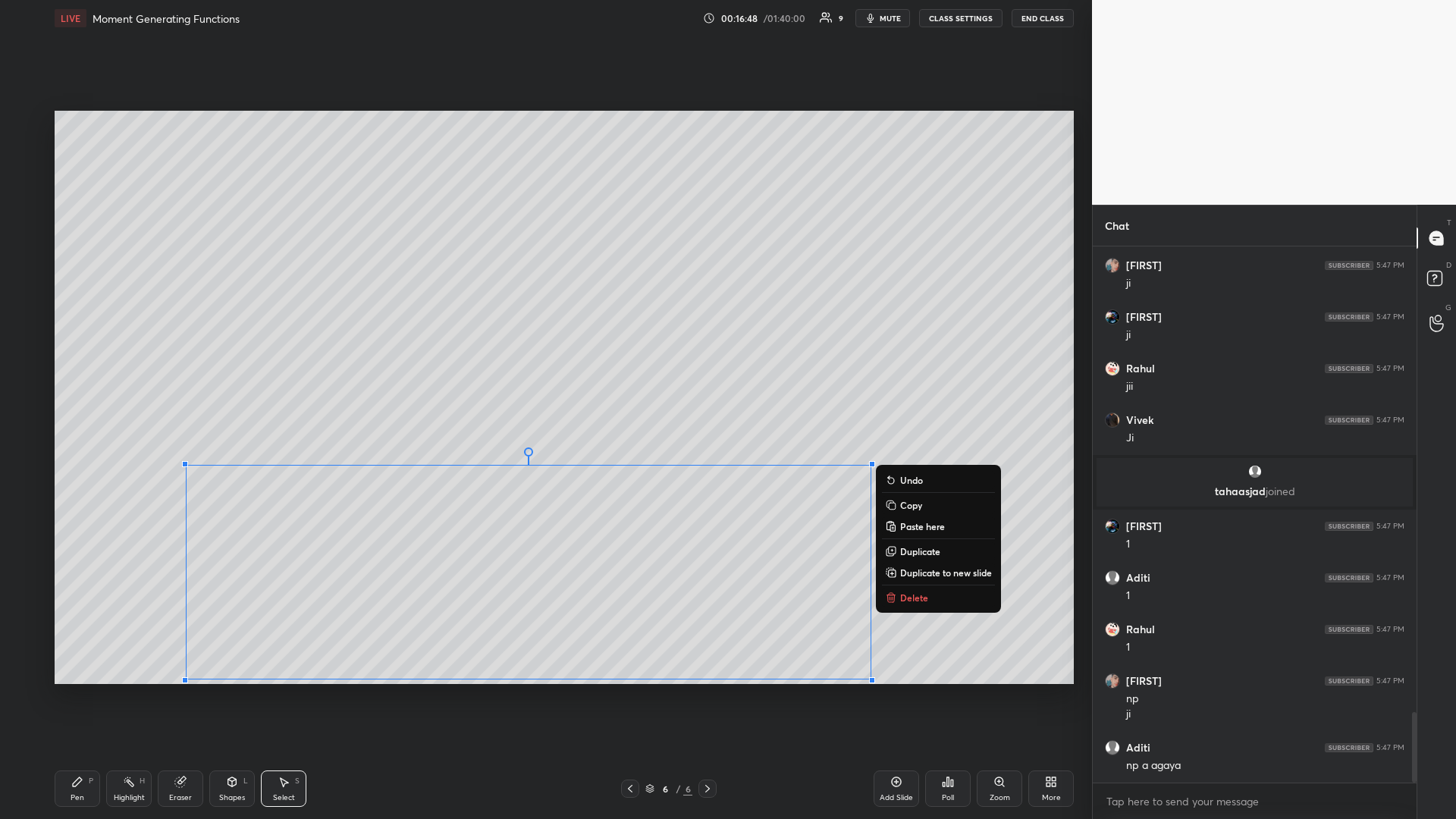 click on "Copy" at bounding box center [938, 505] 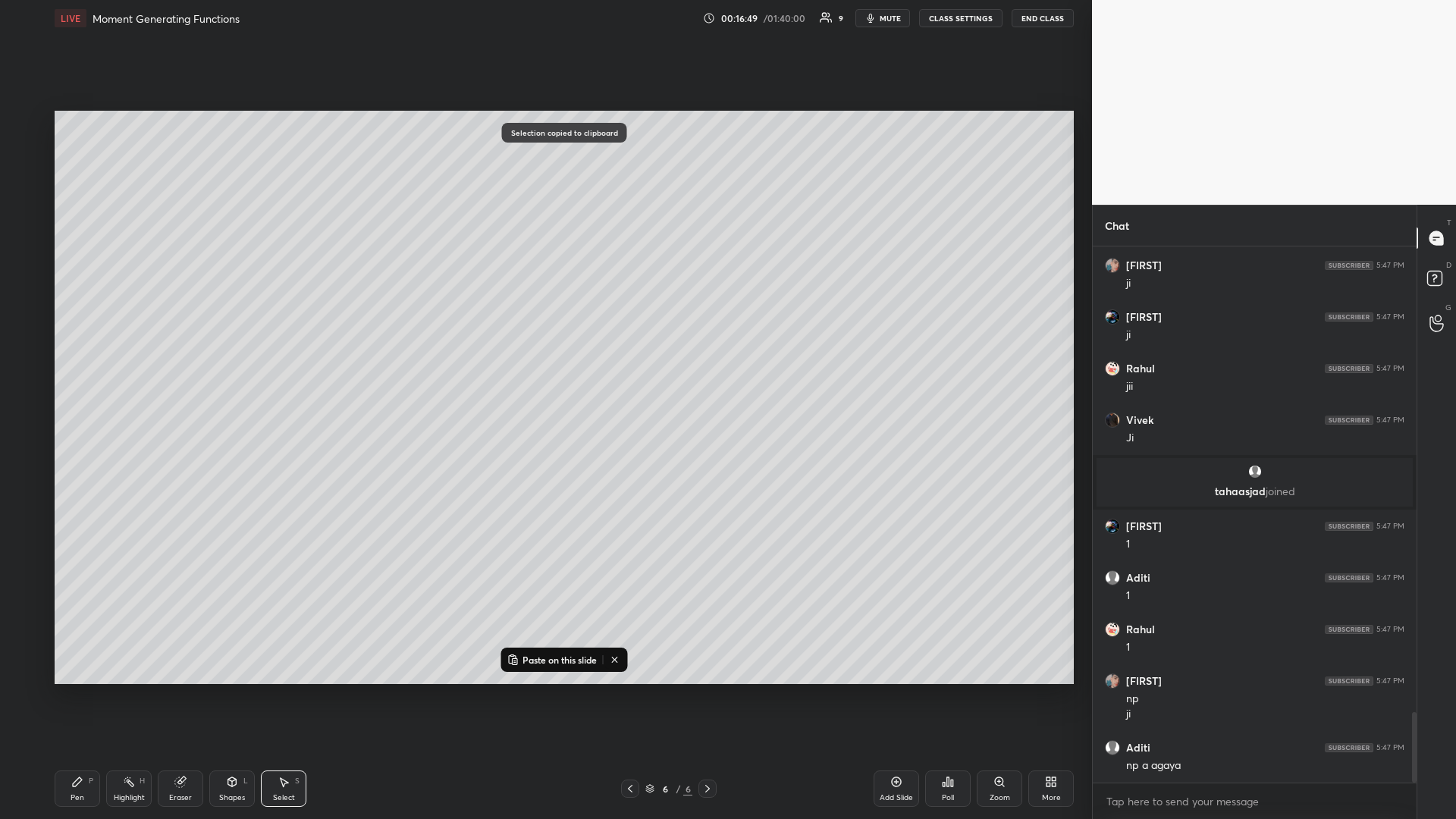 click on "Add Slide" at bounding box center [896, 789] 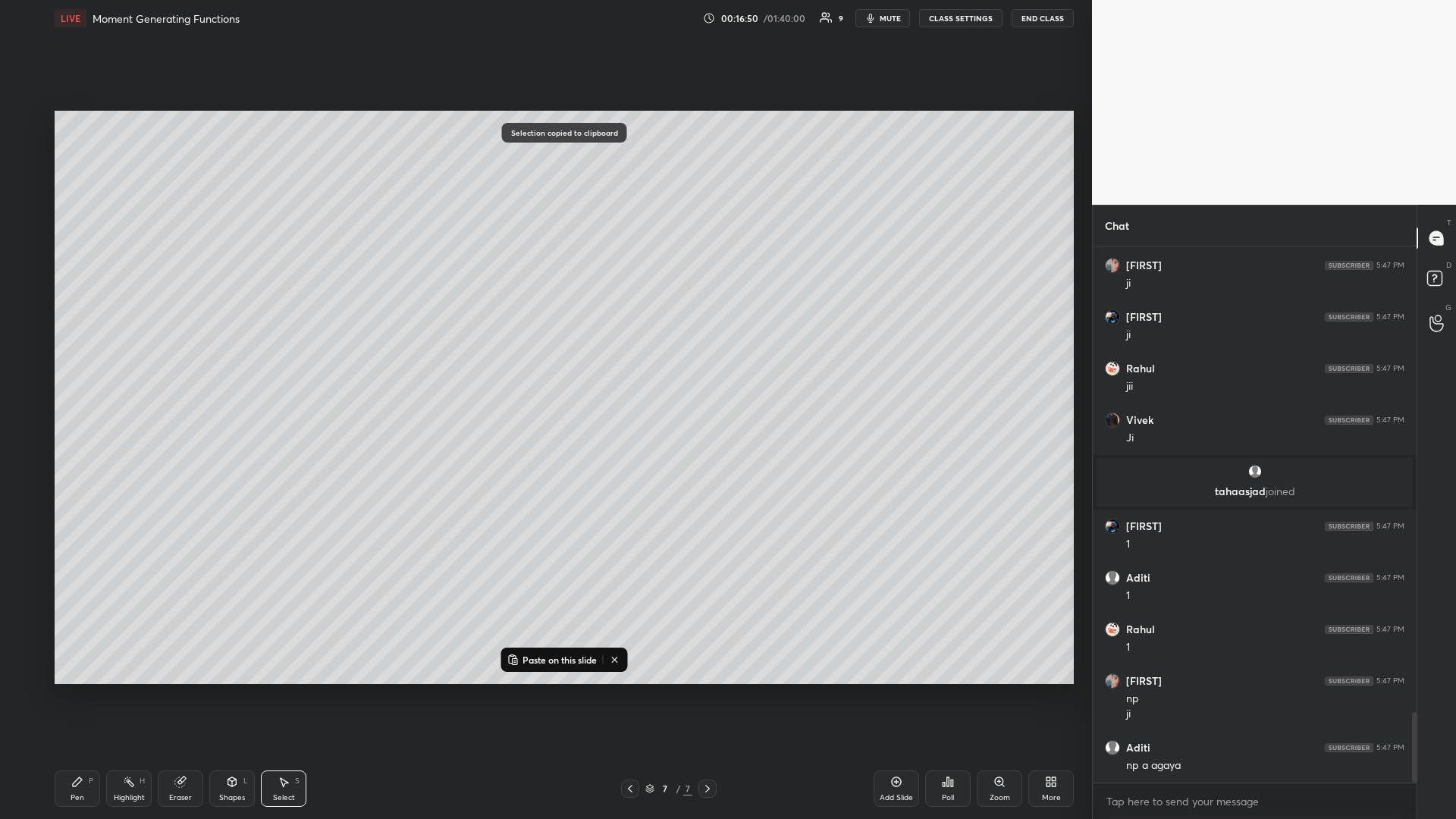 click on "Paste on this slide" at bounding box center (560, 660) 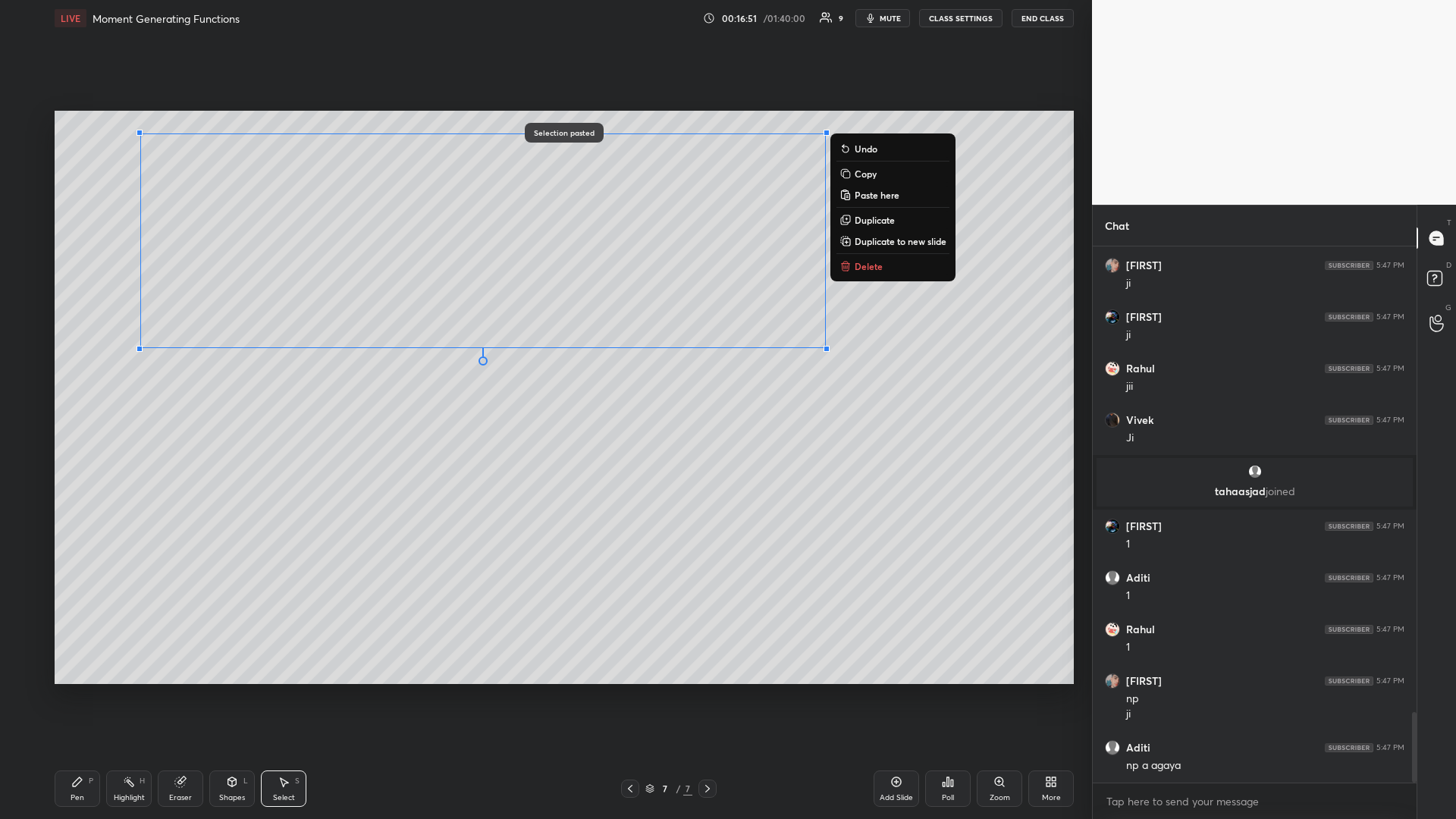click on "0 ° Undo Copy Paste here Duplicate Duplicate to new slide Delete" at bounding box center [564, 397] 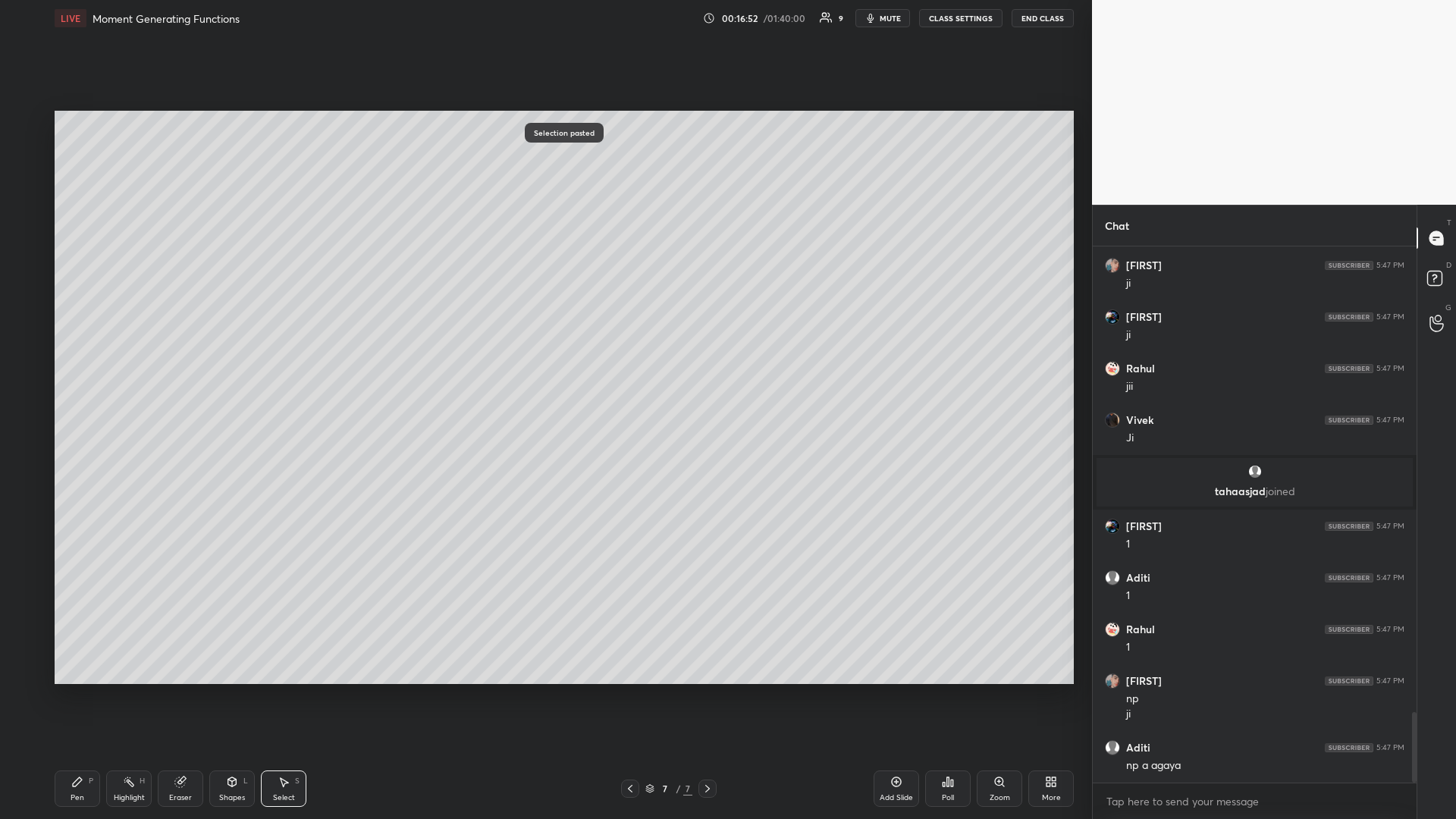 click 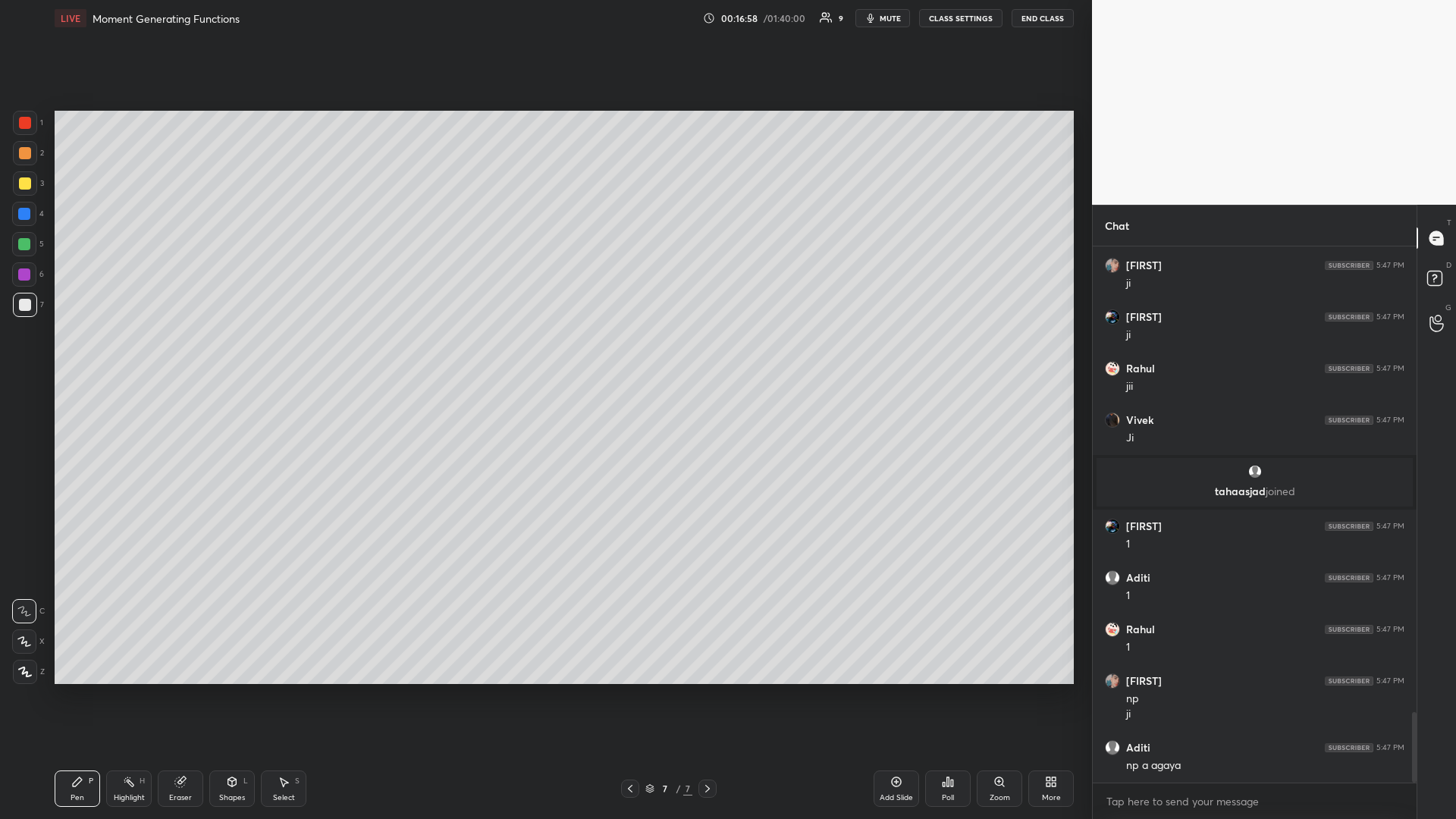click 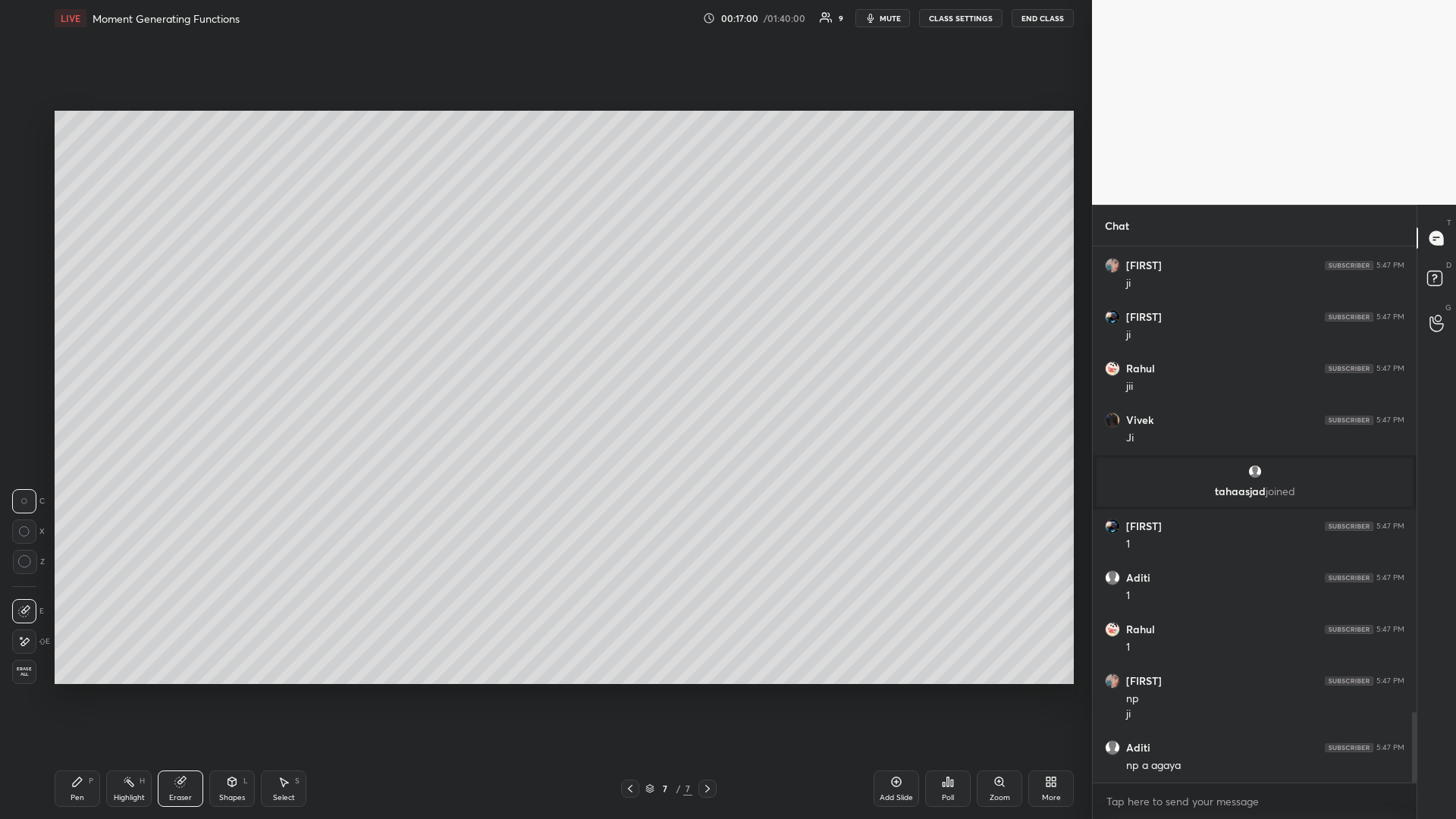click 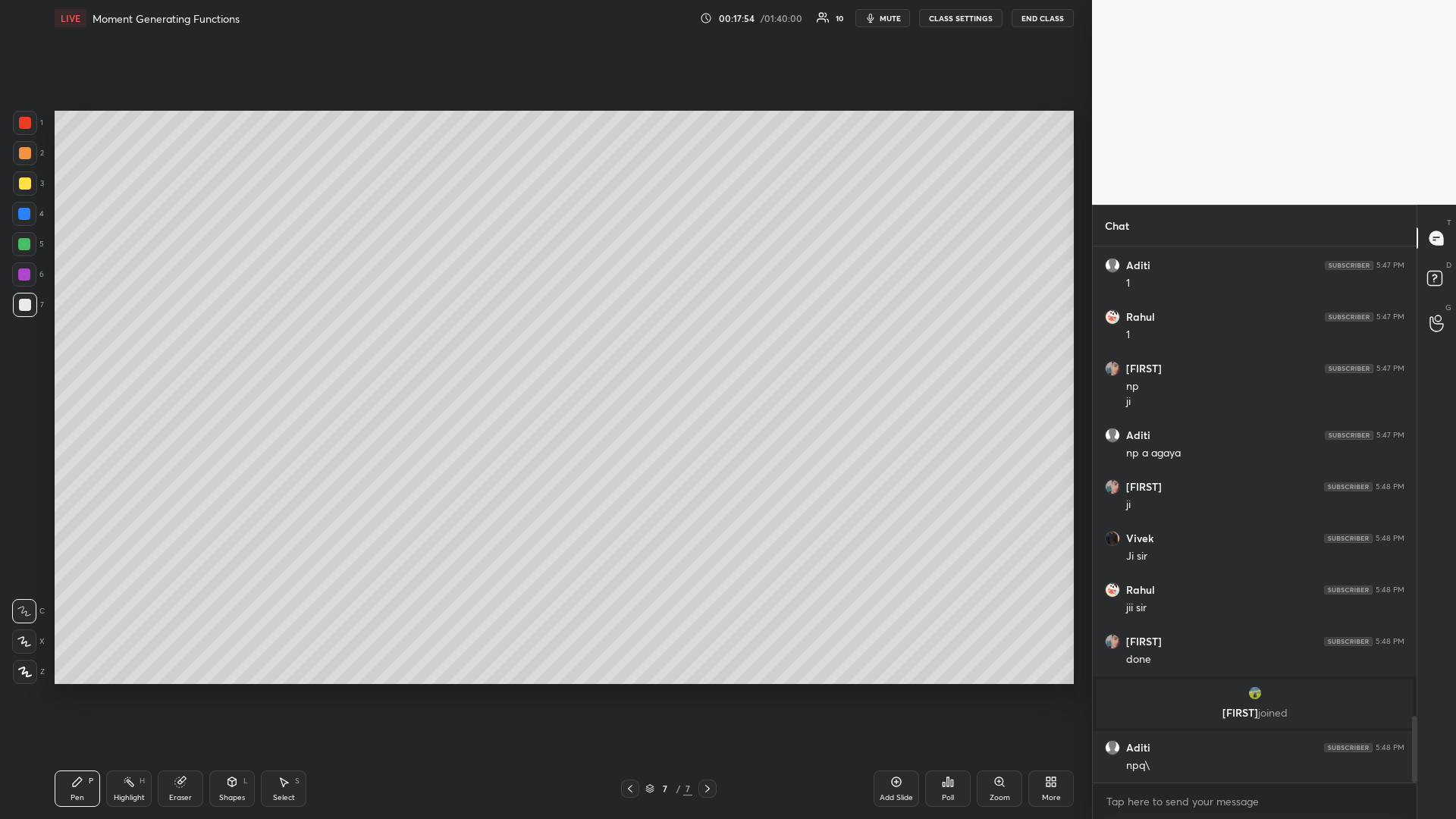 scroll, scrollTop: 3748, scrollLeft: 0, axis: vertical 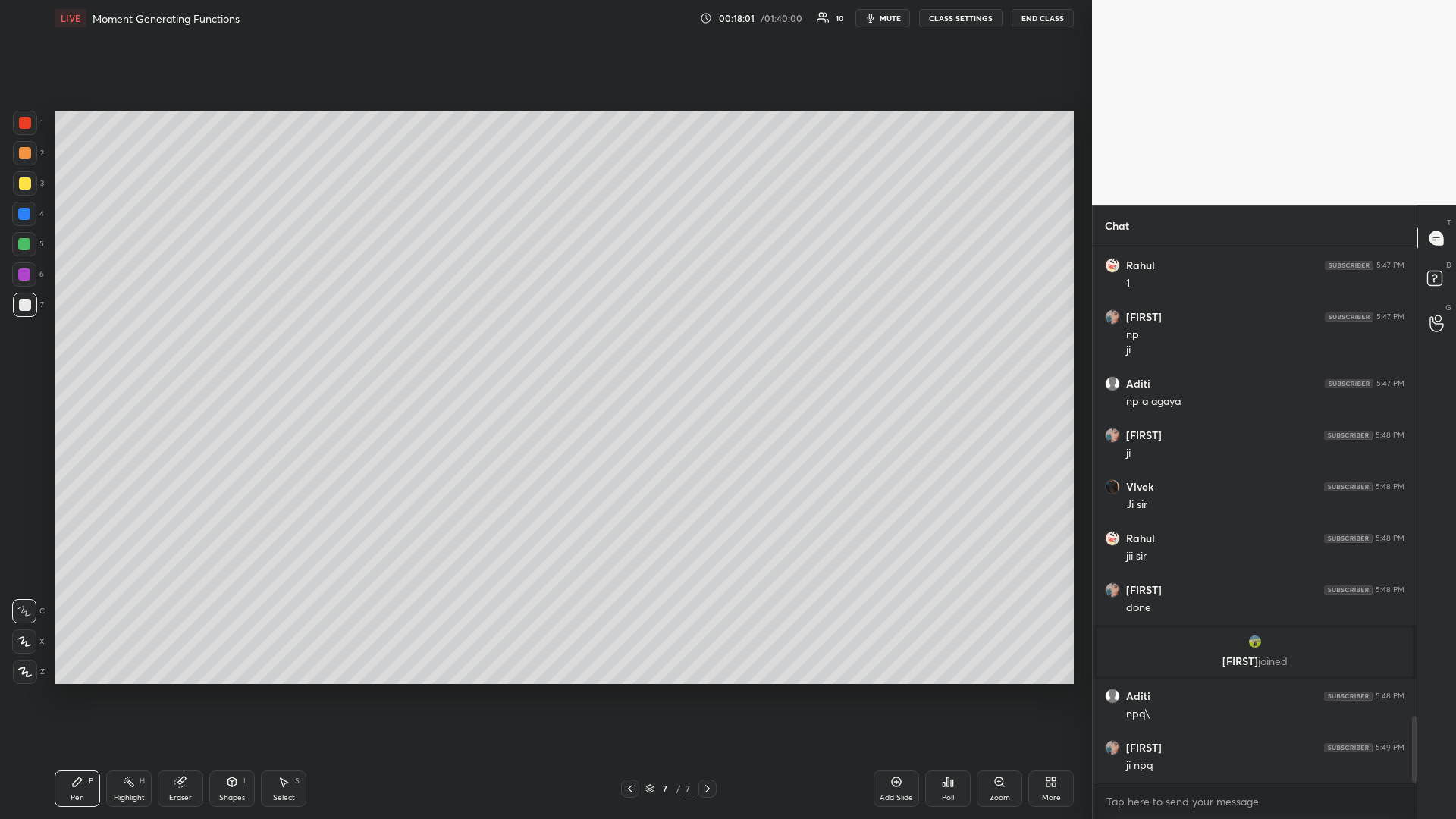 click at bounding box center [25, 305] 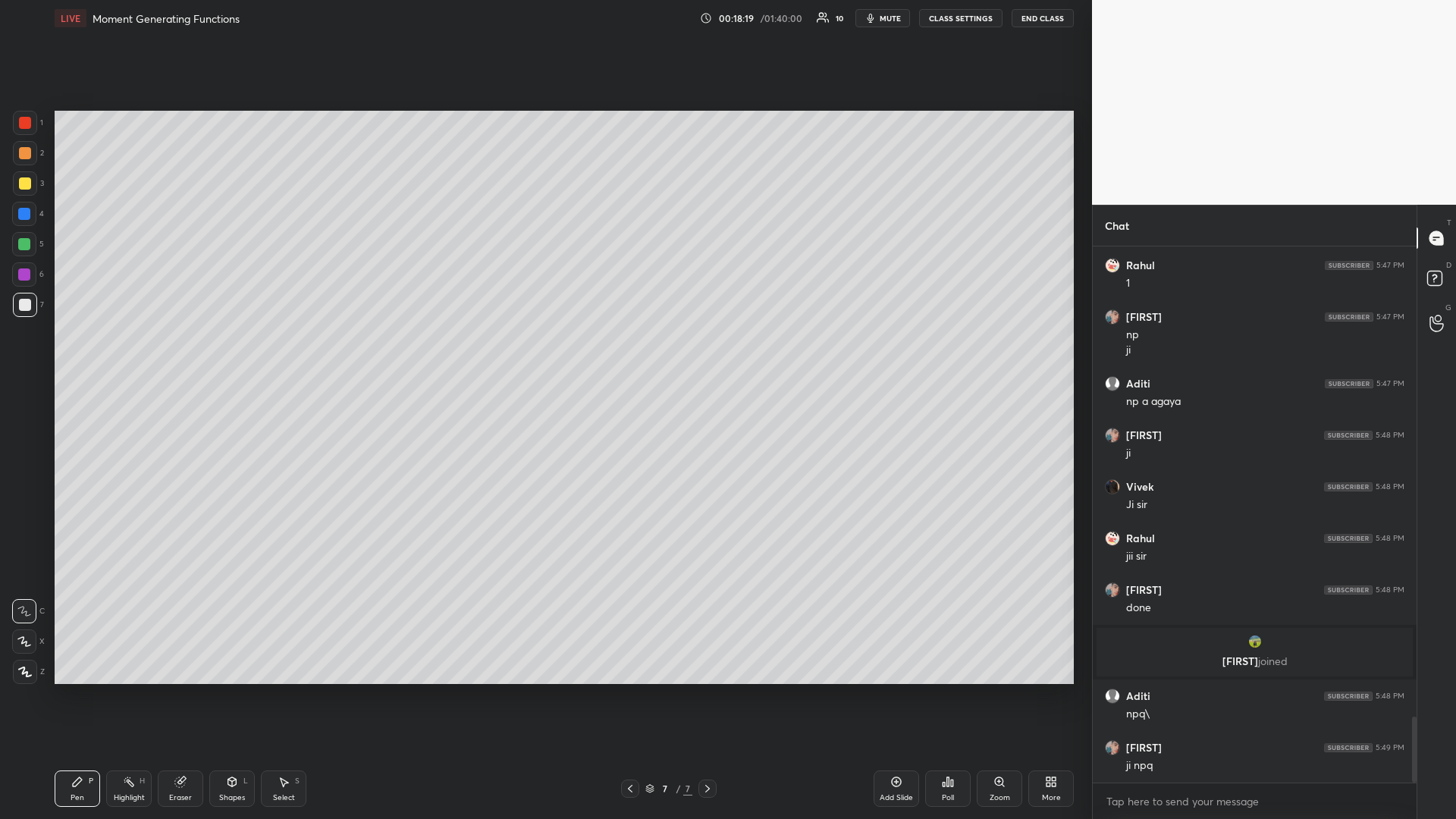 scroll, scrollTop: 3800, scrollLeft: 0, axis: vertical 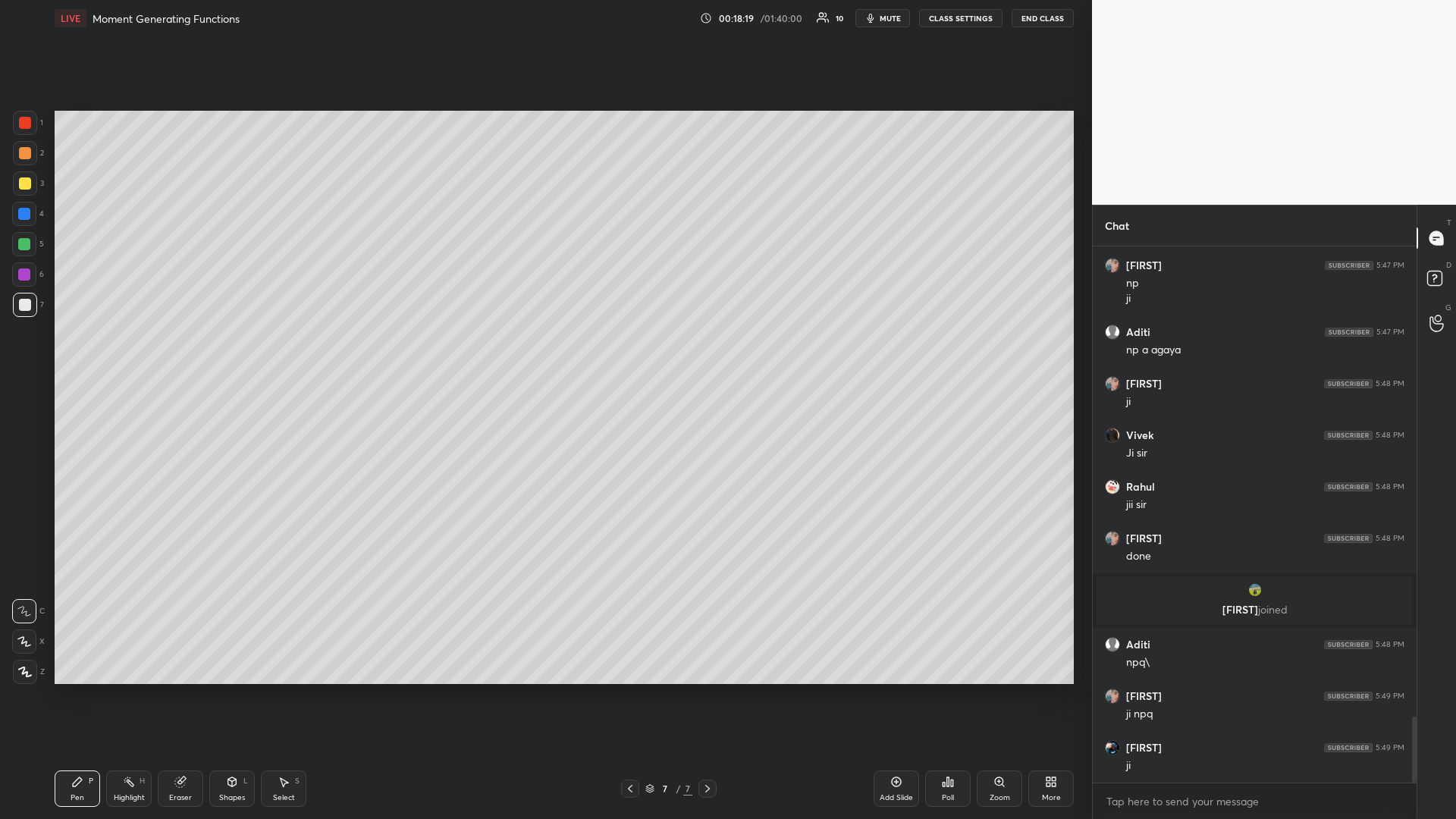 click 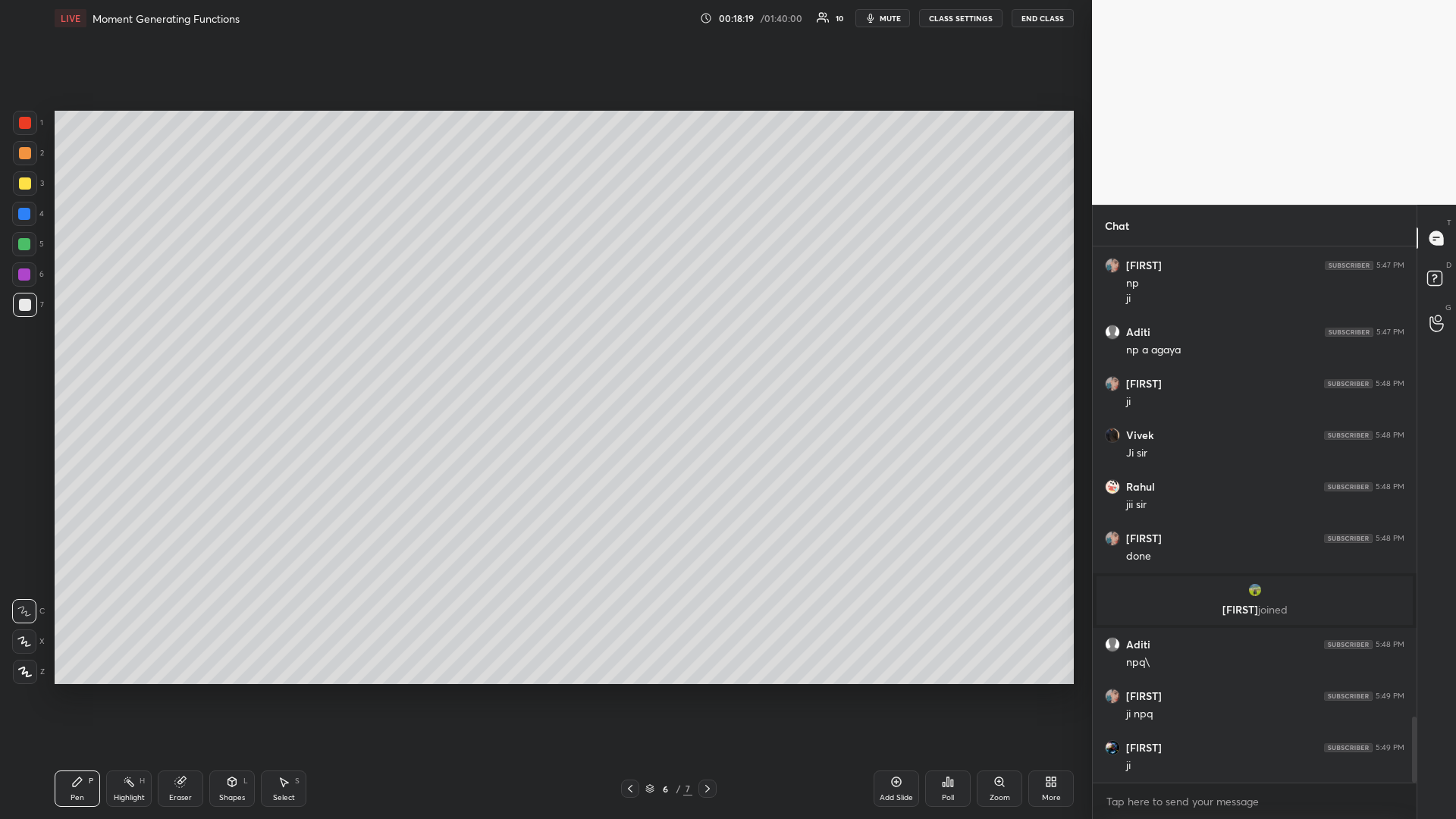 click 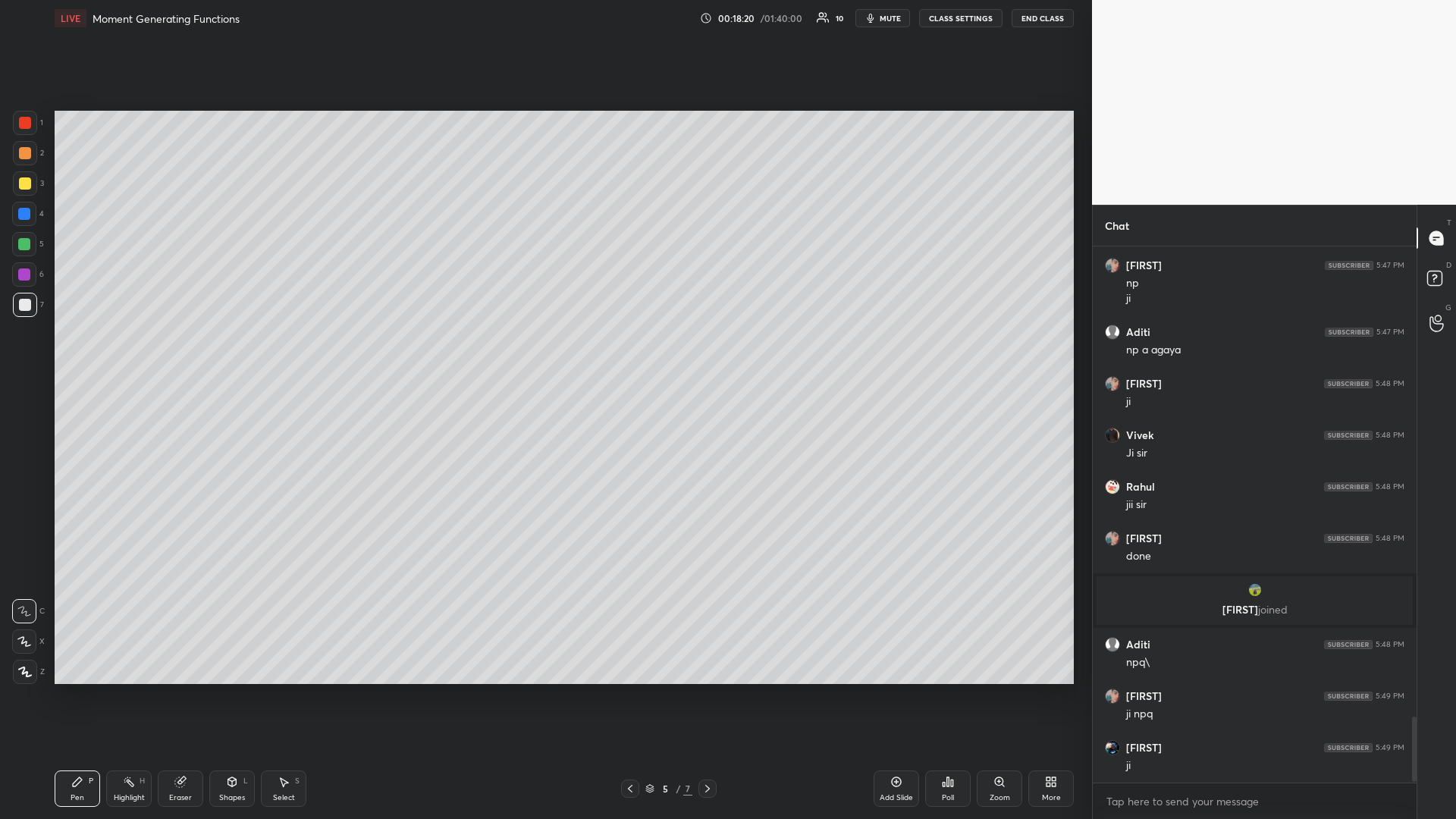 scroll, scrollTop: 3852, scrollLeft: 0, axis: vertical 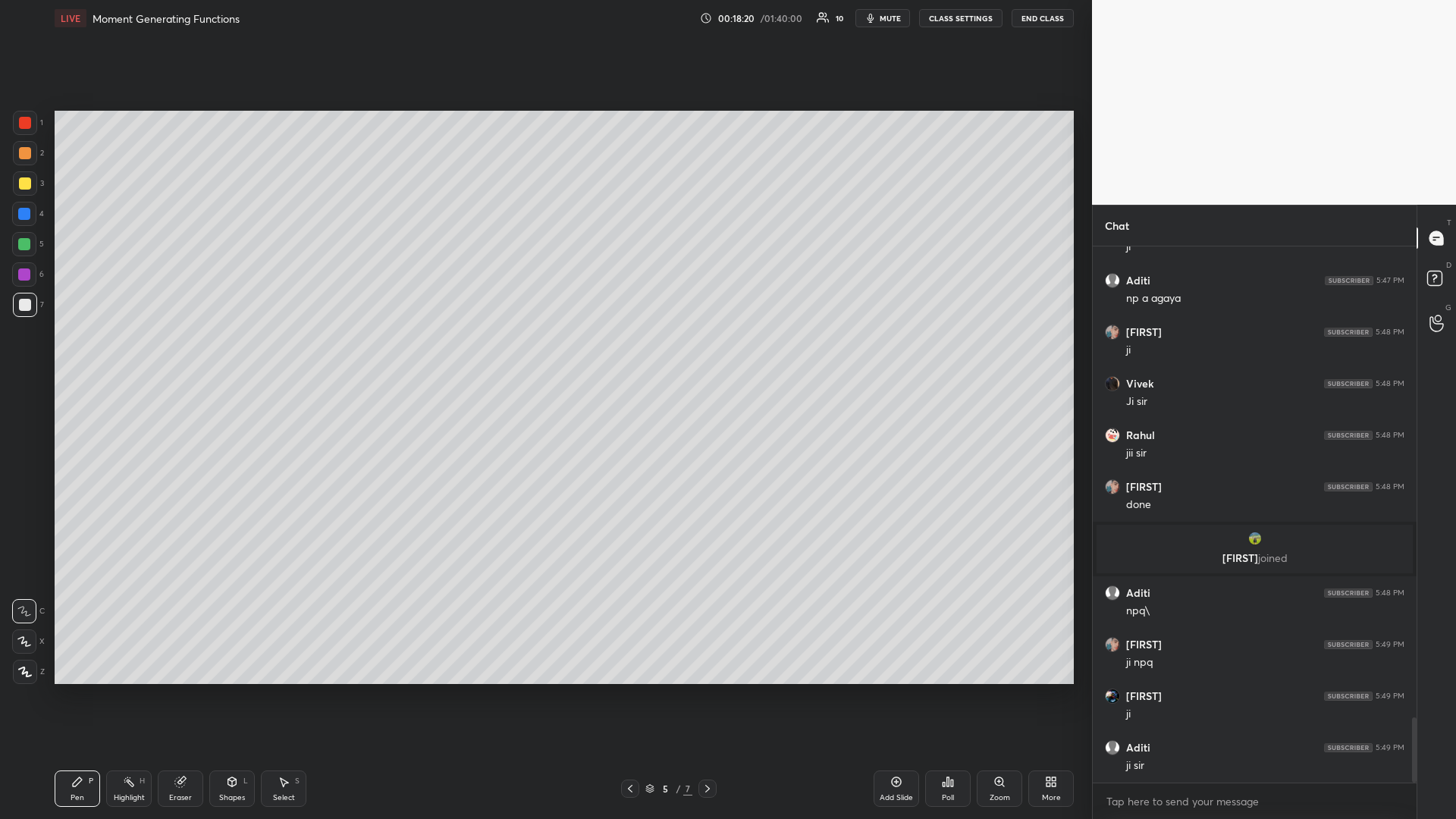 click at bounding box center [630, 789] 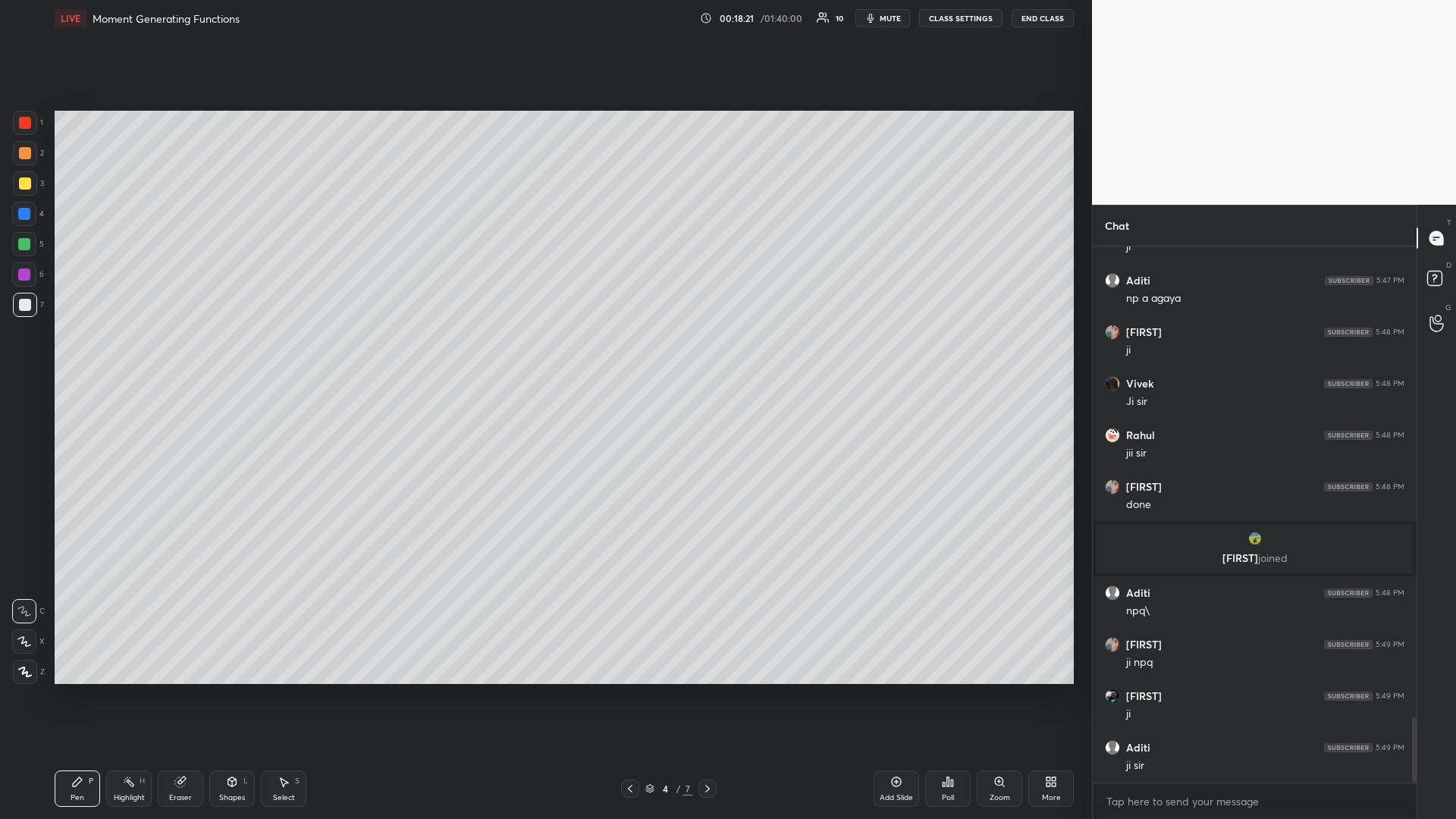 click 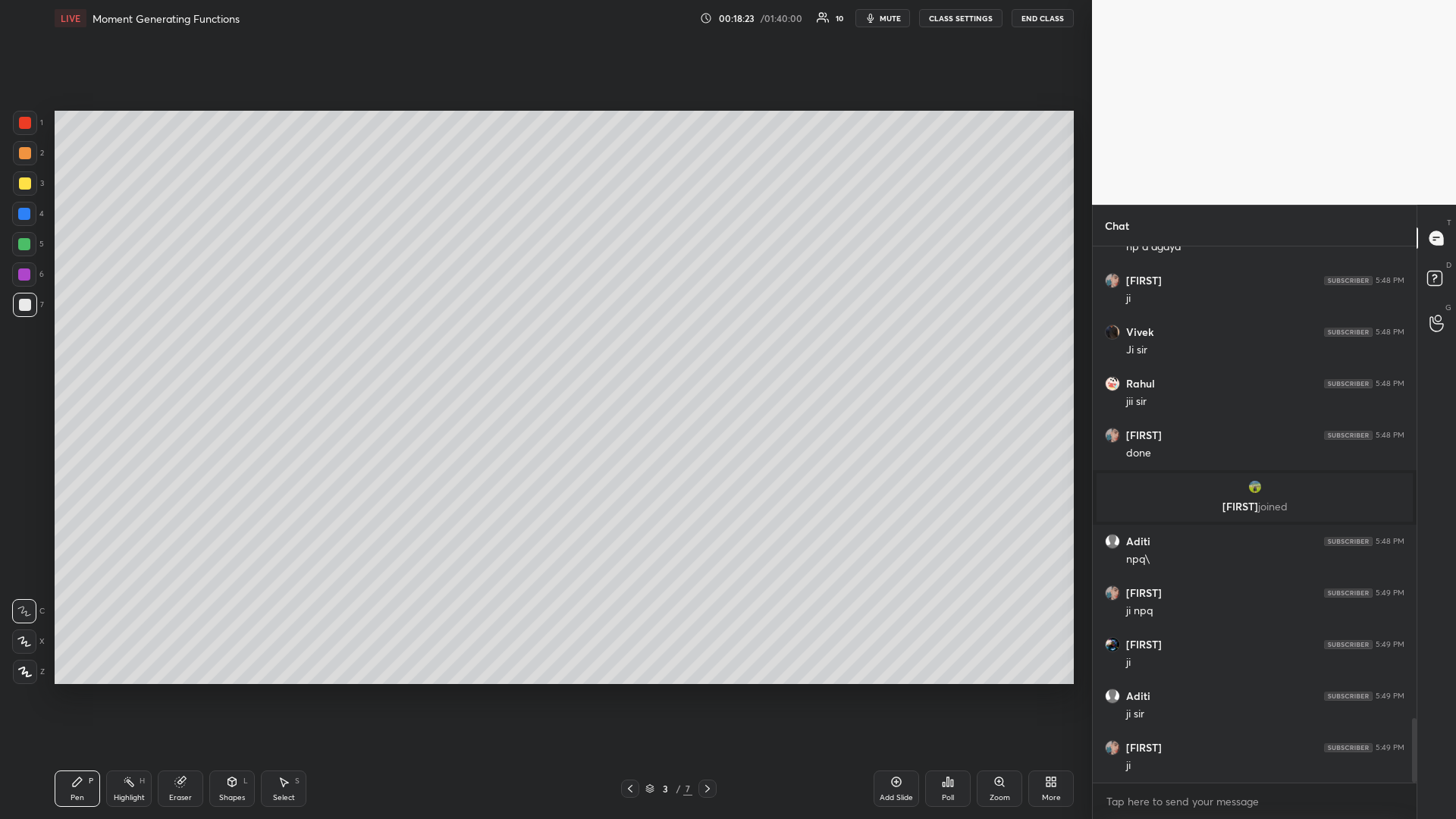 scroll, scrollTop: 3955, scrollLeft: 0, axis: vertical 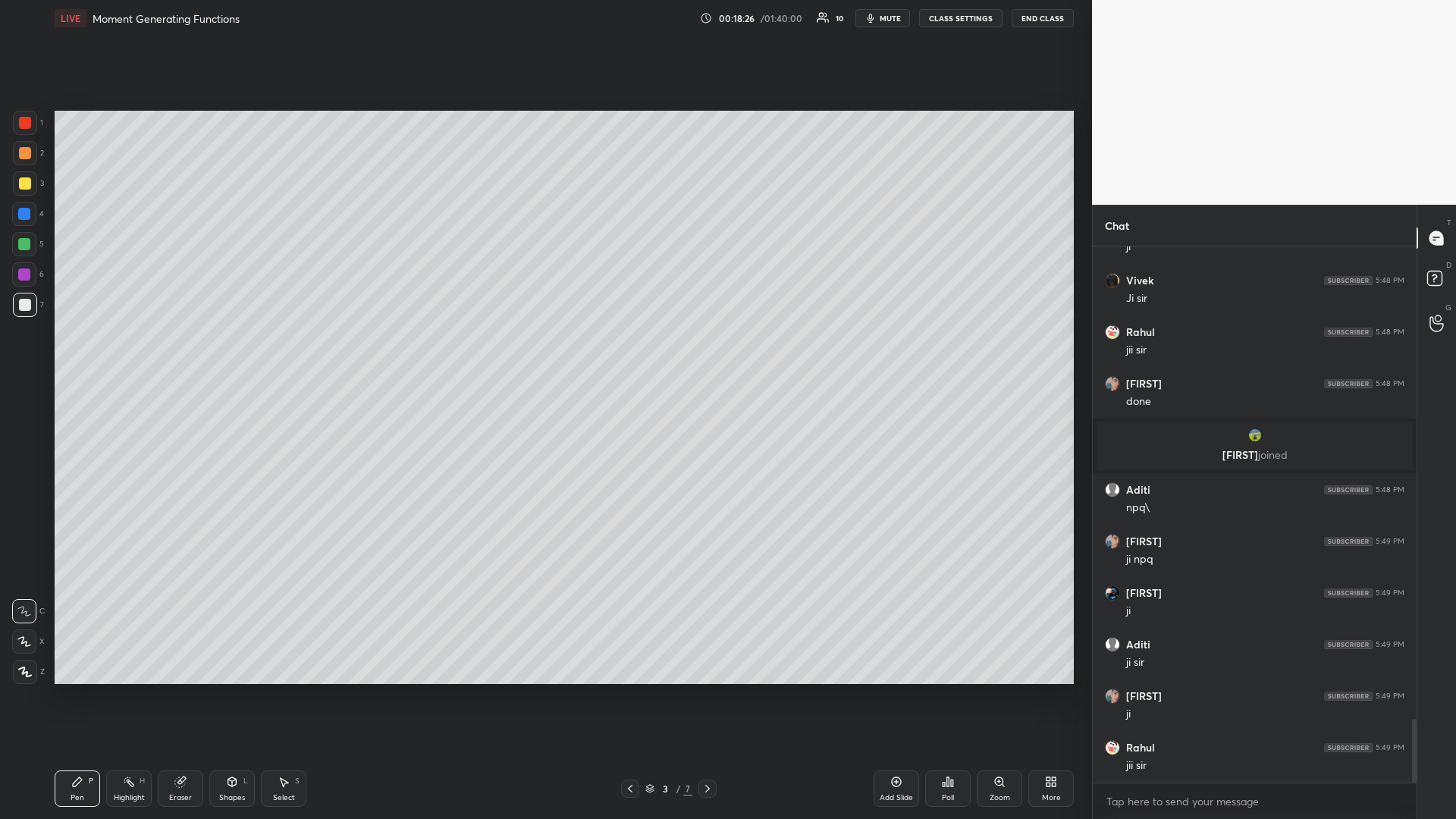 click 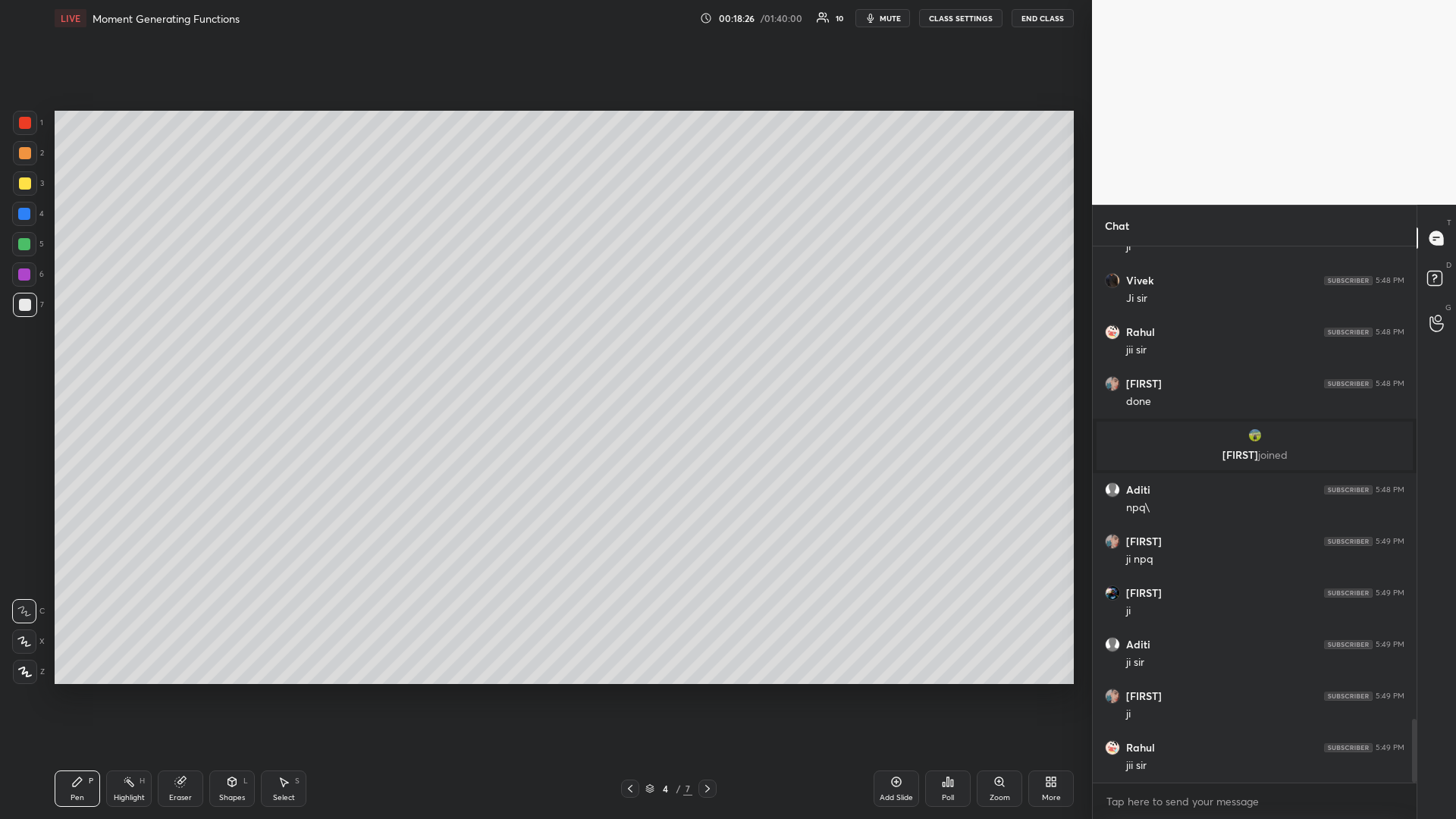 click 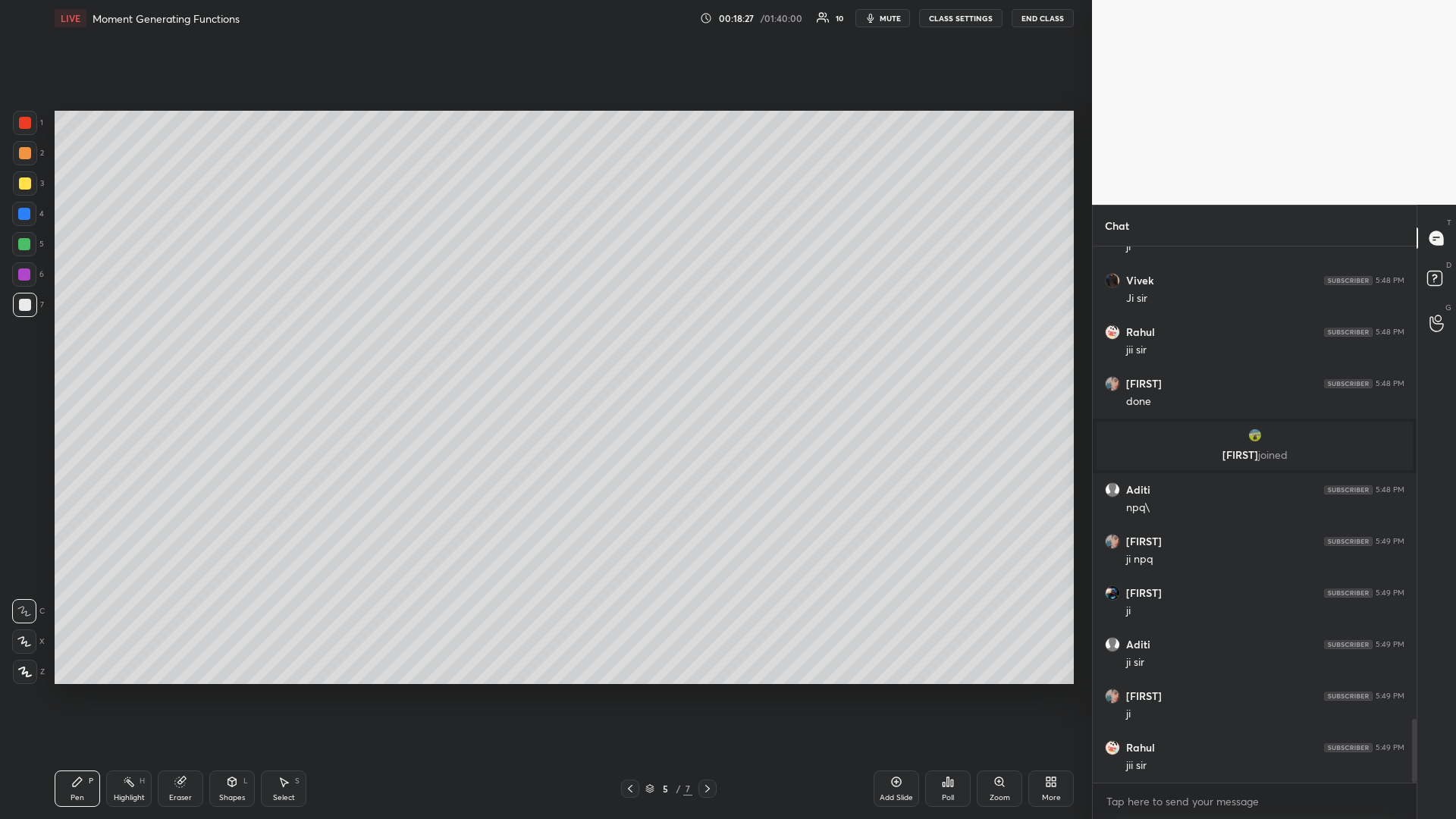 click 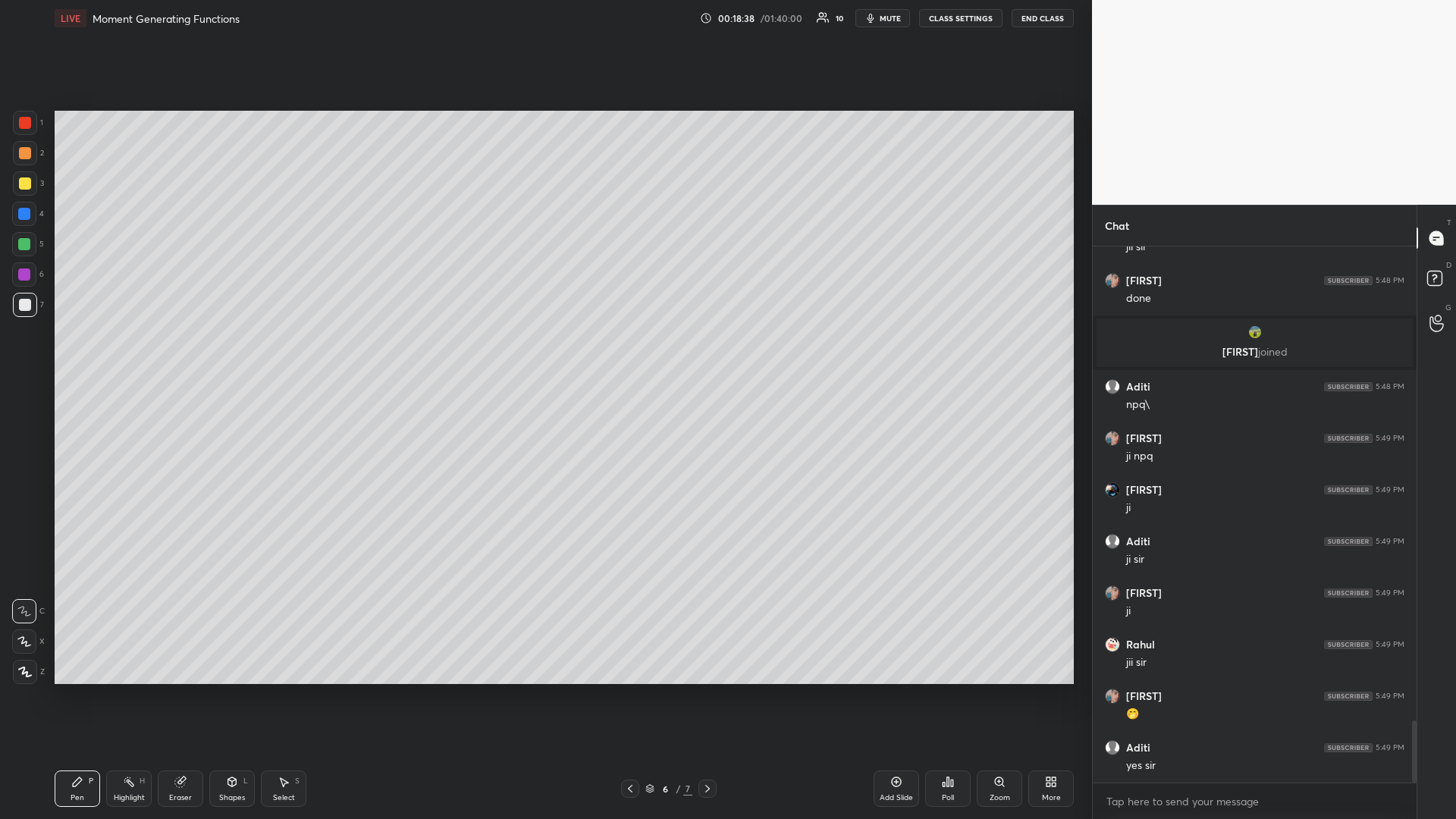 scroll, scrollTop: 4109, scrollLeft: 0, axis: vertical 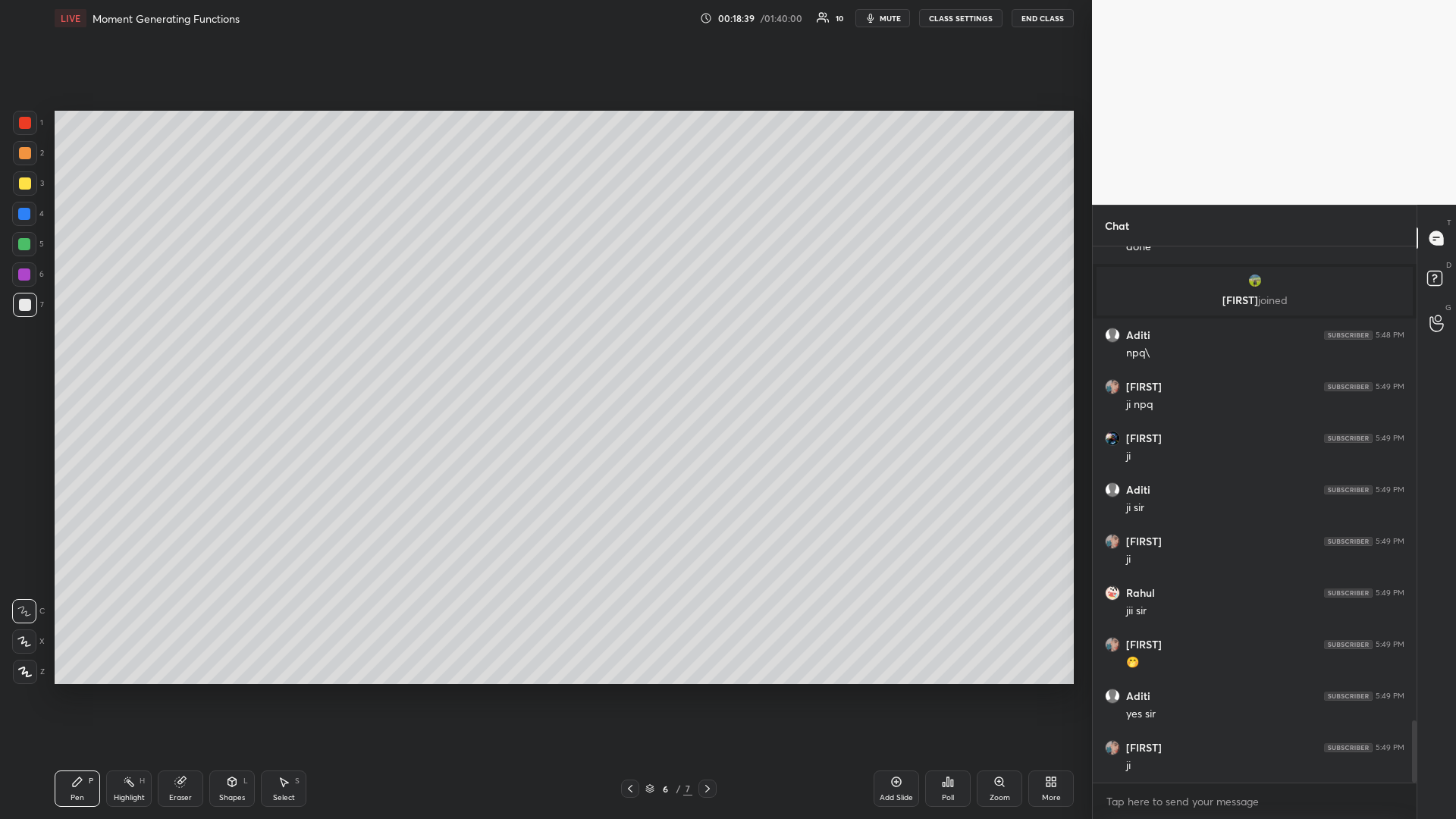 click 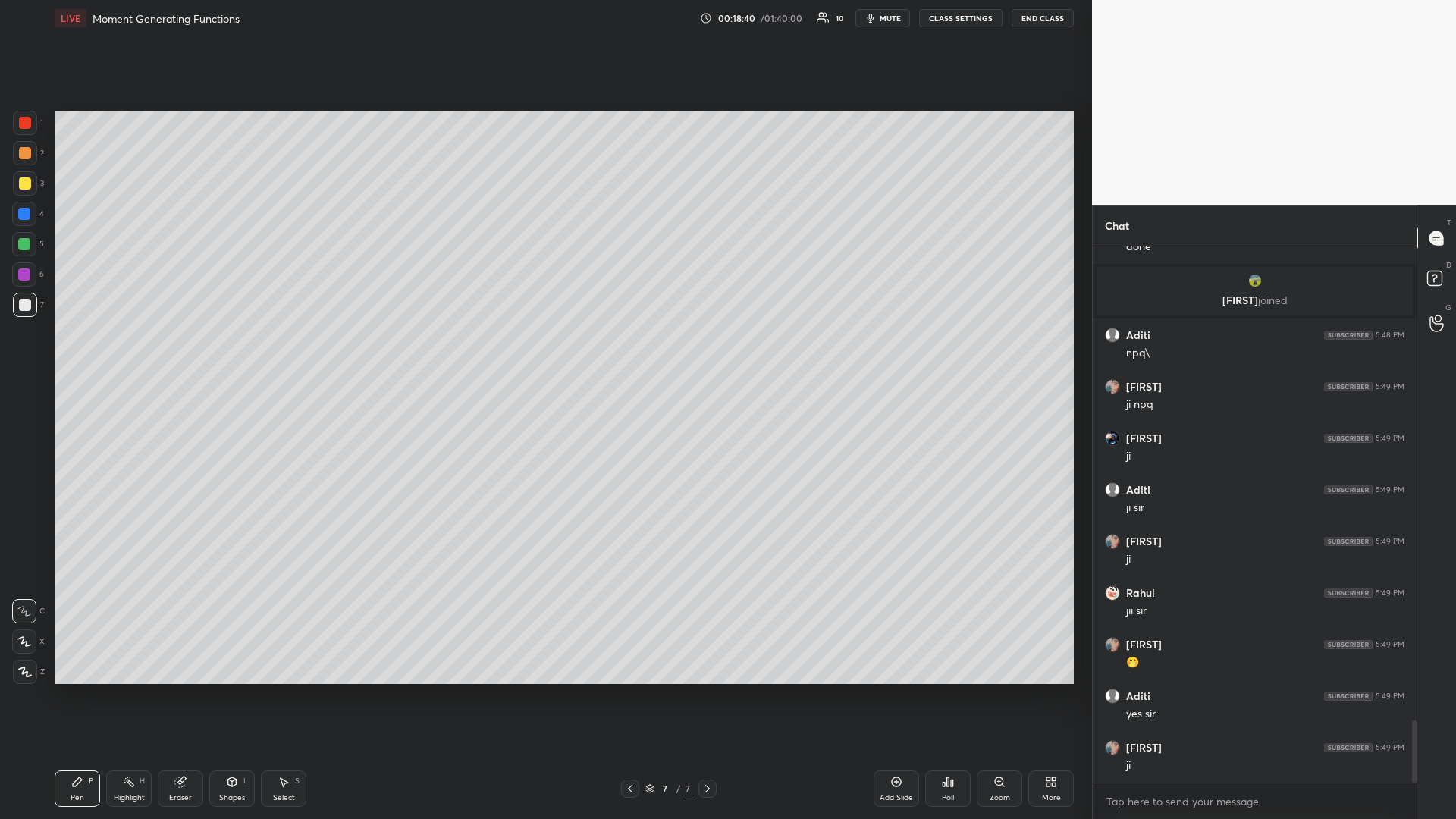 click at bounding box center (708, 789) 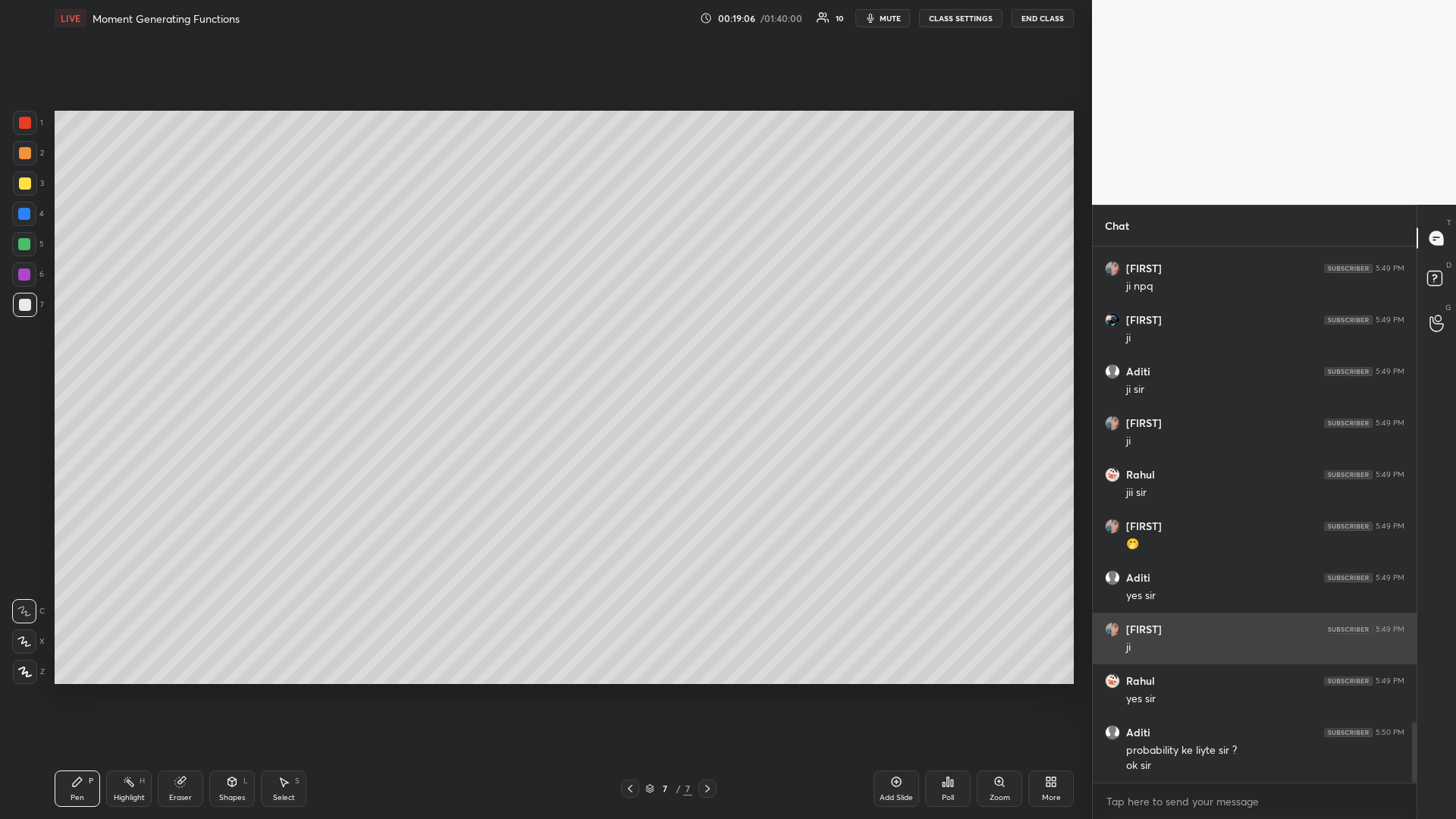 scroll, scrollTop: 4243, scrollLeft: 0, axis: vertical 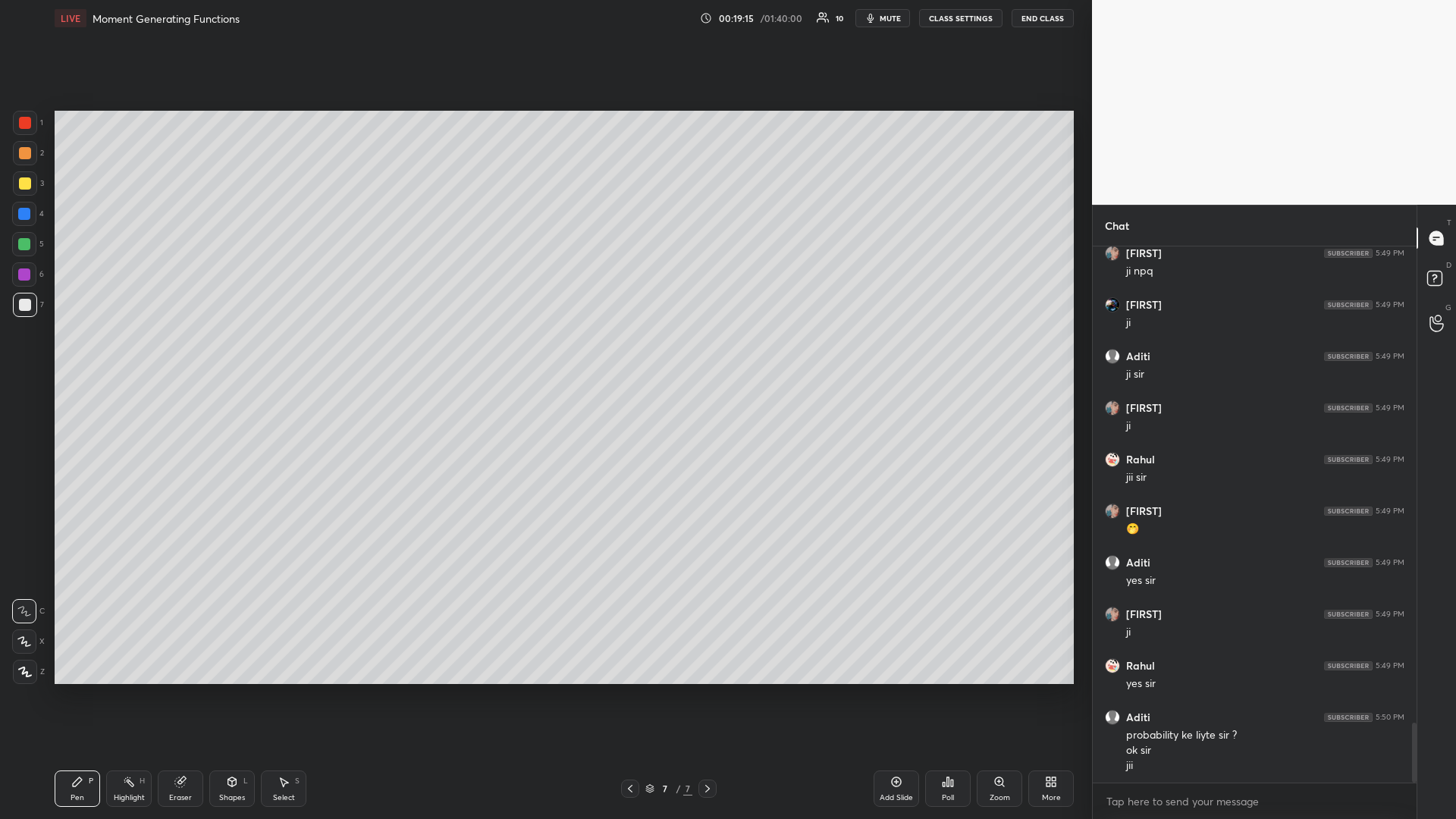 click on "Add Slide" at bounding box center (896, 789) 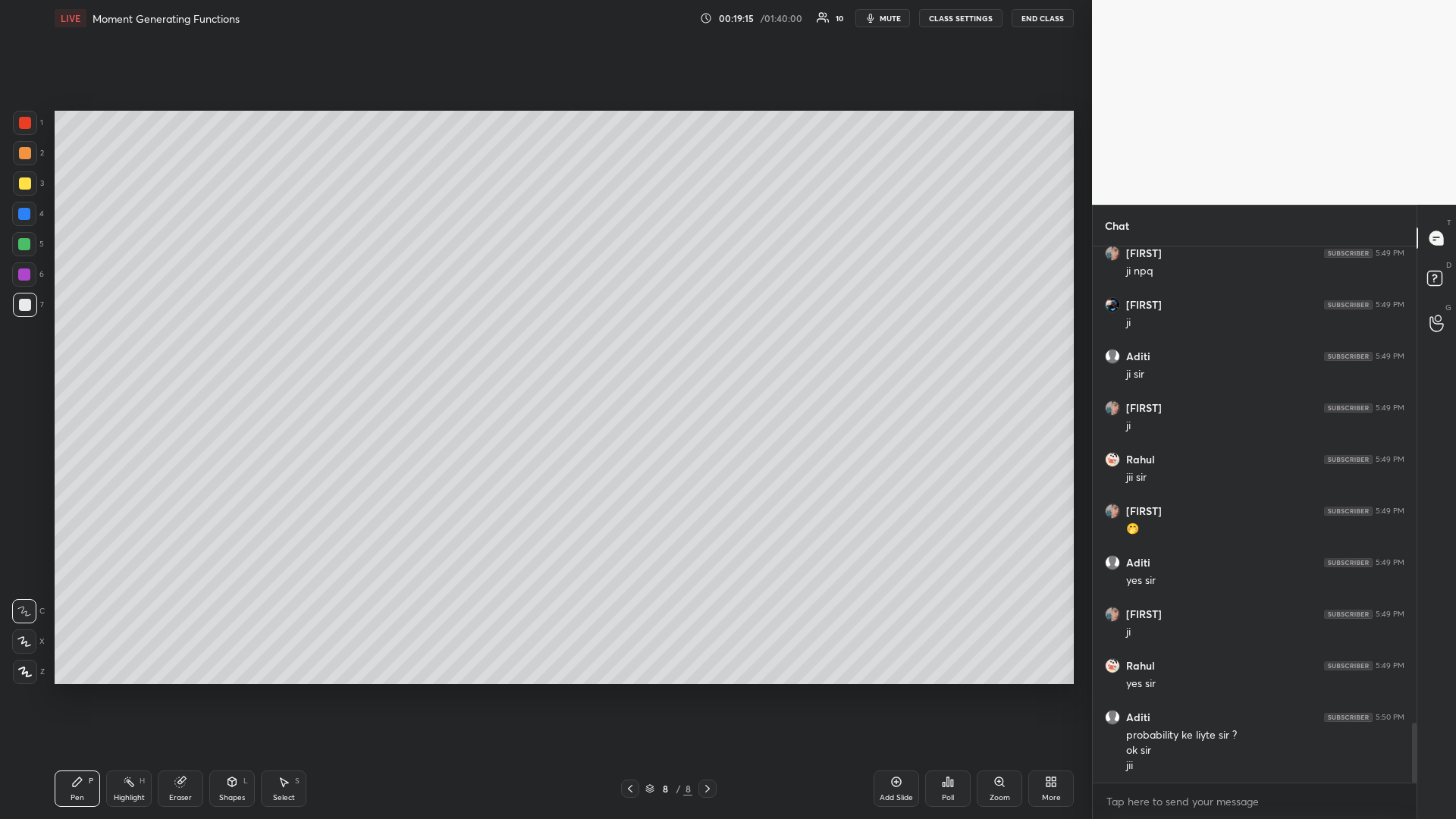 scroll, scrollTop: 4258, scrollLeft: 0, axis: vertical 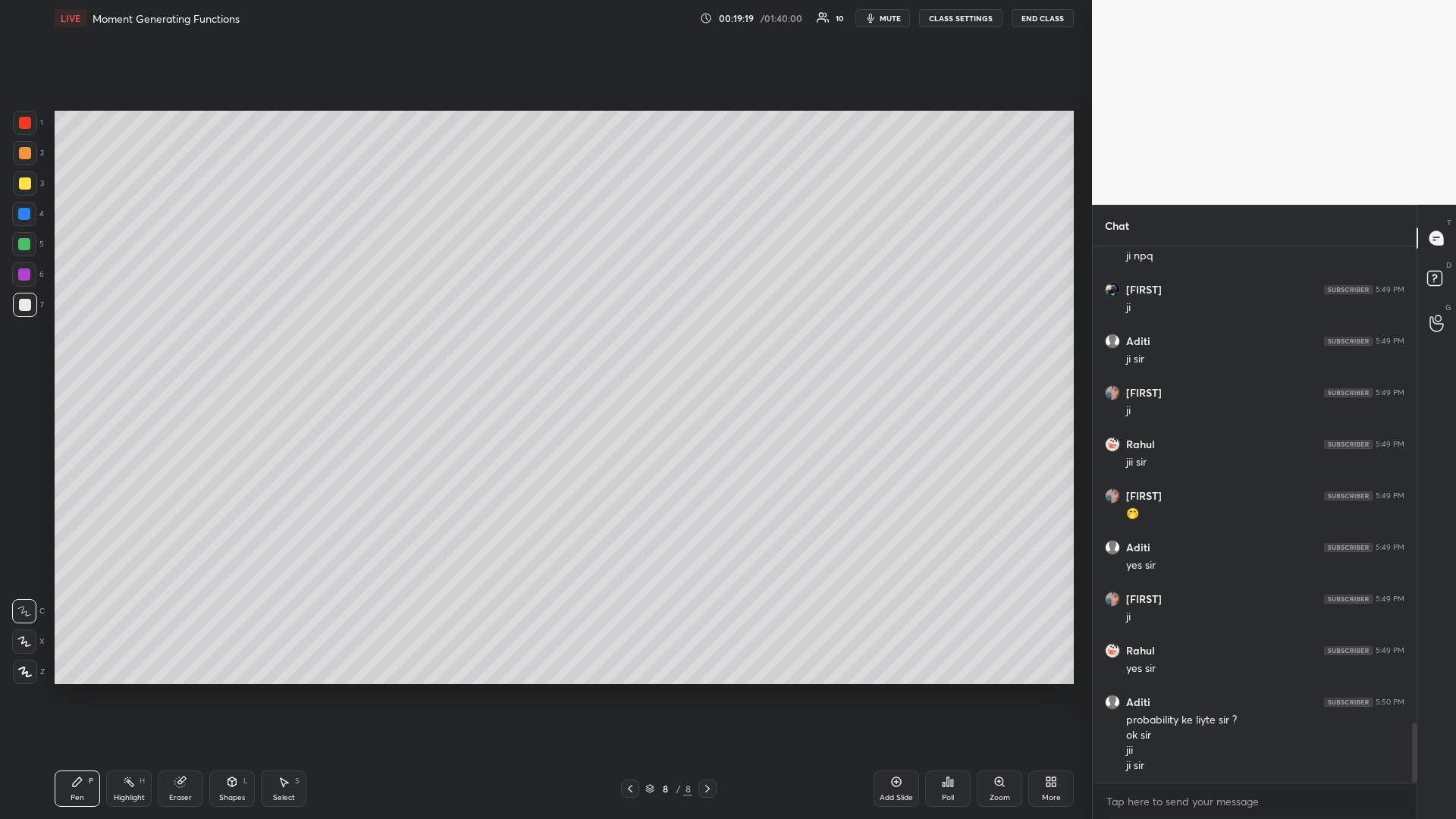 click at bounding box center [25, 305] 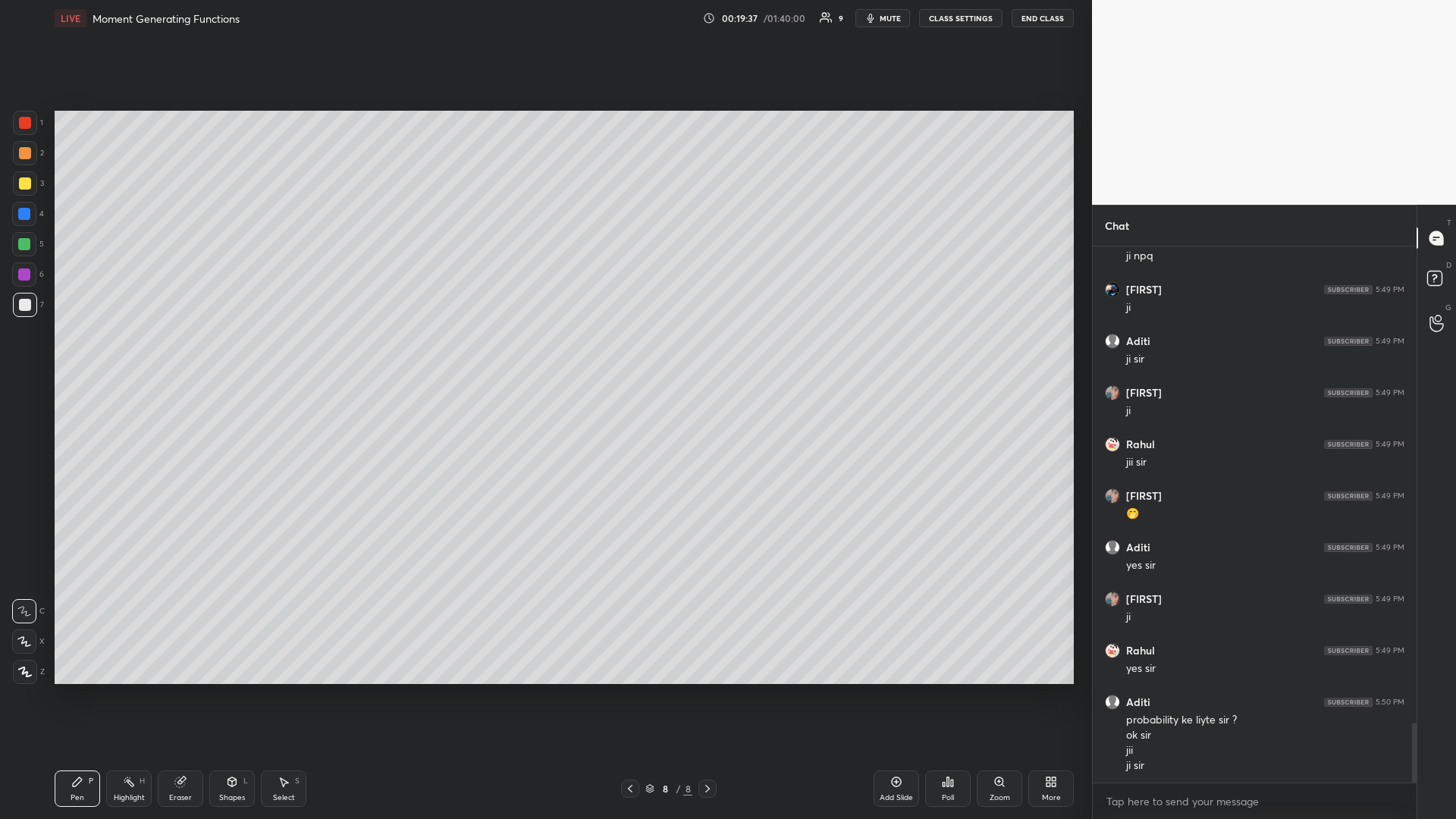click at bounding box center (25, 184) 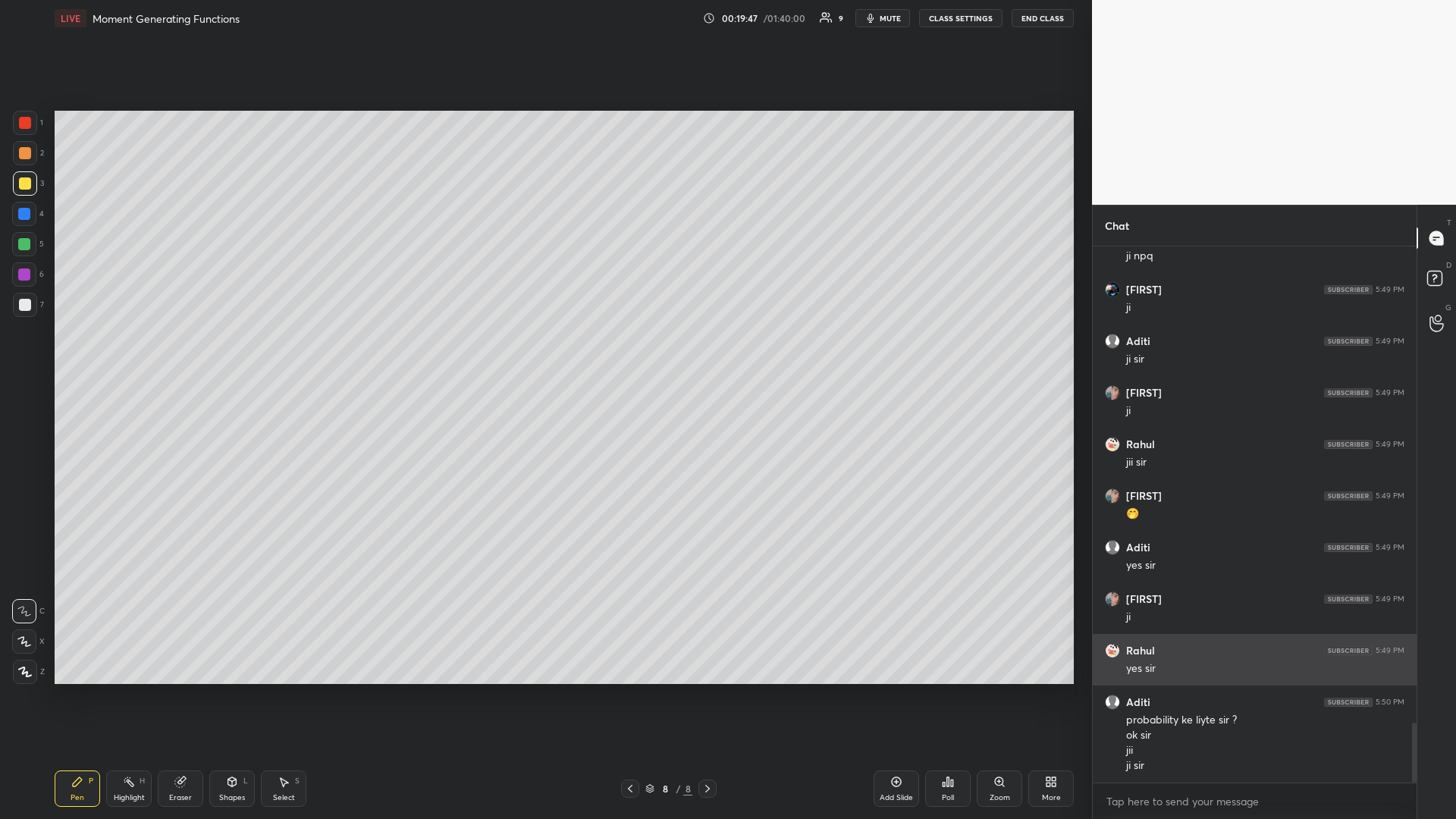 scroll, scrollTop: 4310, scrollLeft: 0, axis: vertical 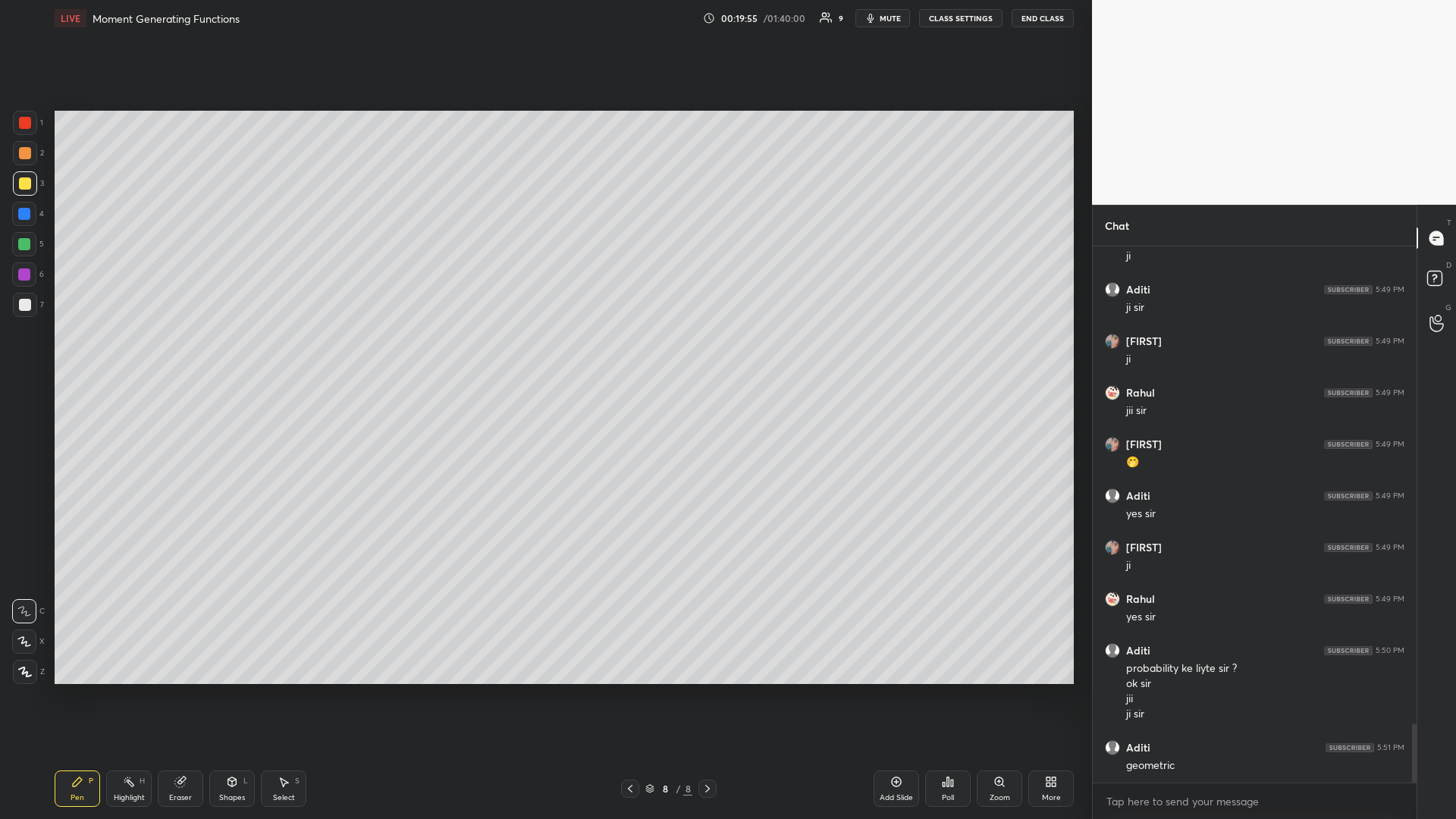 click 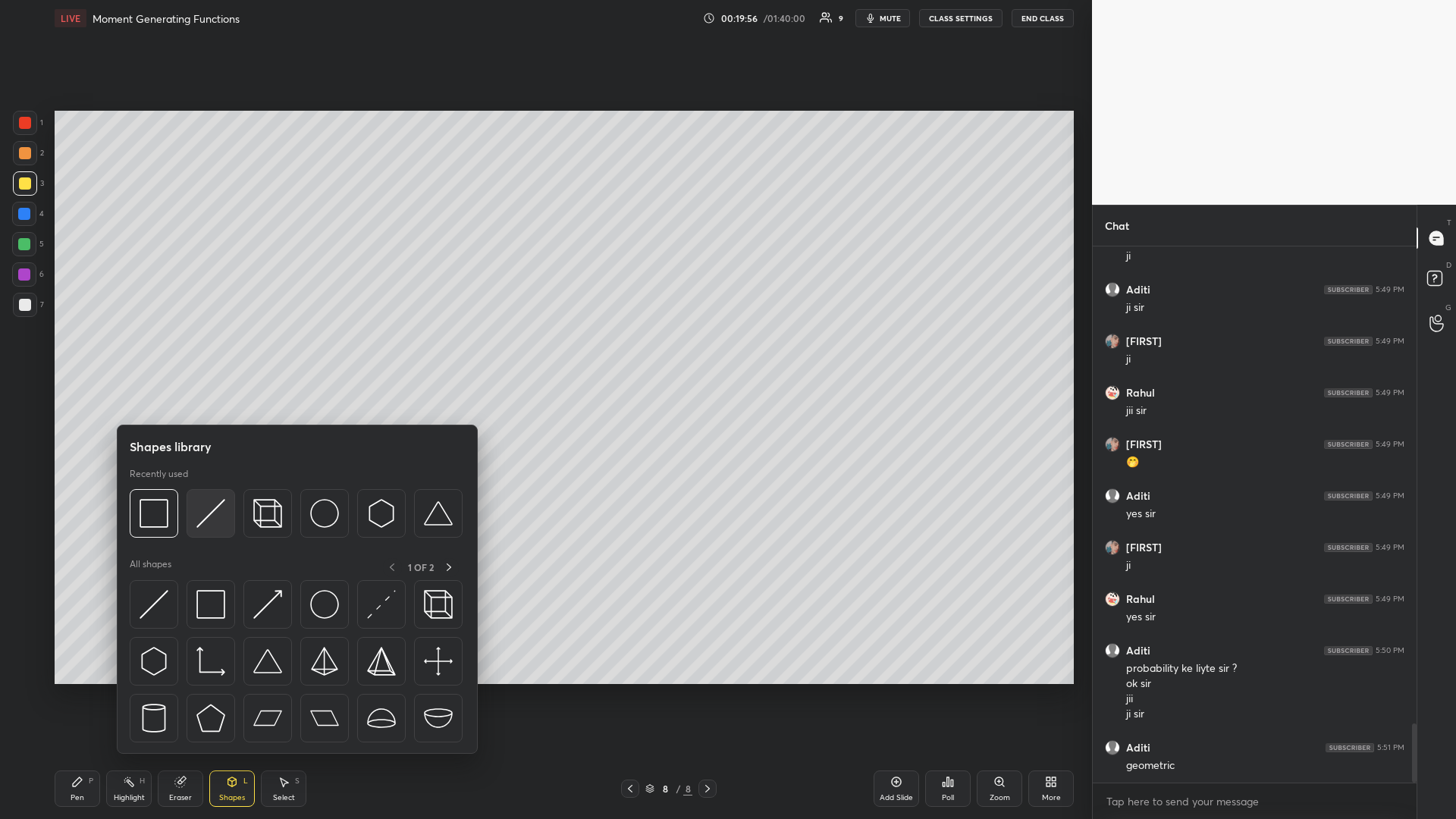 click at bounding box center (211, 513) 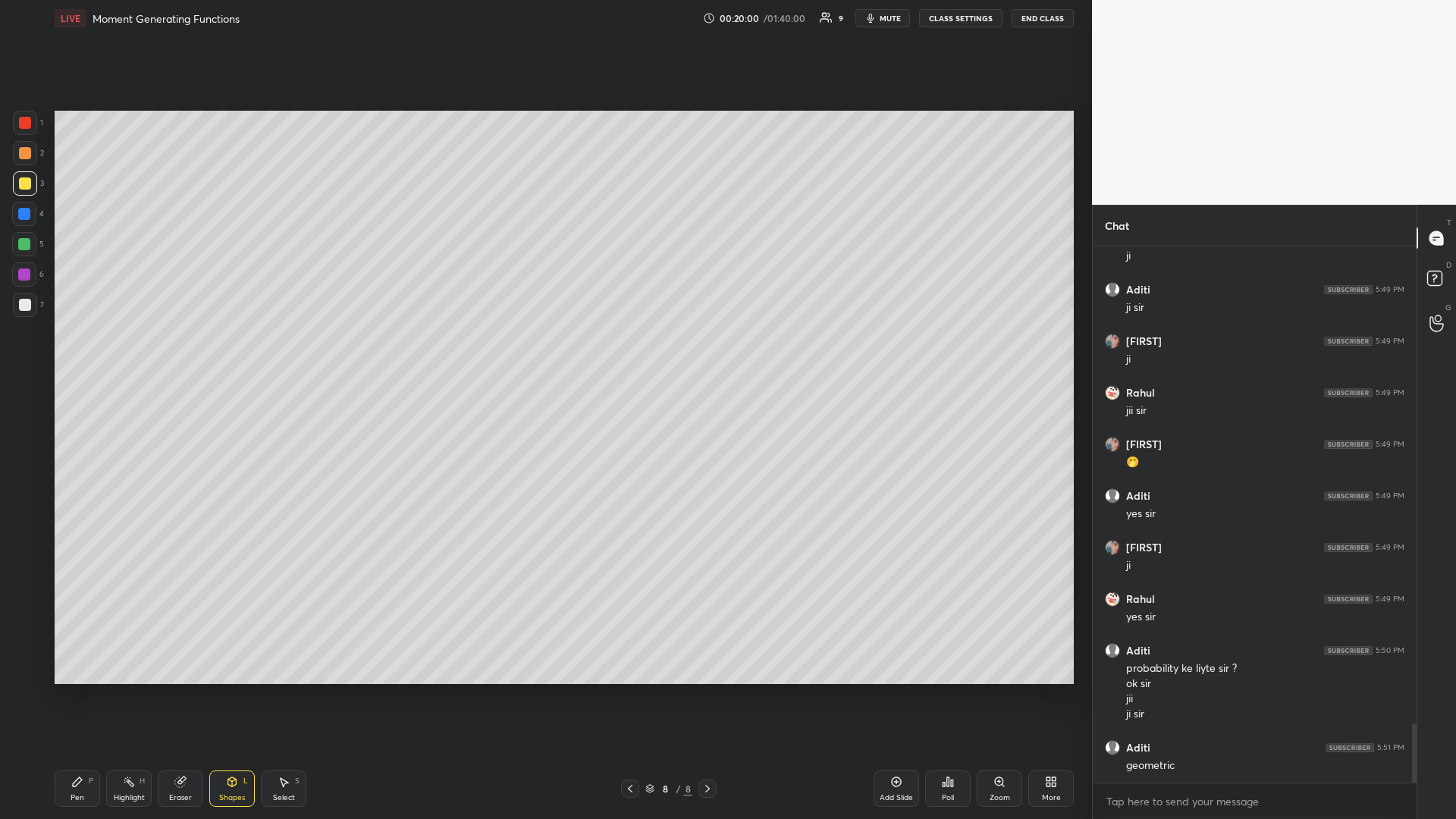 click on "Pen P" at bounding box center (77, 789) 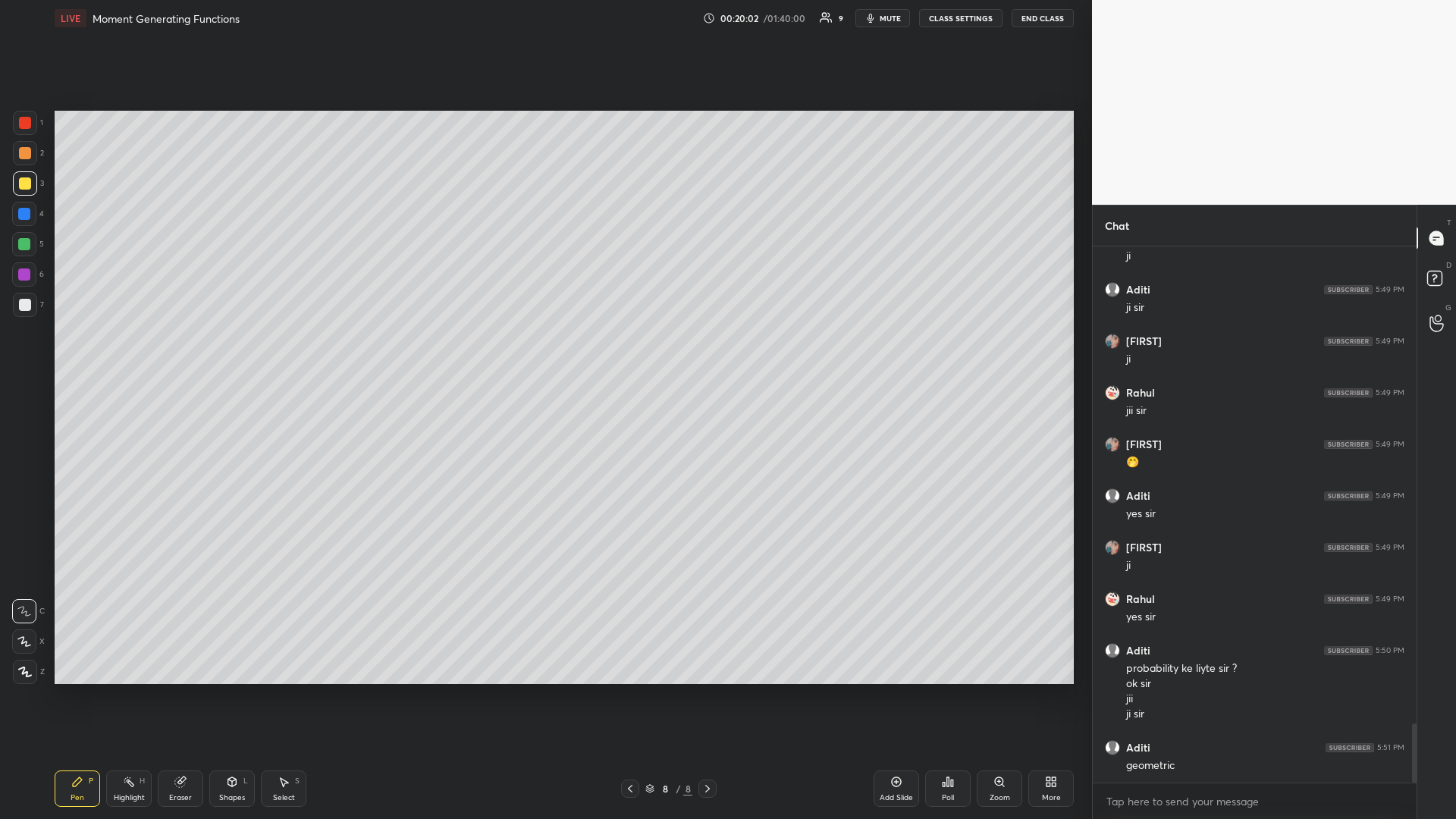 click 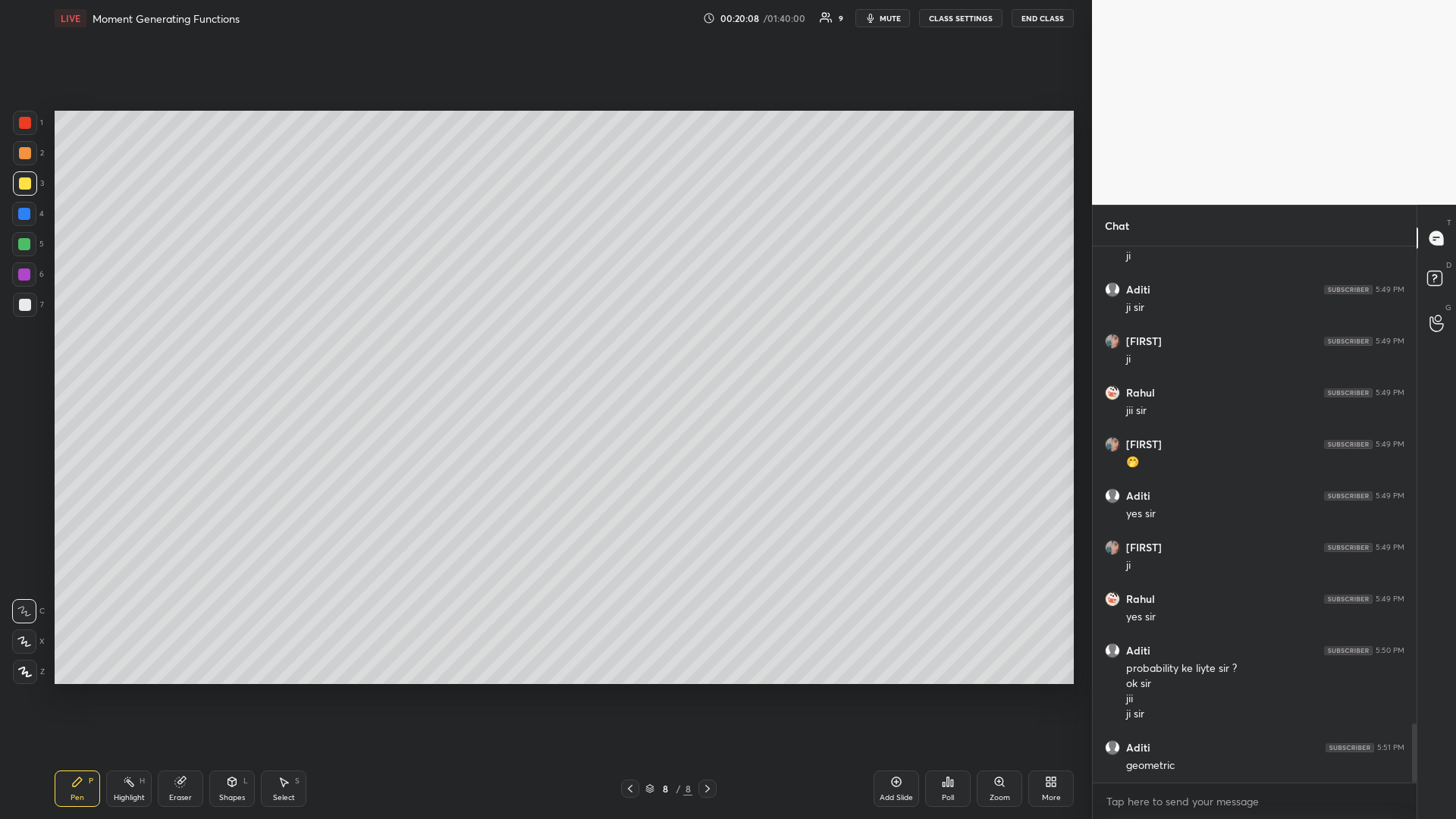 click at bounding box center [25, 184] 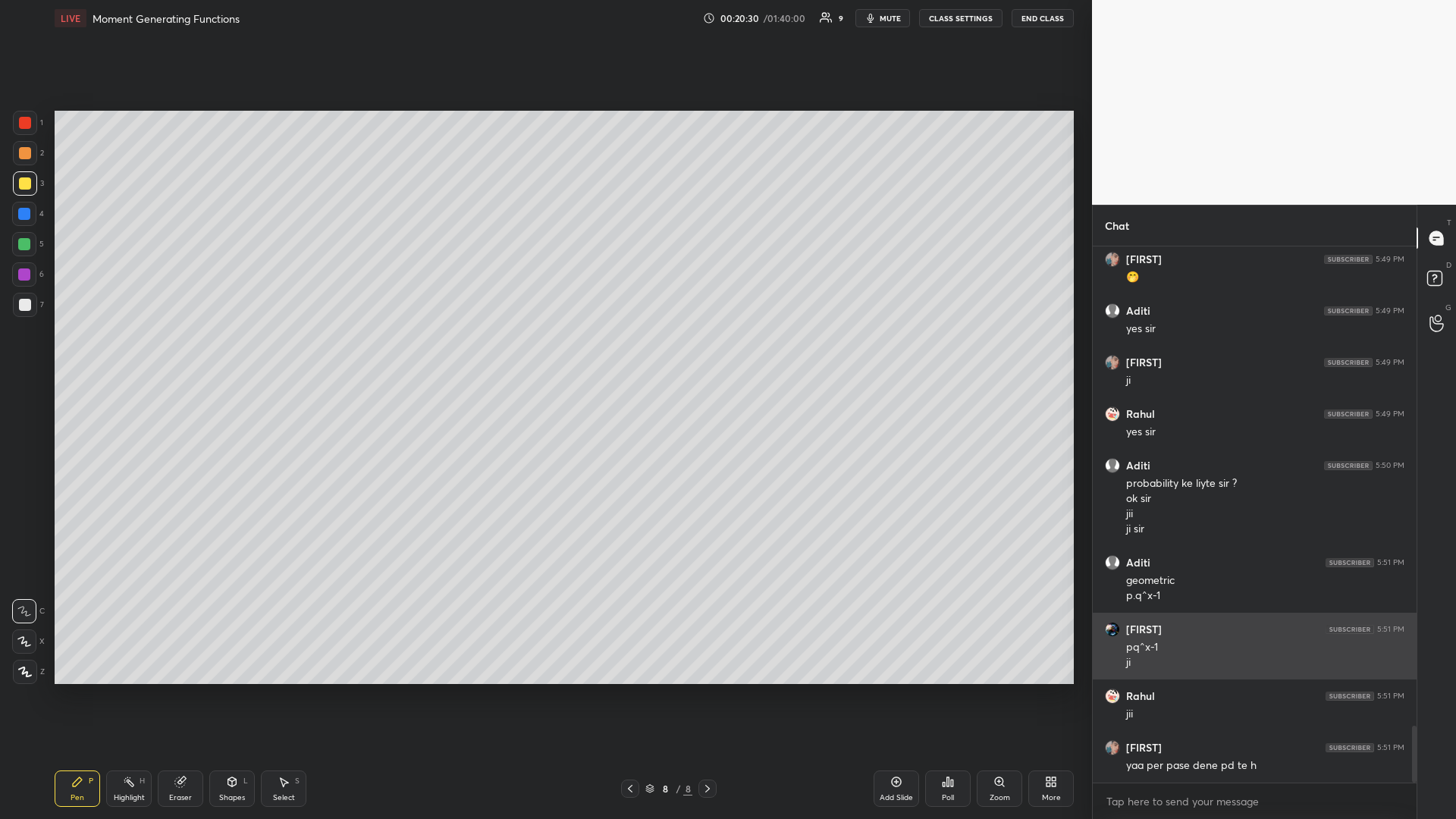 scroll, scrollTop: 4546, scrollLeft: 0, axis: vertical 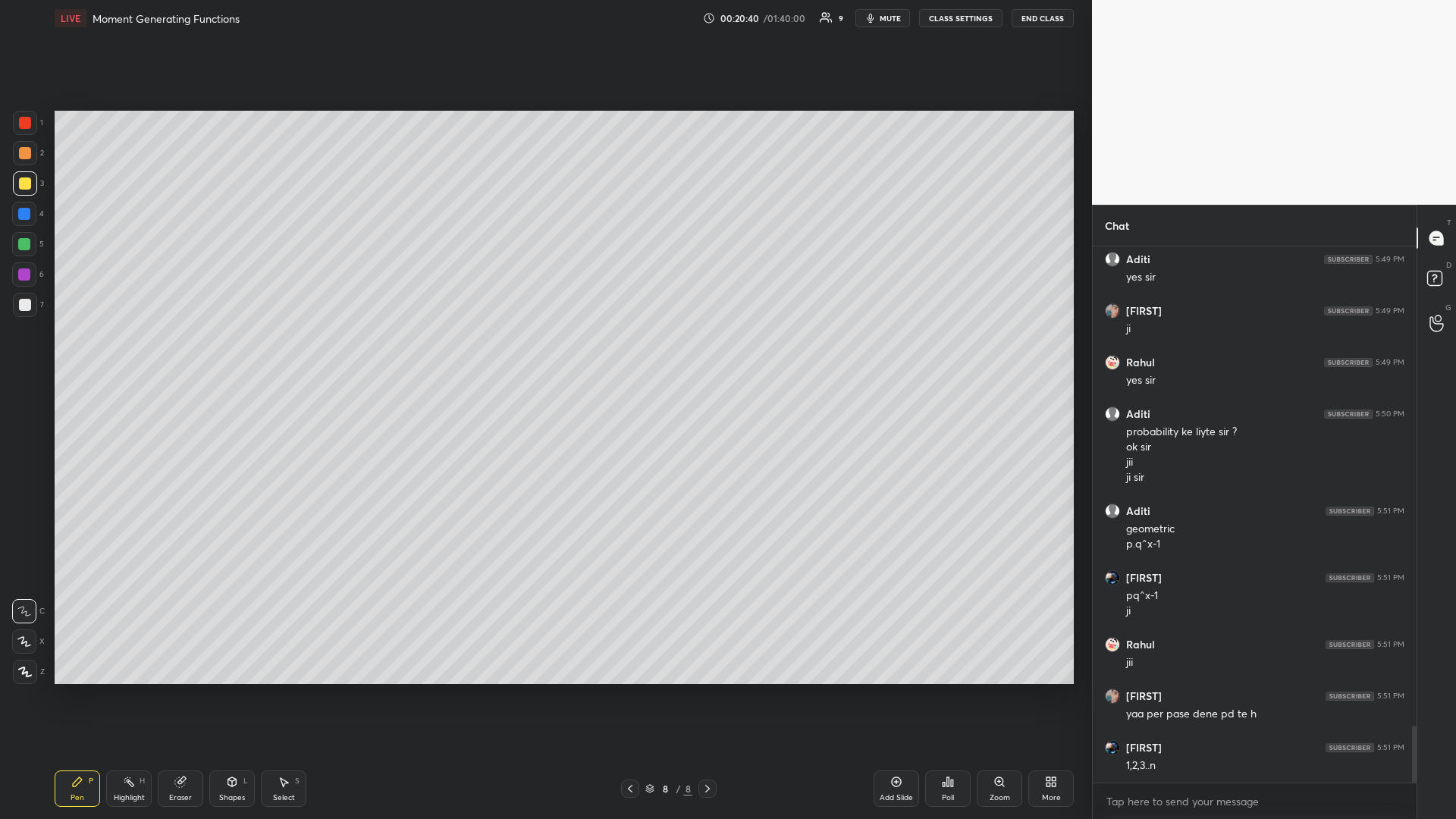 click at bounding box center (25, 305) 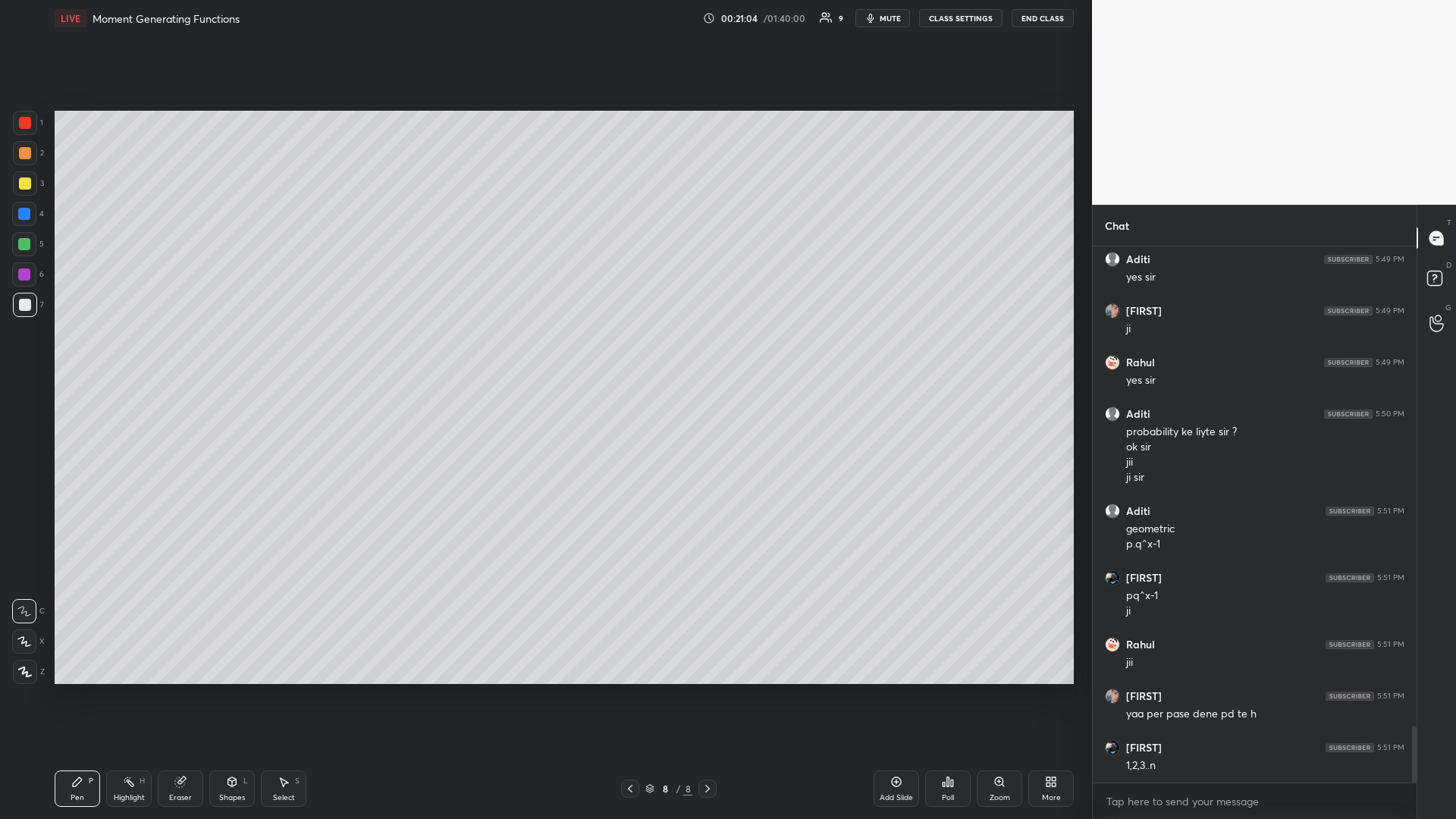 click 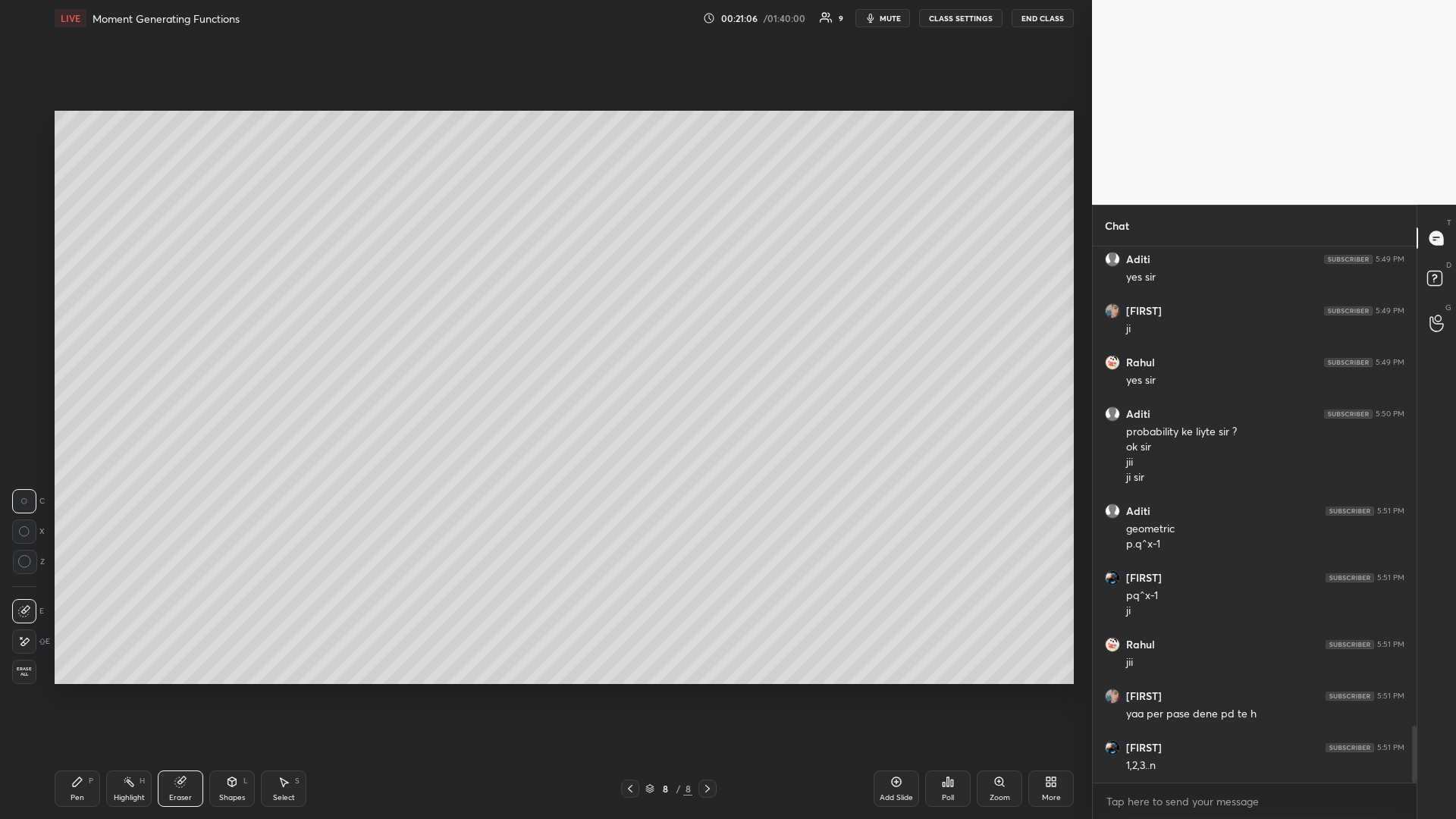 click on "Pen P" at bounding box center [77, 789] 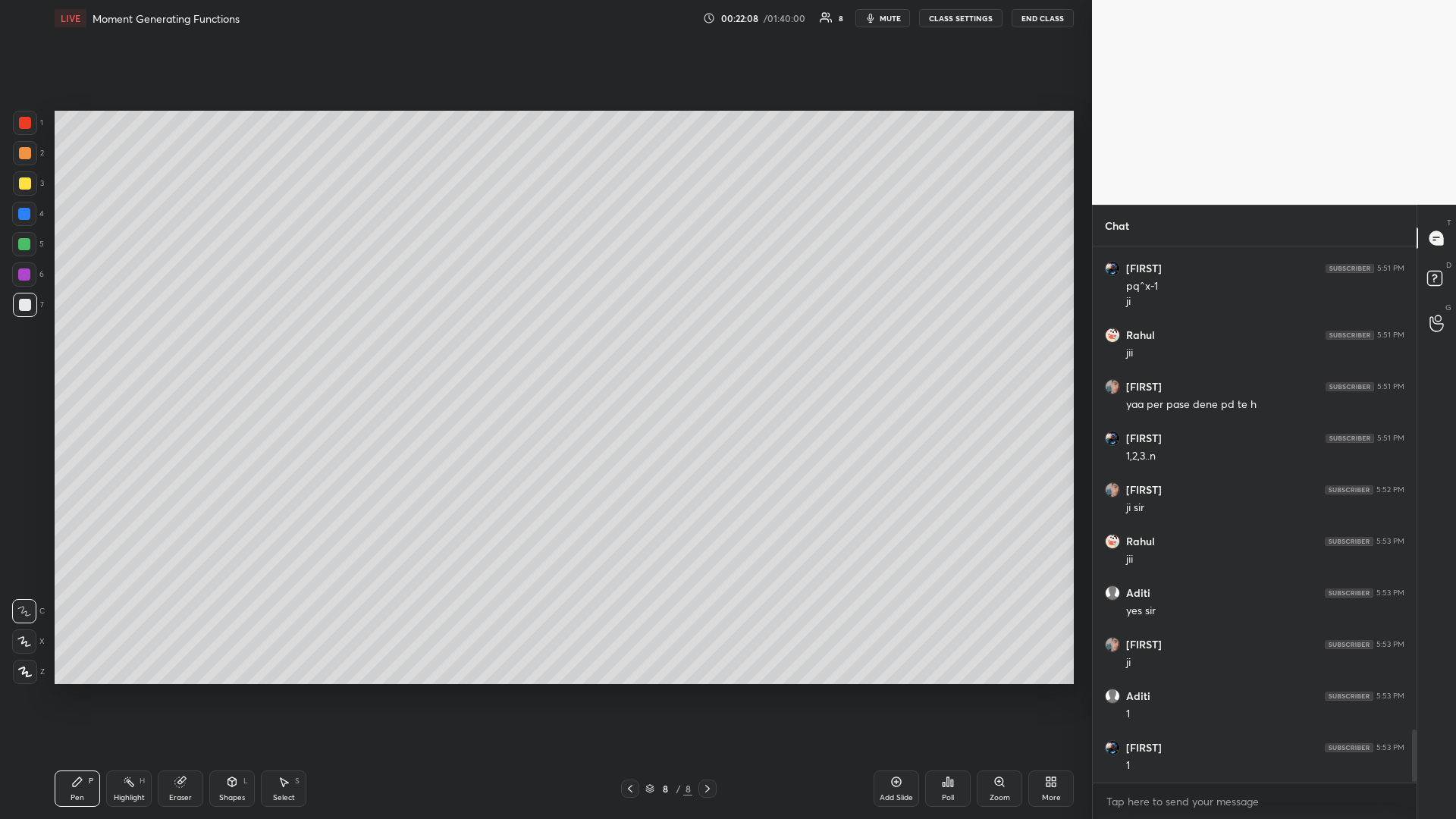 scroll, scrollTop: 4907, scrollLeft: 0, axis: vertical 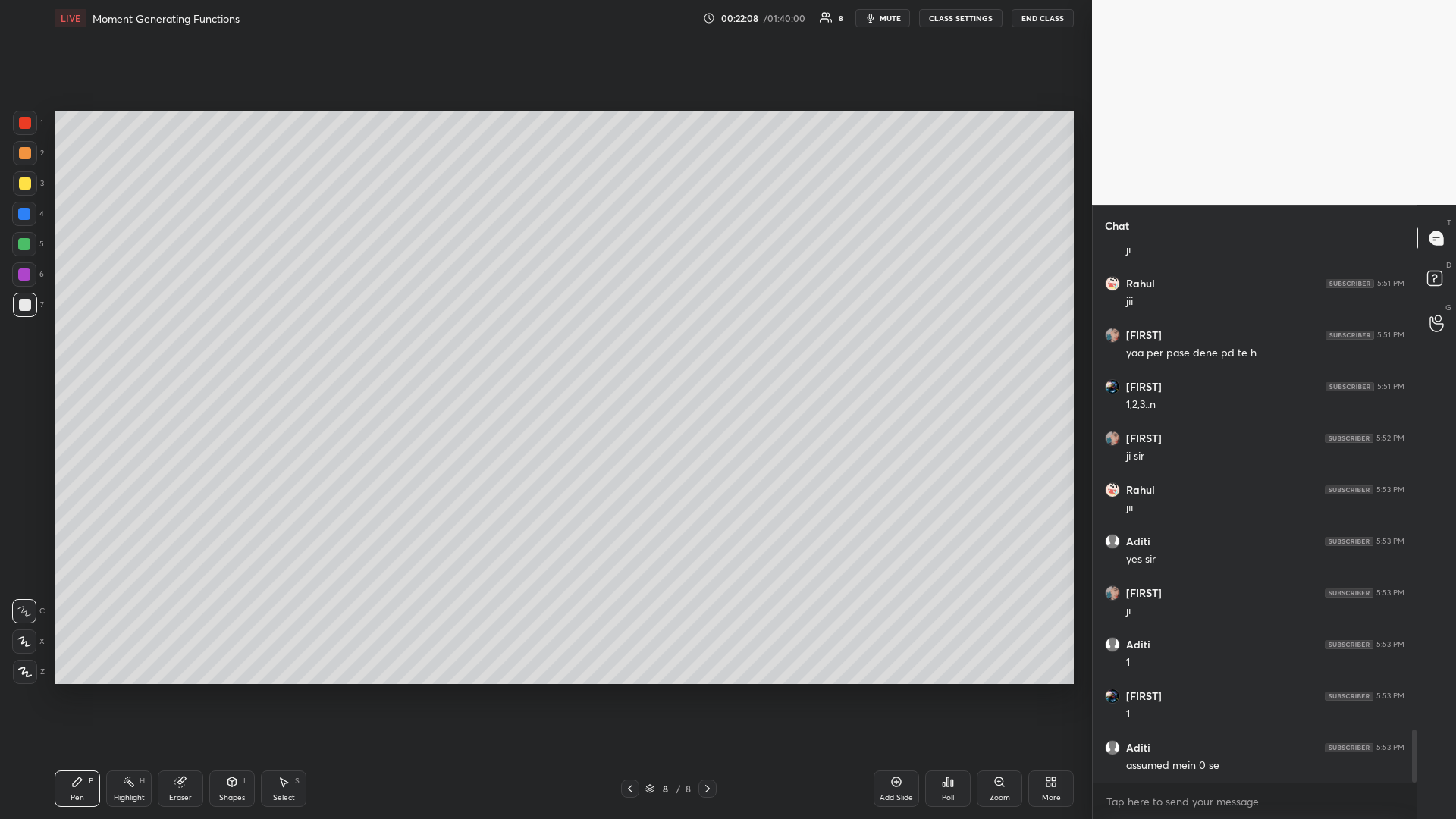 click 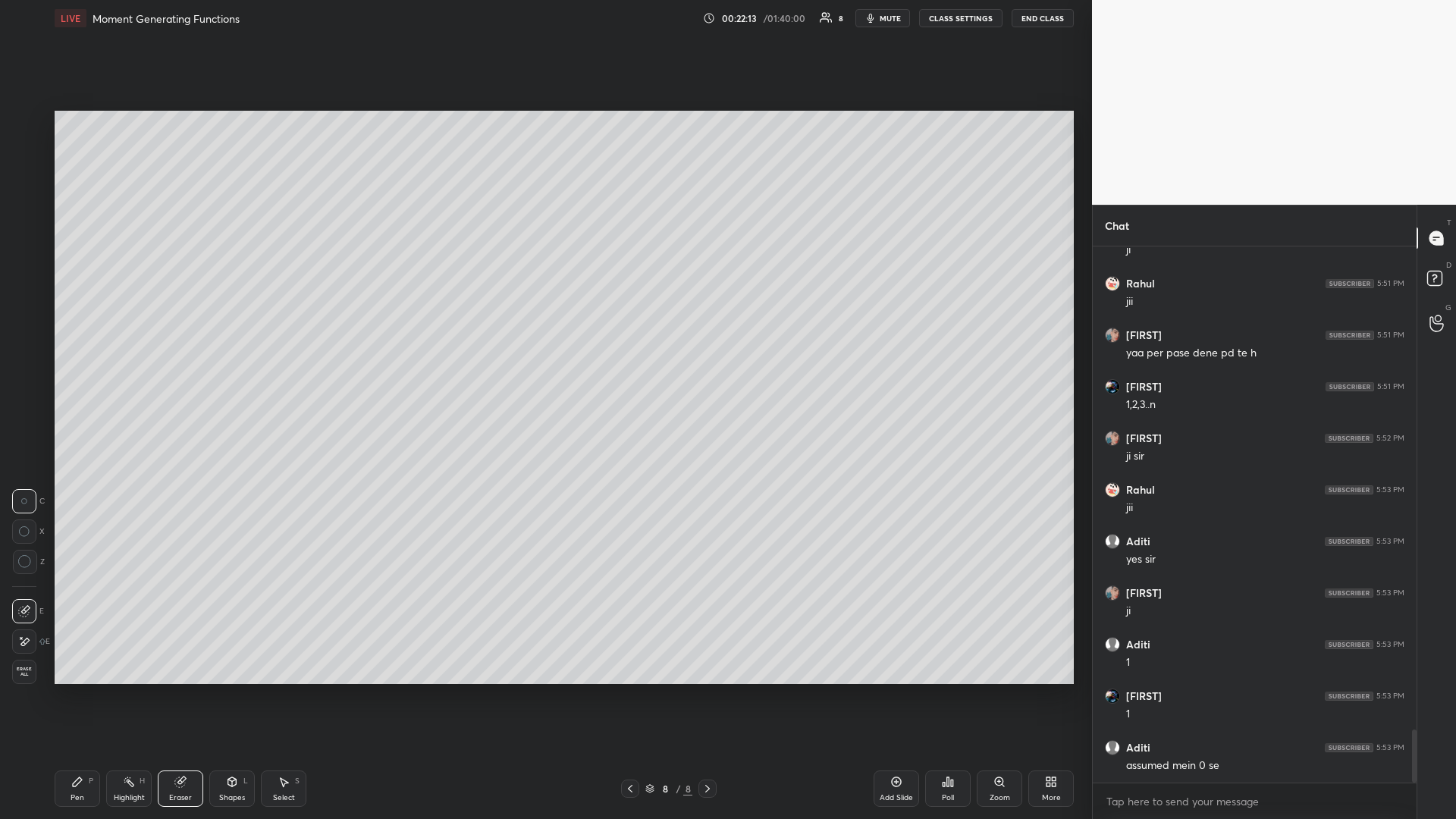 click 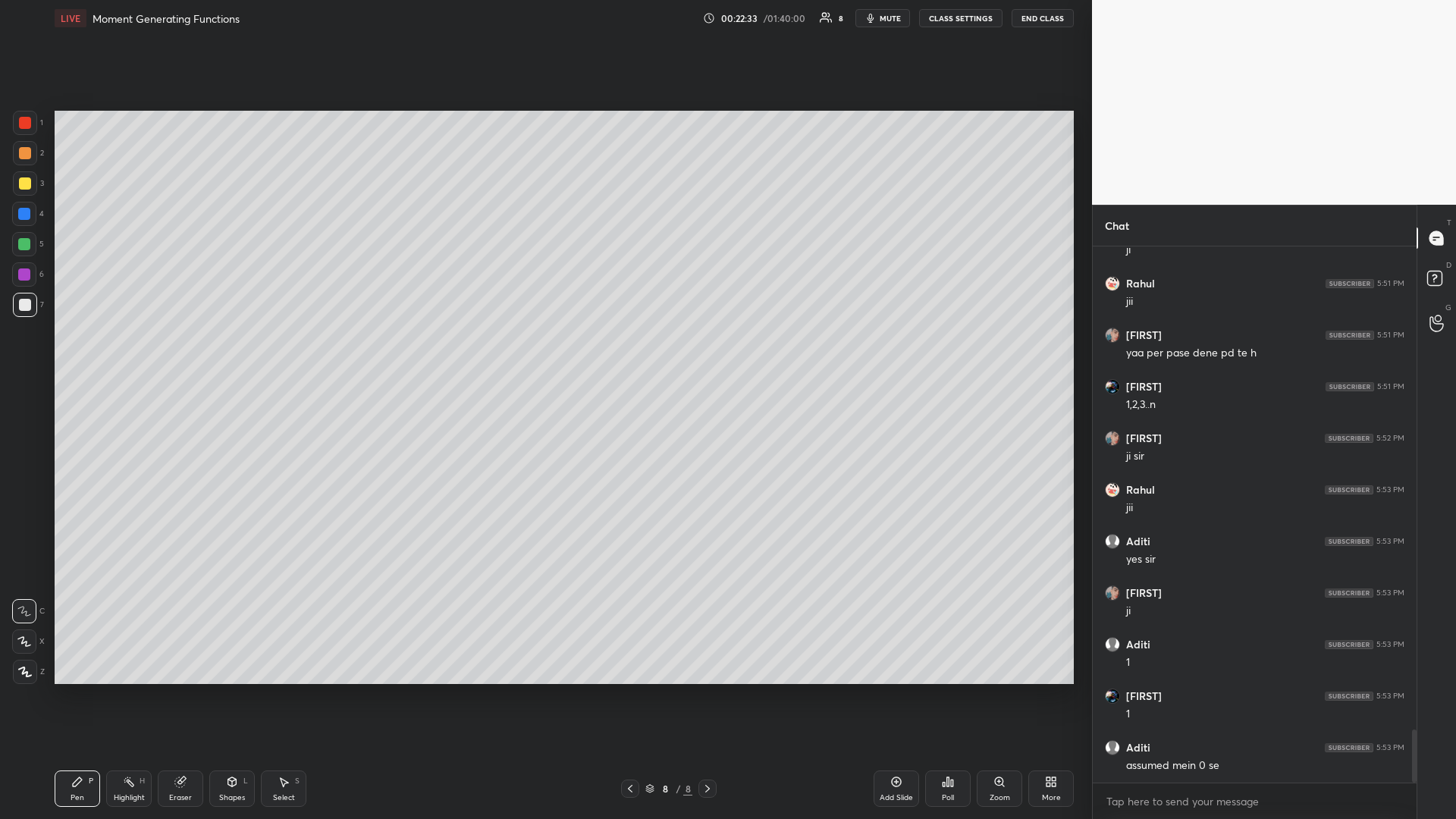 click on "Eraser" at bounding box center [180, 789] 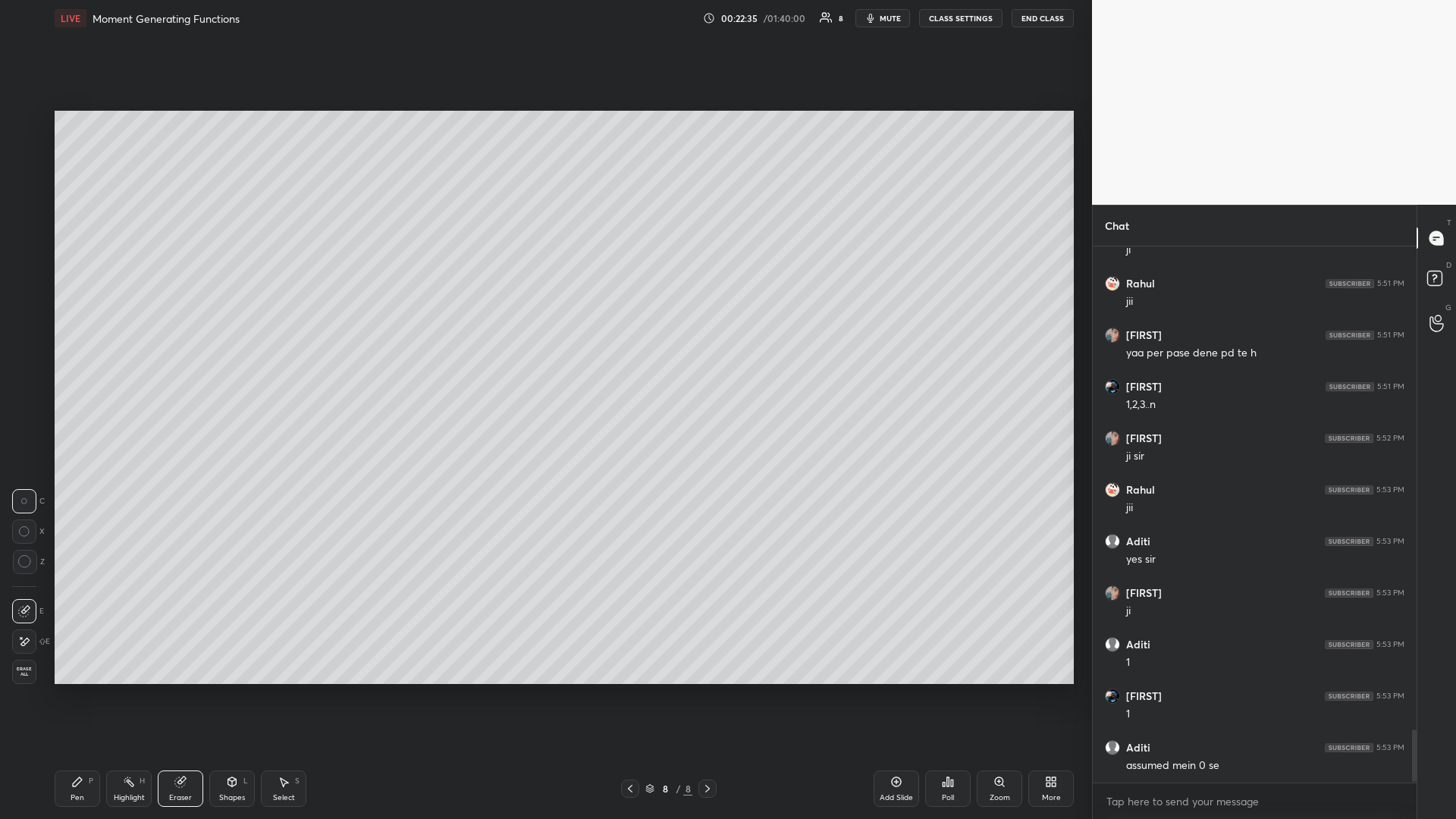 scroll, scrollTop: 4959, scrollLeft: 0, axis: vertical 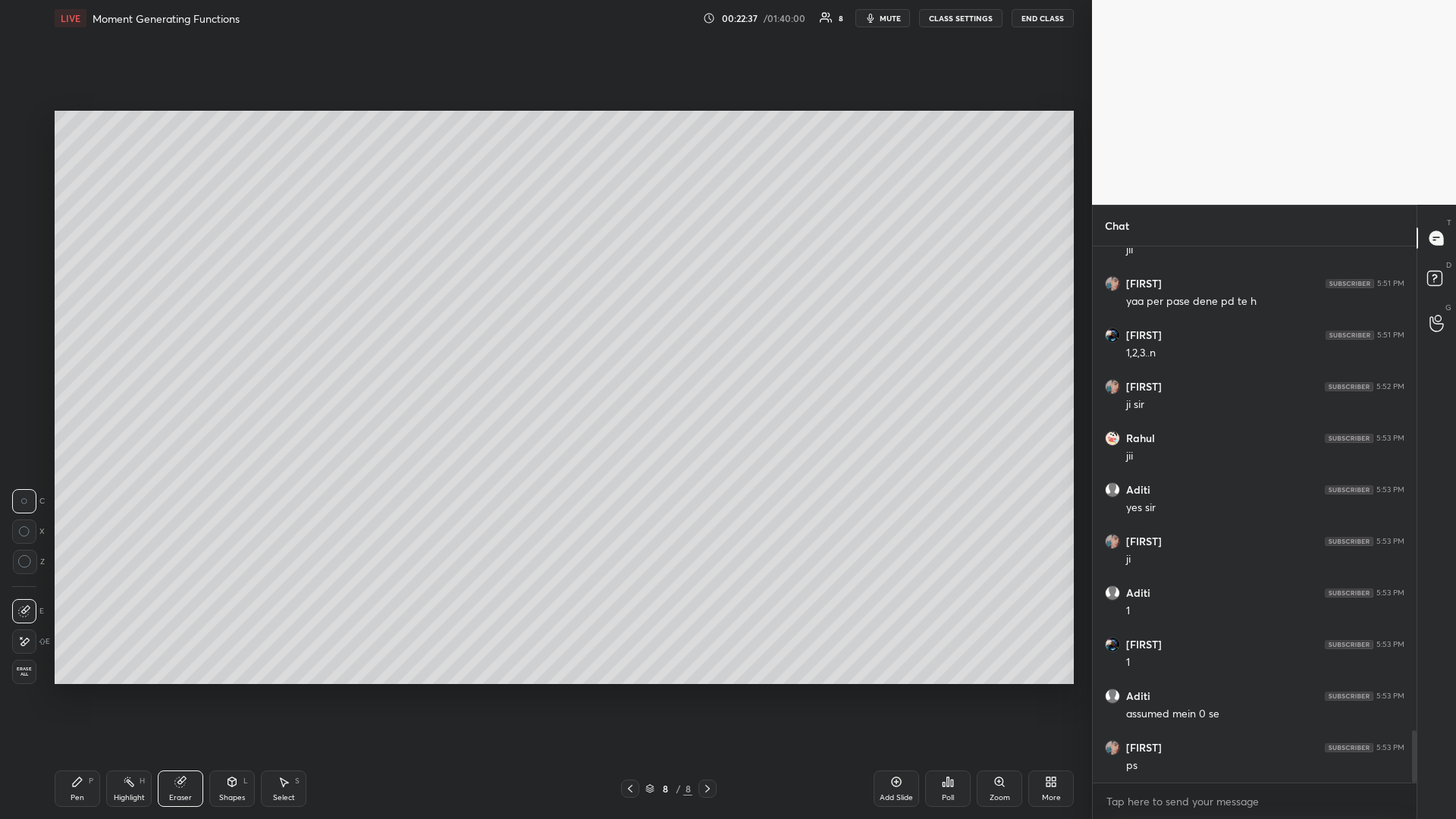 click on "Pen P" at bounding box center (77, 789) 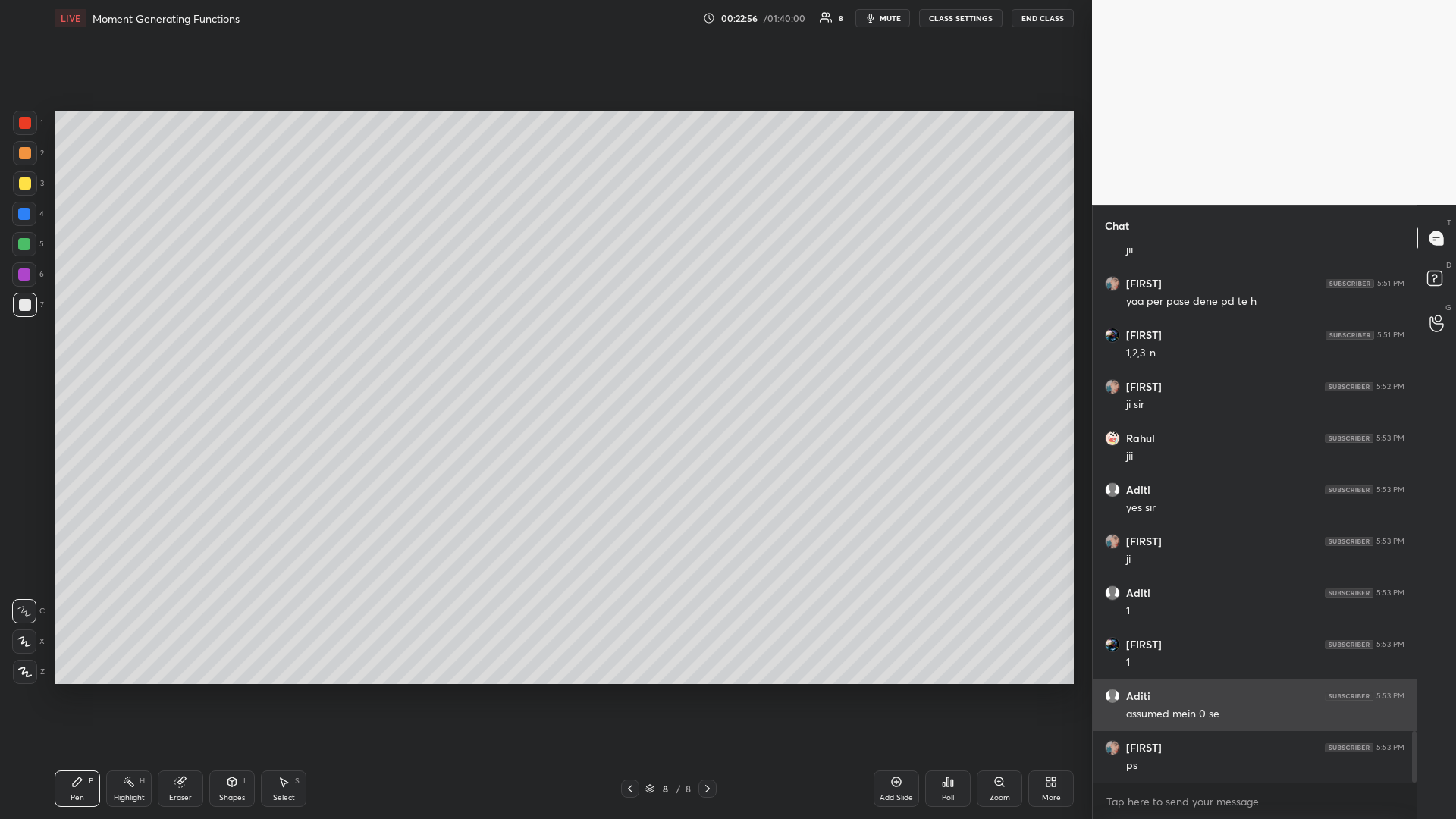 scroll, scrollTop: 5010, scrollLeft: 0, axis: vertical 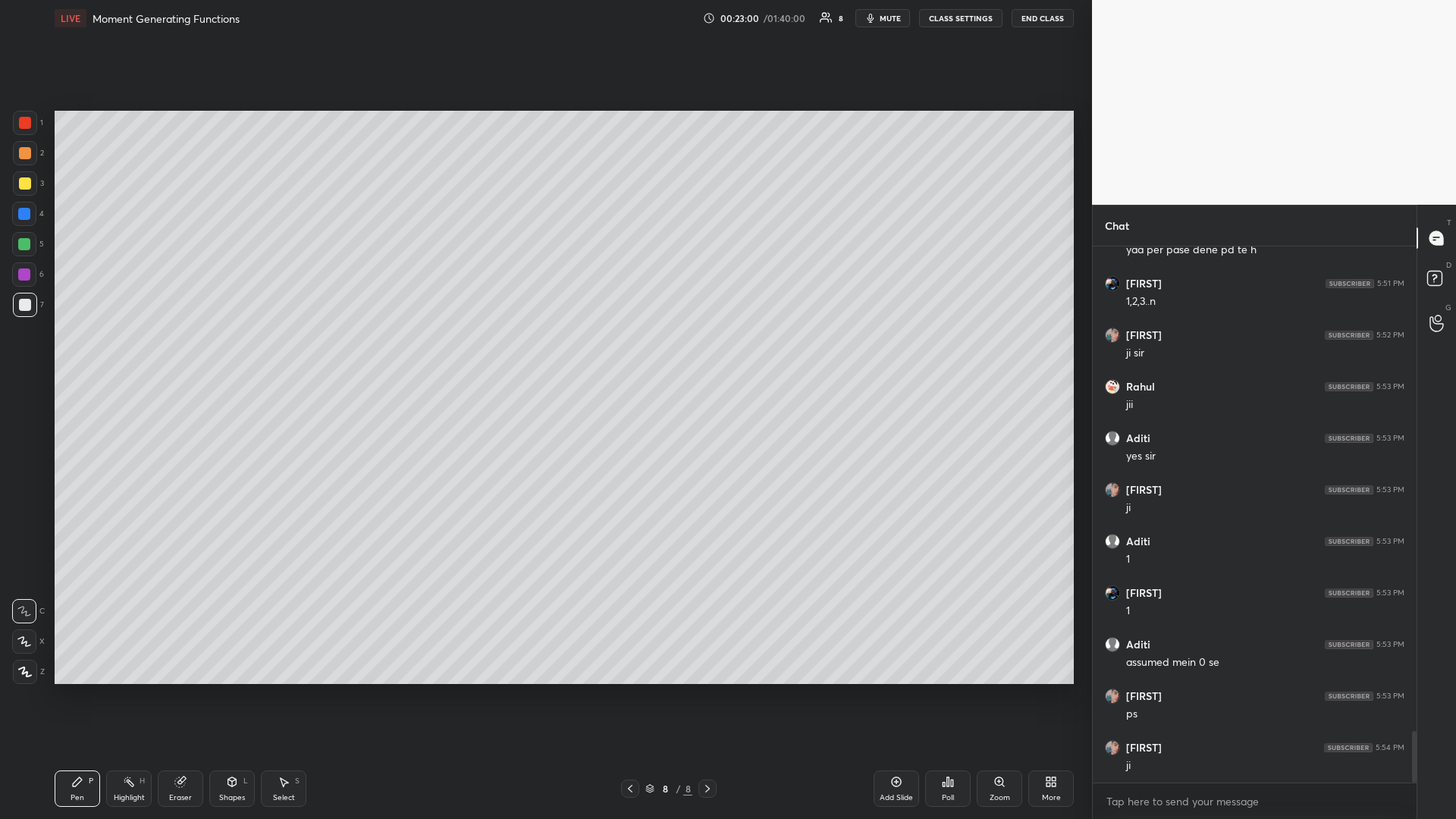 click 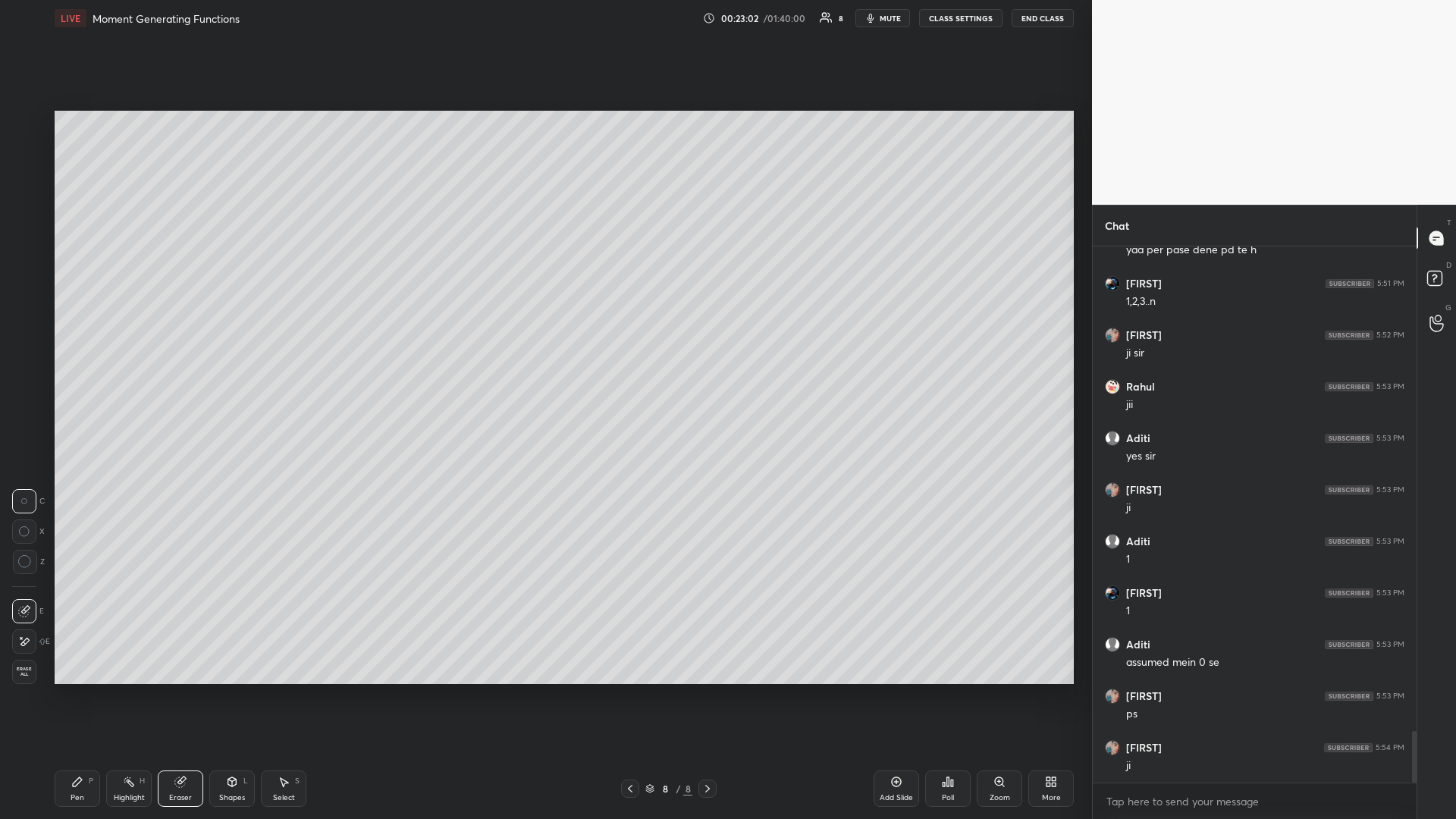 click 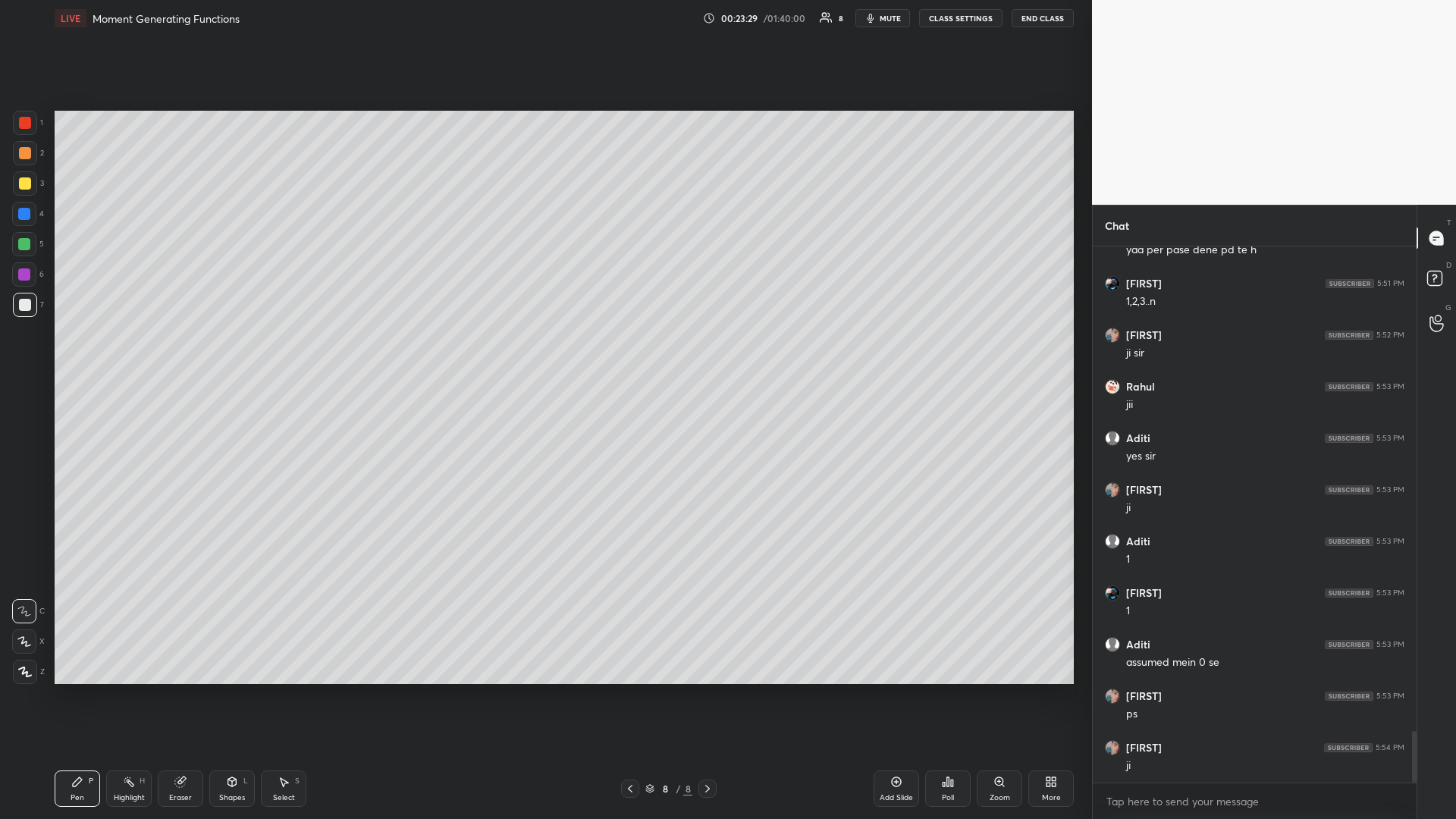 click 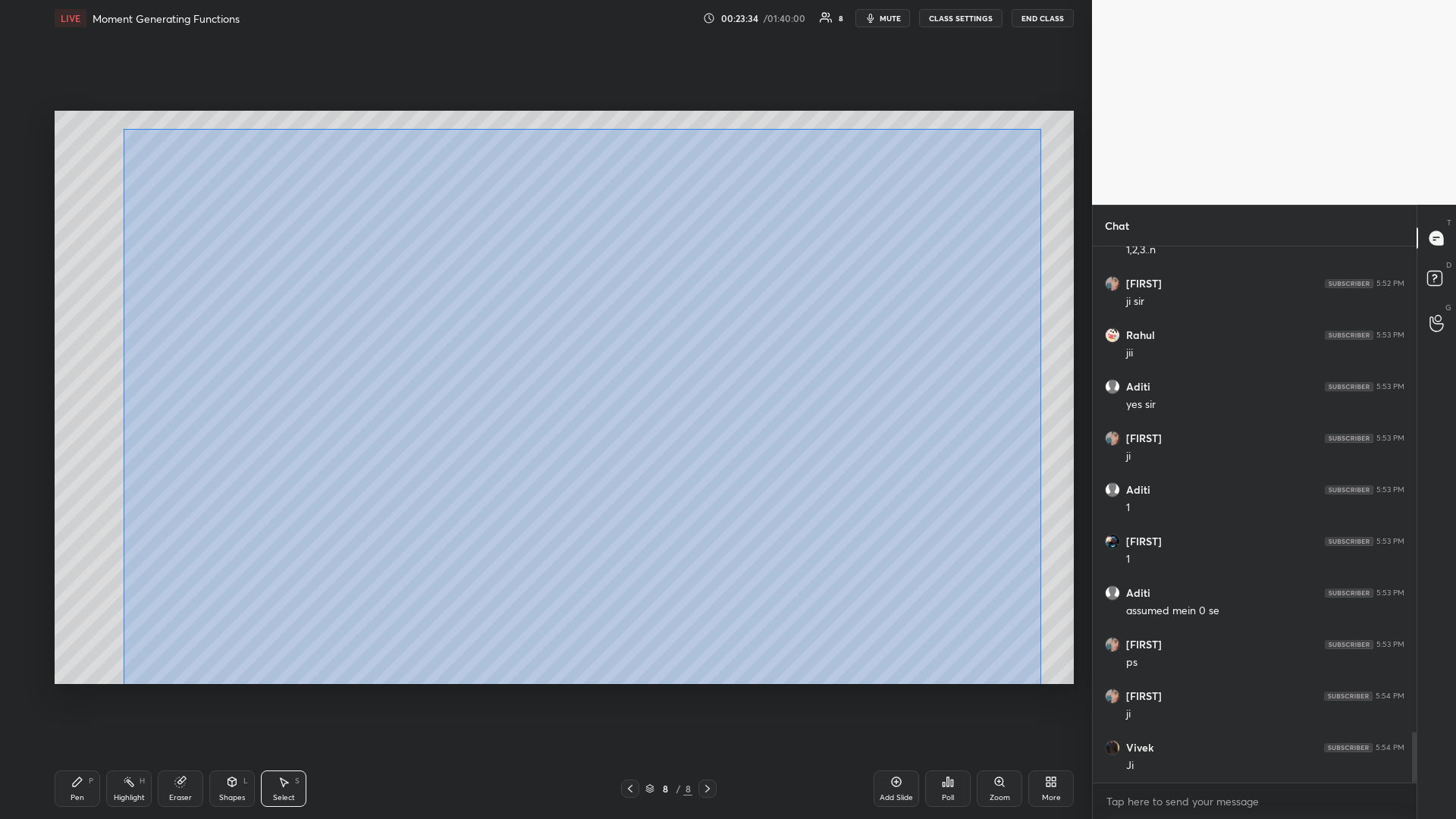 scroll, scrollTop: 5113, scrollLeft: 0, axis: vertical 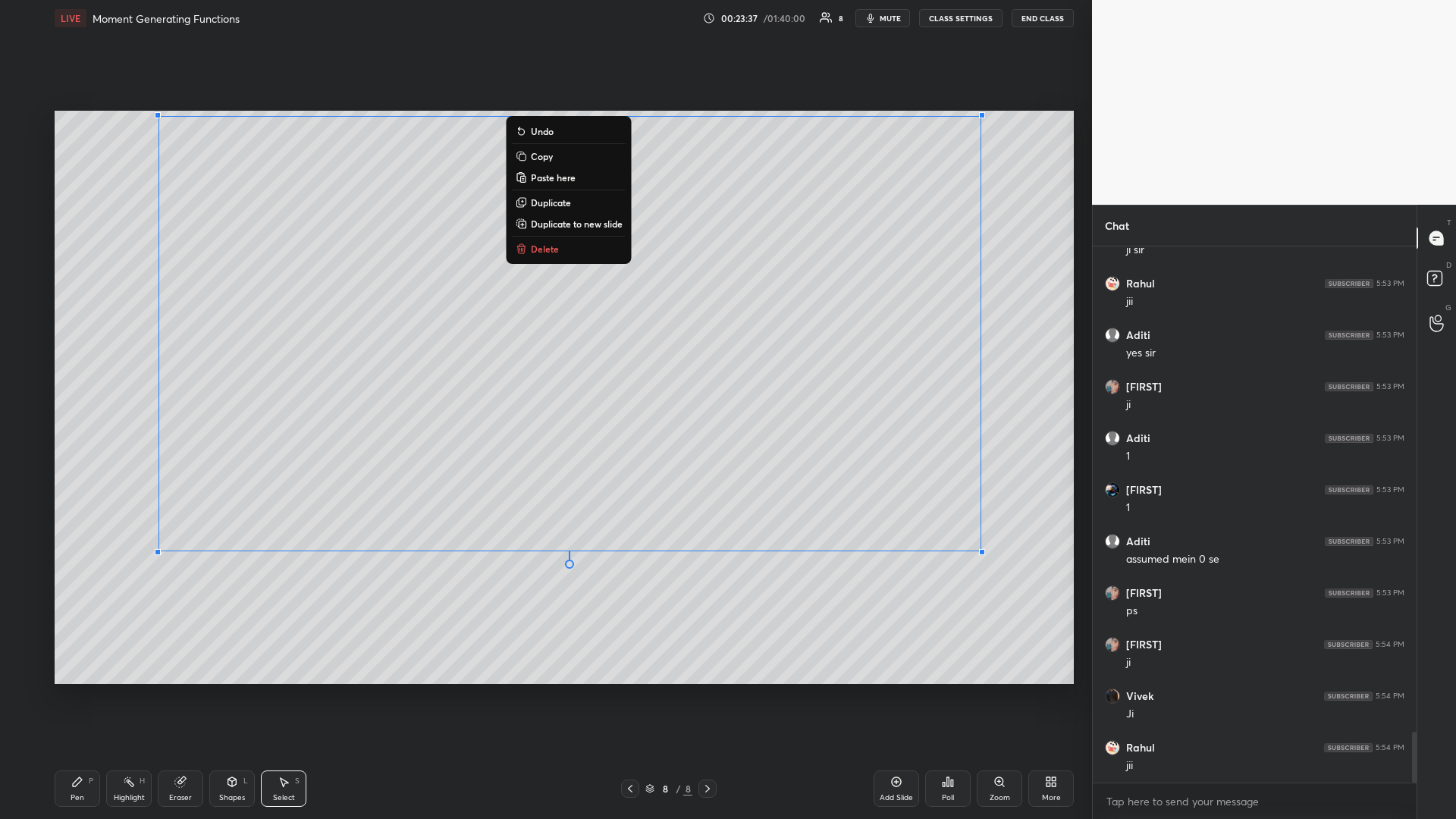 click on "0 ° Undo Copy Paste here Duplicate Duplicate to new slide Delete" at bounding box center [564, 397] 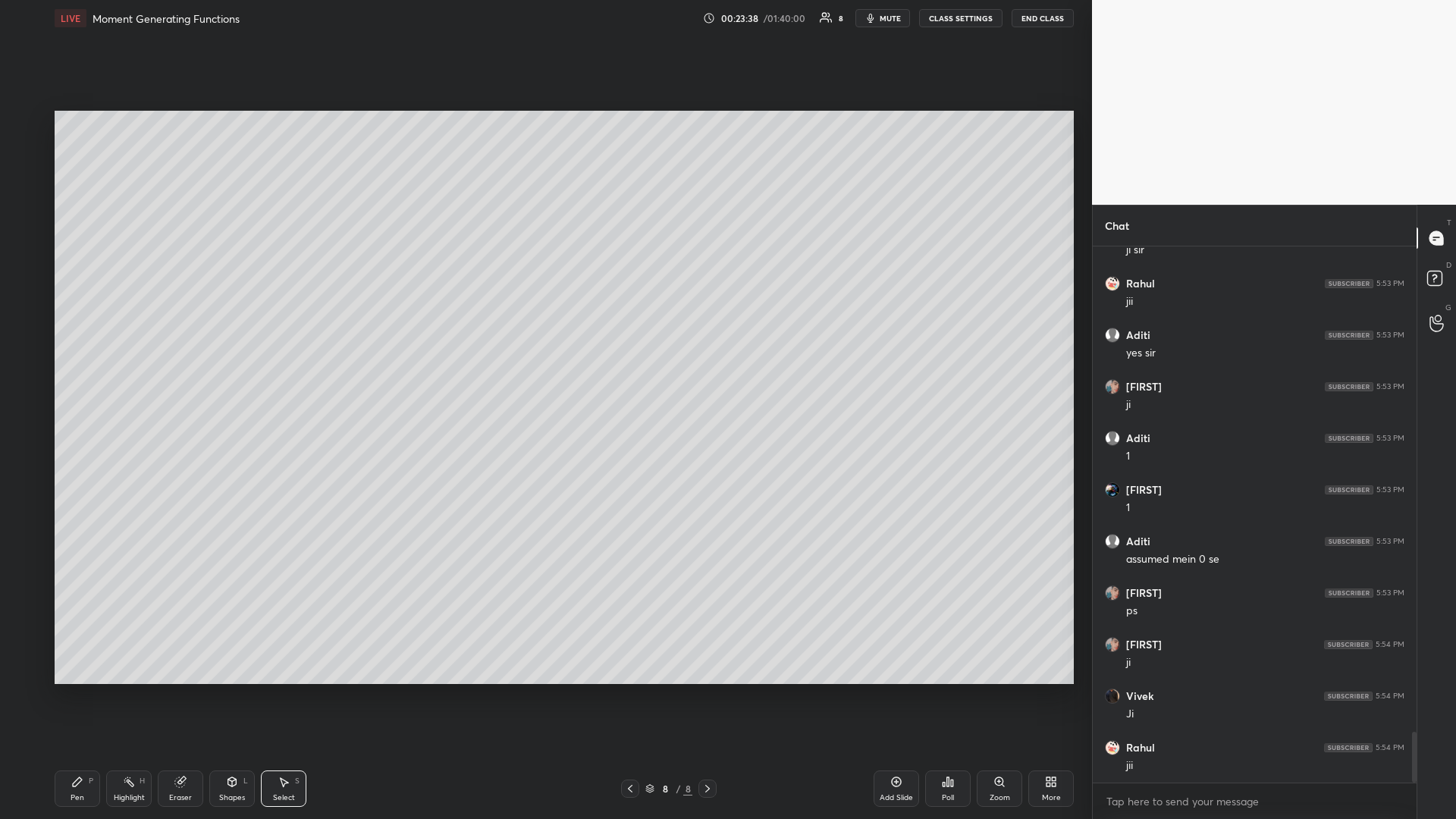 click 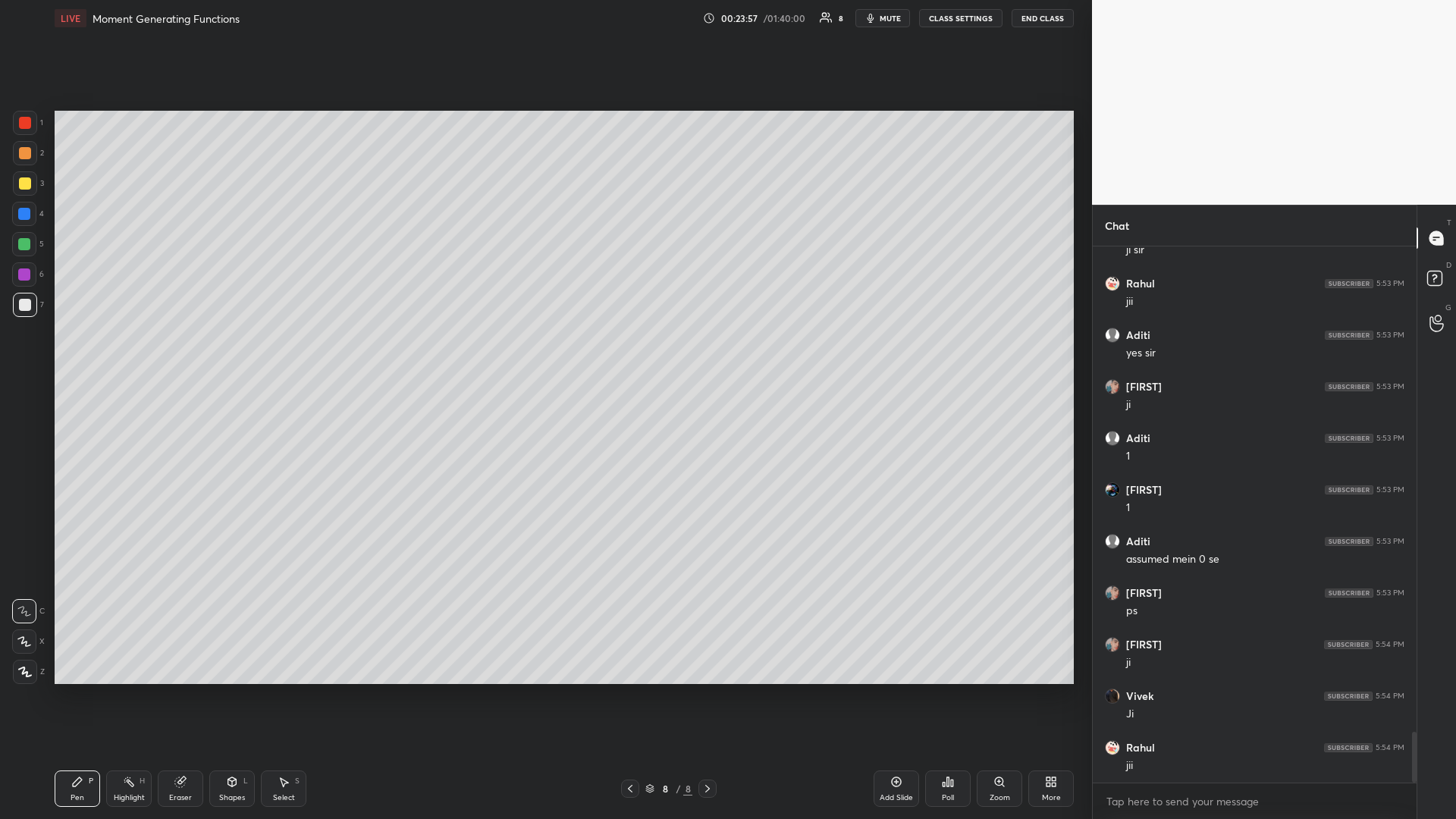 click 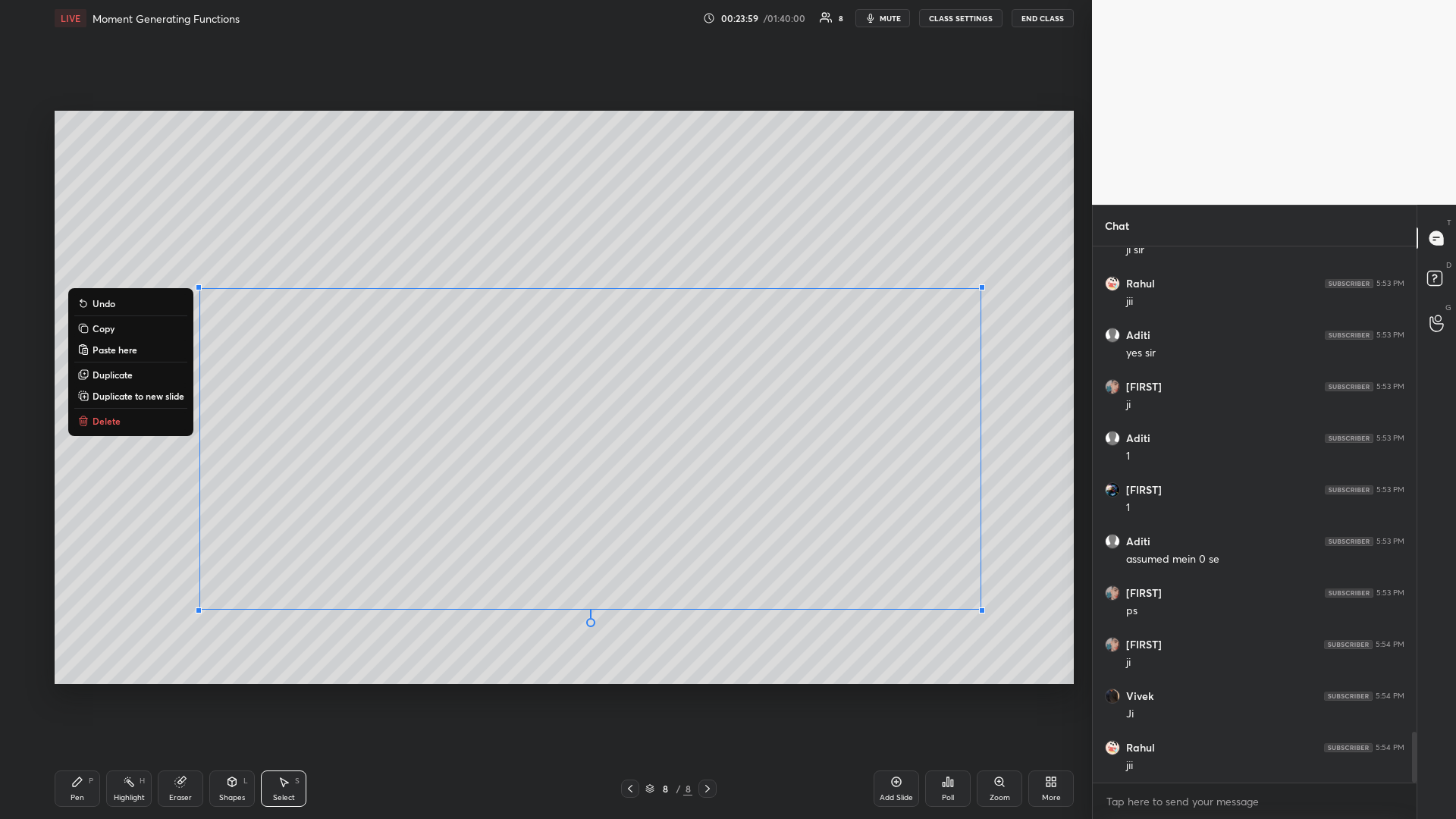 click on "Copy" at bounding box center [130, 328] 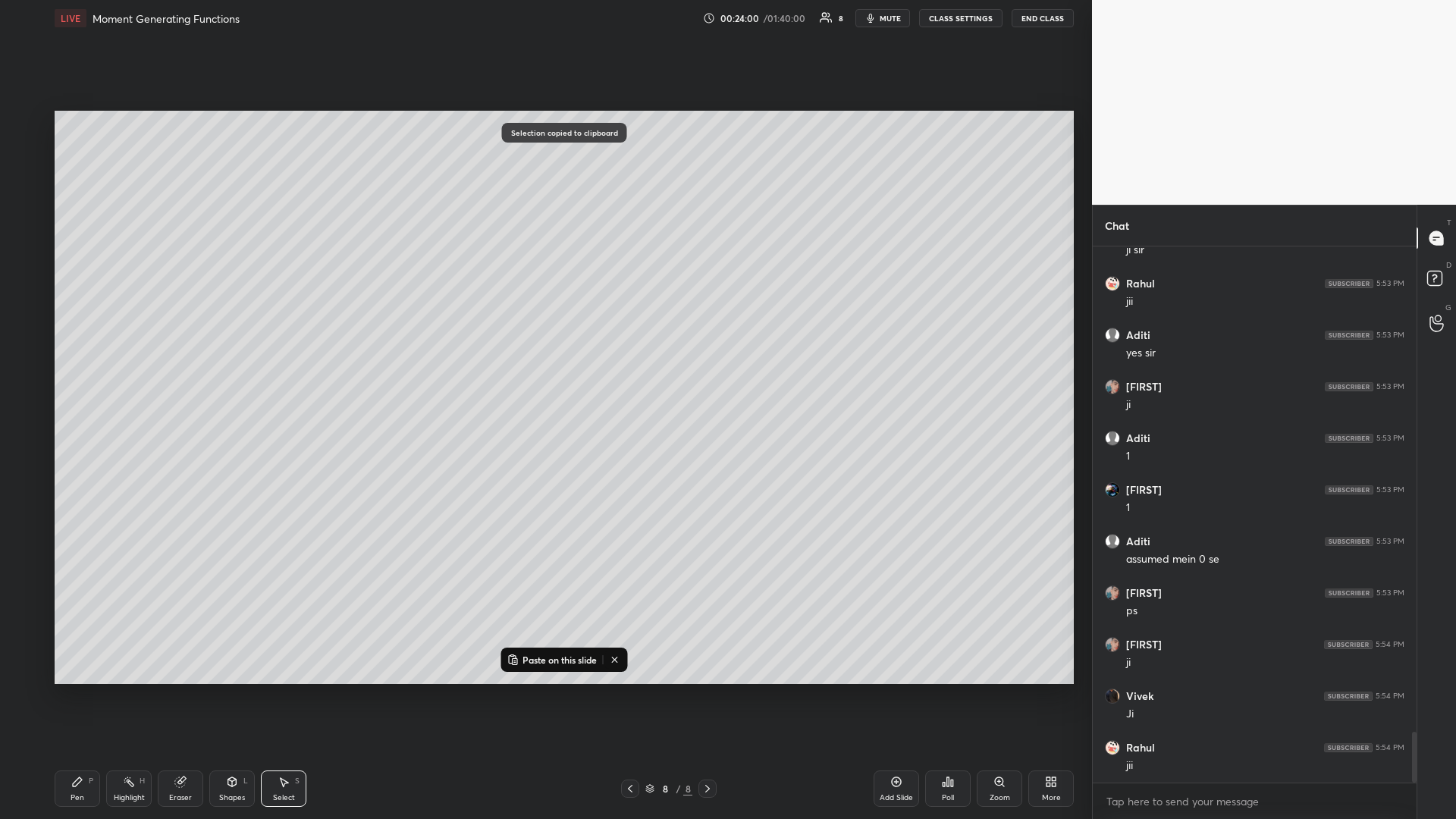 click on "Add Slide" at bounding box center [896, 789] 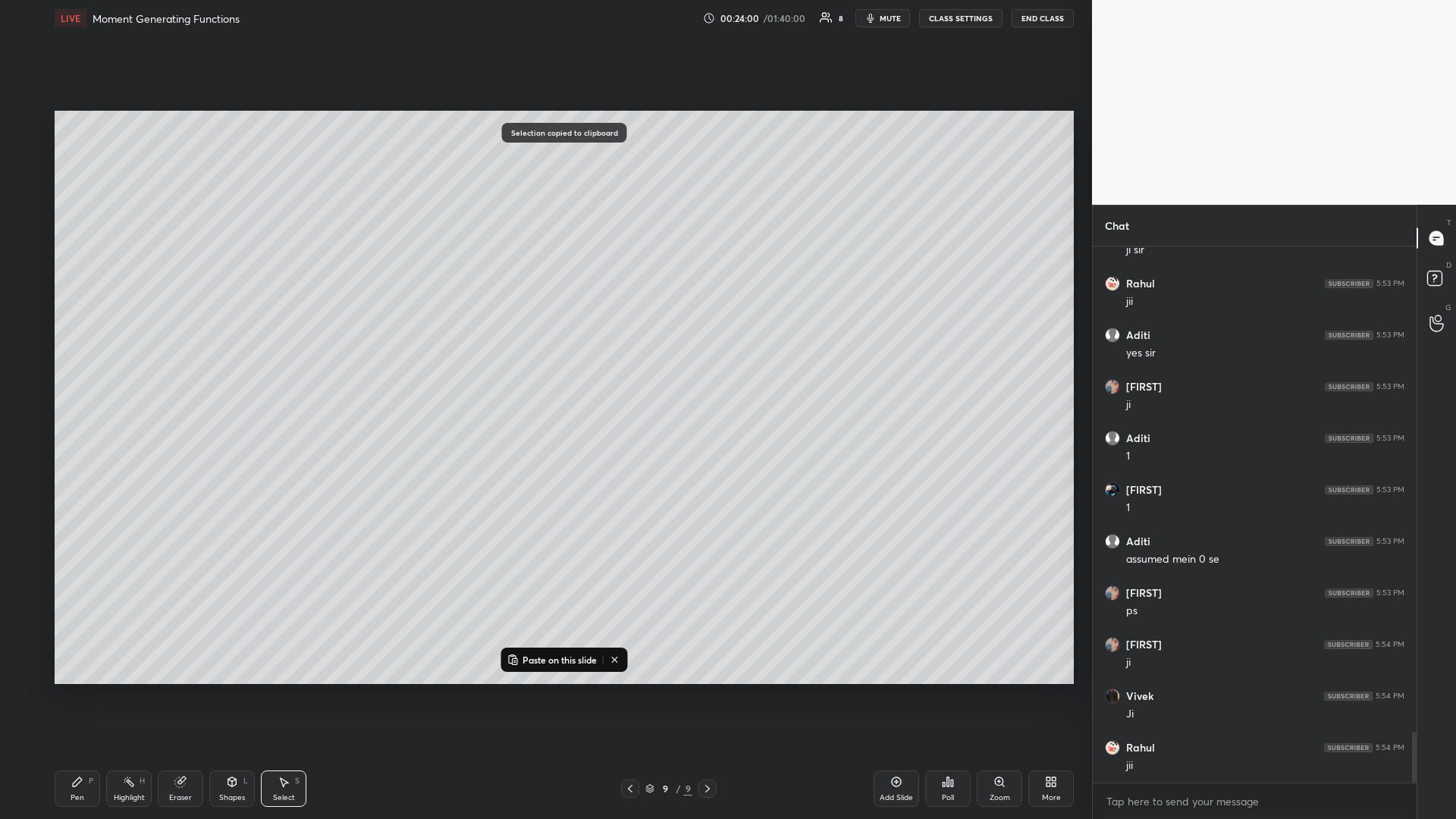 click on "Paste on this slide" at bounding box center (564, 660) 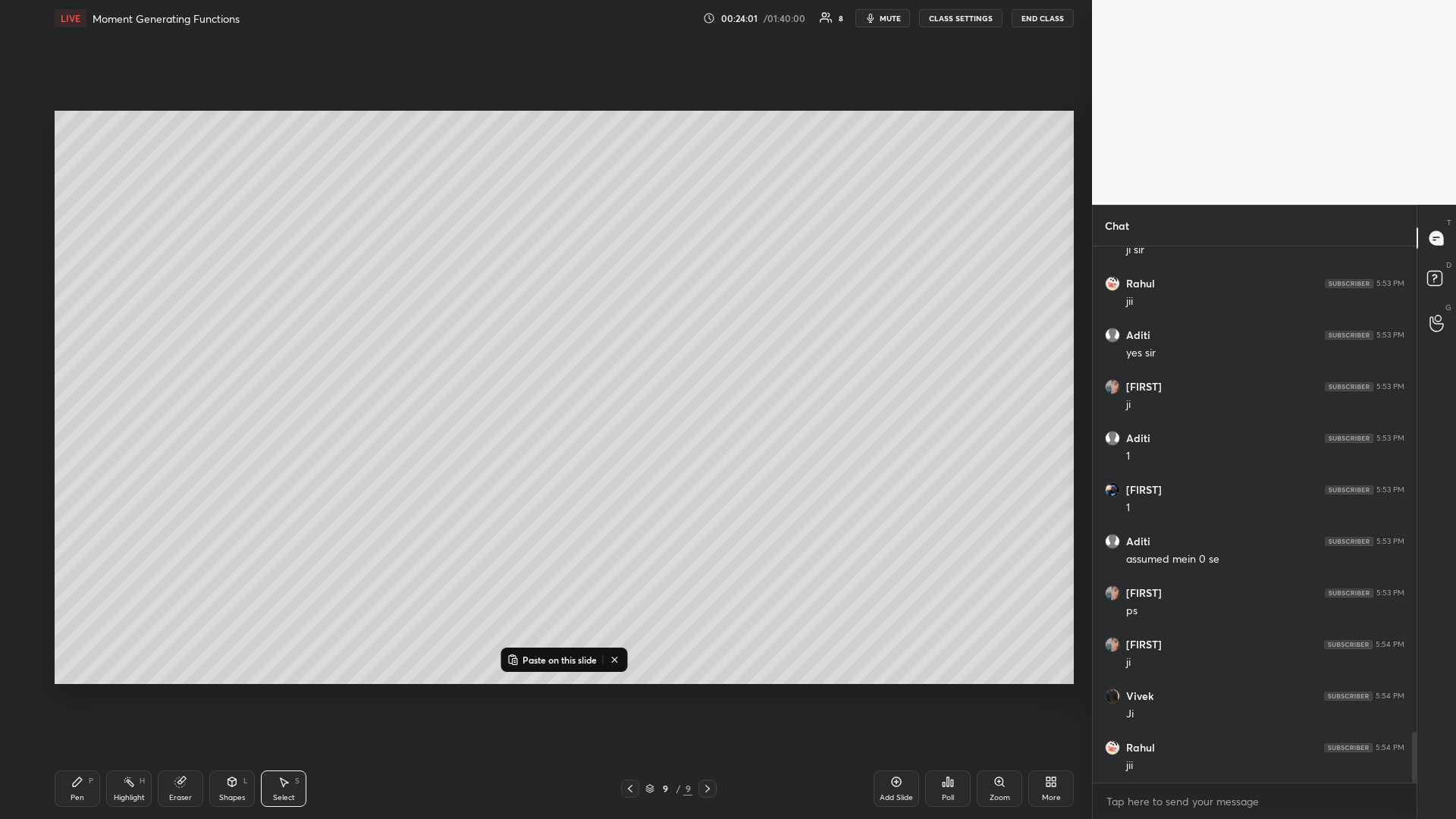 click on "Paste on this slide" at bounding box center [560, 660] 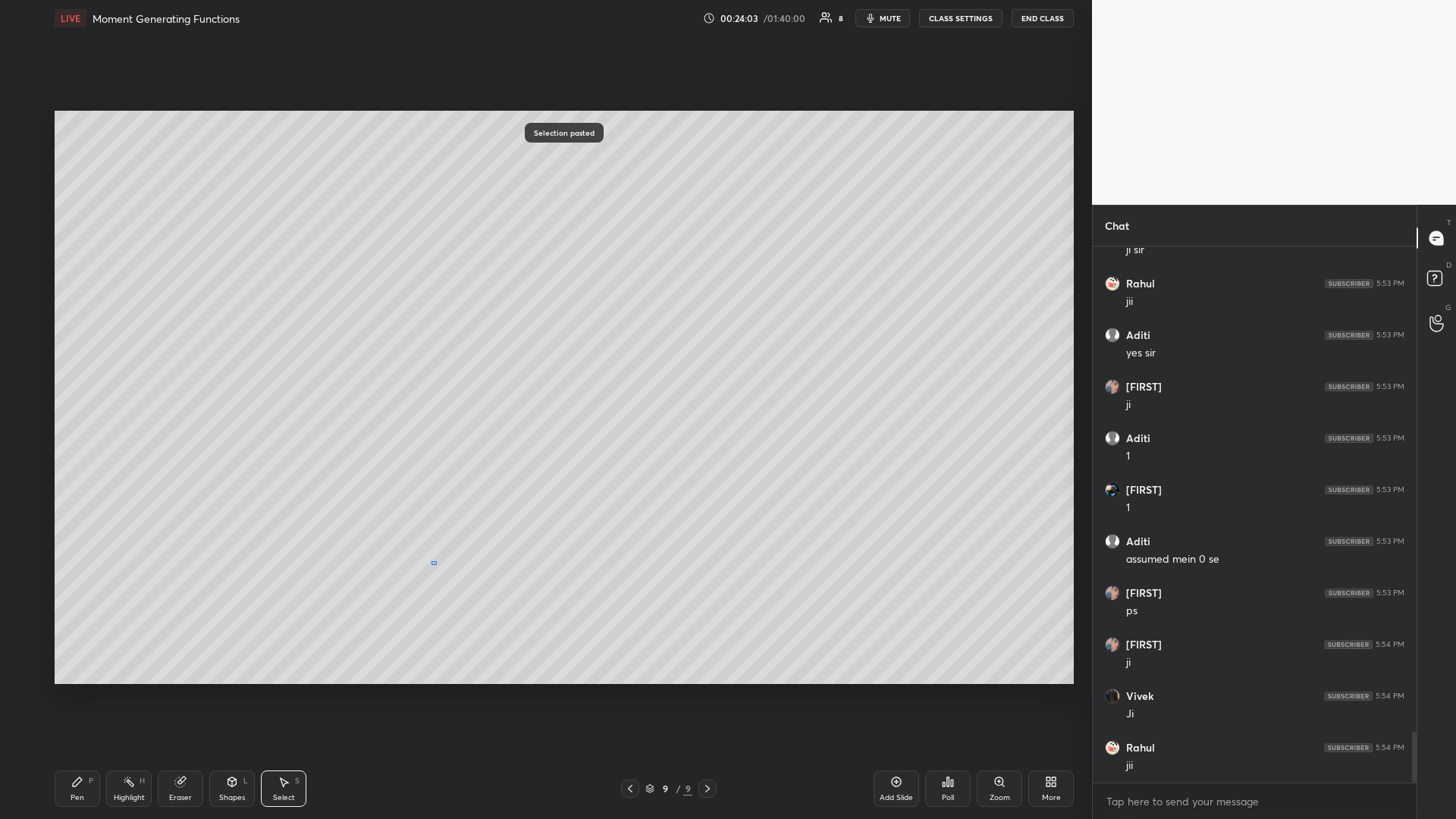 click on "0 ° Undo Copy Paste here Duplicate Duplicate to new slide Delete" at bounding box center (564, 397) 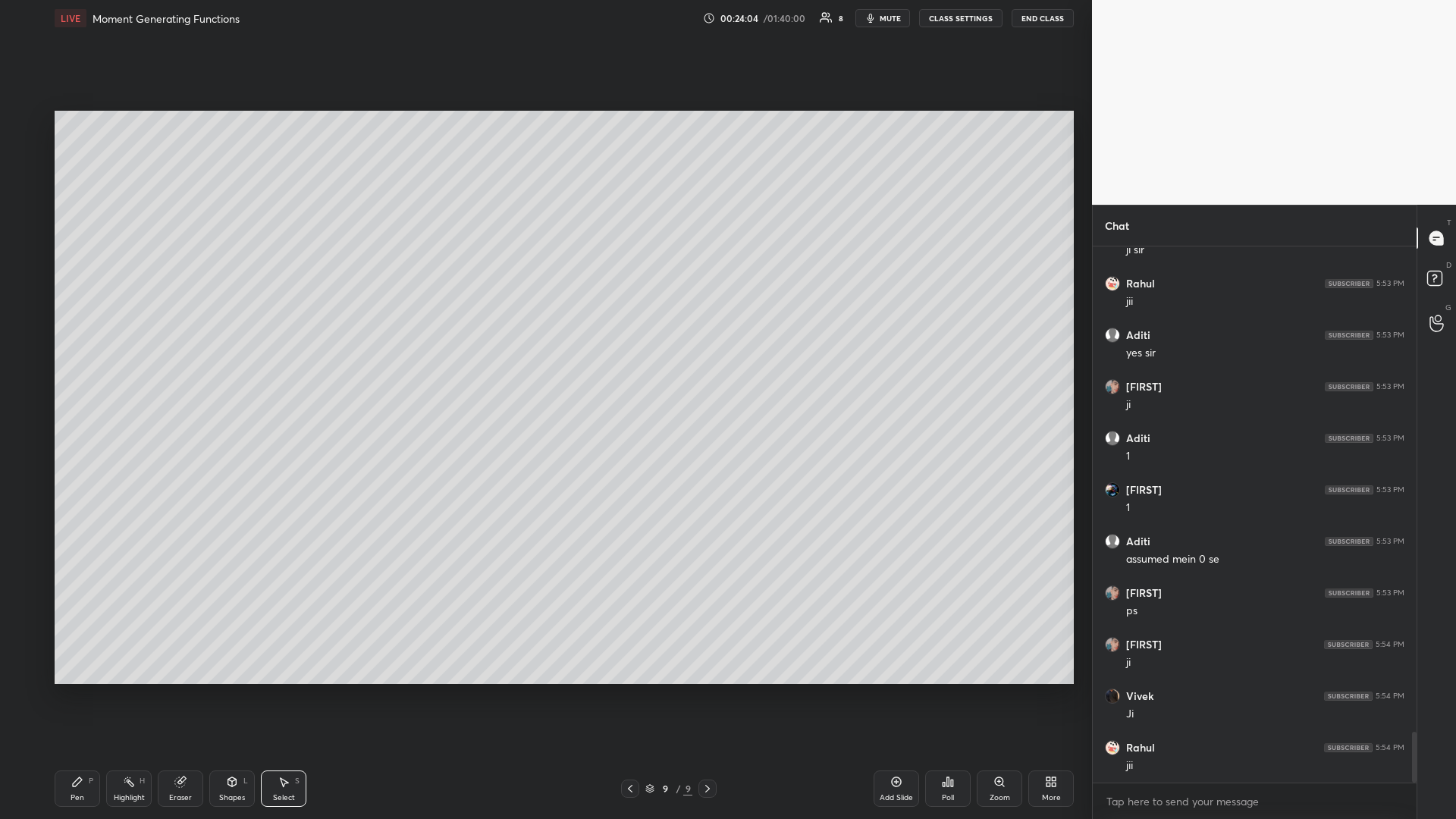 click 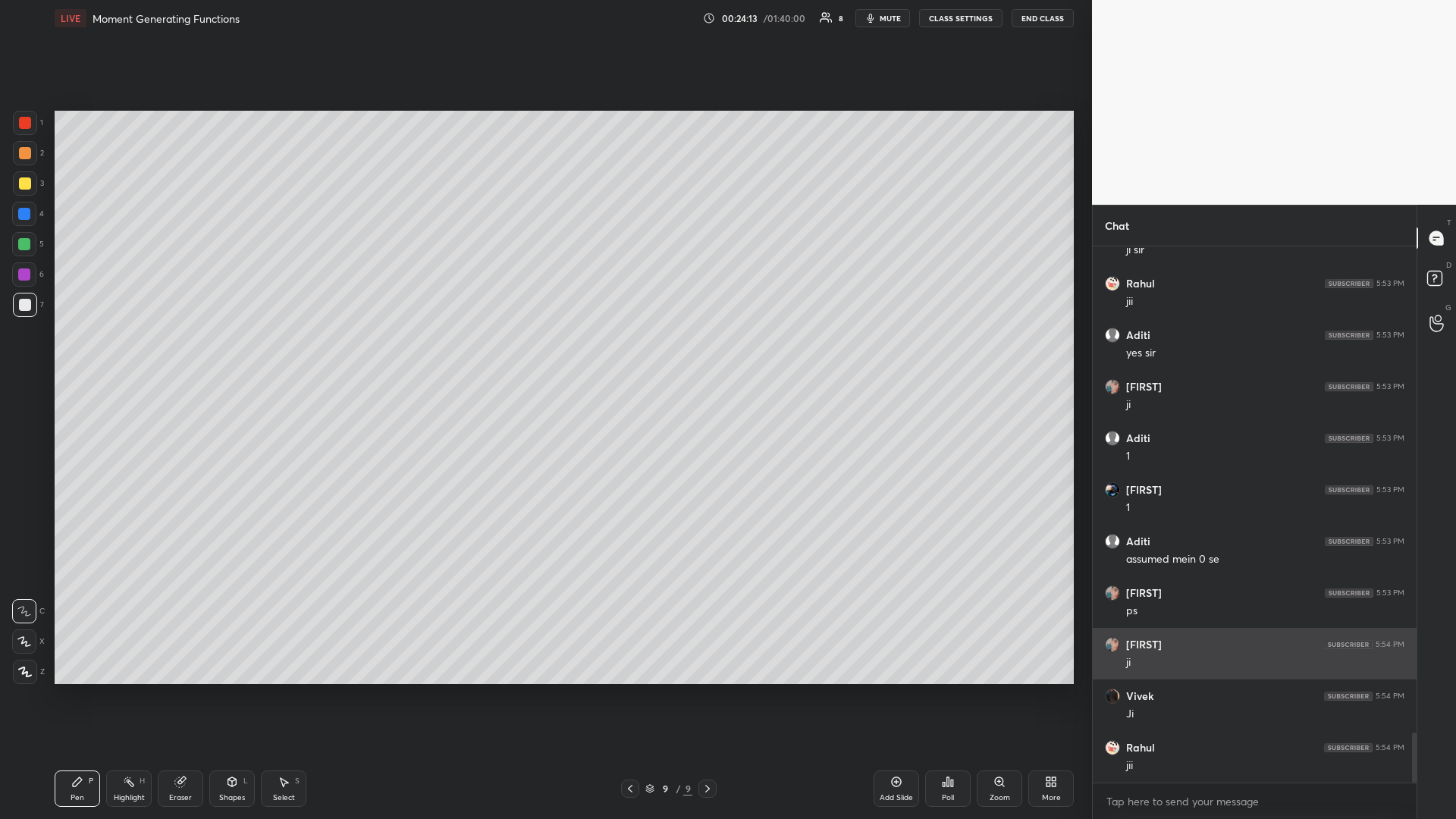 scroll, scrollTop: 5165, scrollLeft: 0, axis: vertical 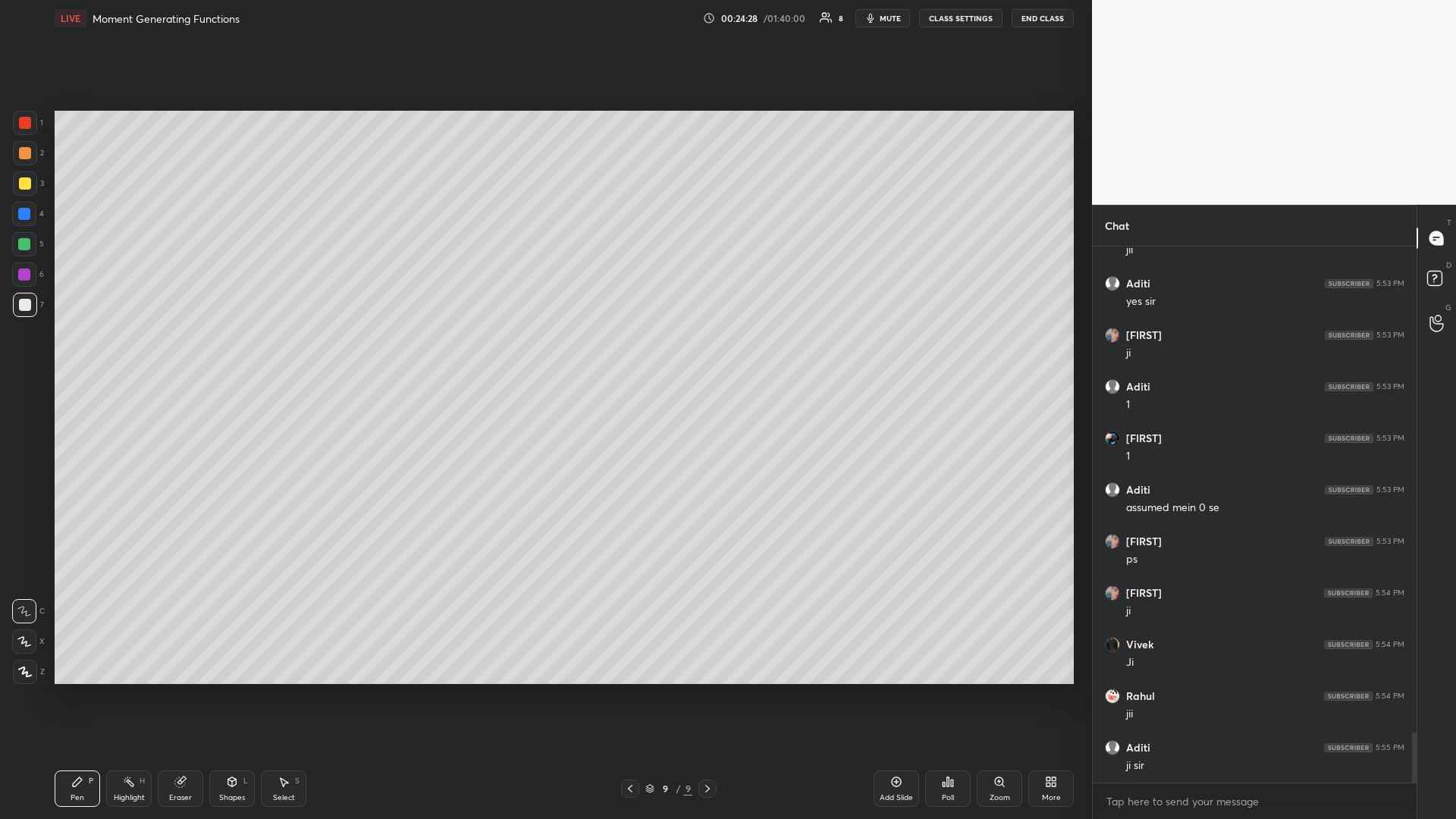 click 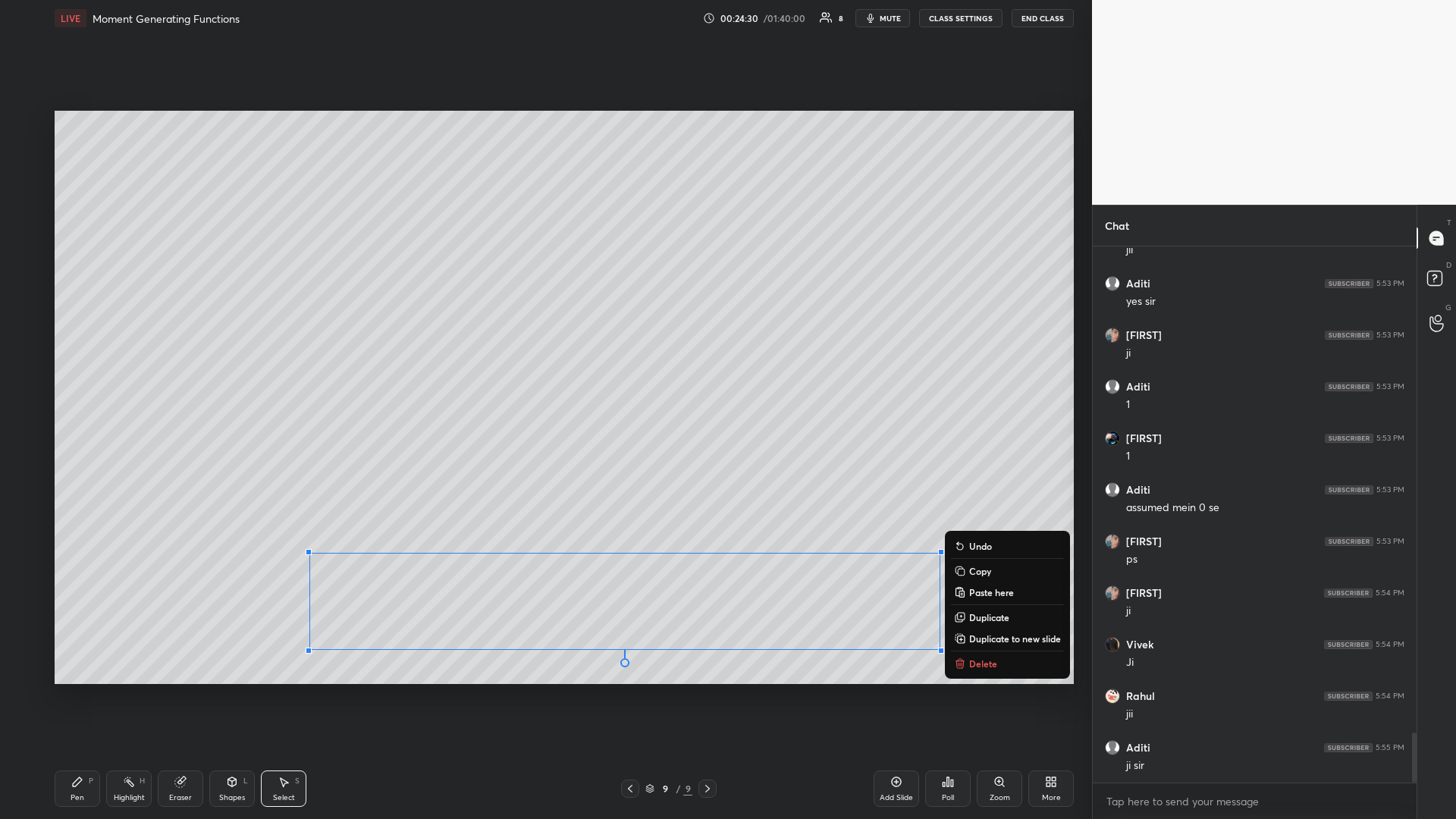 click on "Copy" at bounding box center (980, 571) 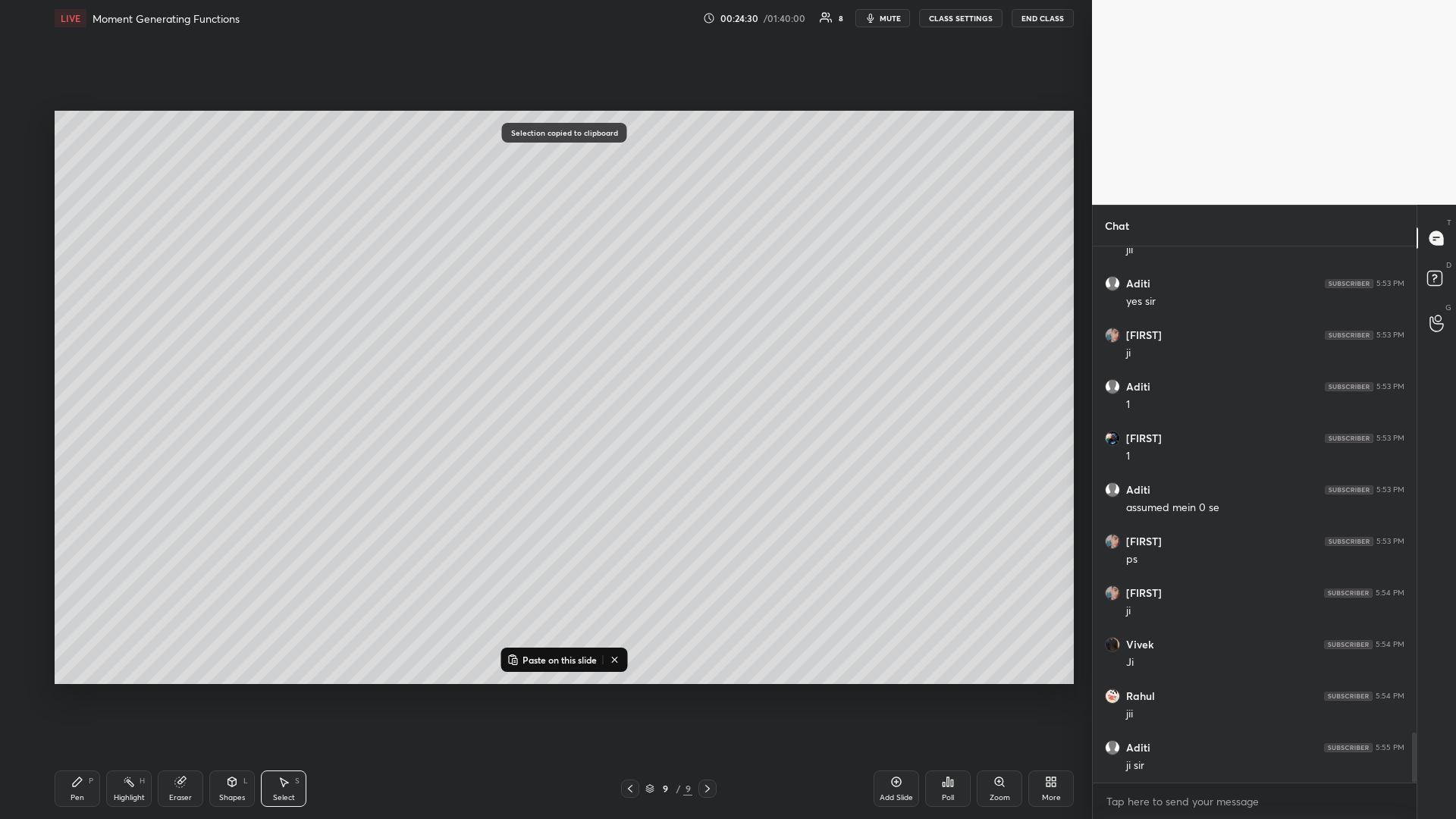 click on "Add Slide" at bounding box center [896, 789] 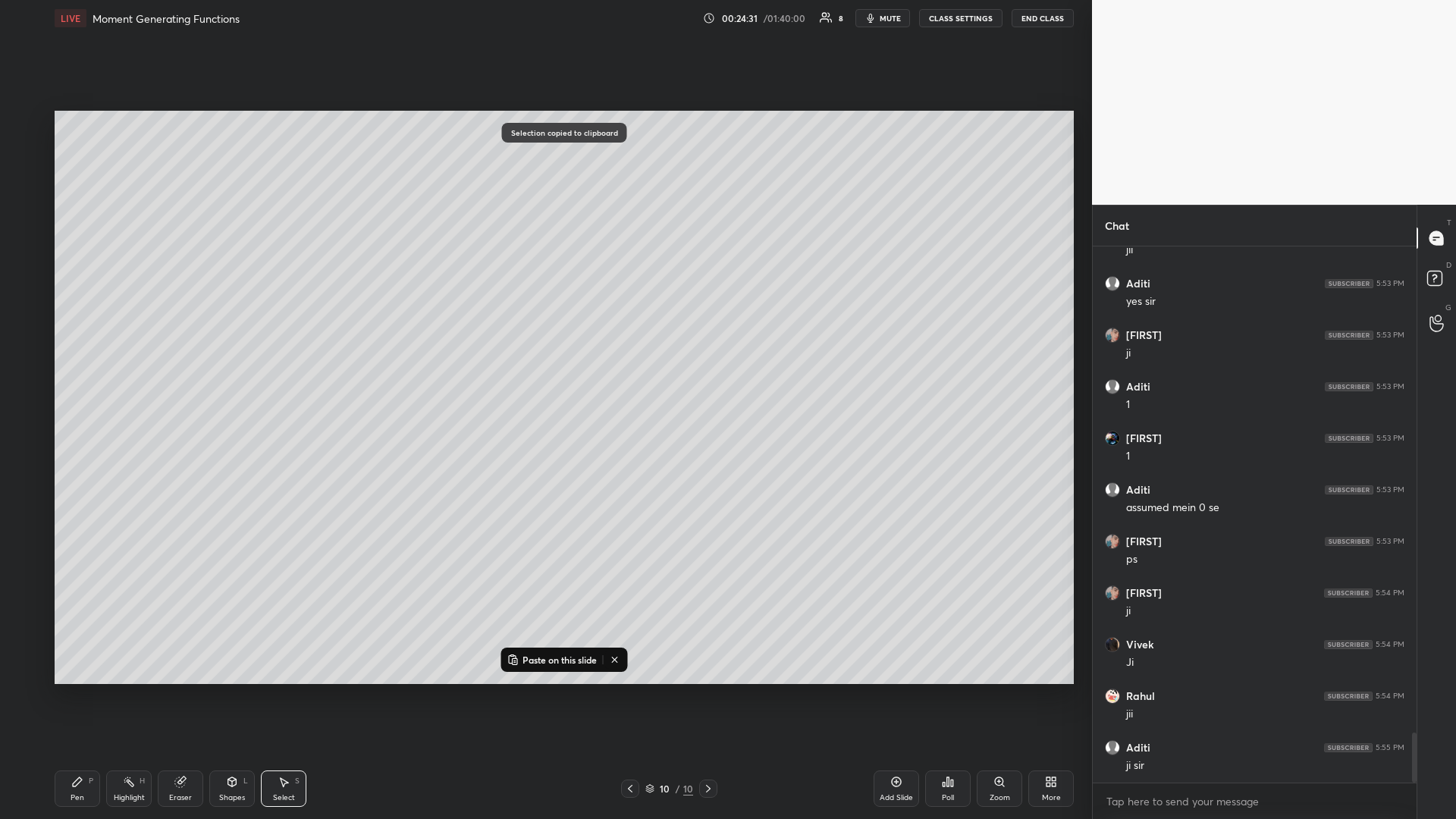click on "Paste on this slide" at bounding box center [560, 660] 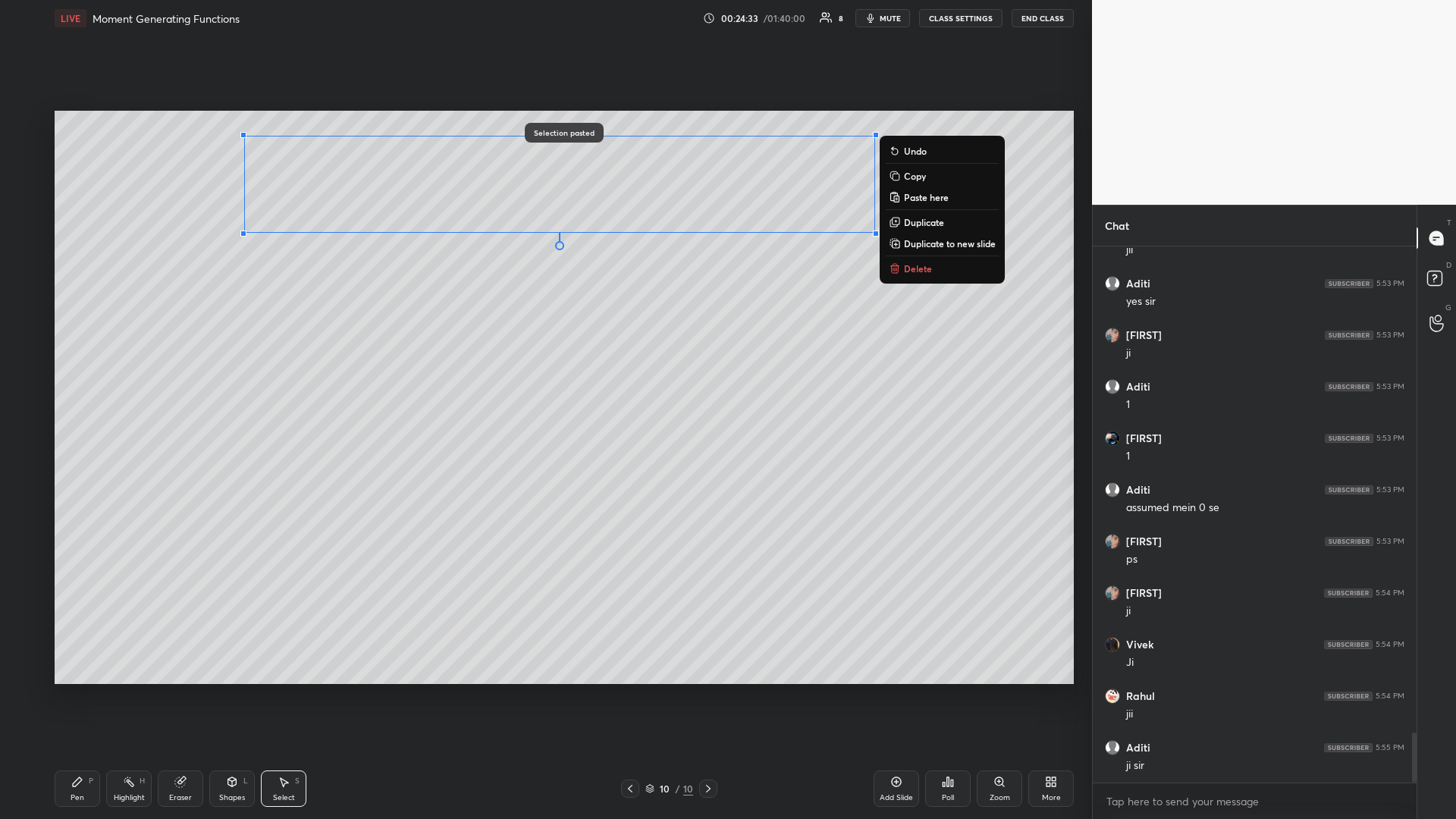 click on "0 ° Undo Copy Paste here Duplicate Duplicate to new slide Delete" at bounding box center (564, 397) 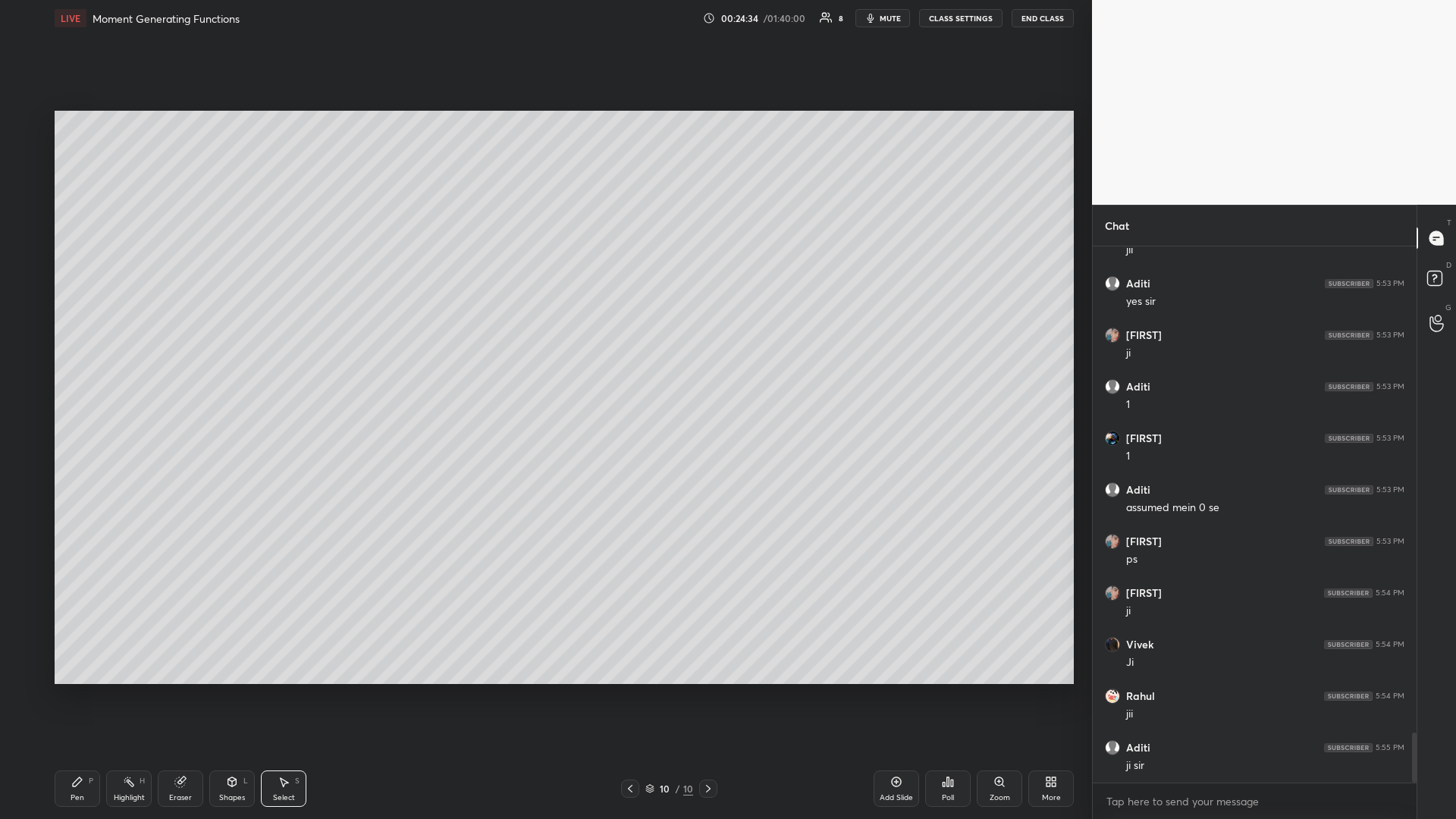 click on "Pen P" at bounding box center (77, 789) 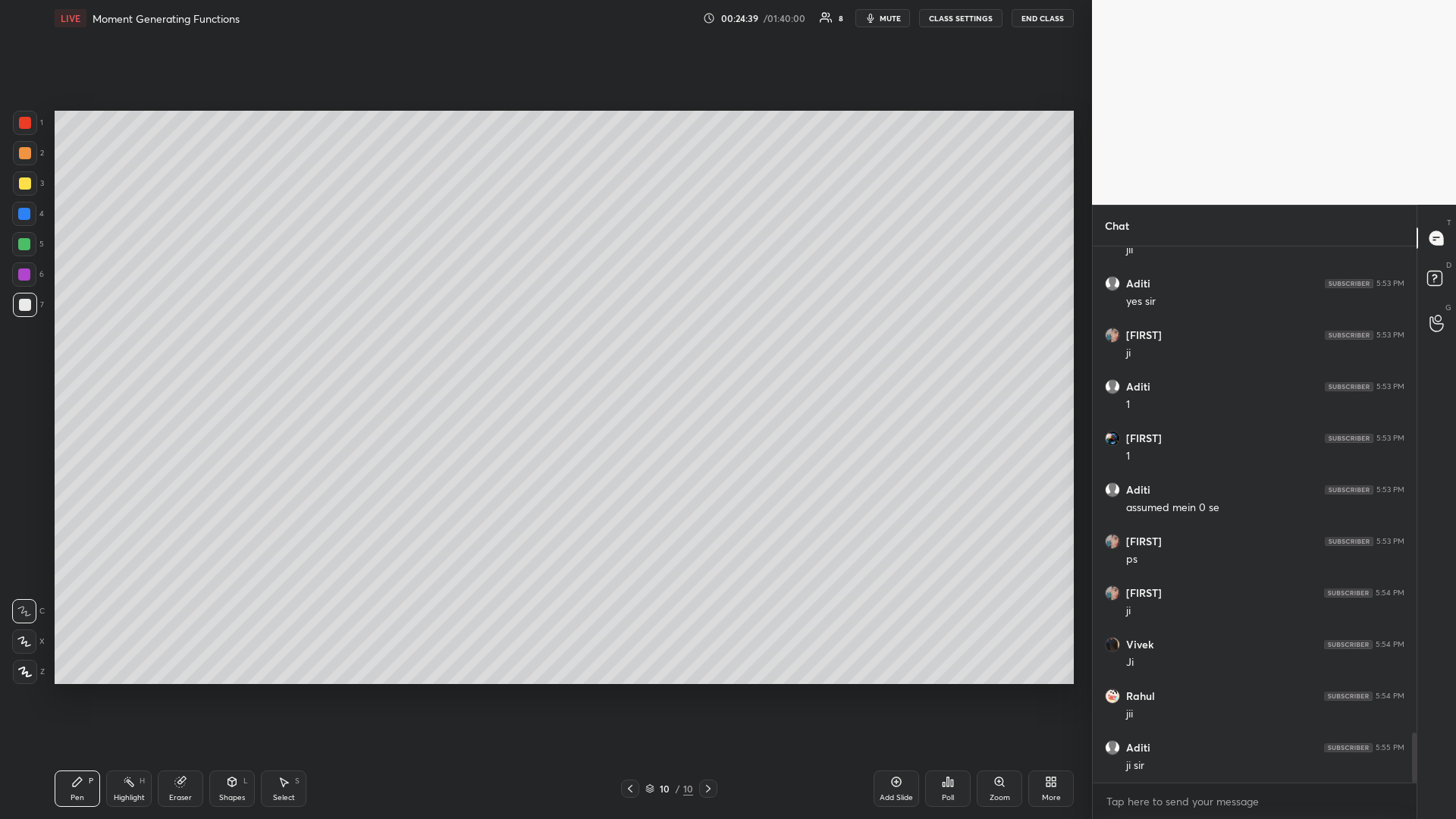click at bounding box center [25, 153] 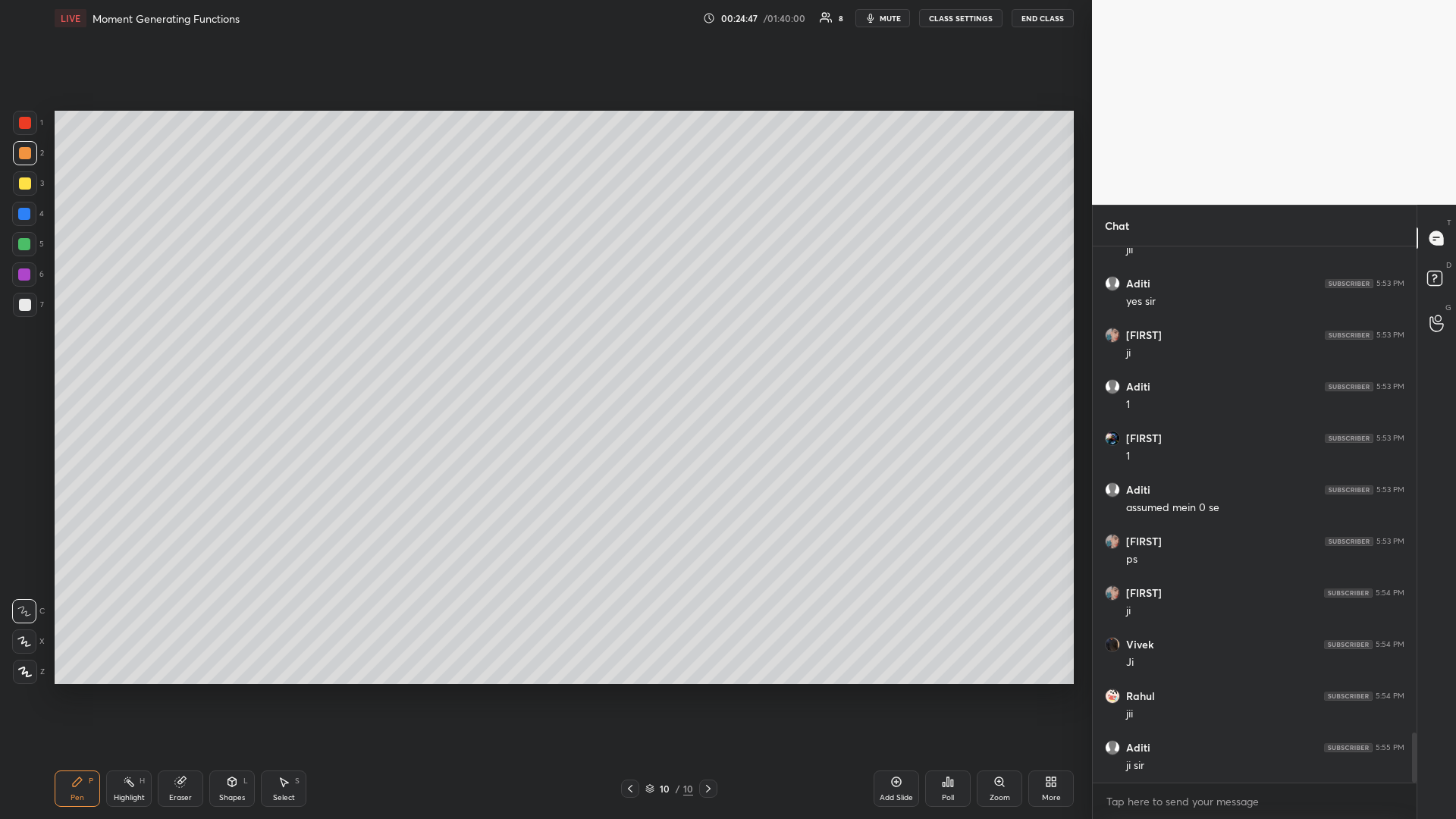 click at bounding box center (25, 184) 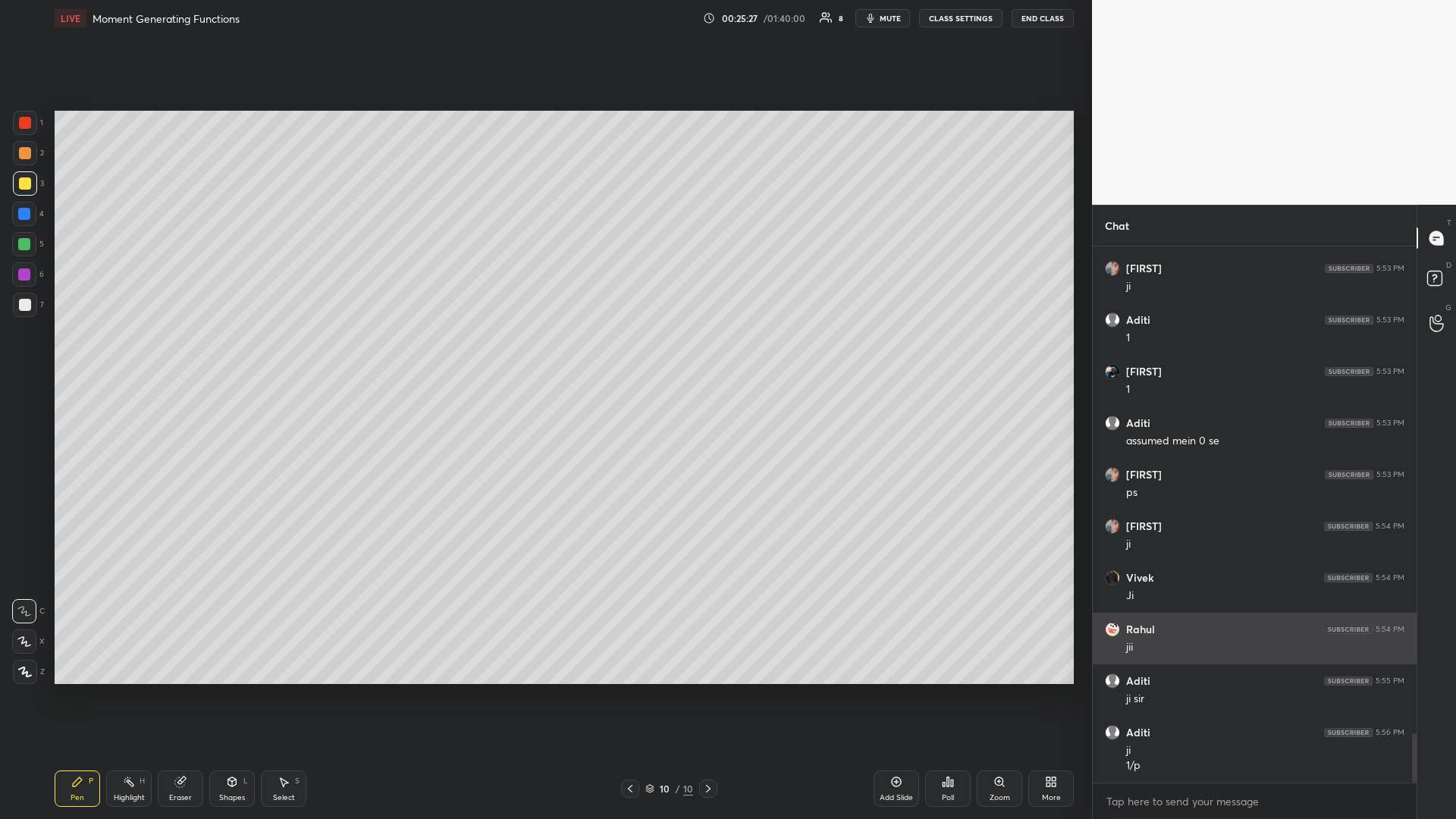 scroll, scrollTop: 5283, scrollLeft: 0, axis: vertical 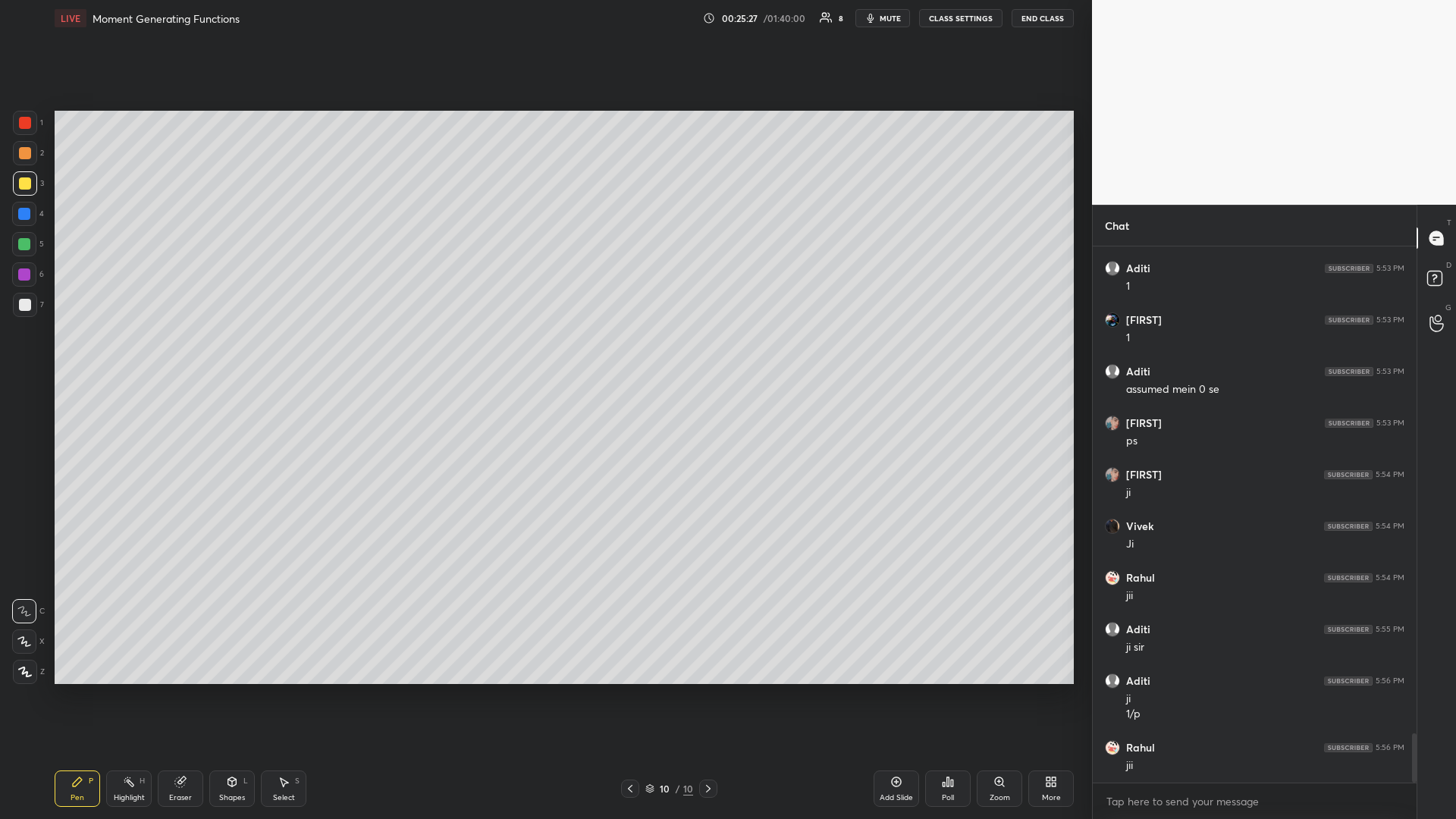click on "Shapes" at bounding box center [232, 798] 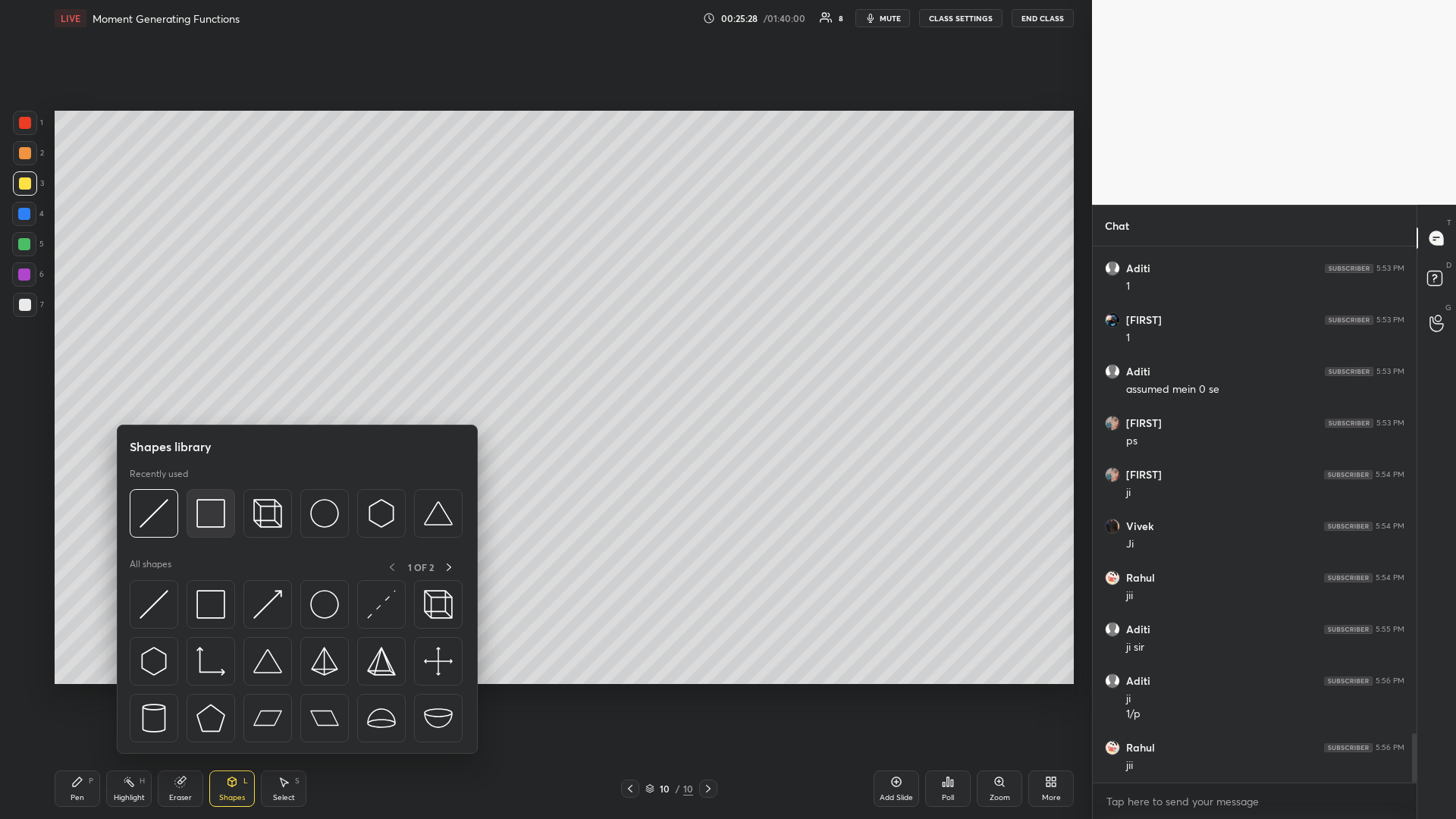 click at bounding box center (211, 513) 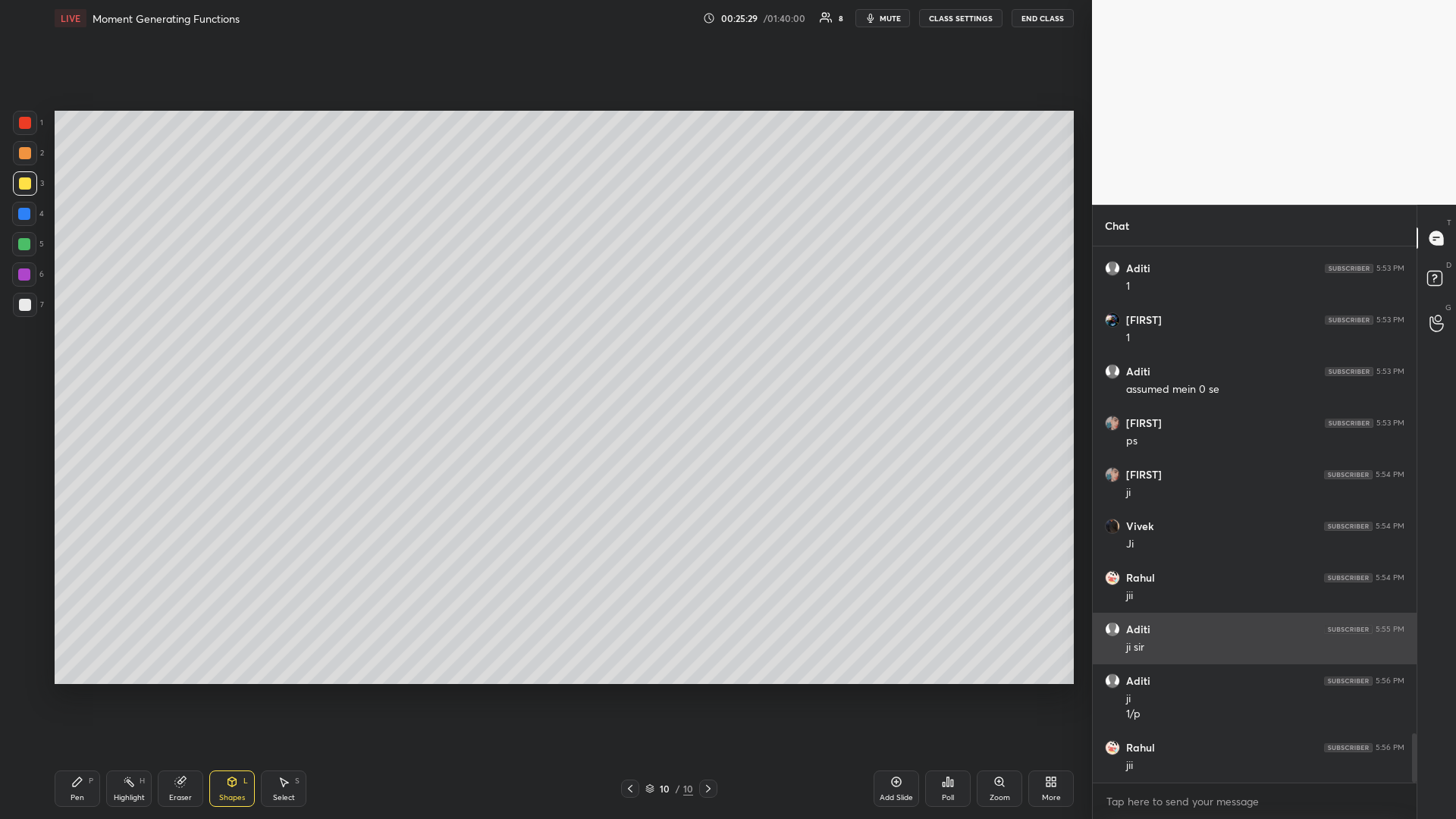 scroll, scrollTop: 5335, scrollLeft: 0, axis: vertical 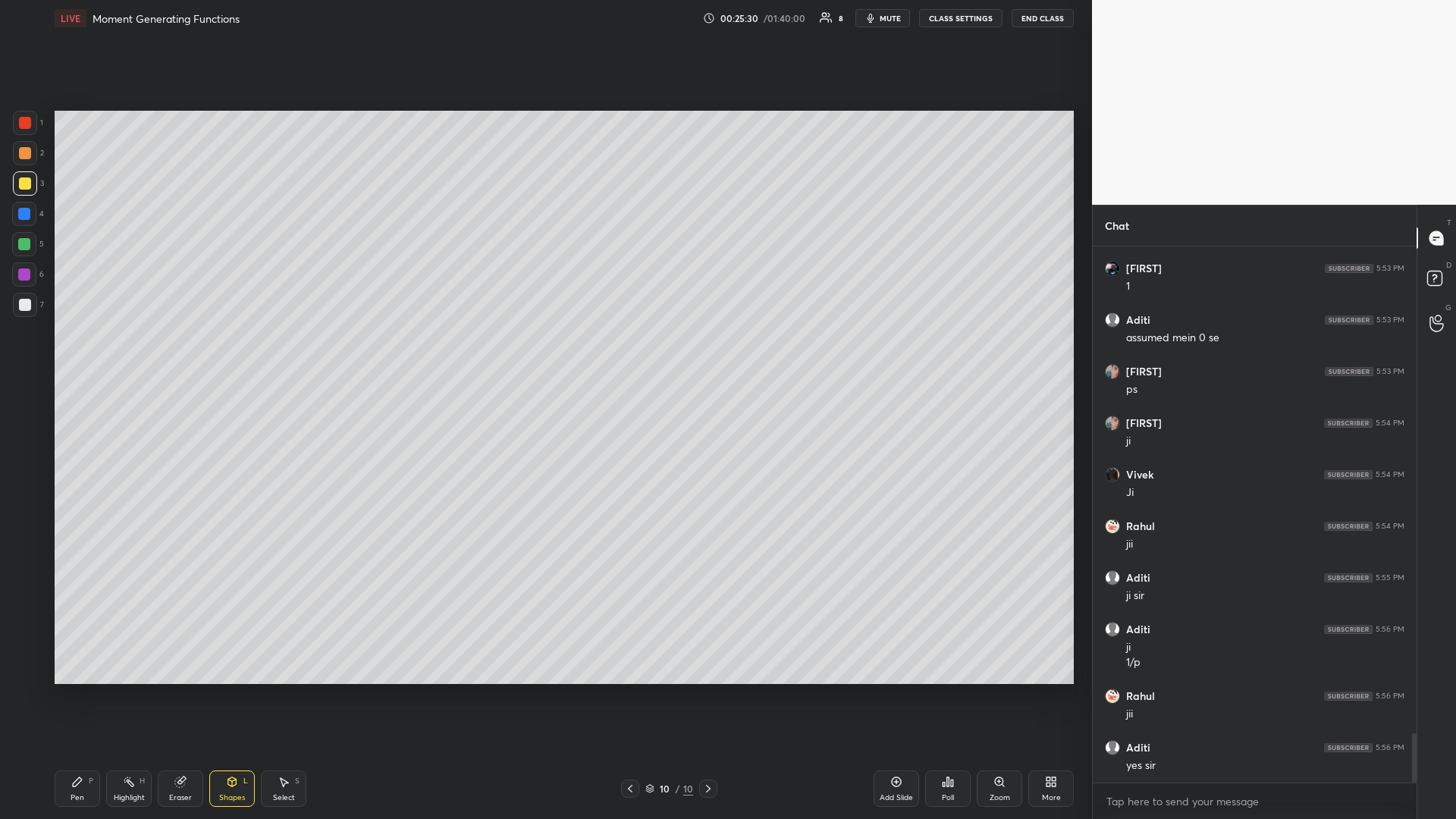 click 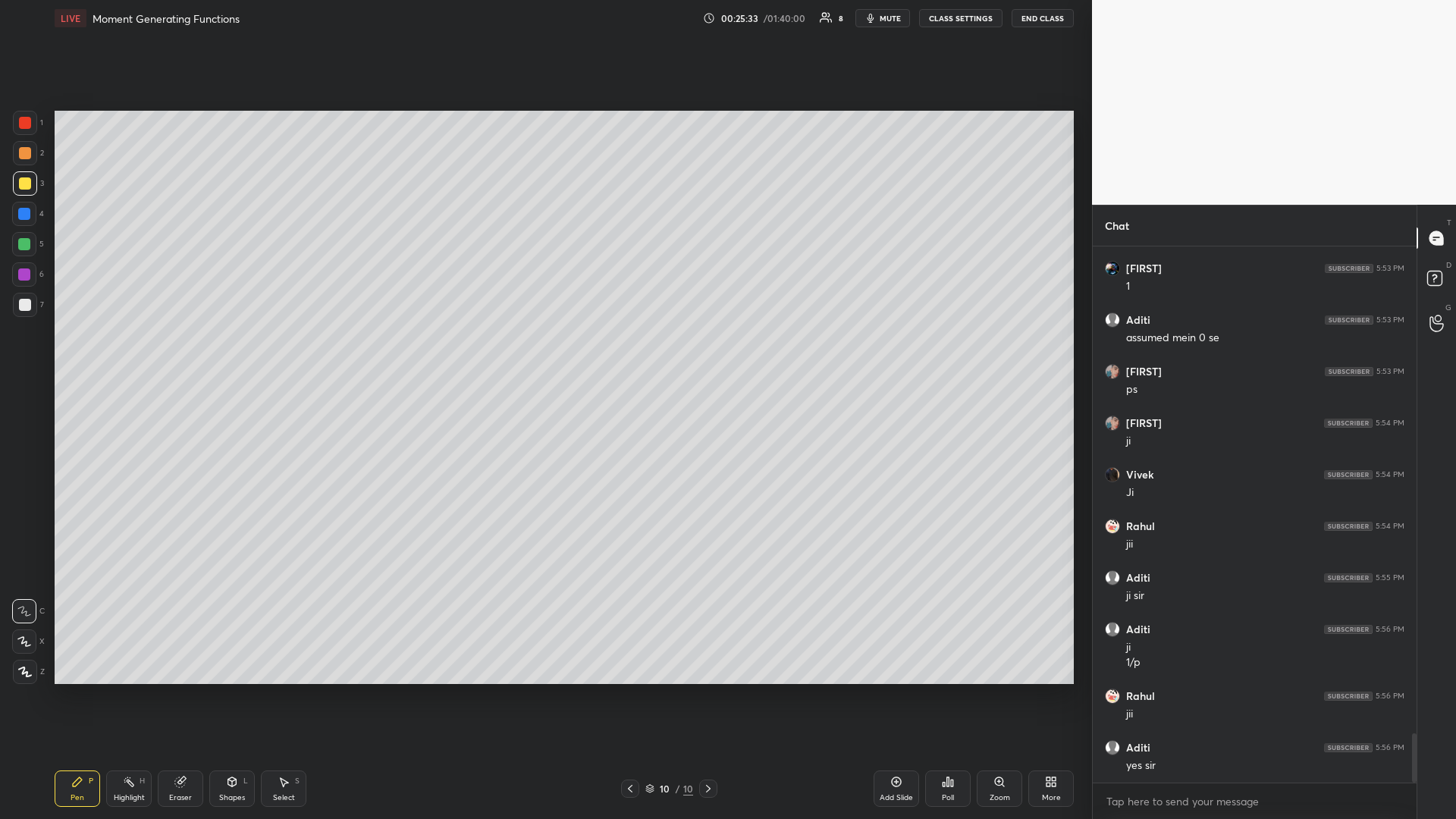 click at bounding box center (25, 305) 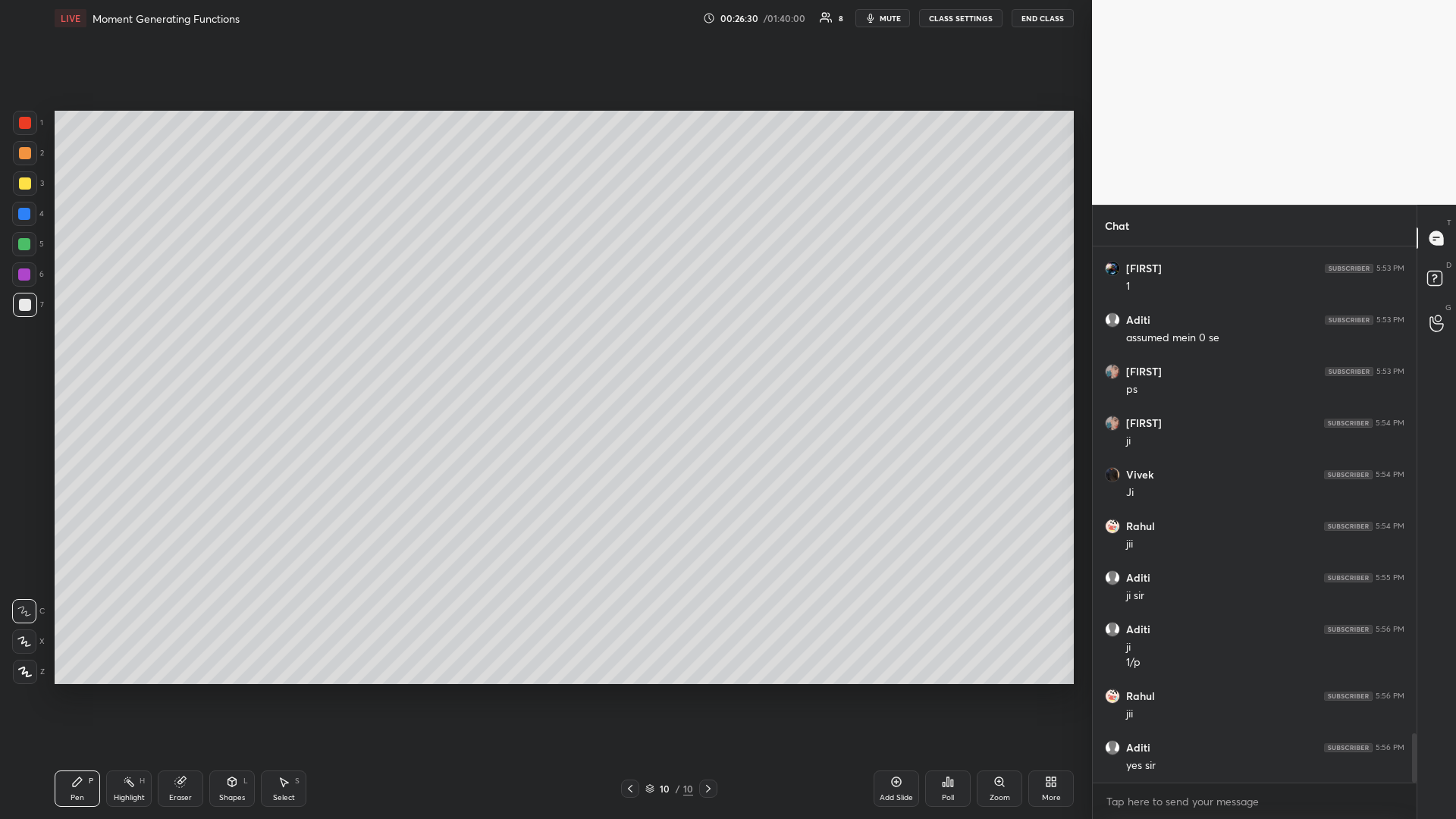 click 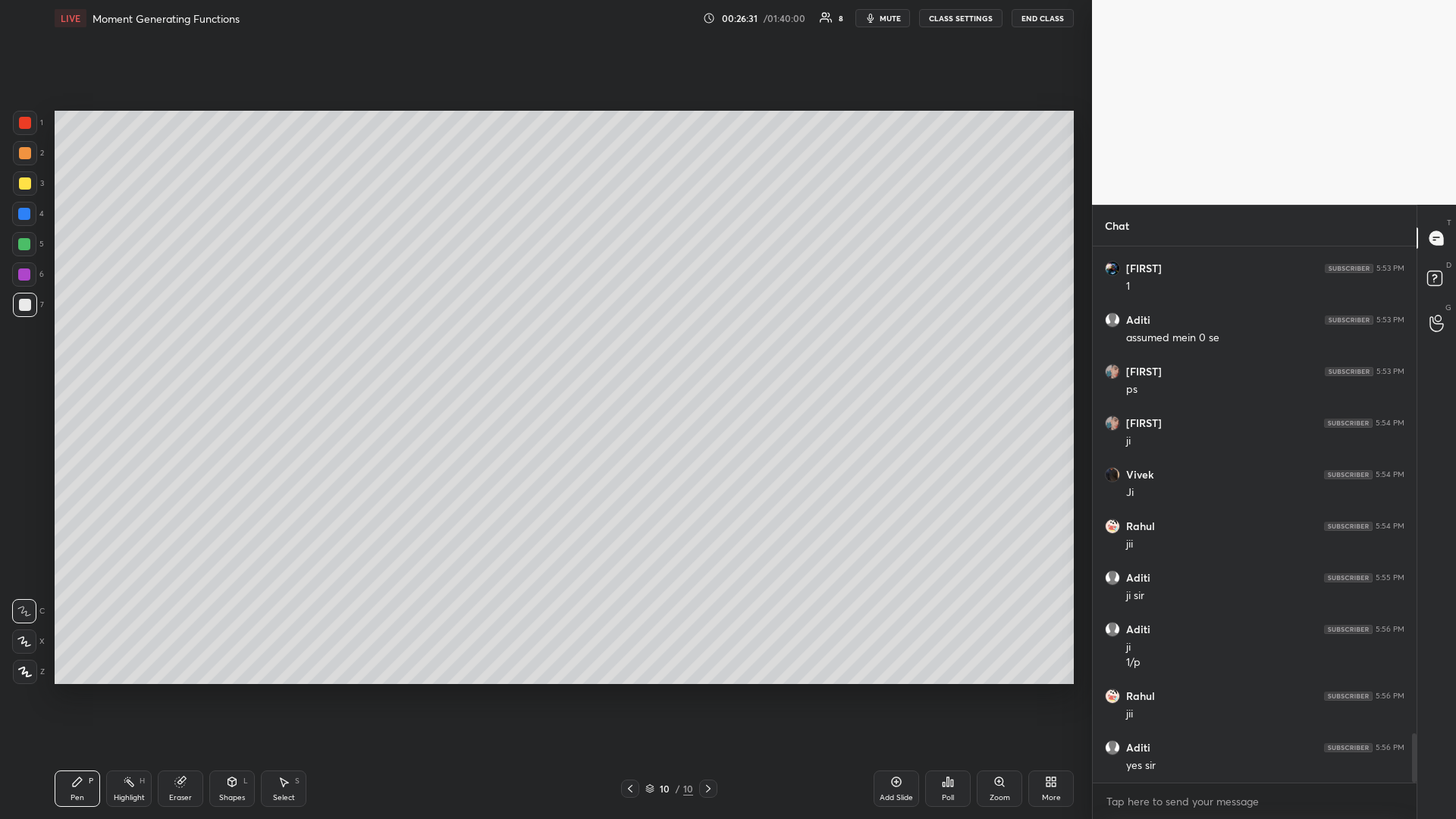 click at bounding box center (24, 611) 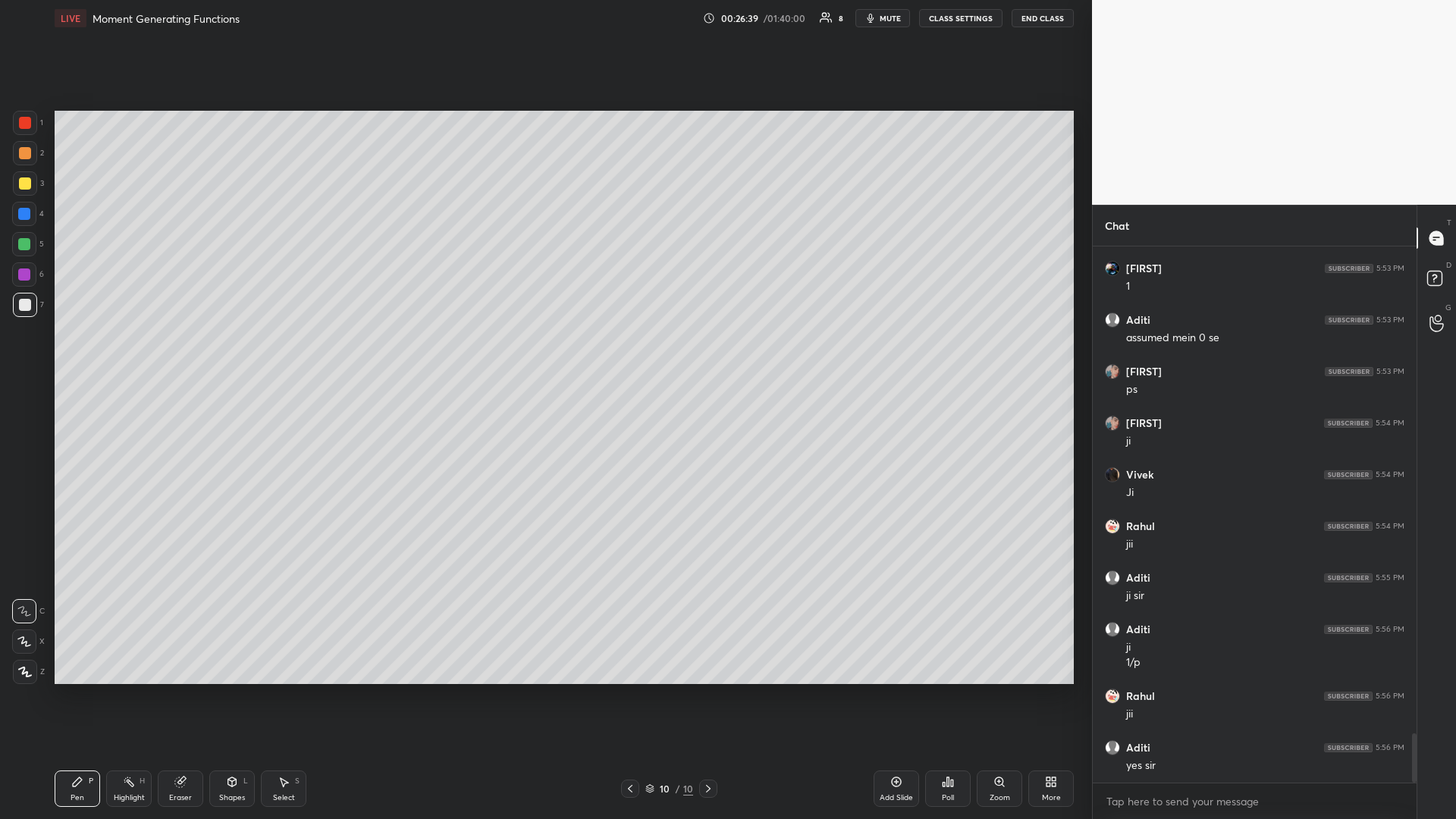 click 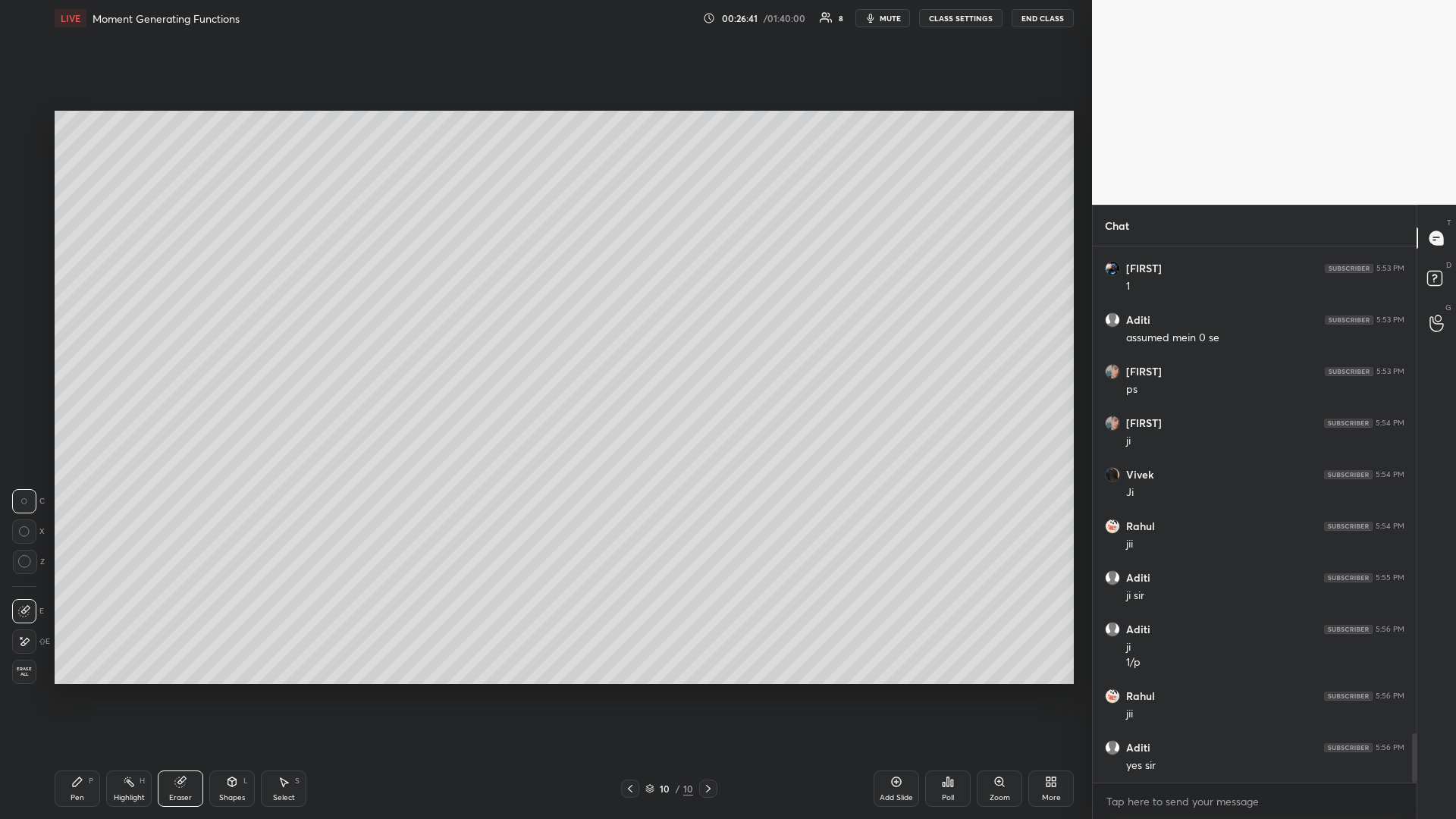 click 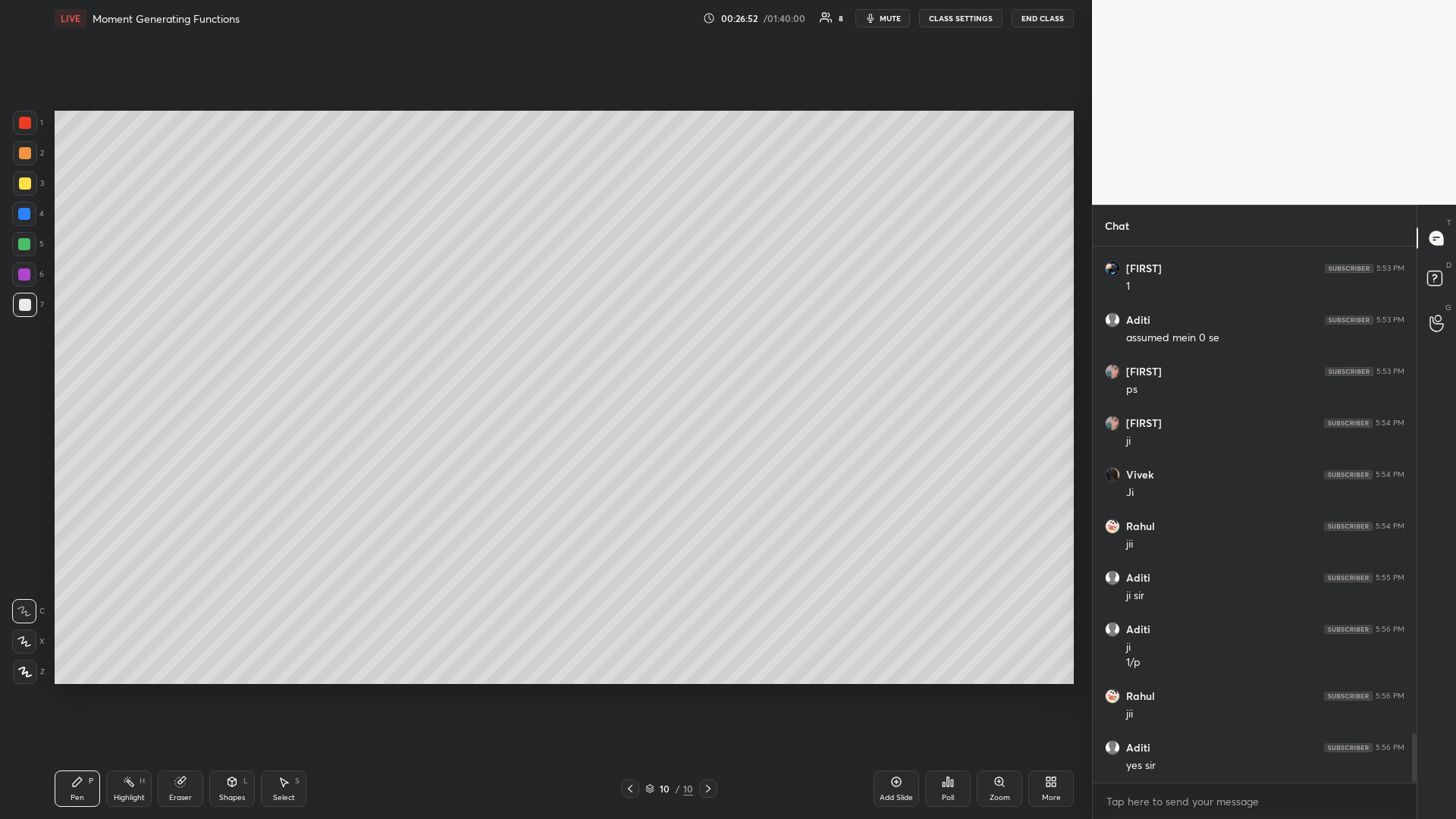 click 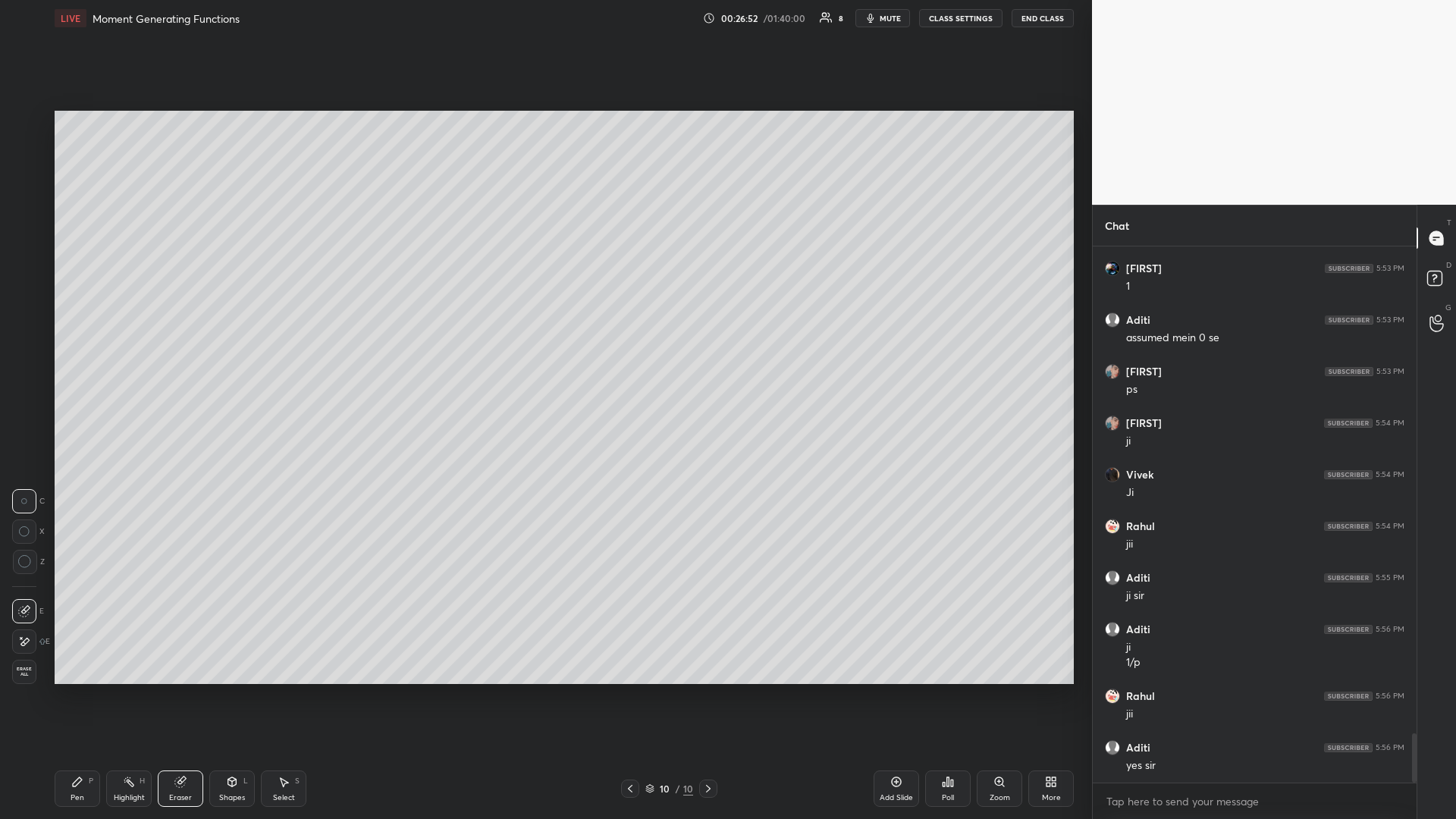 scroll, scrollTop: 5386, scrollLeft: 0, axis: vertical 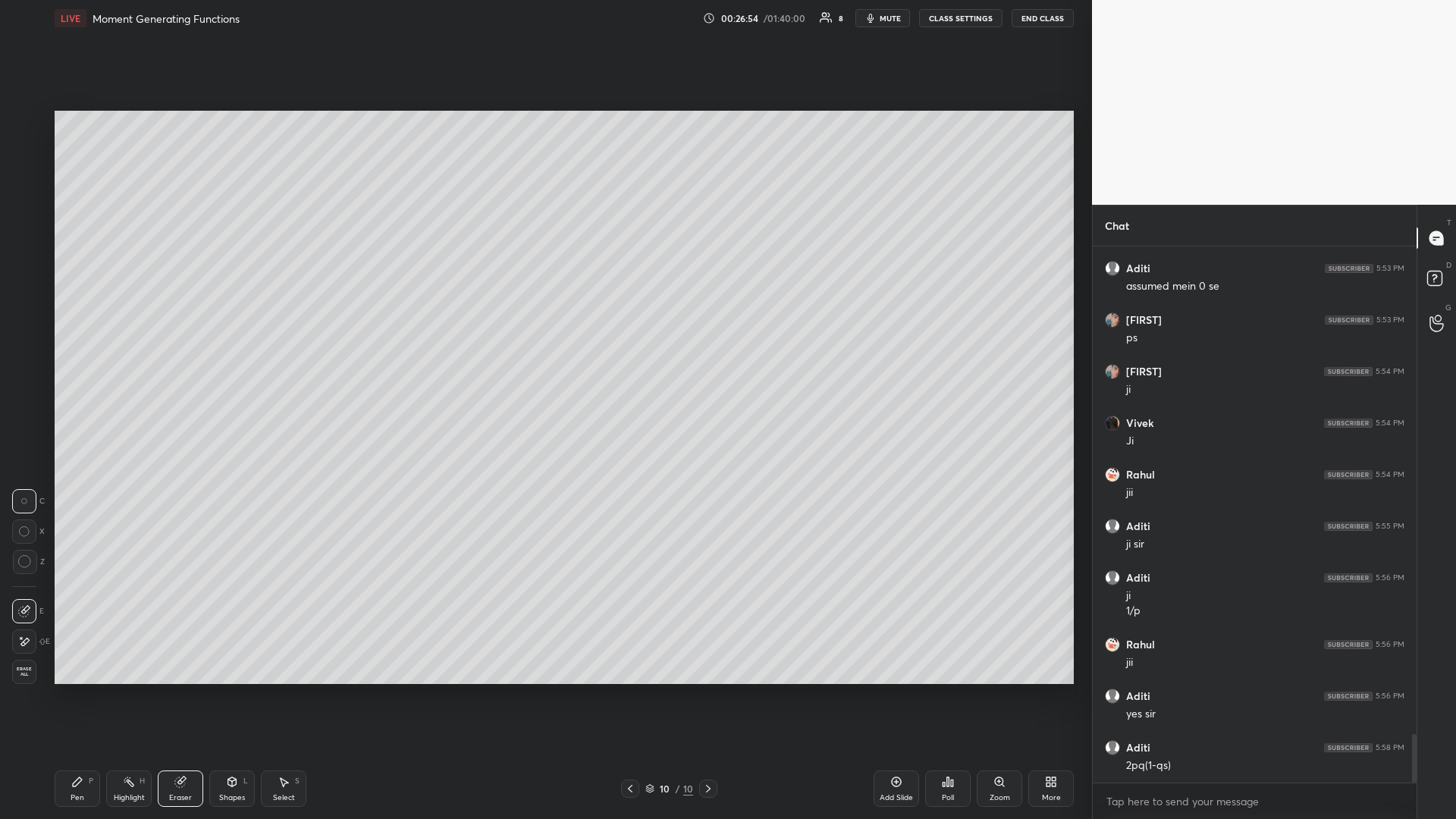 click on "Pen P" at bounding box center (77, 789) 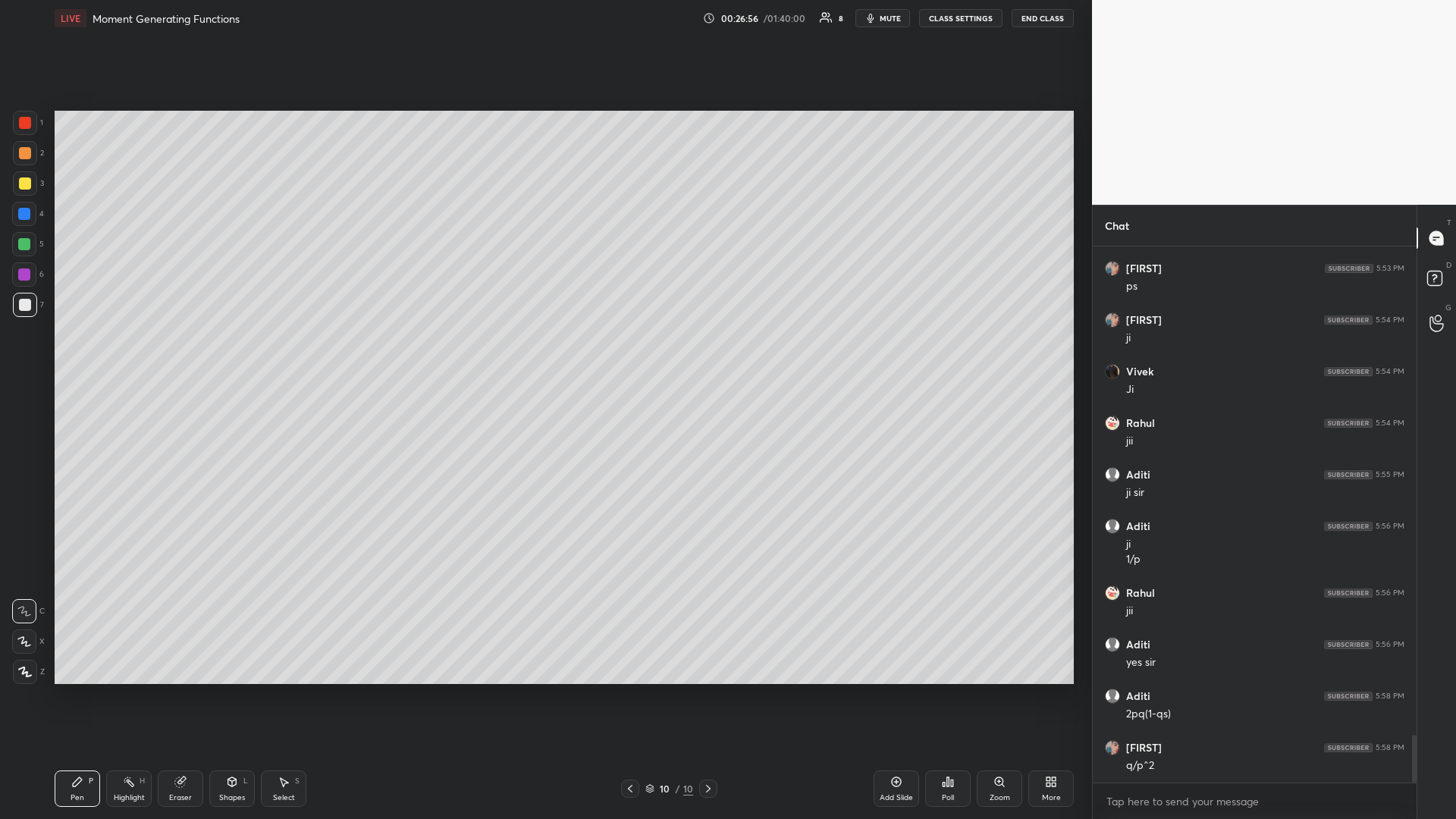 click 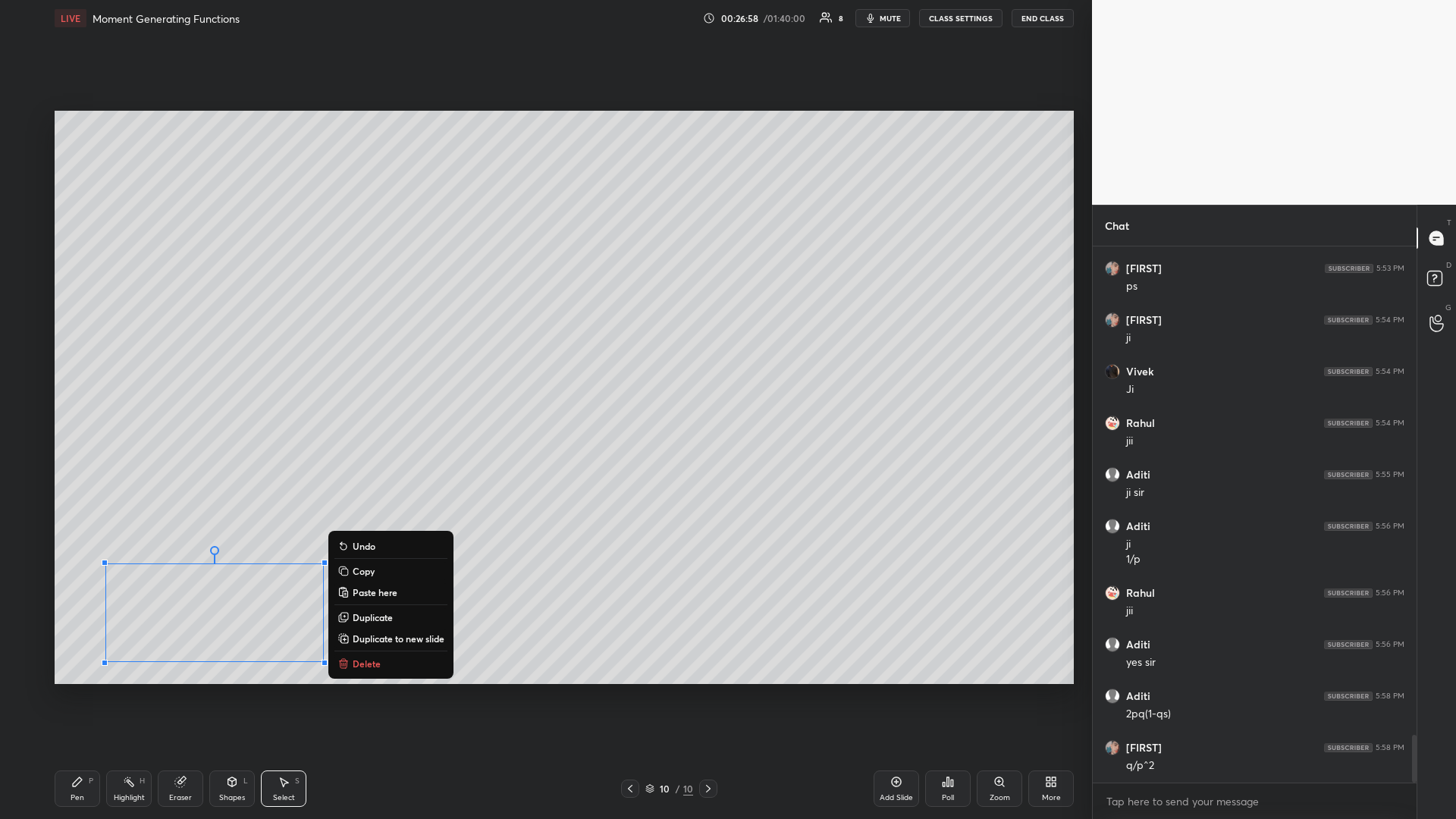 click on "Copy" at bounding box center [363, 571] 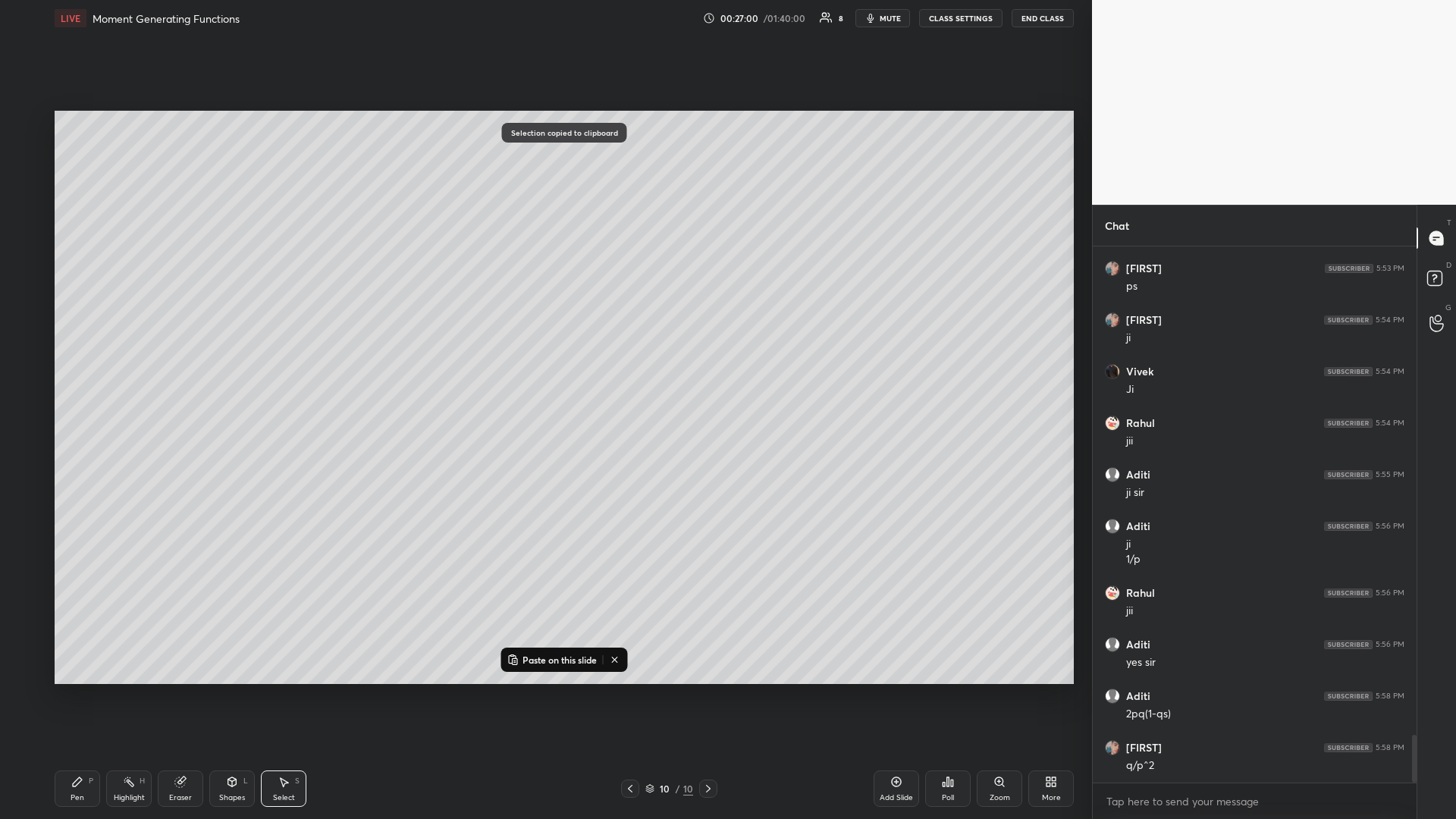 click on "Paste on this slide" at bounding box center (560, 660) 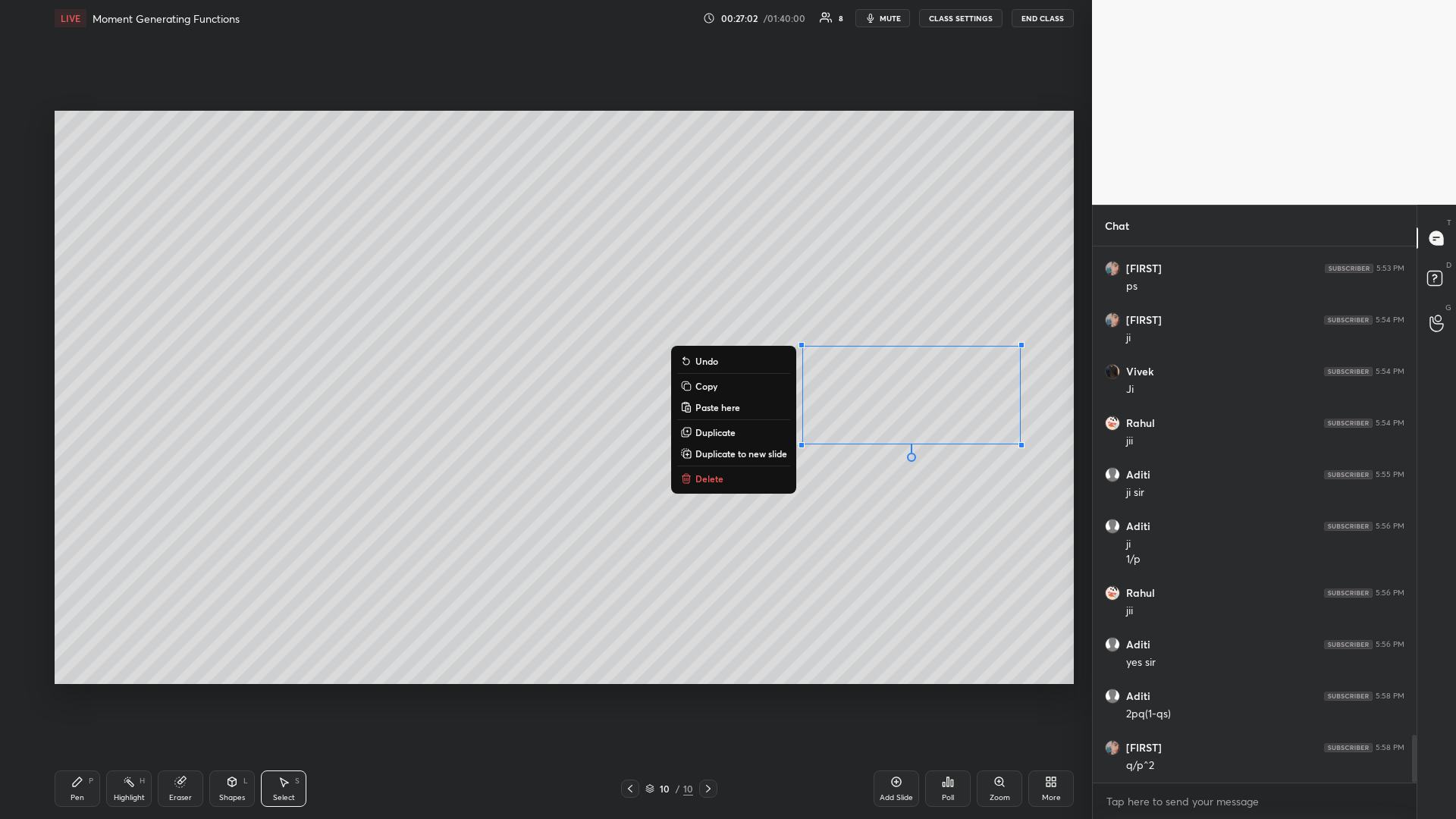click on "0 ° Undo Copy Paste here Duplicate Duplicate to new slide Delete" at bounding box center [564, 397] 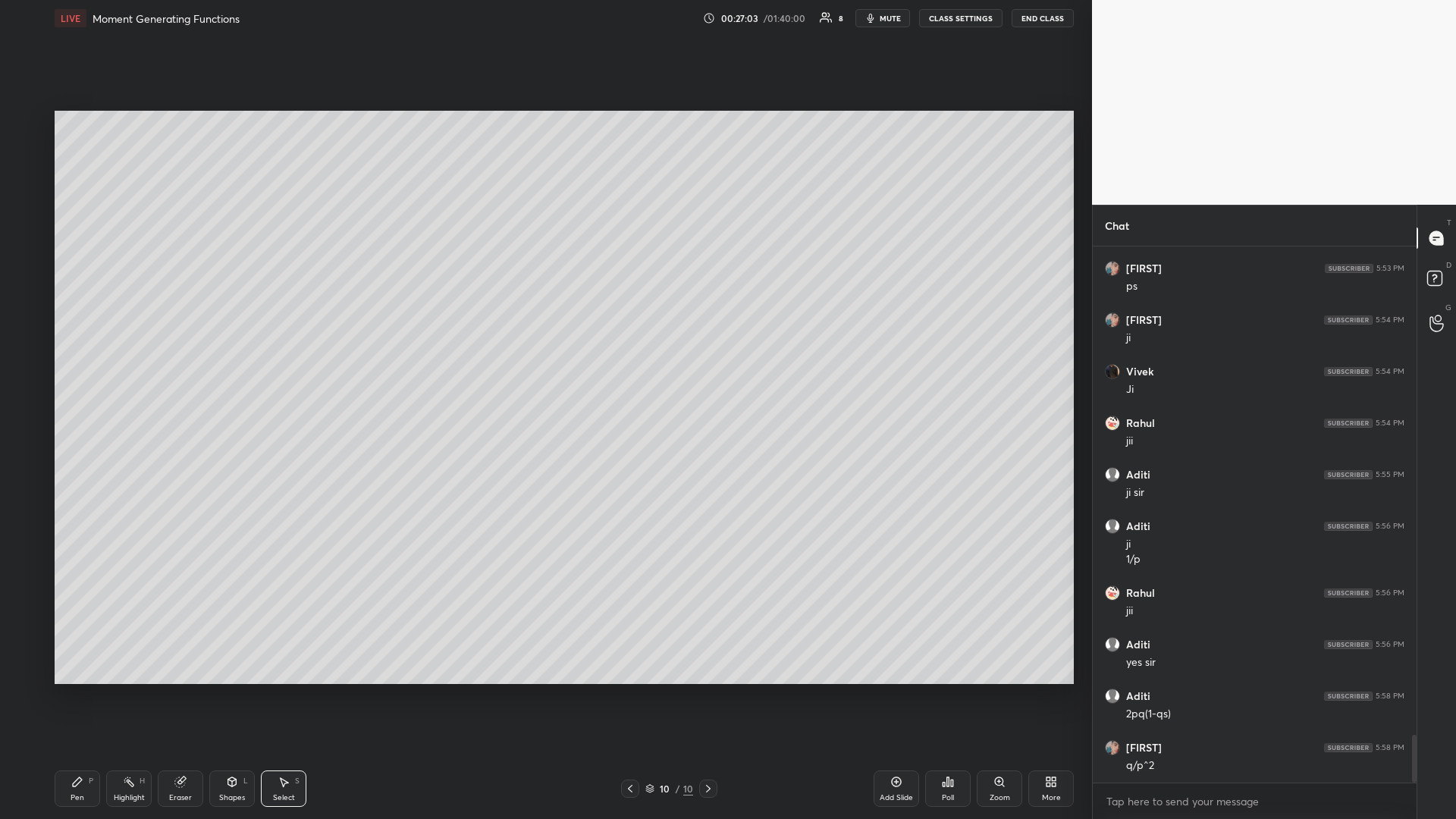 click on "Eraser" at bounding box center [180, 789] 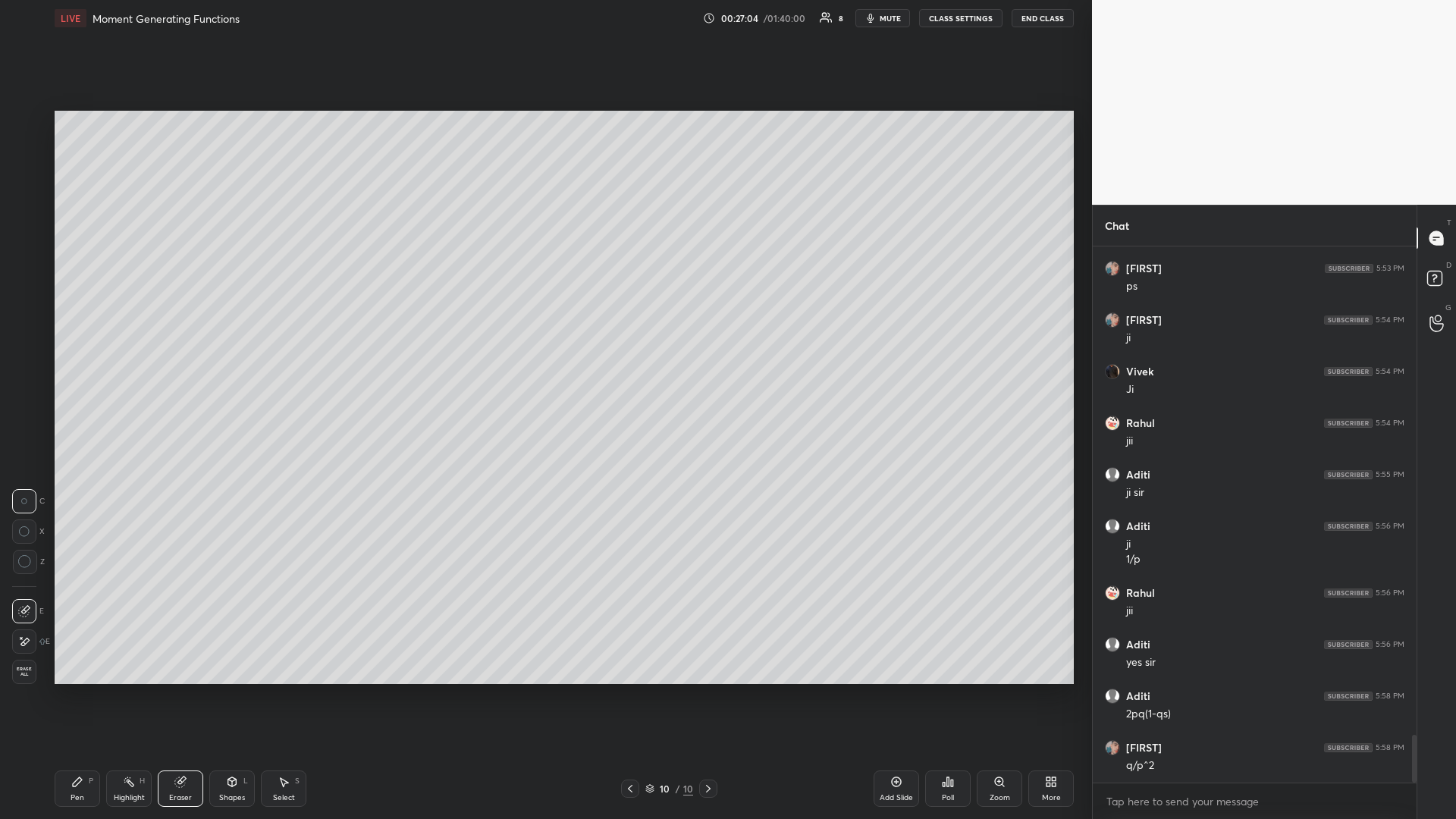 click 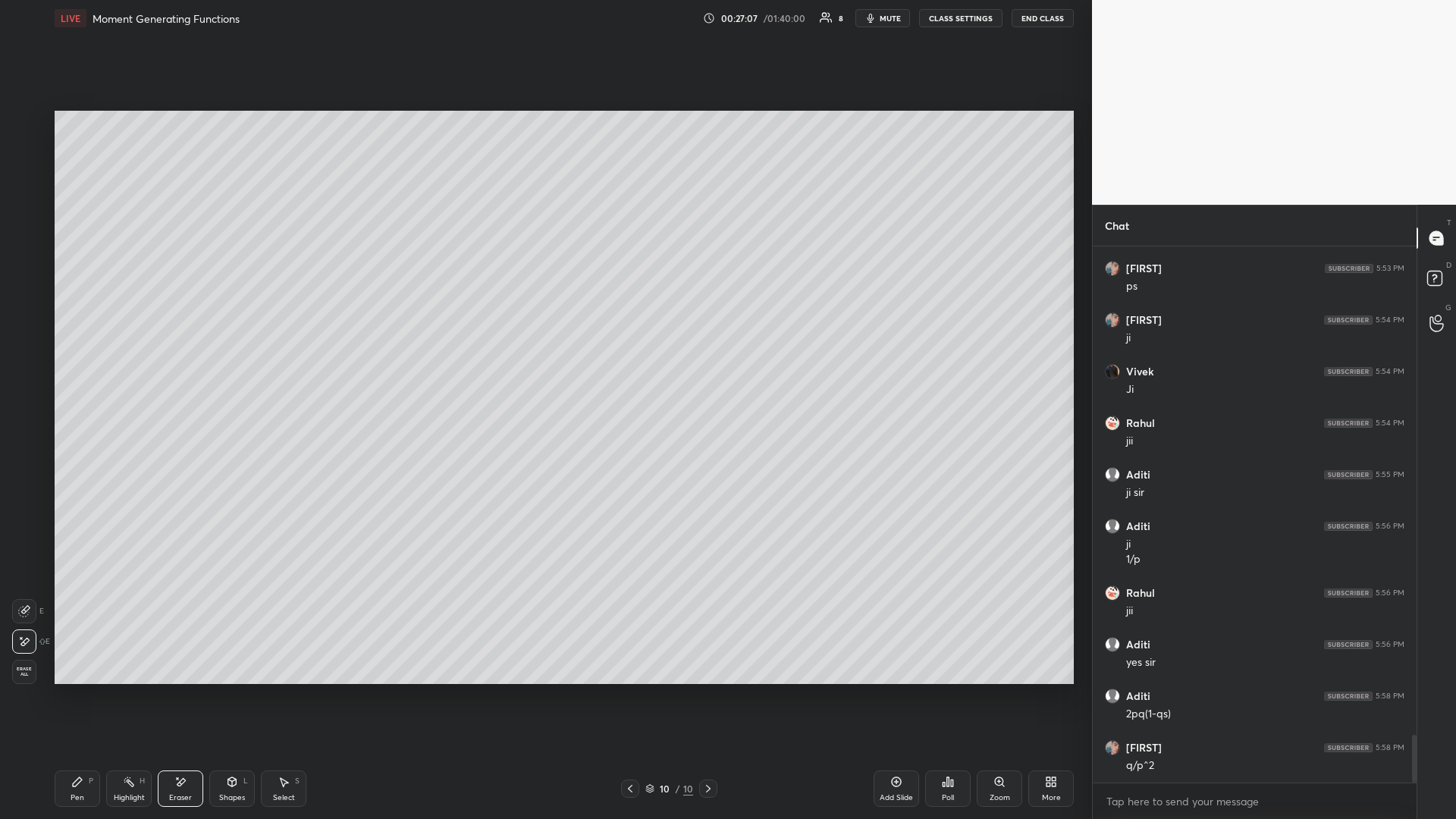 click on "Pen P" at bounding box center (77, 789) 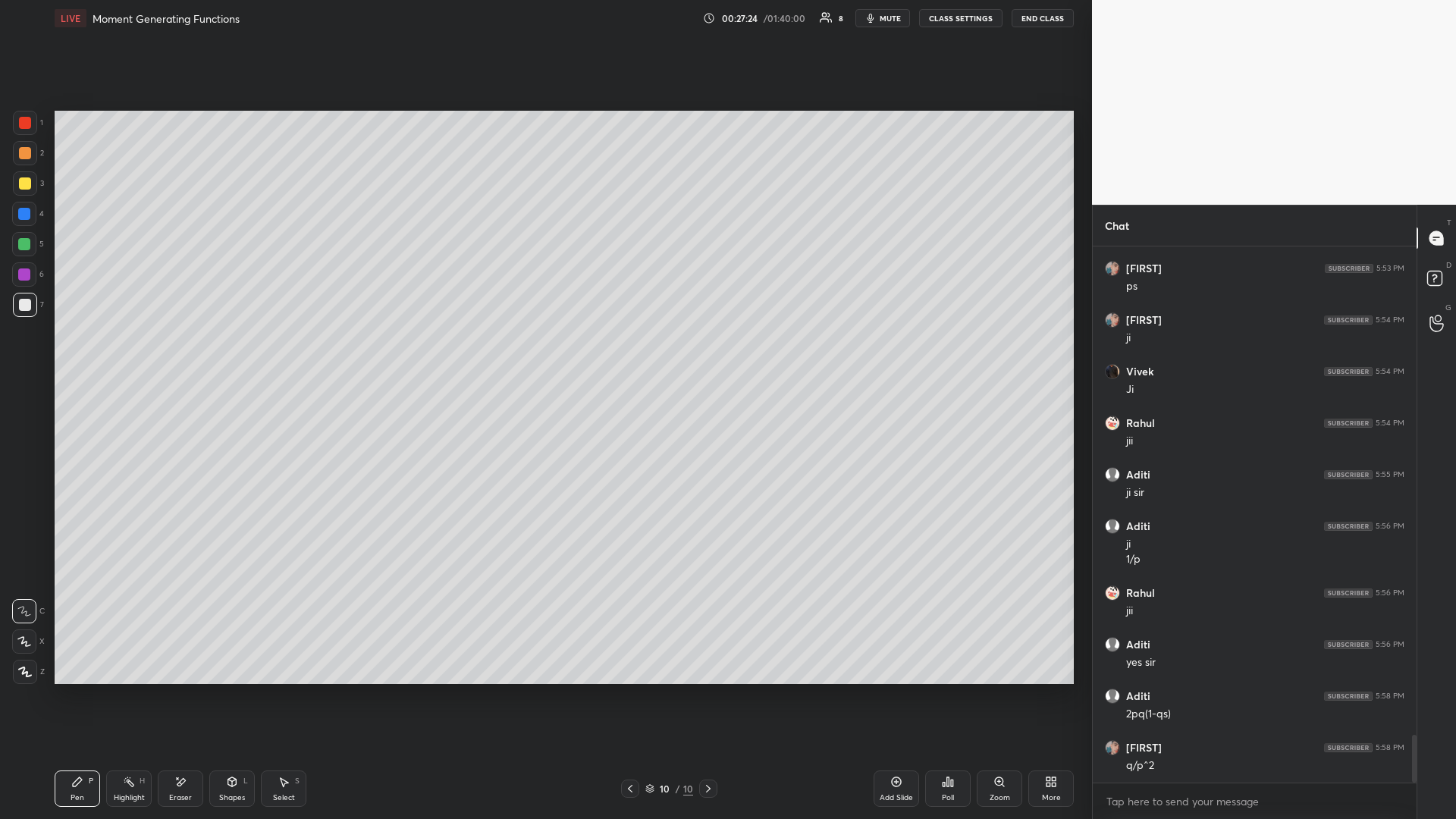 scroll, scrollTop: 5493, scrollLeft: 0, axis: vertical 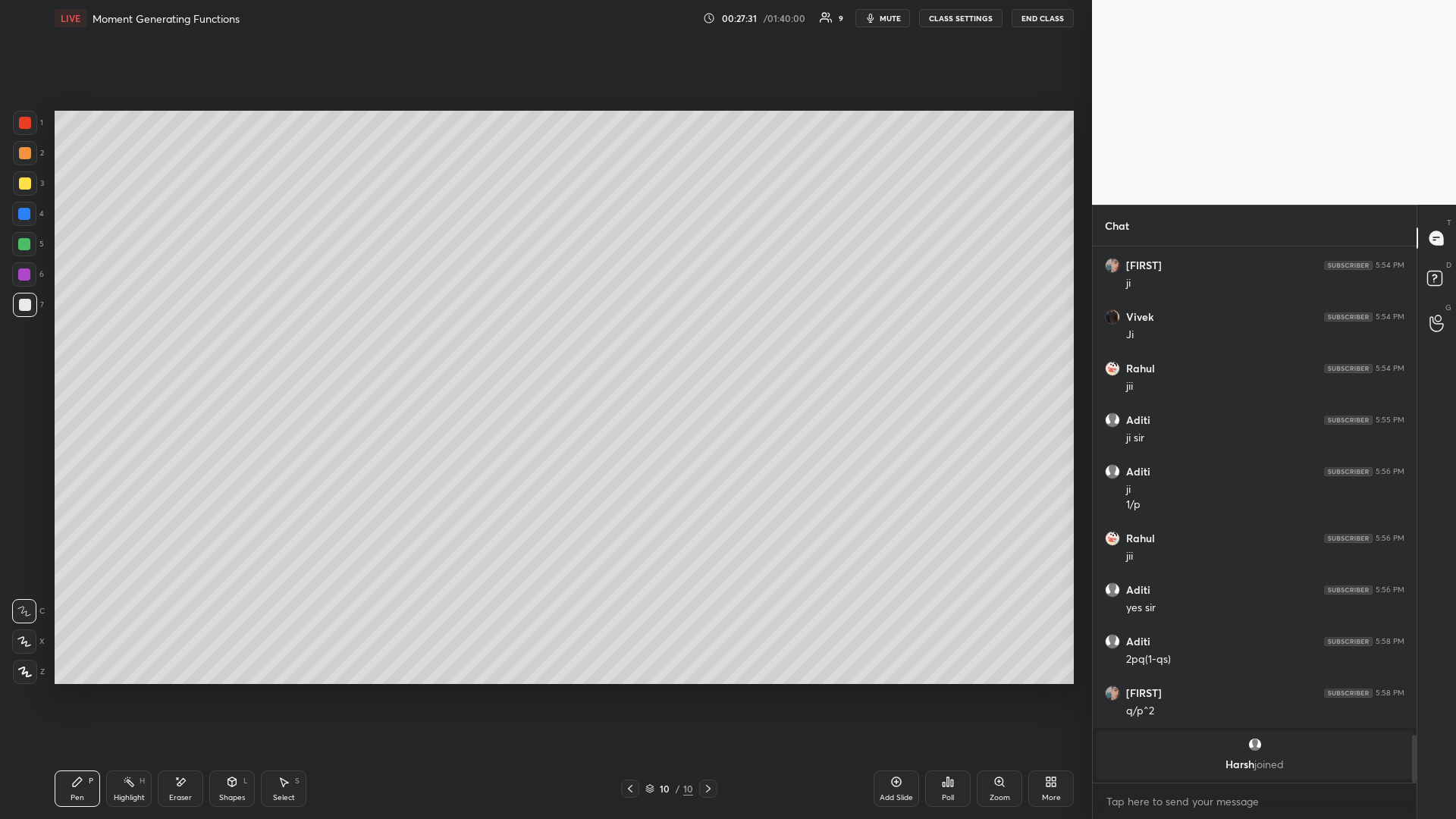 click 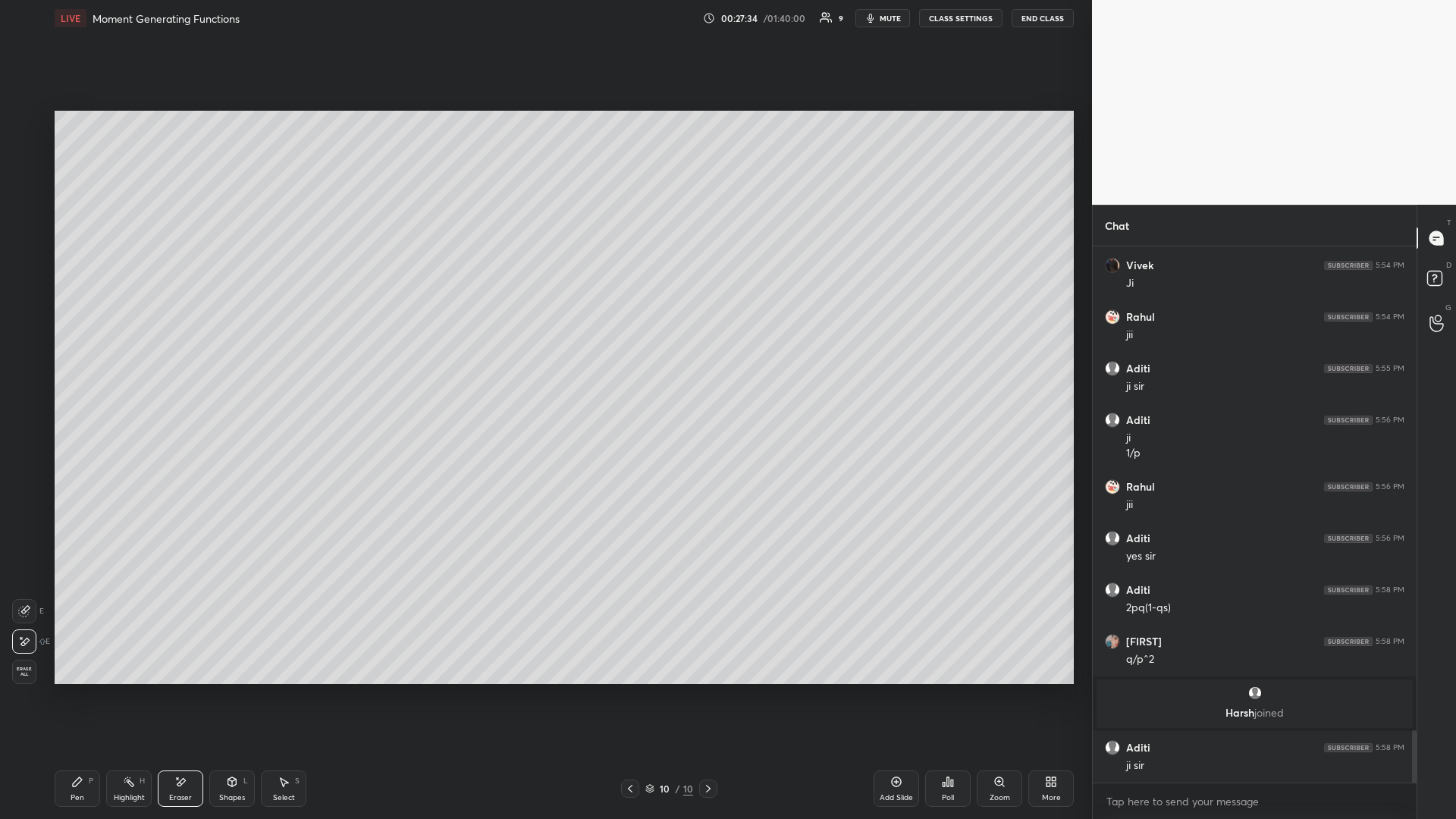 scroll, scrollTop: 4968, scrollLeft: 0, axis: vertical 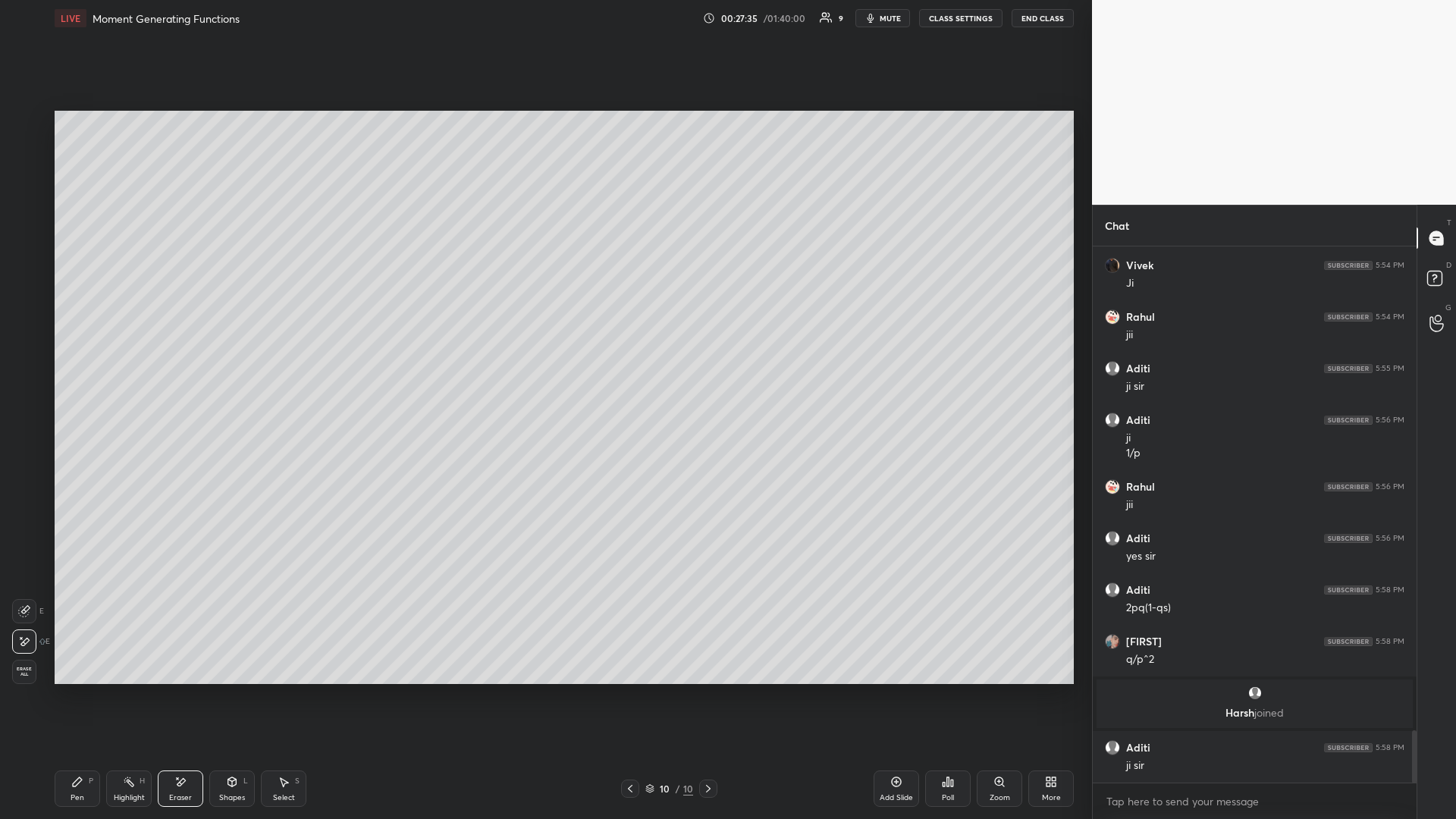 click 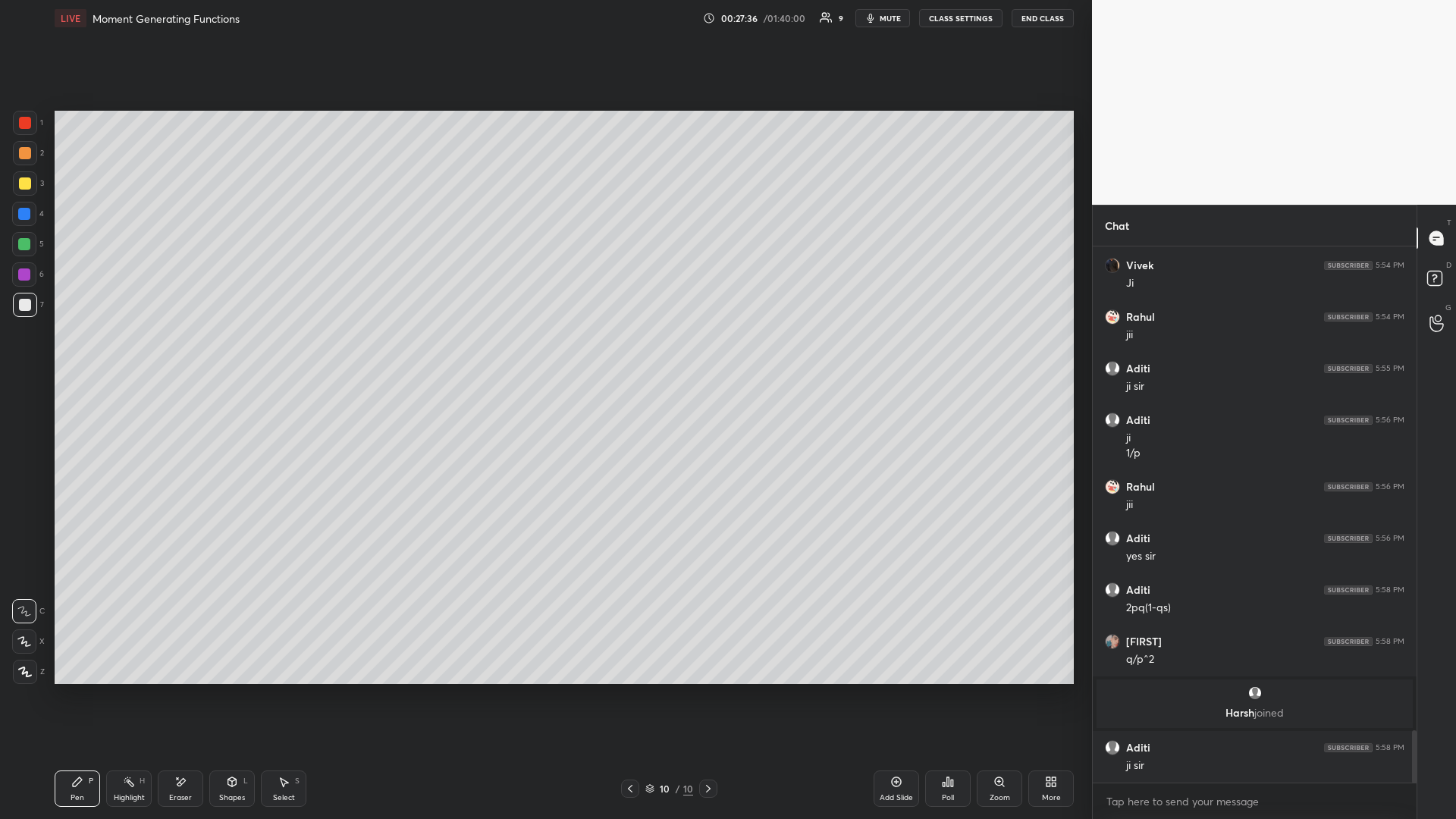 click 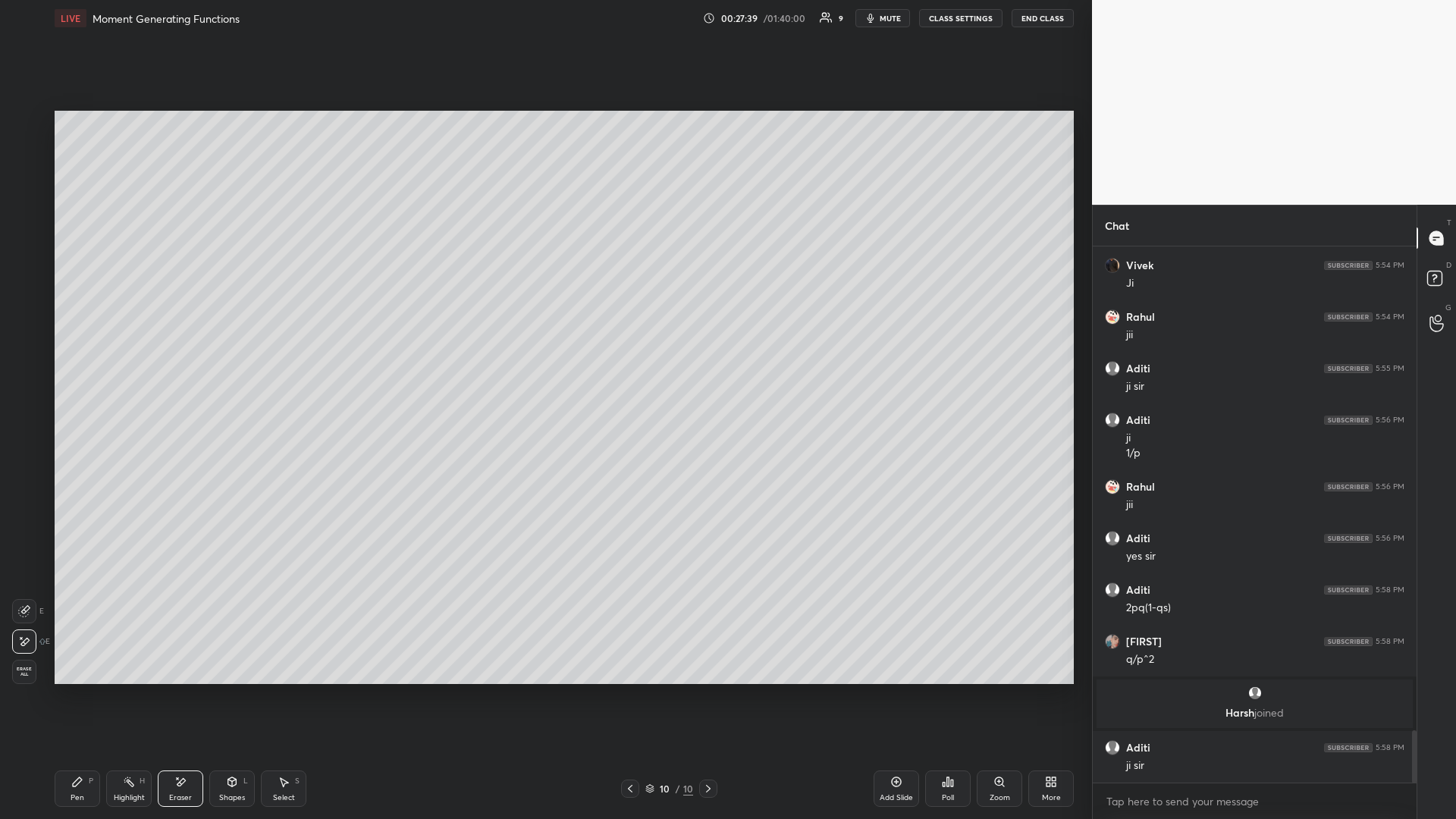 click on "Pen P" at bounding box center [77, 789] 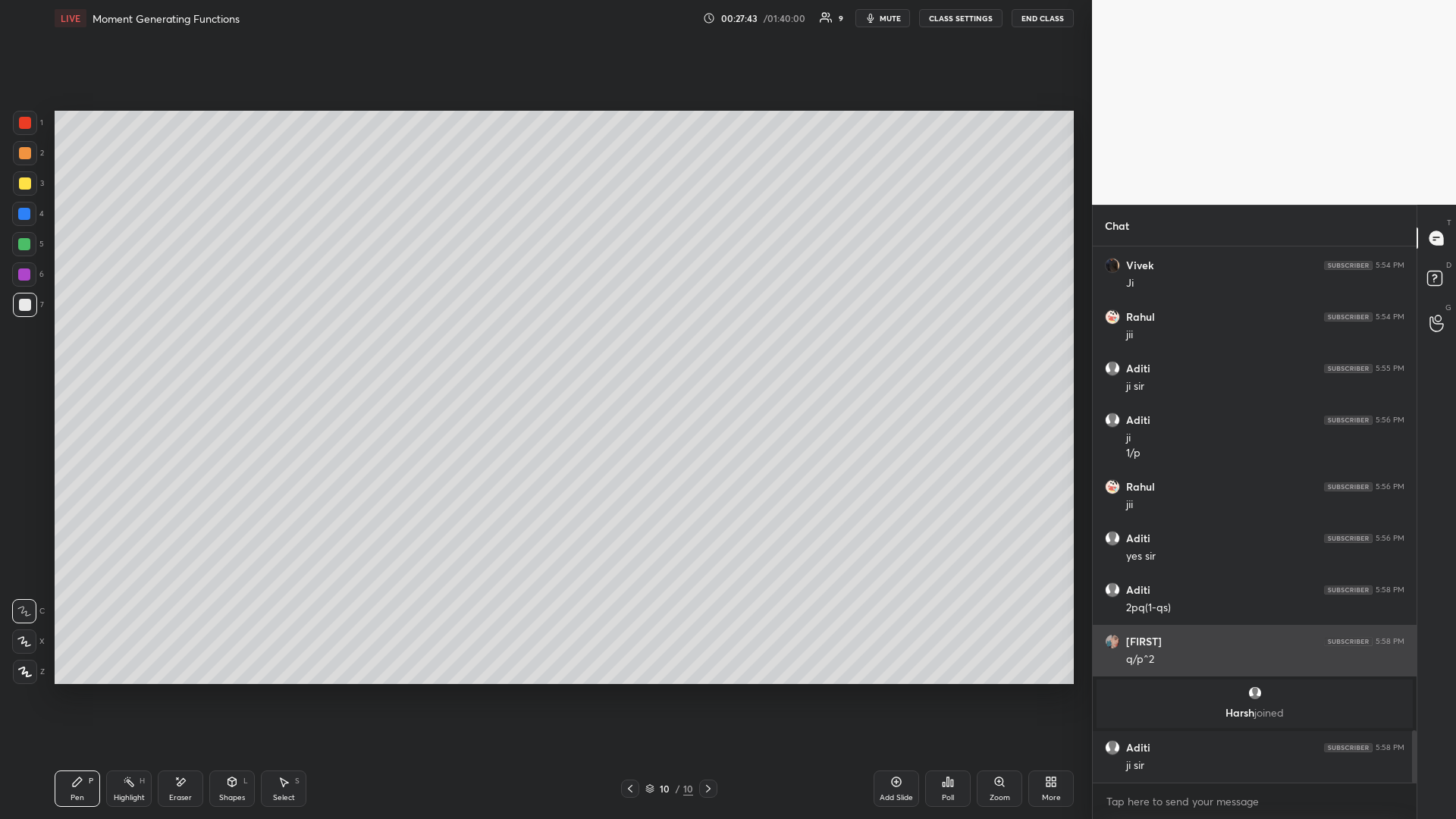 scroll, scrollTop: 4983, scrollLeft: 0, axis: vertical 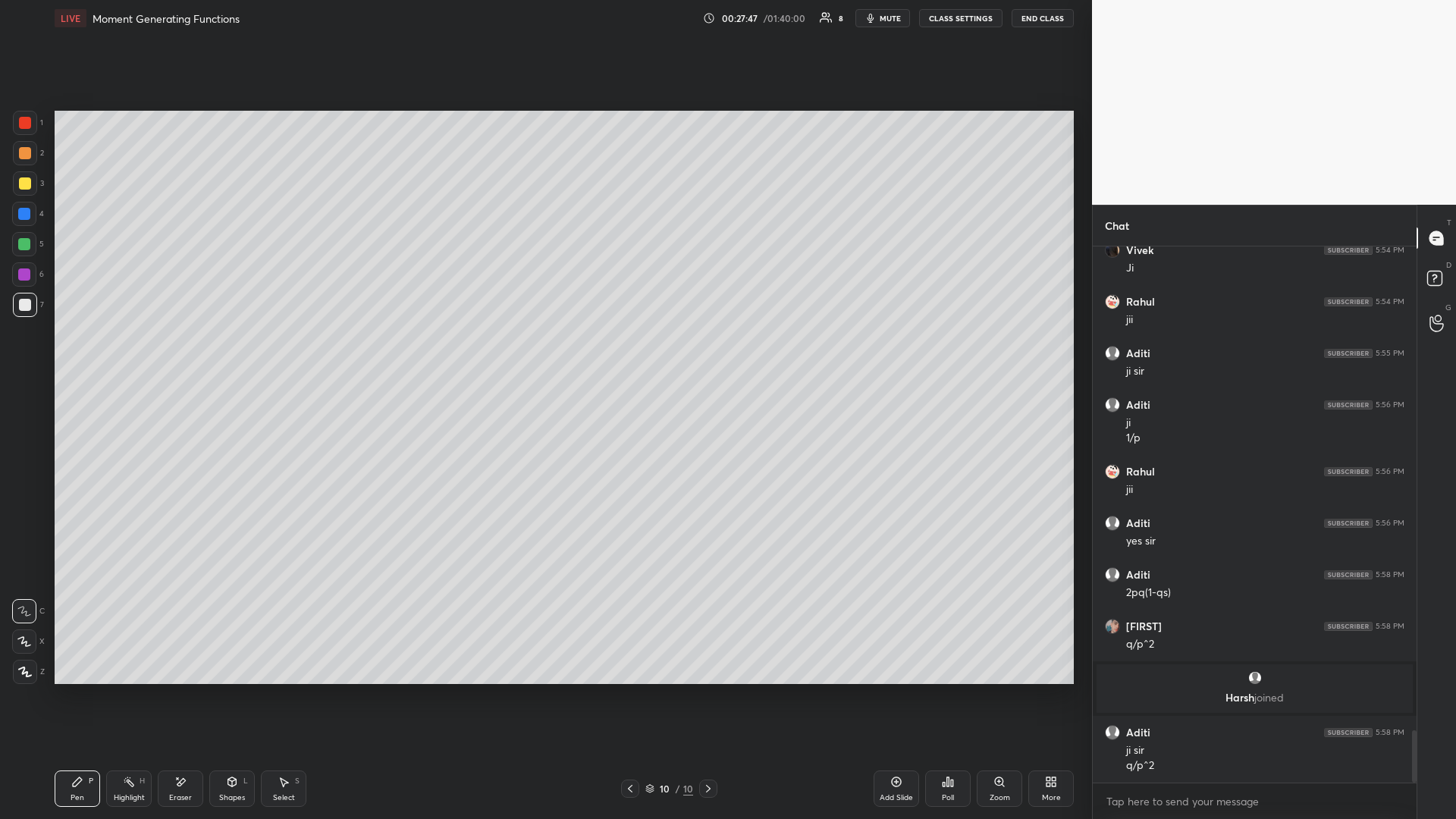click 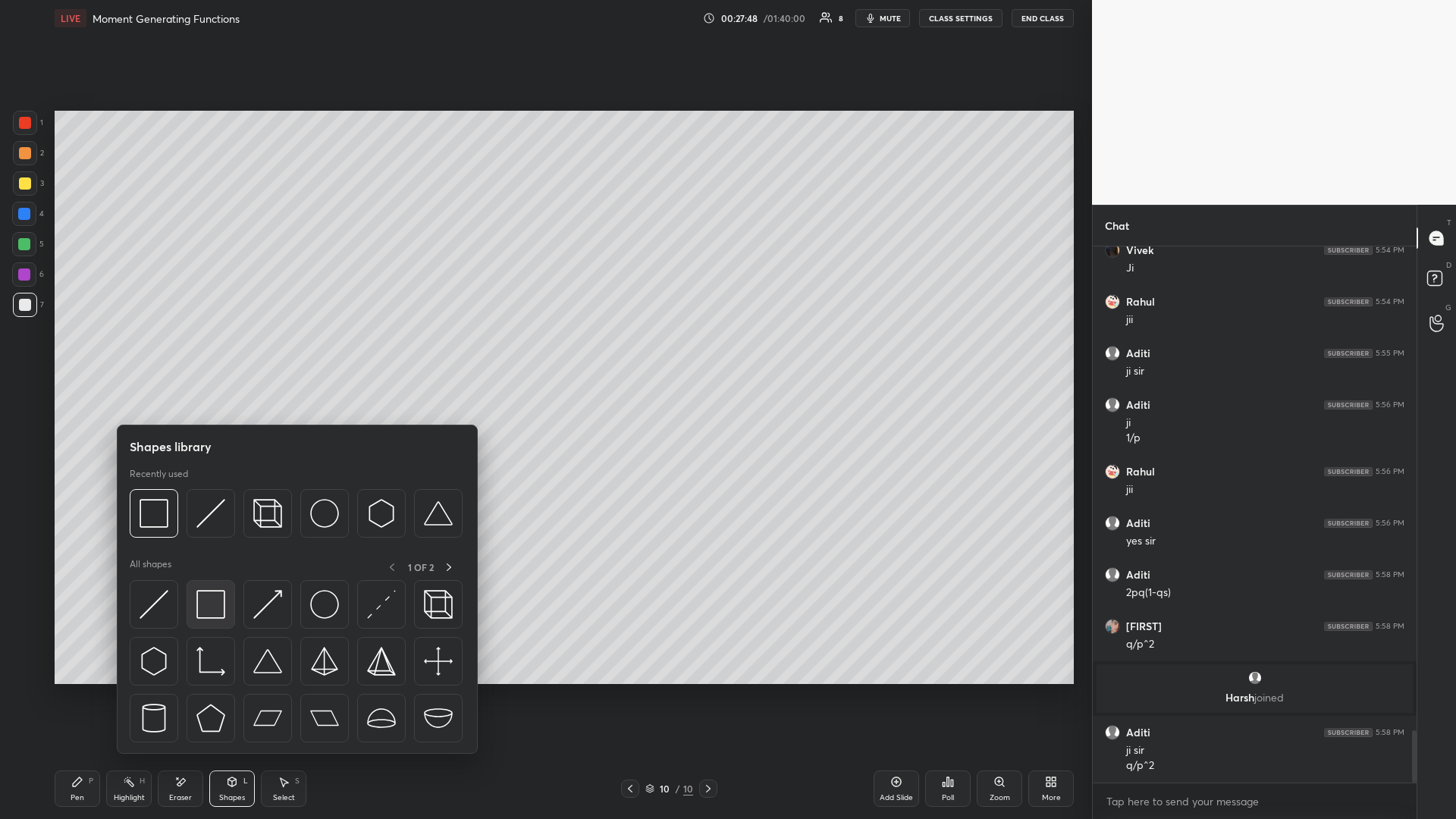 click at bounding box center (211, 604) 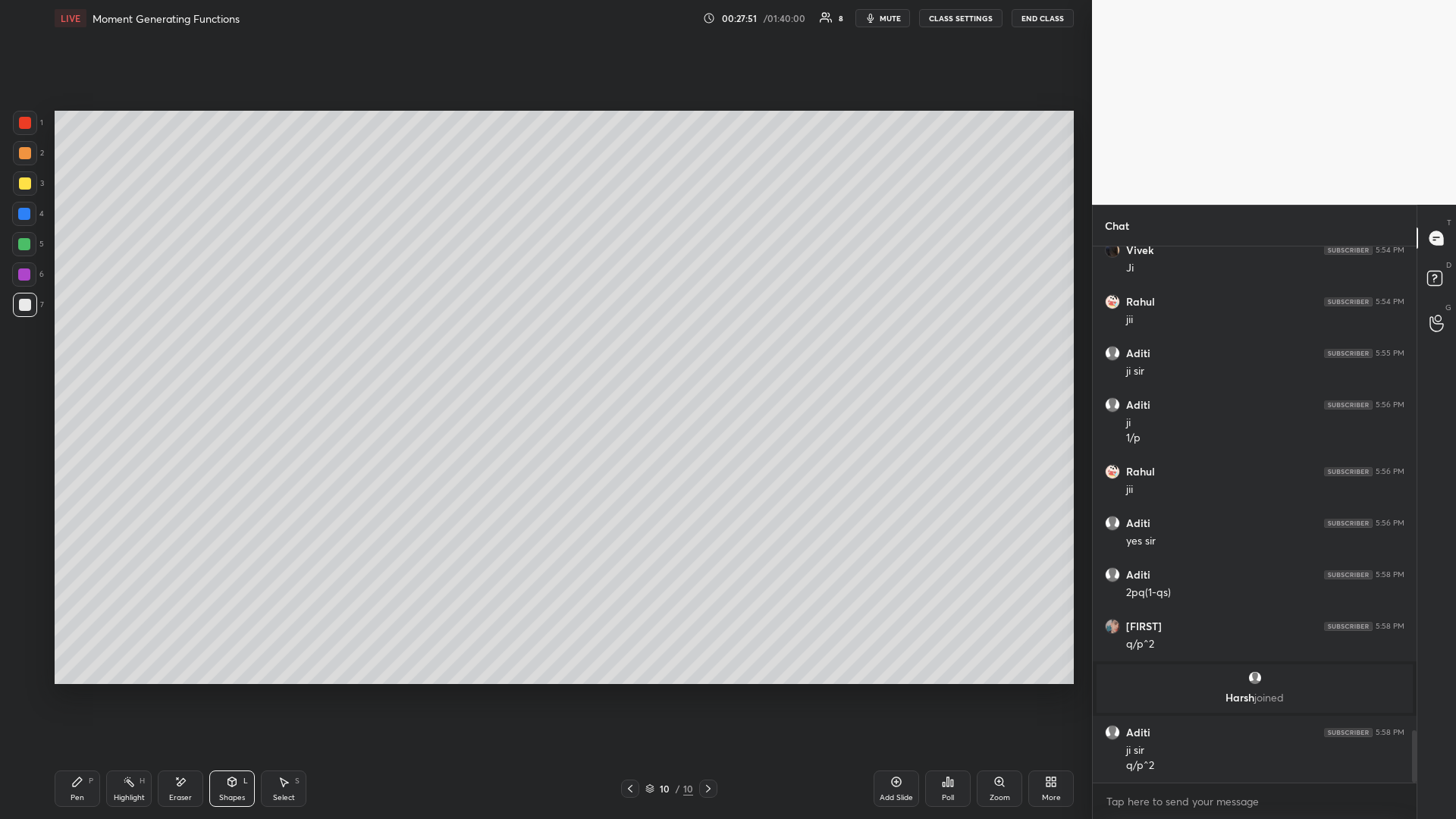 click 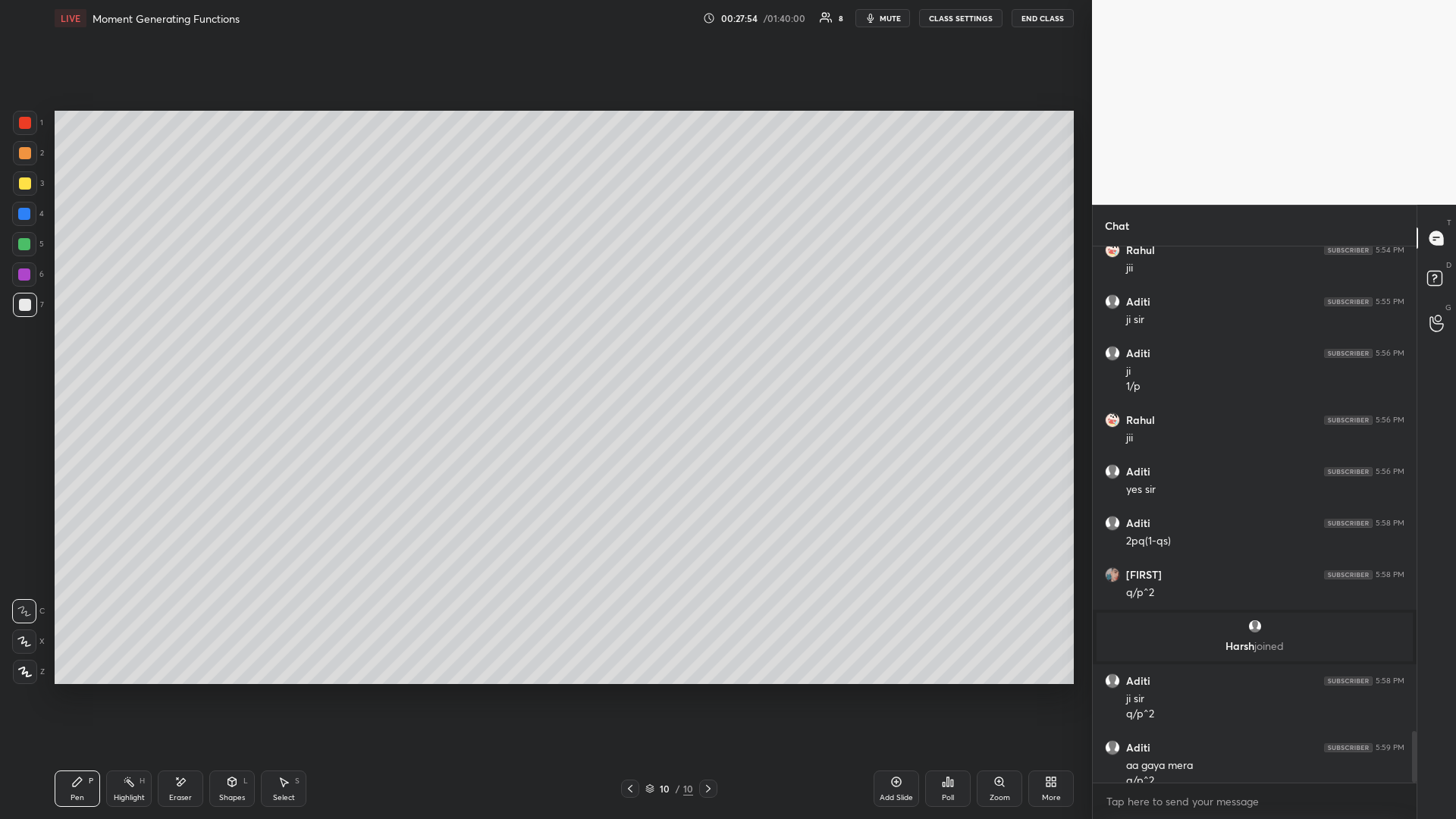 scroll, scrollTop: 5050, scrollLeft: 0, axis: vertical 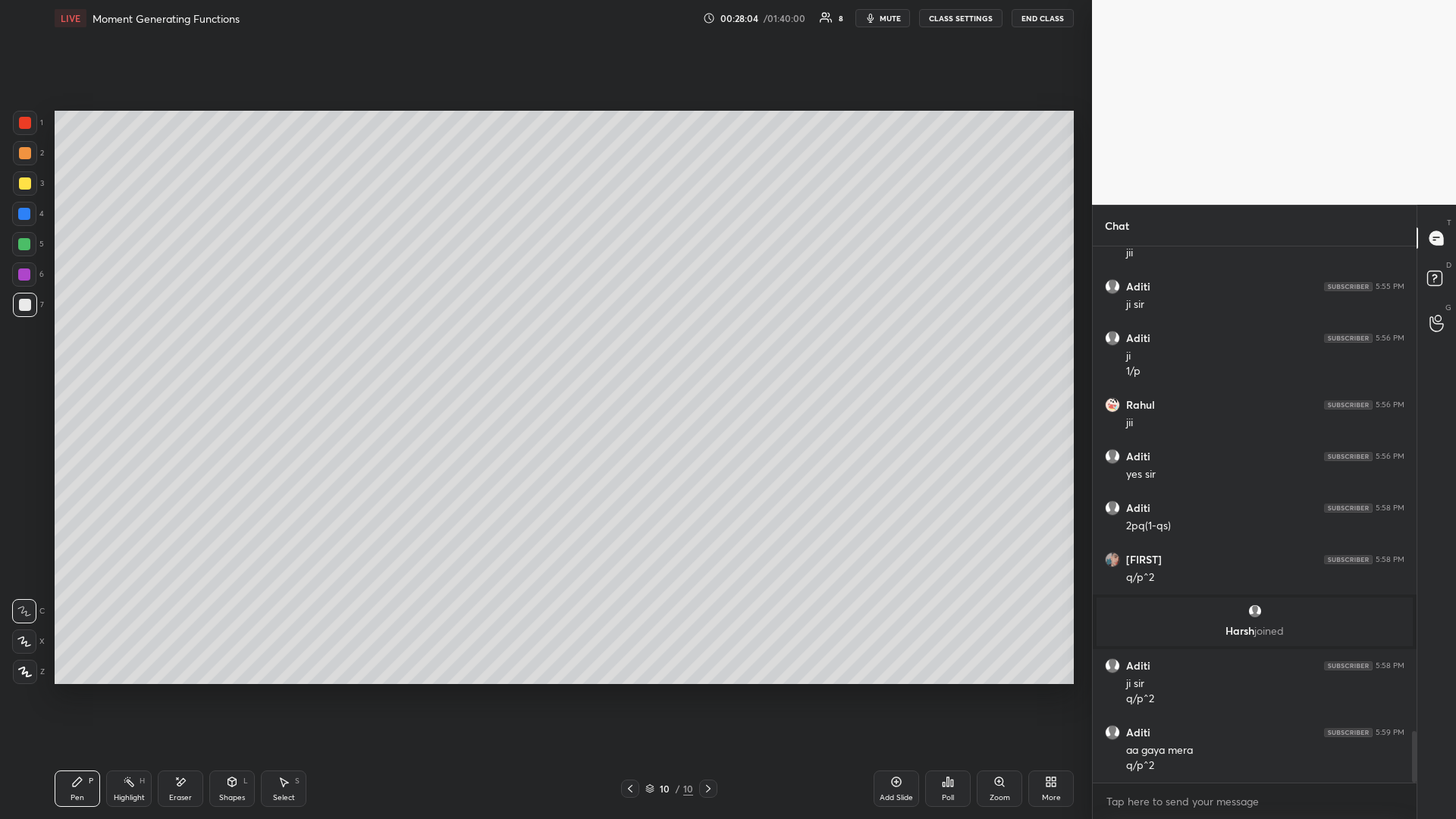 click 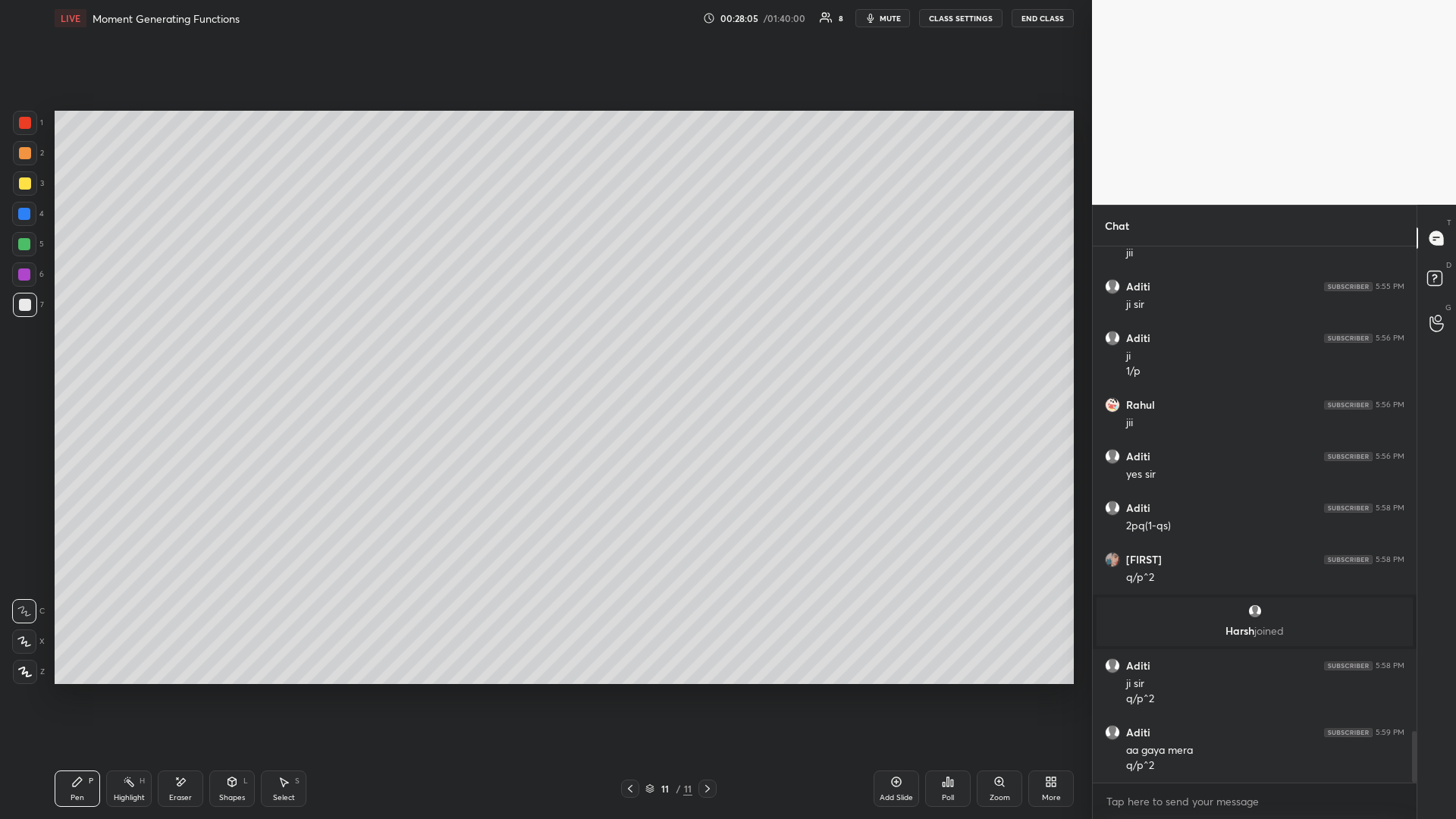 click at bounding box center [25, 184] 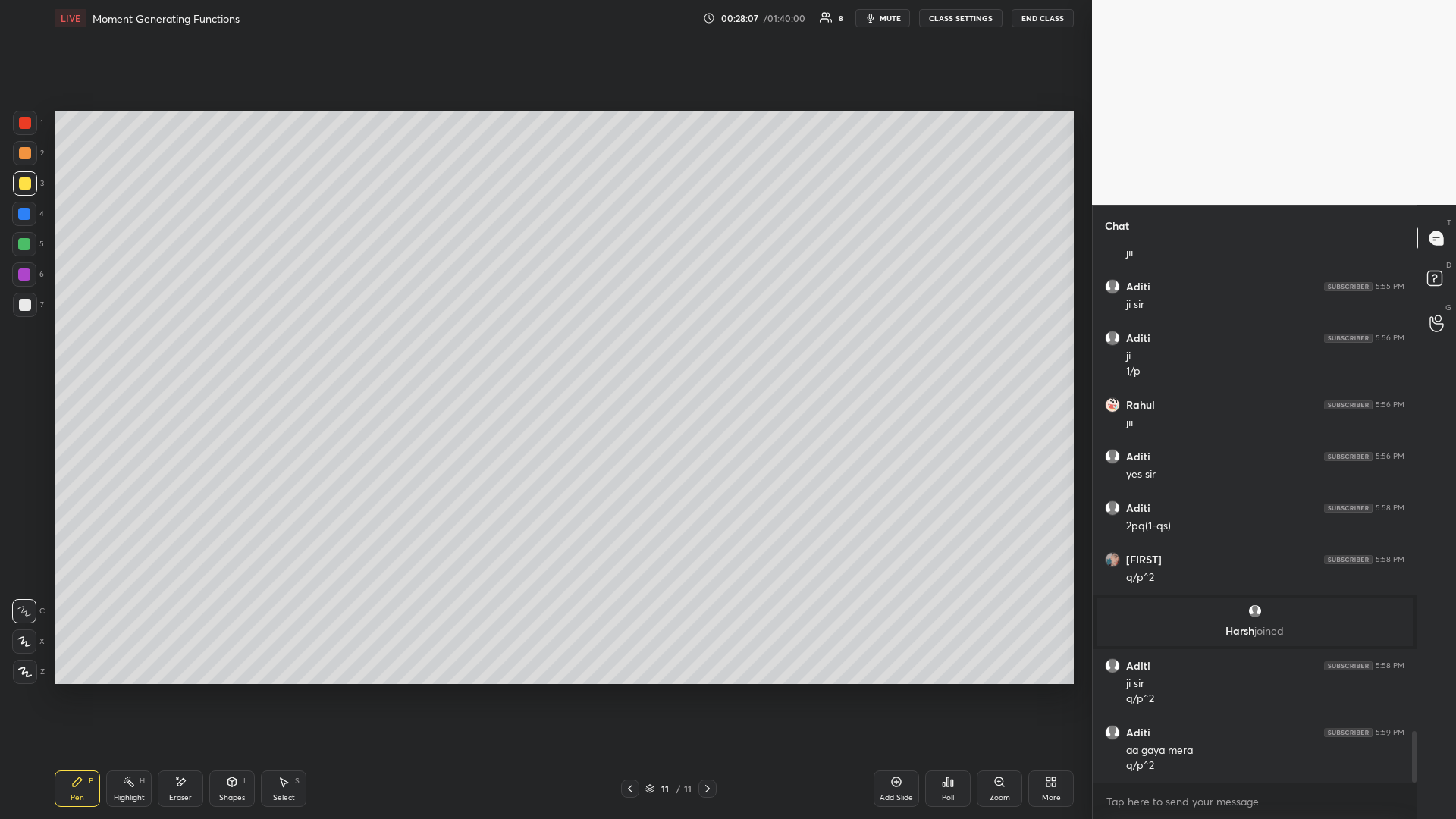 click at bounding box center [25, 184] 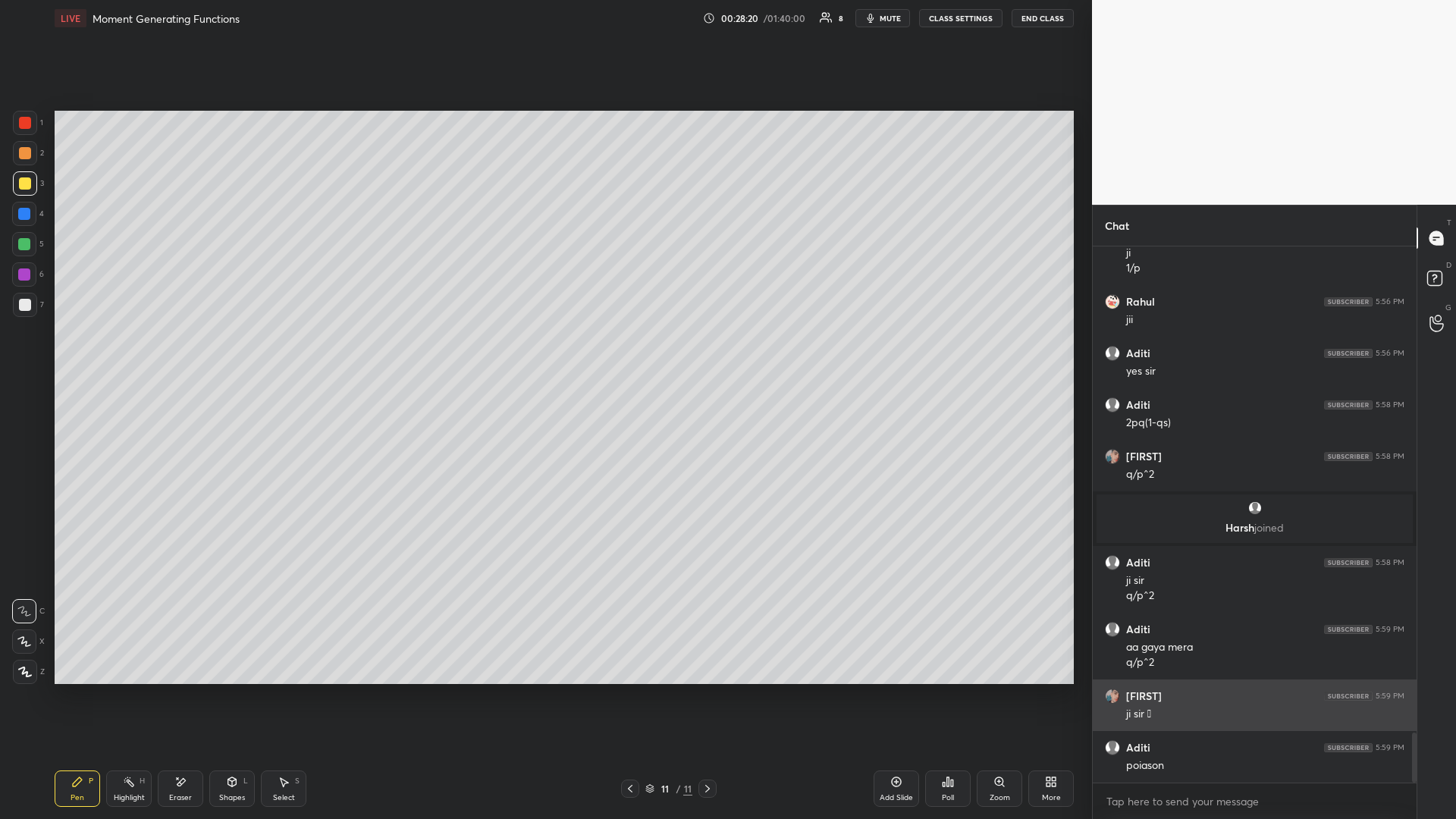 scroll, scrollTop: 5204, scrollLeft: 0, axis: vertical 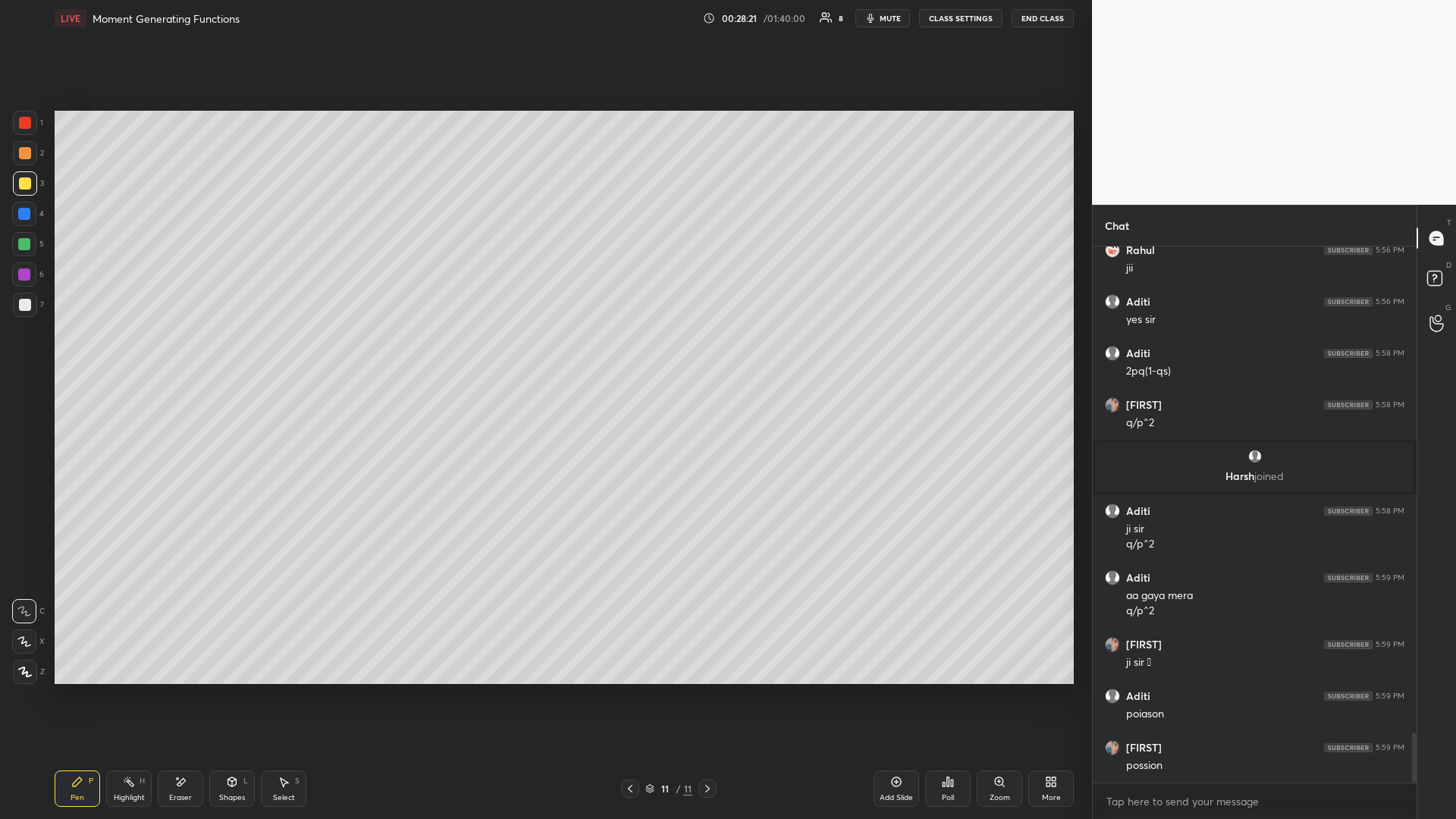 click 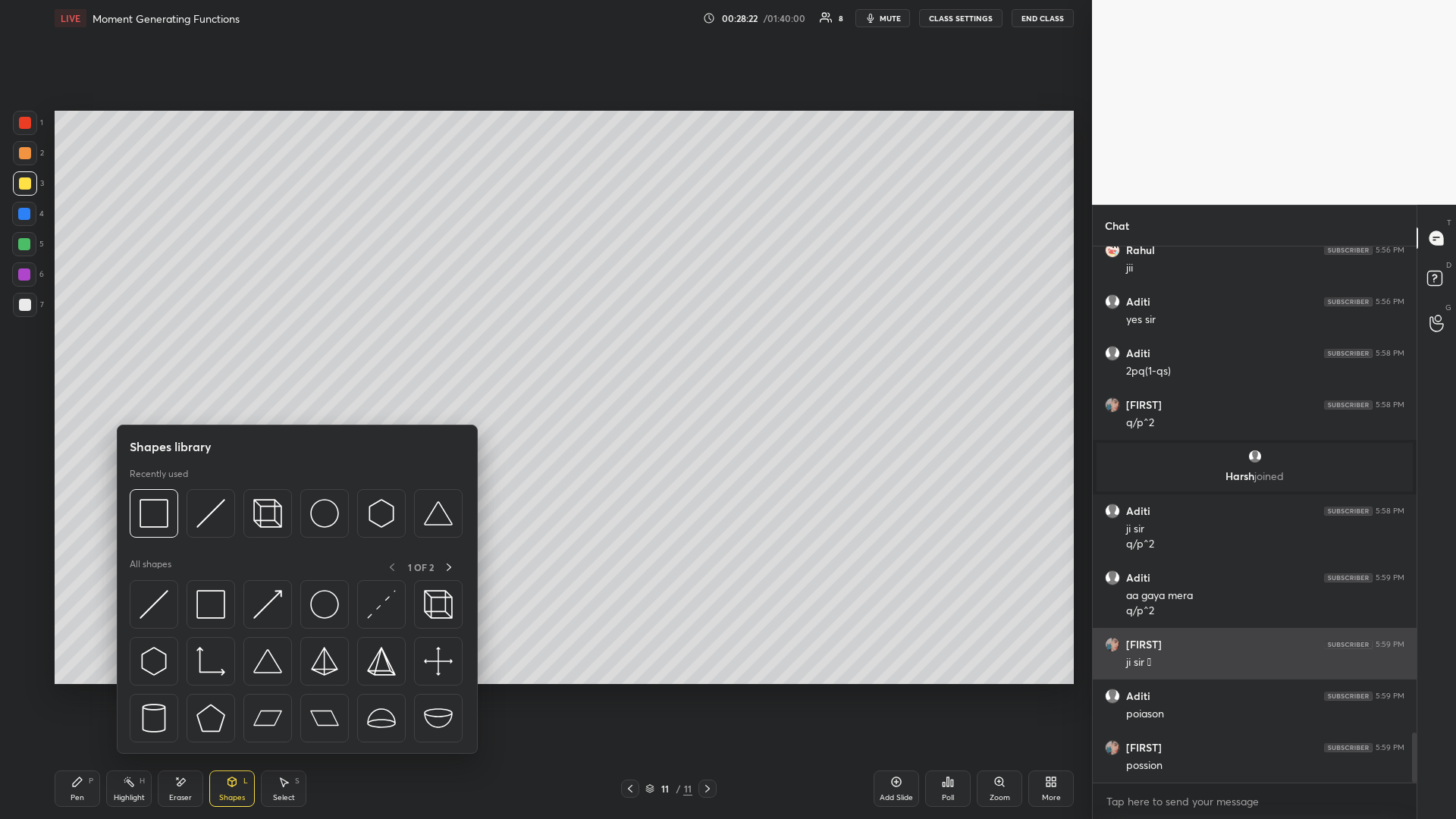 click at bounding box center [211, 513] 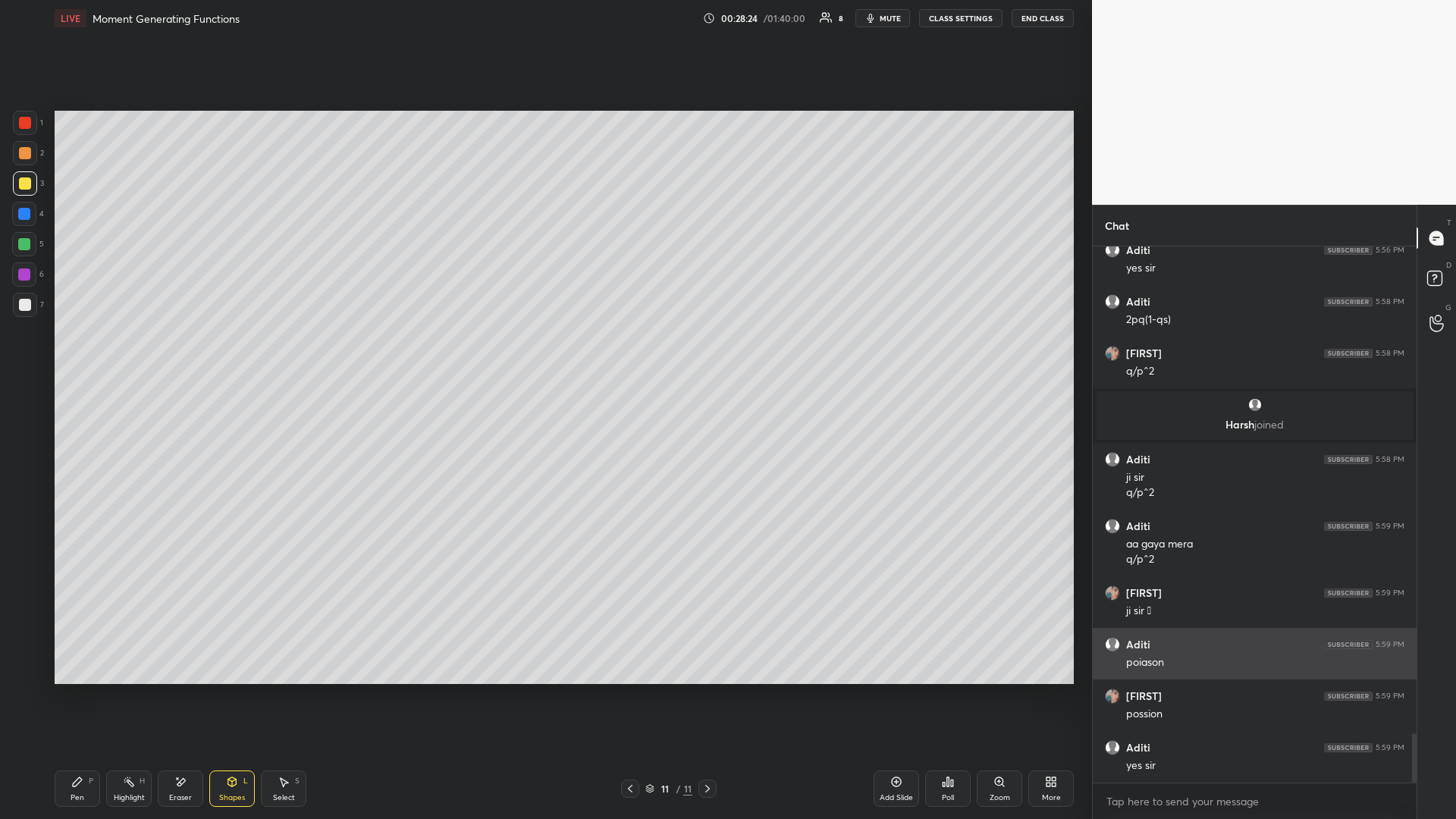 scroll, scrollTop: 5308, scrollLeft: 0, axis: vertical 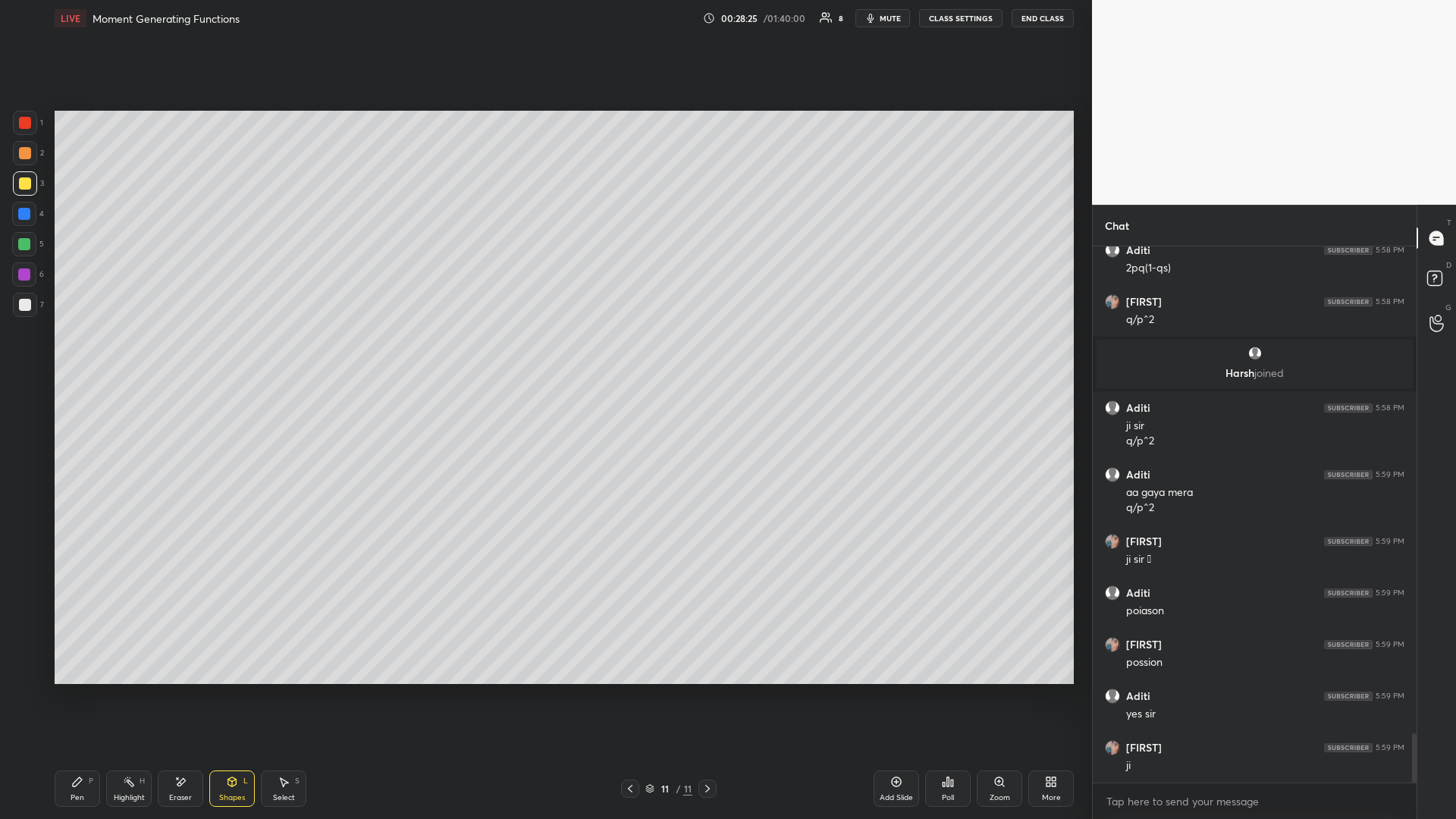 click on "P" at bounding box center (91, 781) 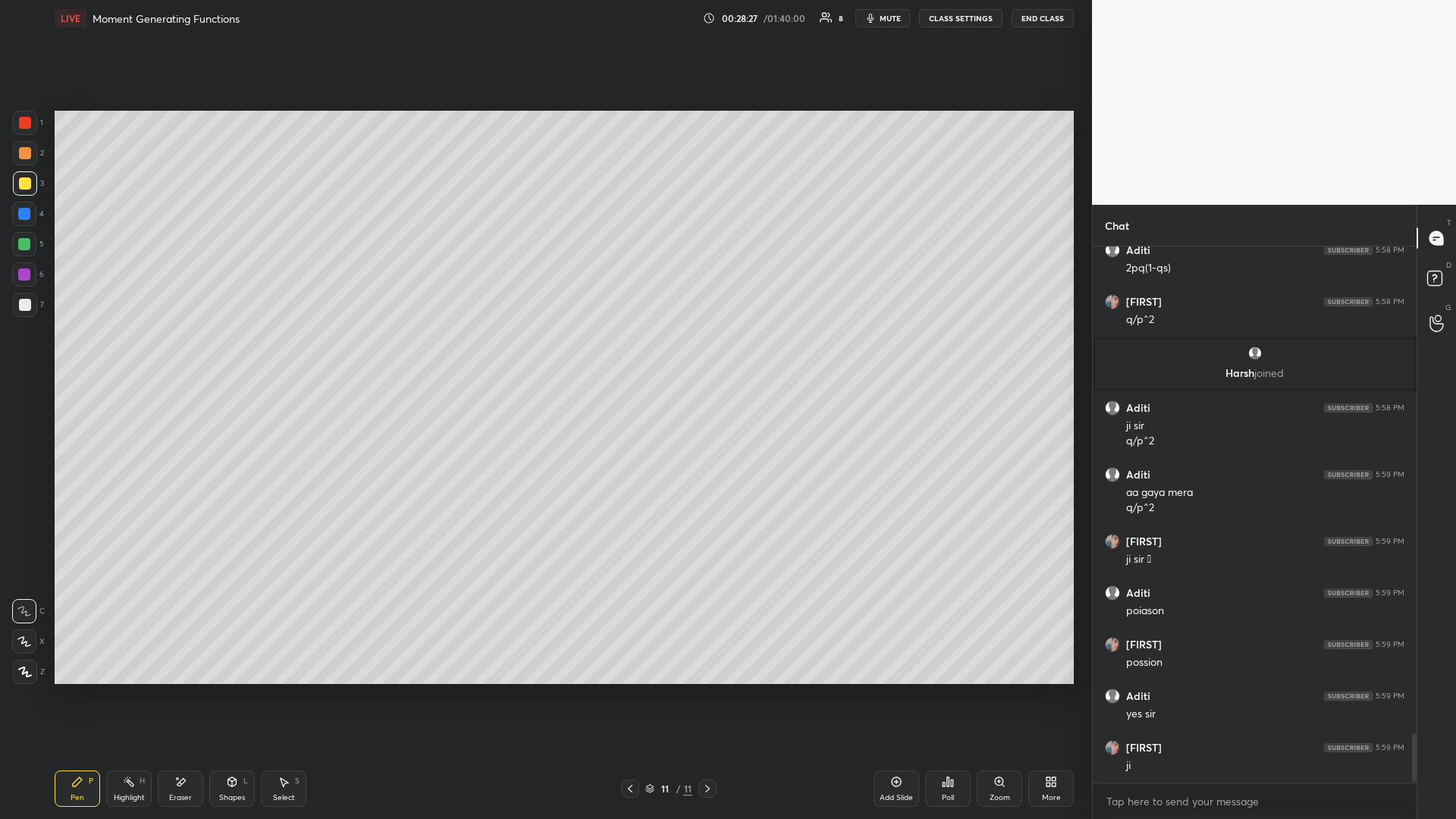 scroll, scrollTop: 5359, scrollLeft: 0, axis: vertical 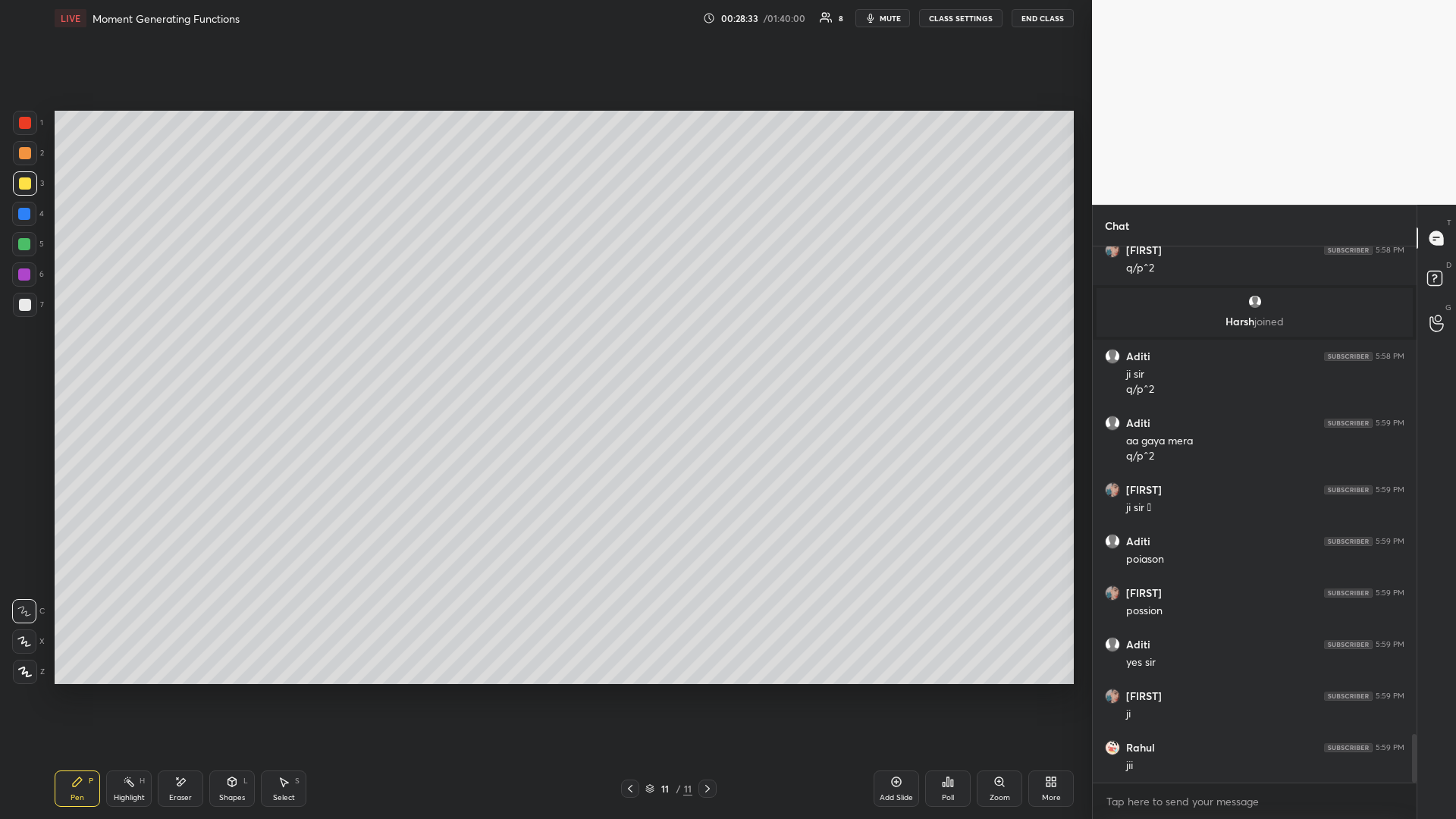click at bounding box center (25, 305) 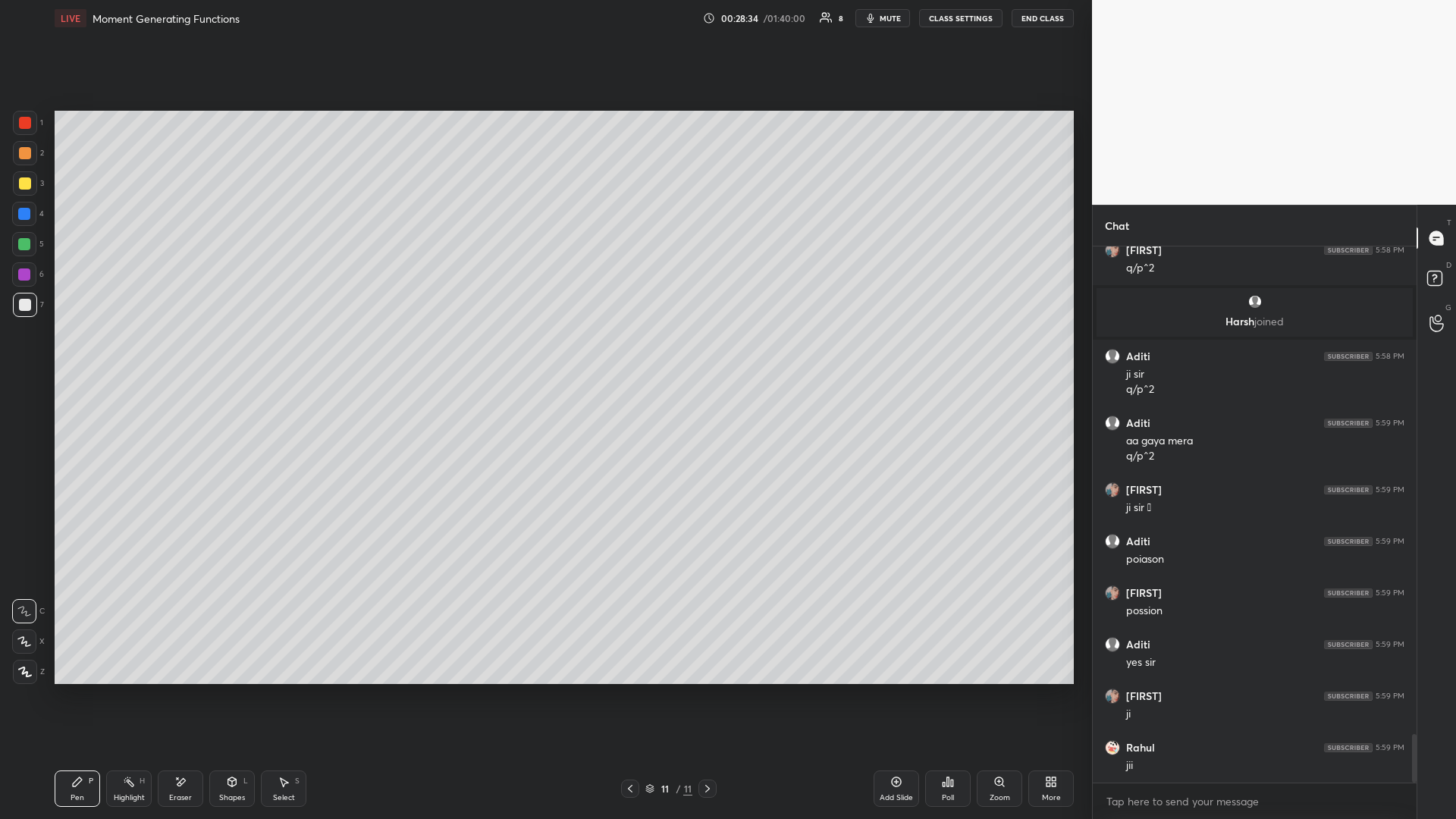 scroll, scrollTop: 5411, scrollLeft: 0, axis: vertical 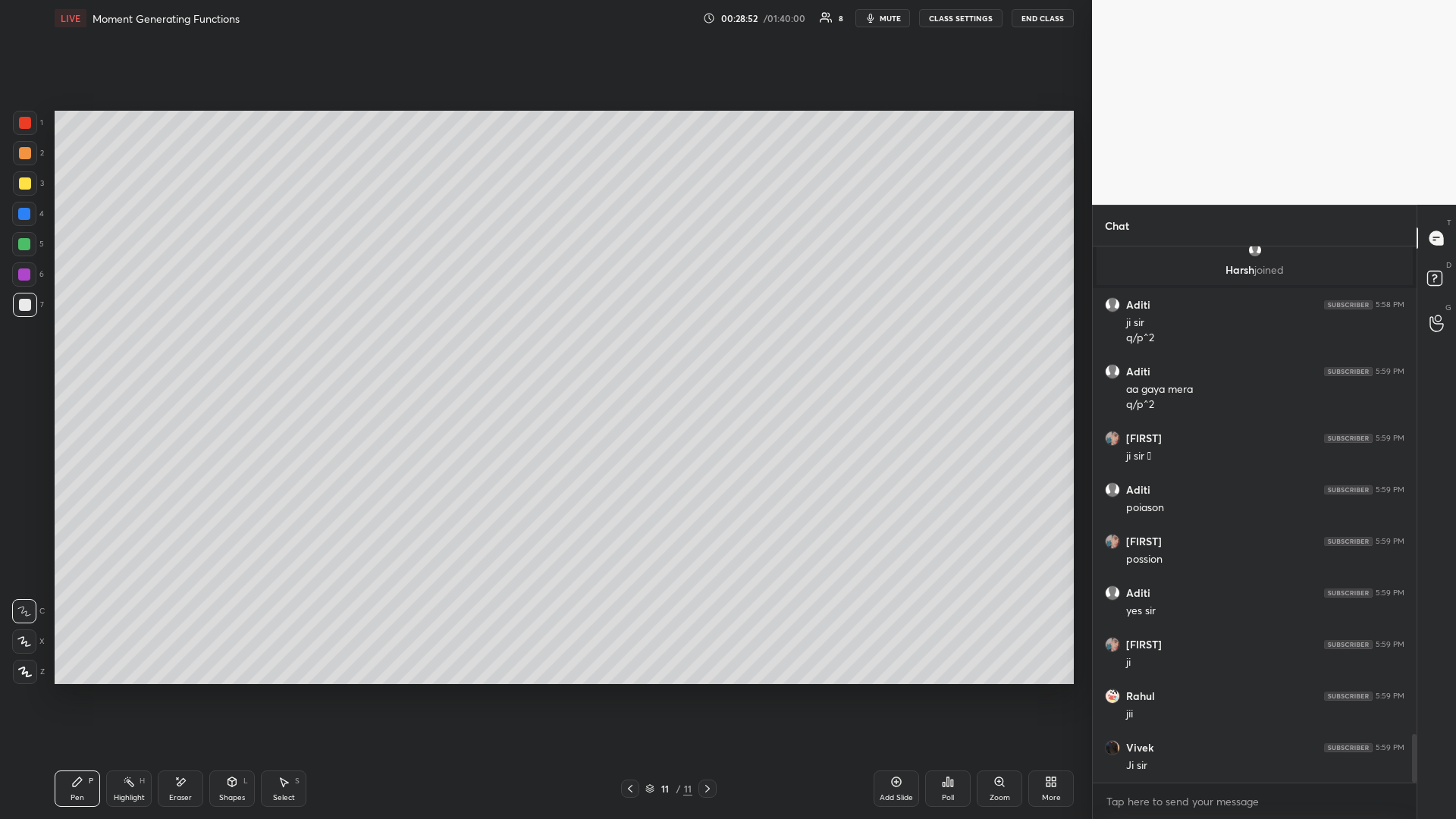 click at bounding box center [25, 184] 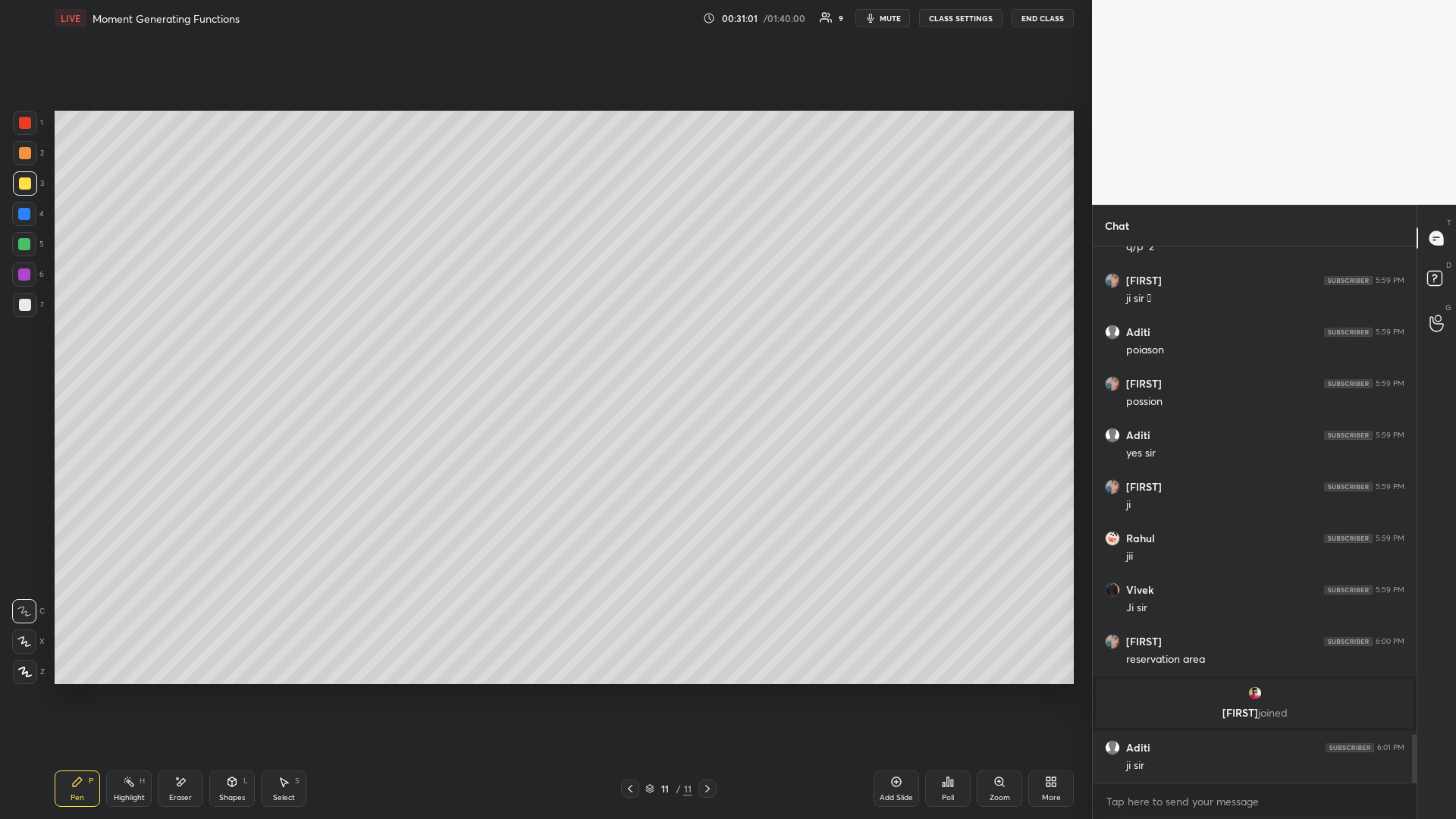 scroll, scrollTop: 5455, scrollLeft: 0, axis: vertical 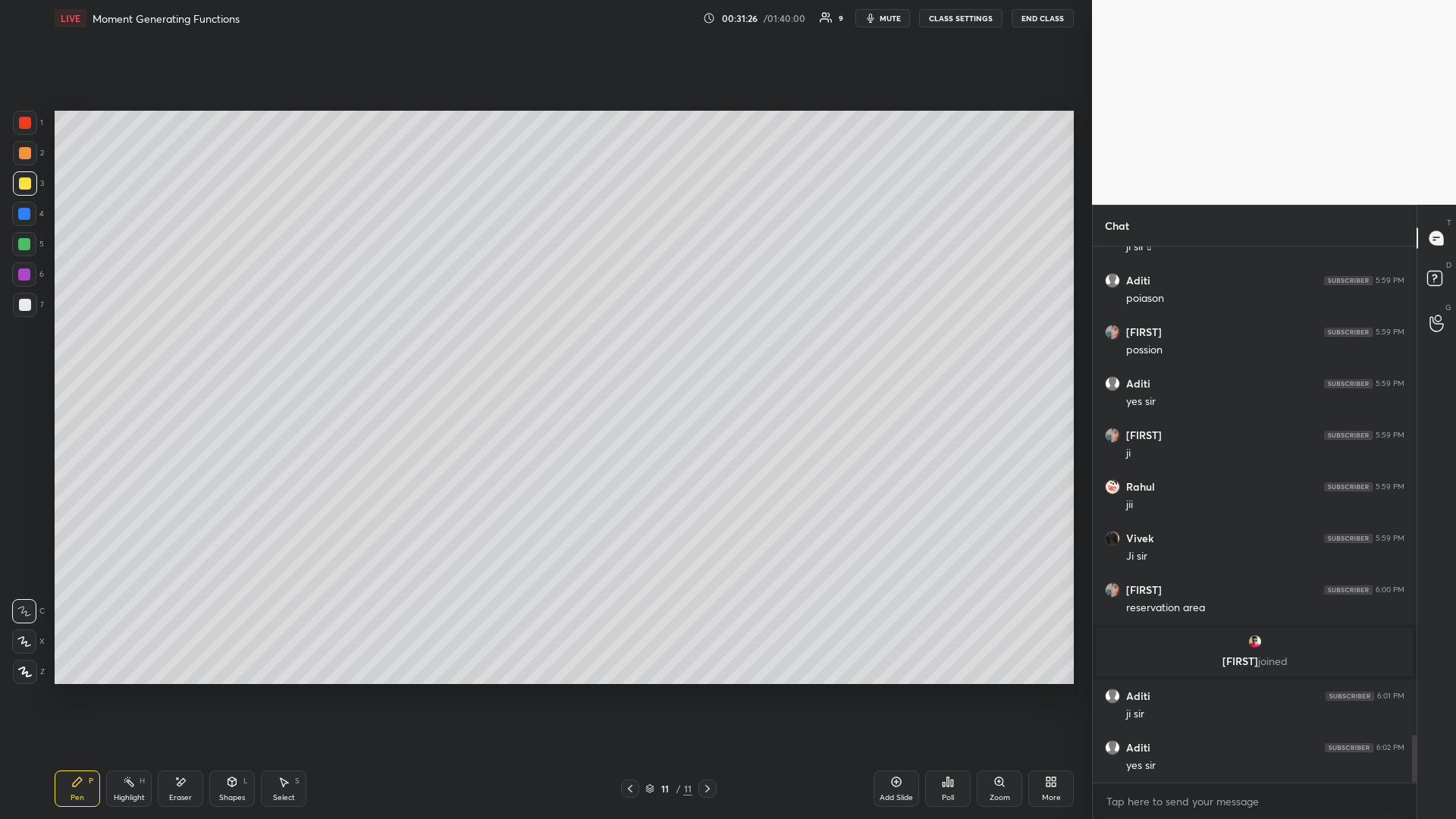 click 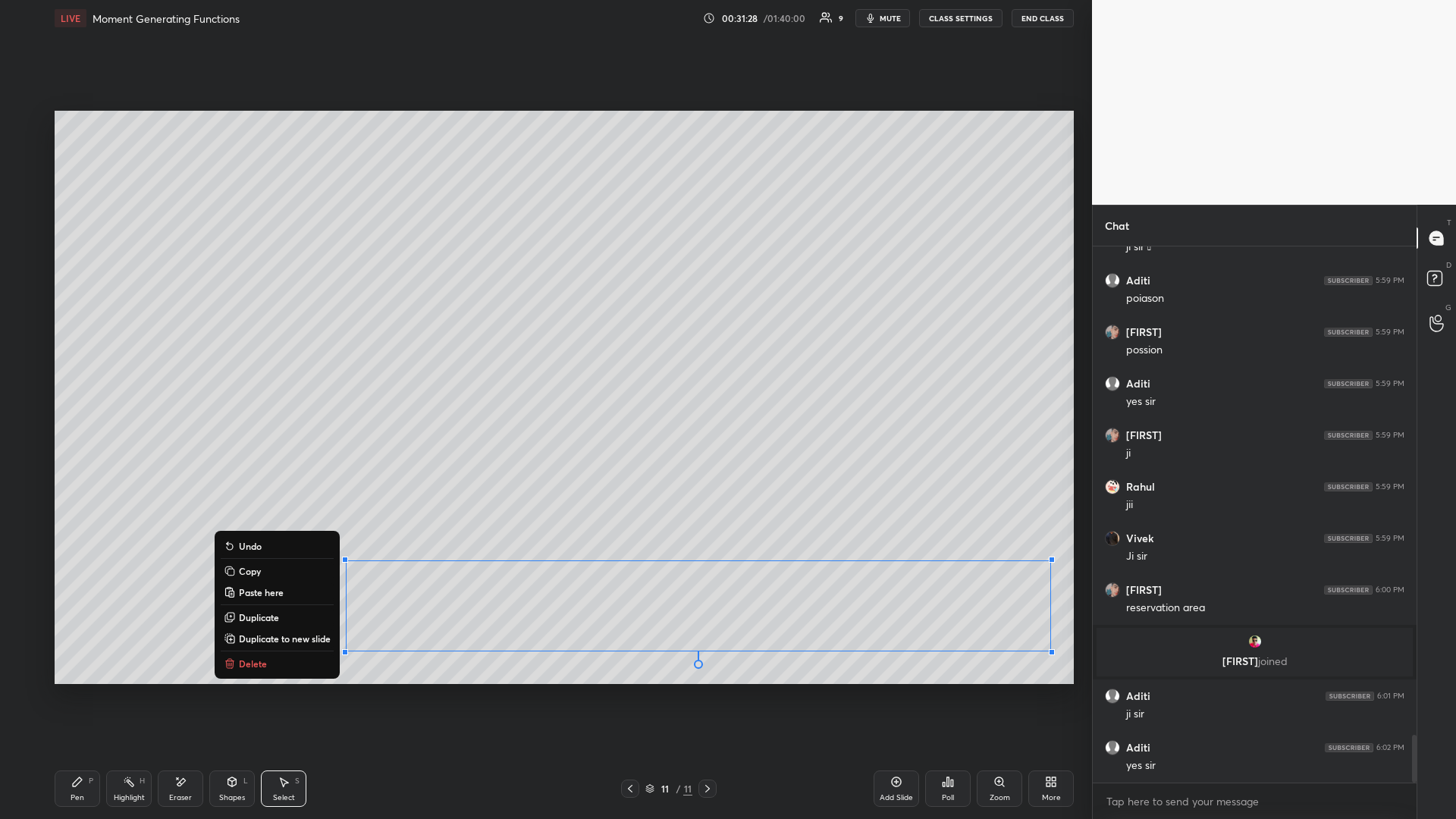 click on "0 ° Undo Copy Paste here Duplicate Duplicate to new slide Delete" at bounding box center [564, 397] 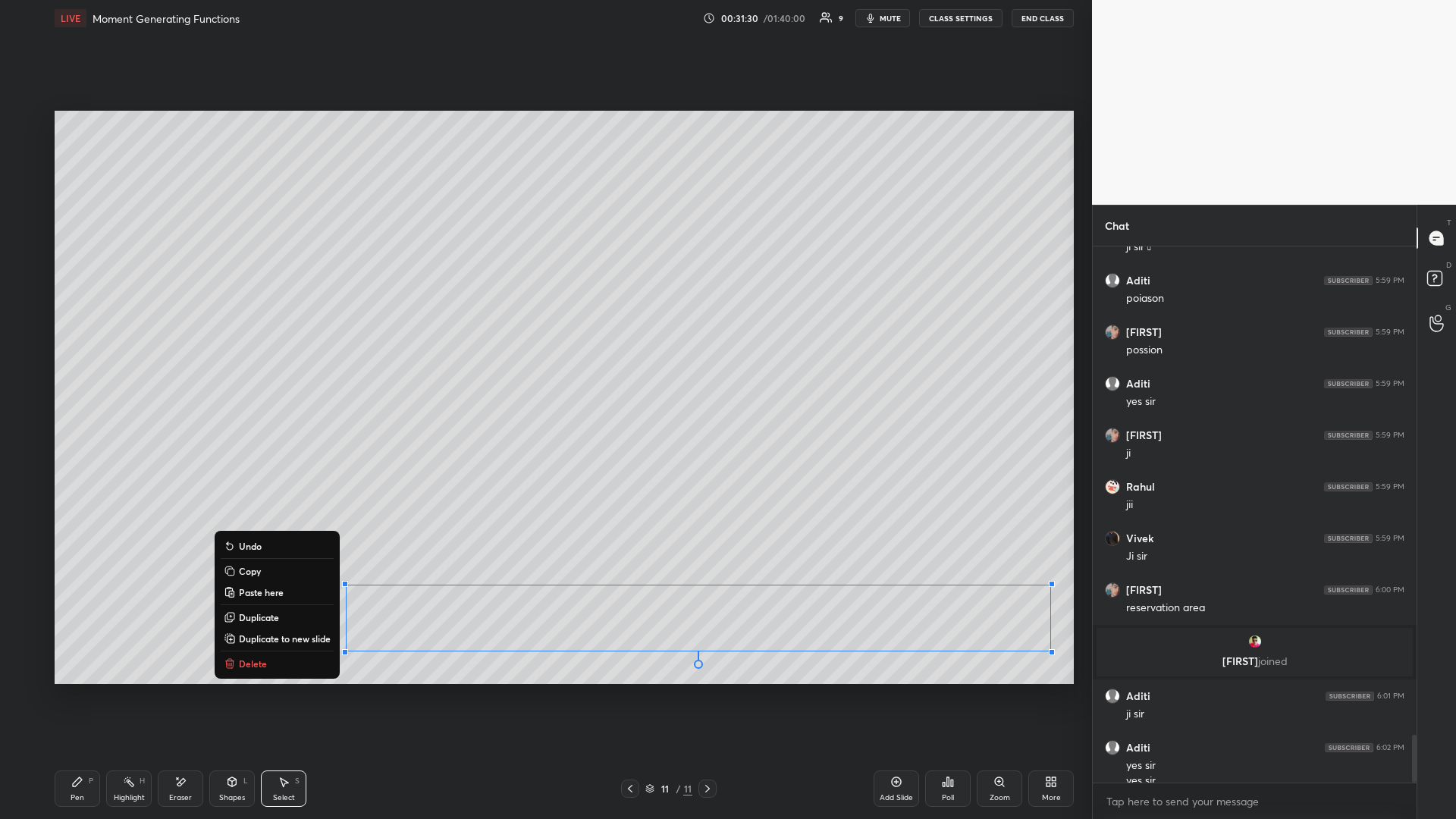scroll, scrollTop: 5470, scrollLeft: 0, axis: vertical 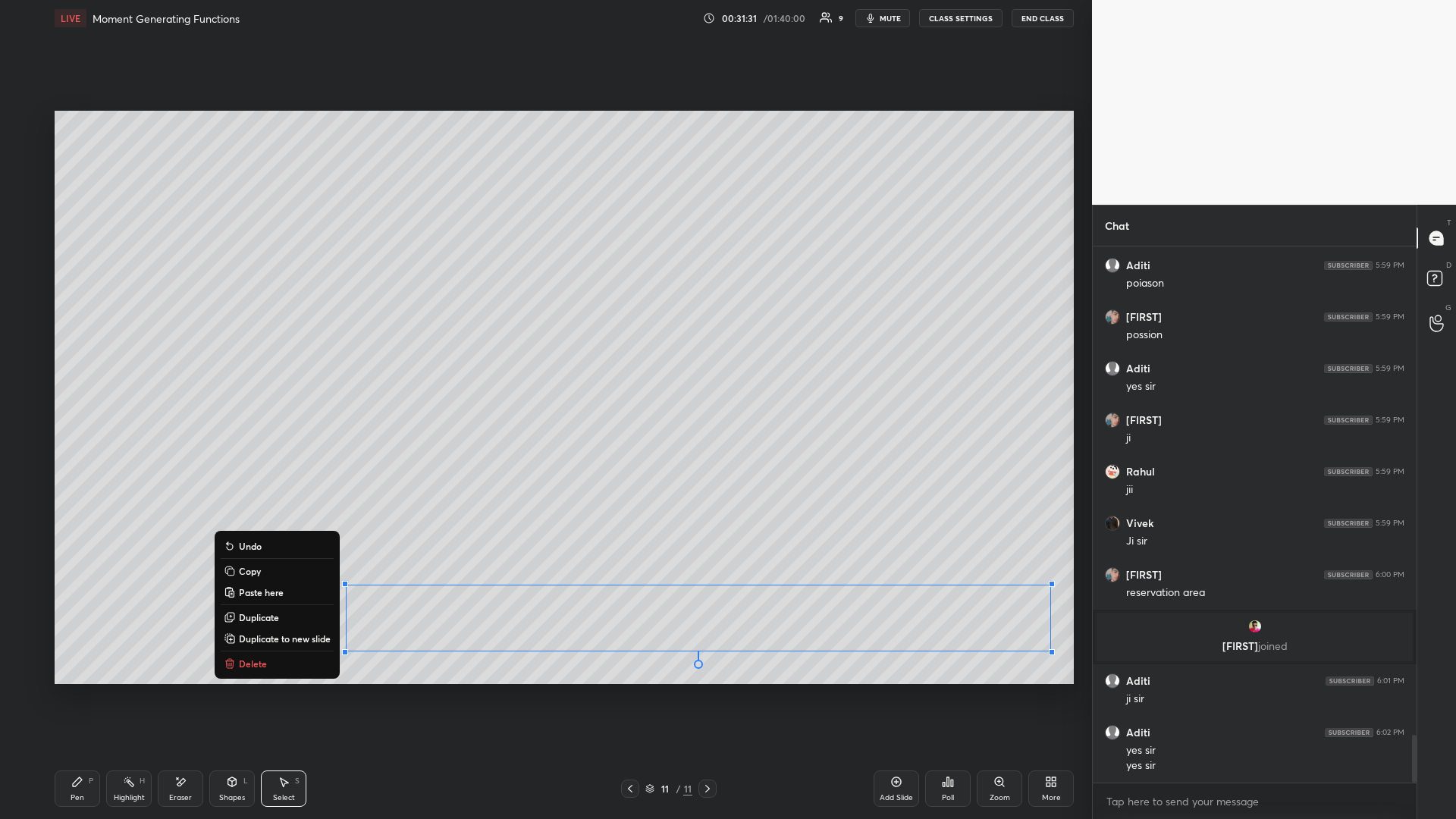 click on "Copy" at bounding box center (249, 571) 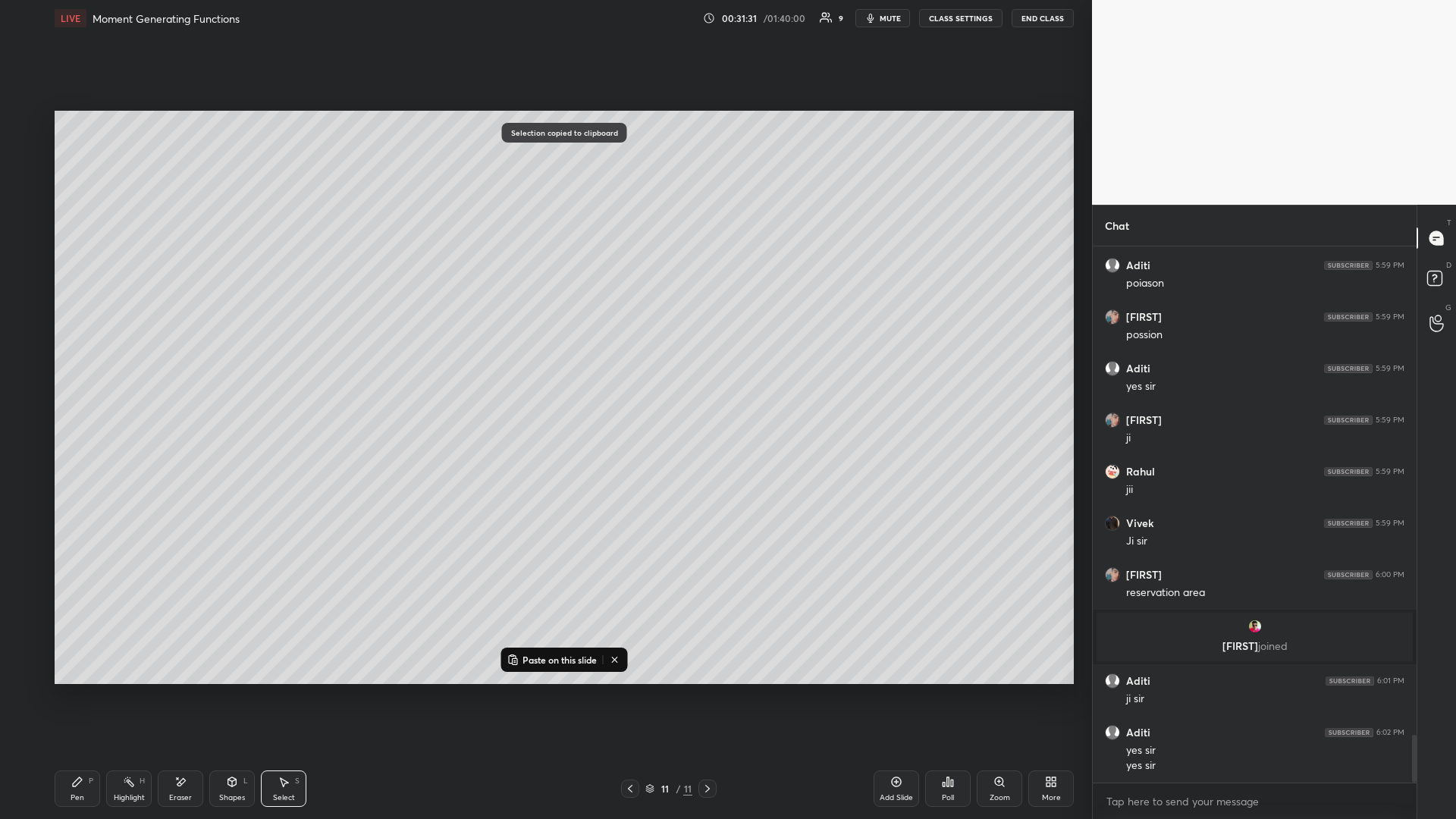 click 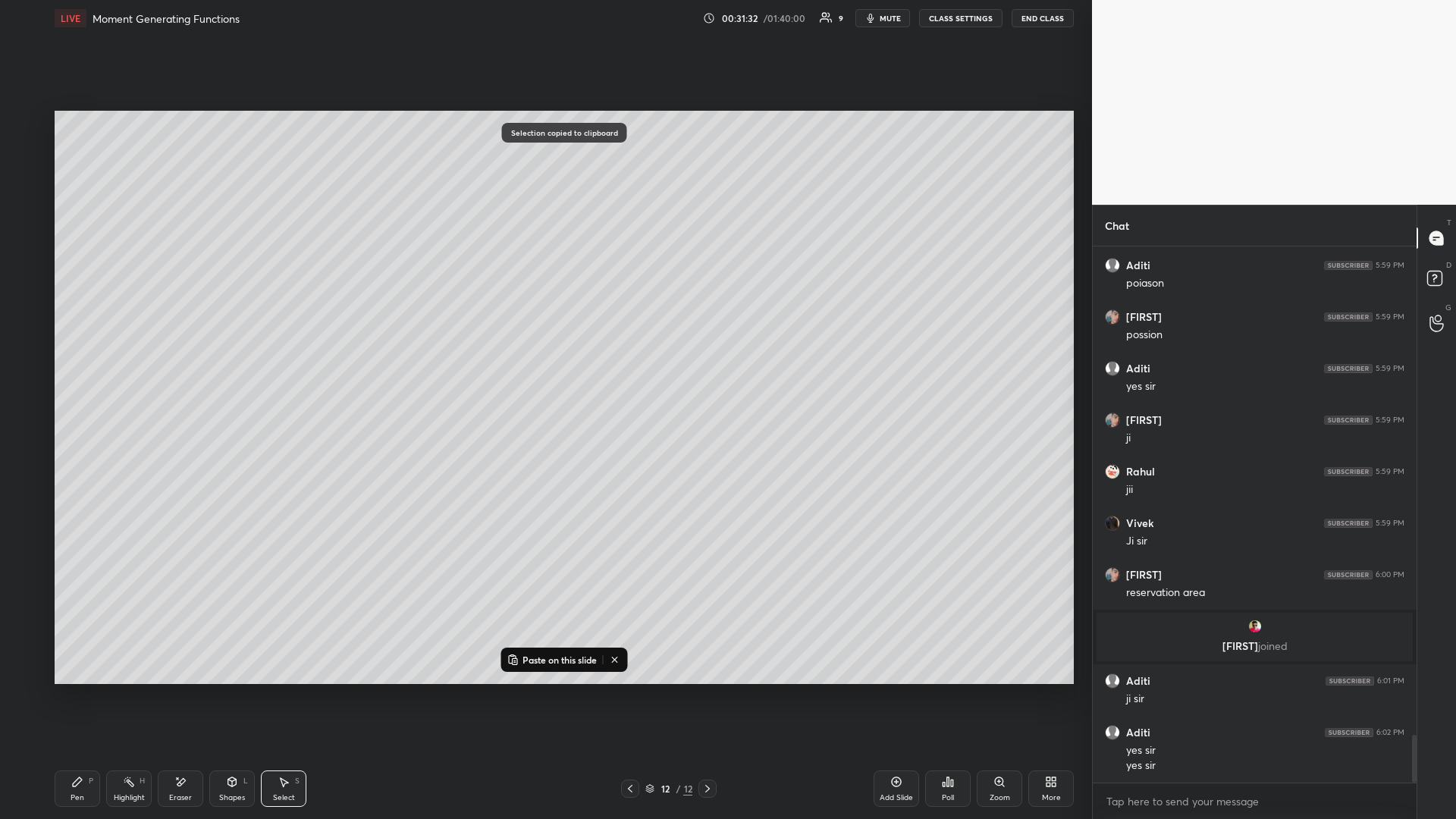 click on "Paste on this slide" at bounding box center [560, 660] 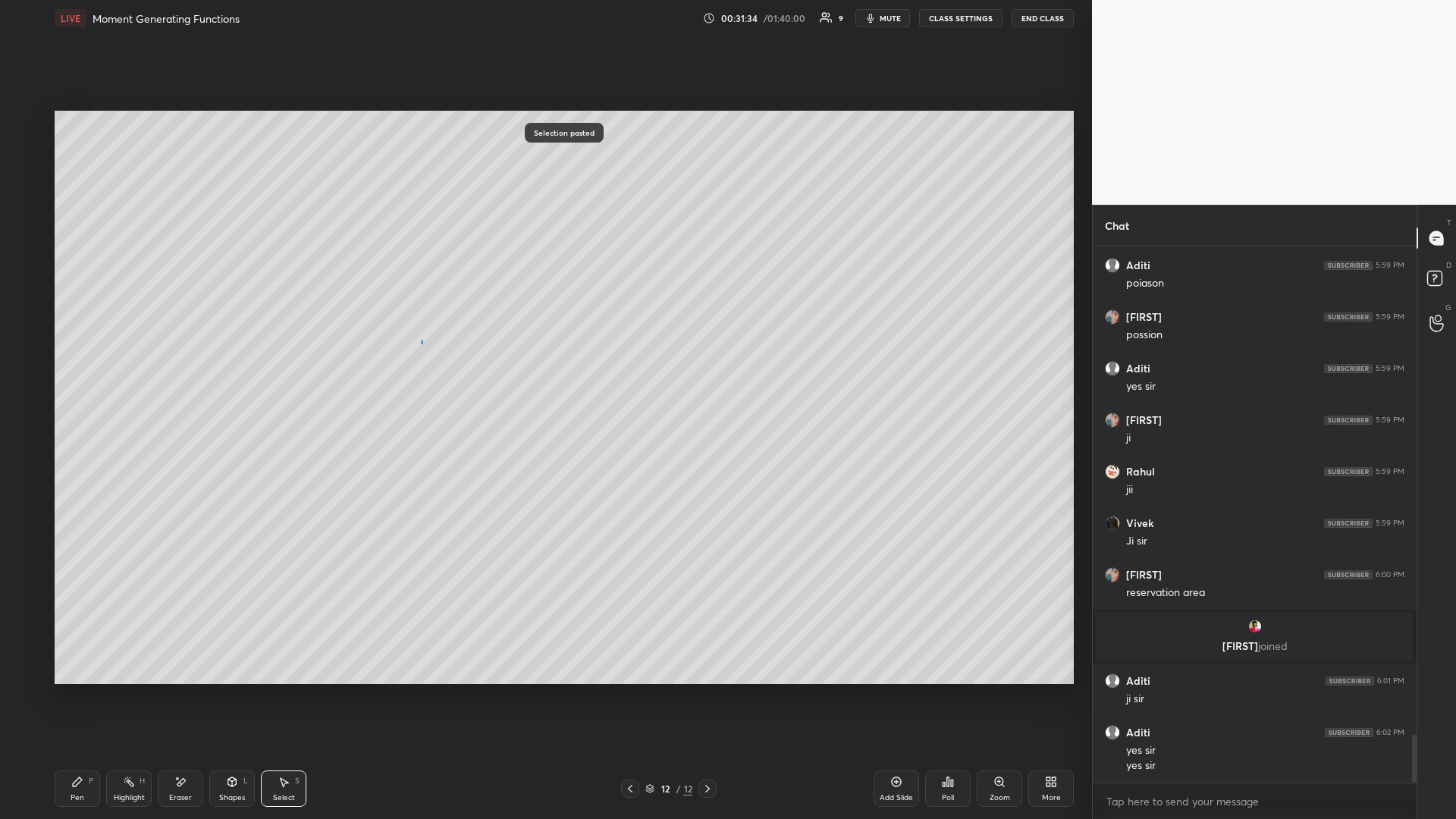 click on "0 ° Undo Copy Paste here Duplicate Duplicate to new slide Delete" at bounding box center (564, 397) 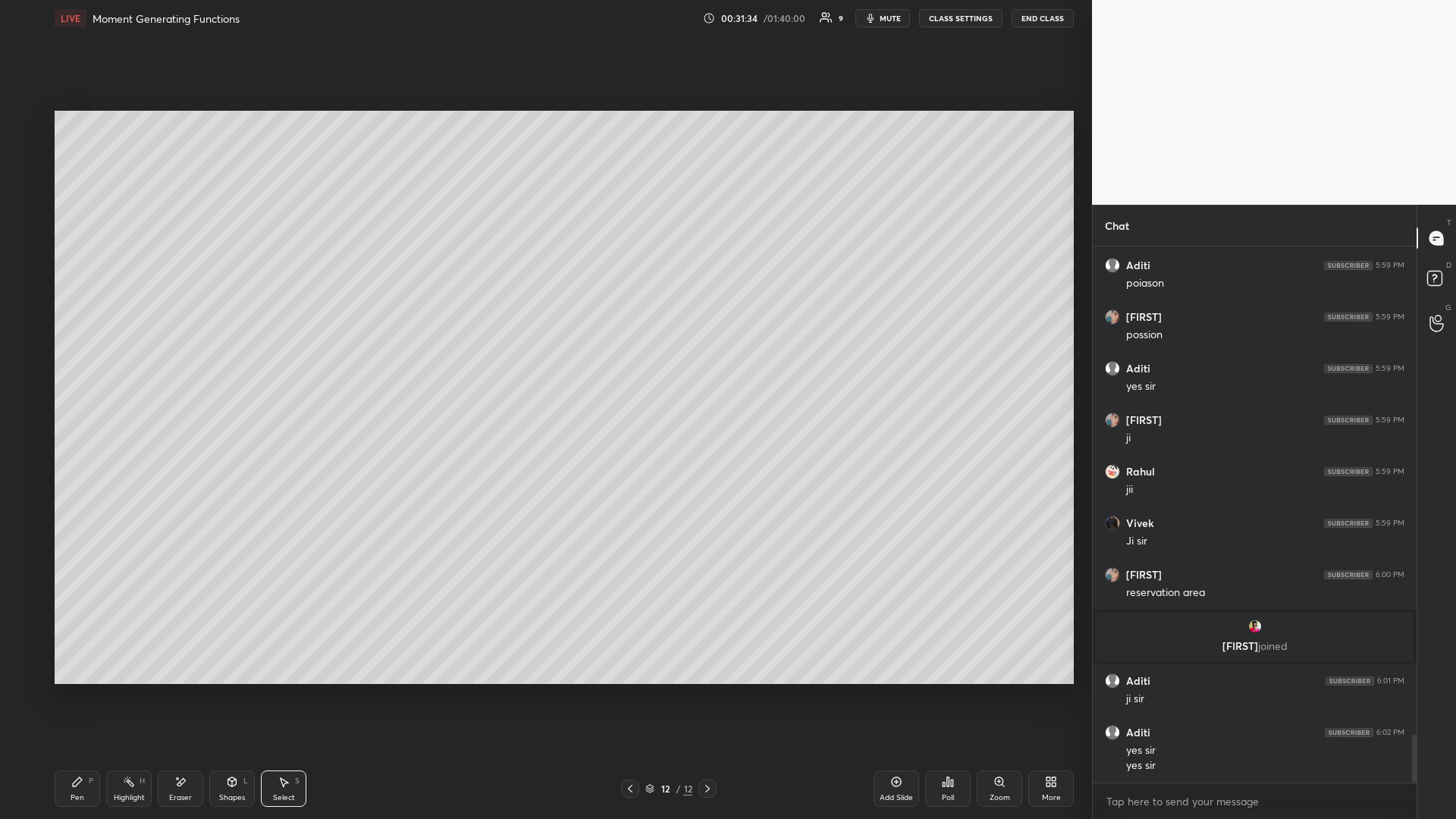 click on "Pen P Highlight H Eraser Shapes L Select S 12 / 12 Add Slide Poll Zoom More" at bounding box center (564, 789) 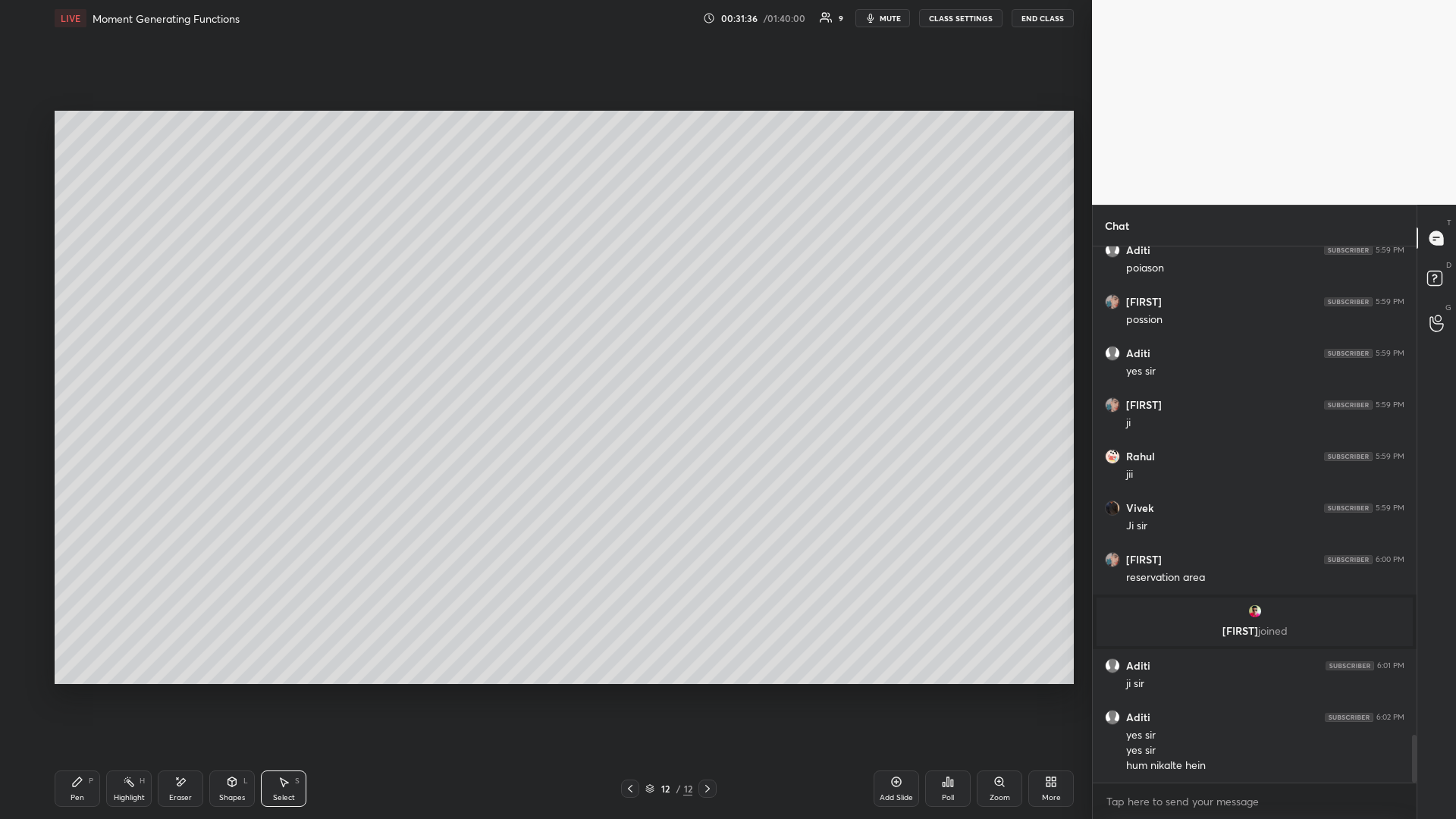 click on "Pen P" at bounding box center [77, 789] 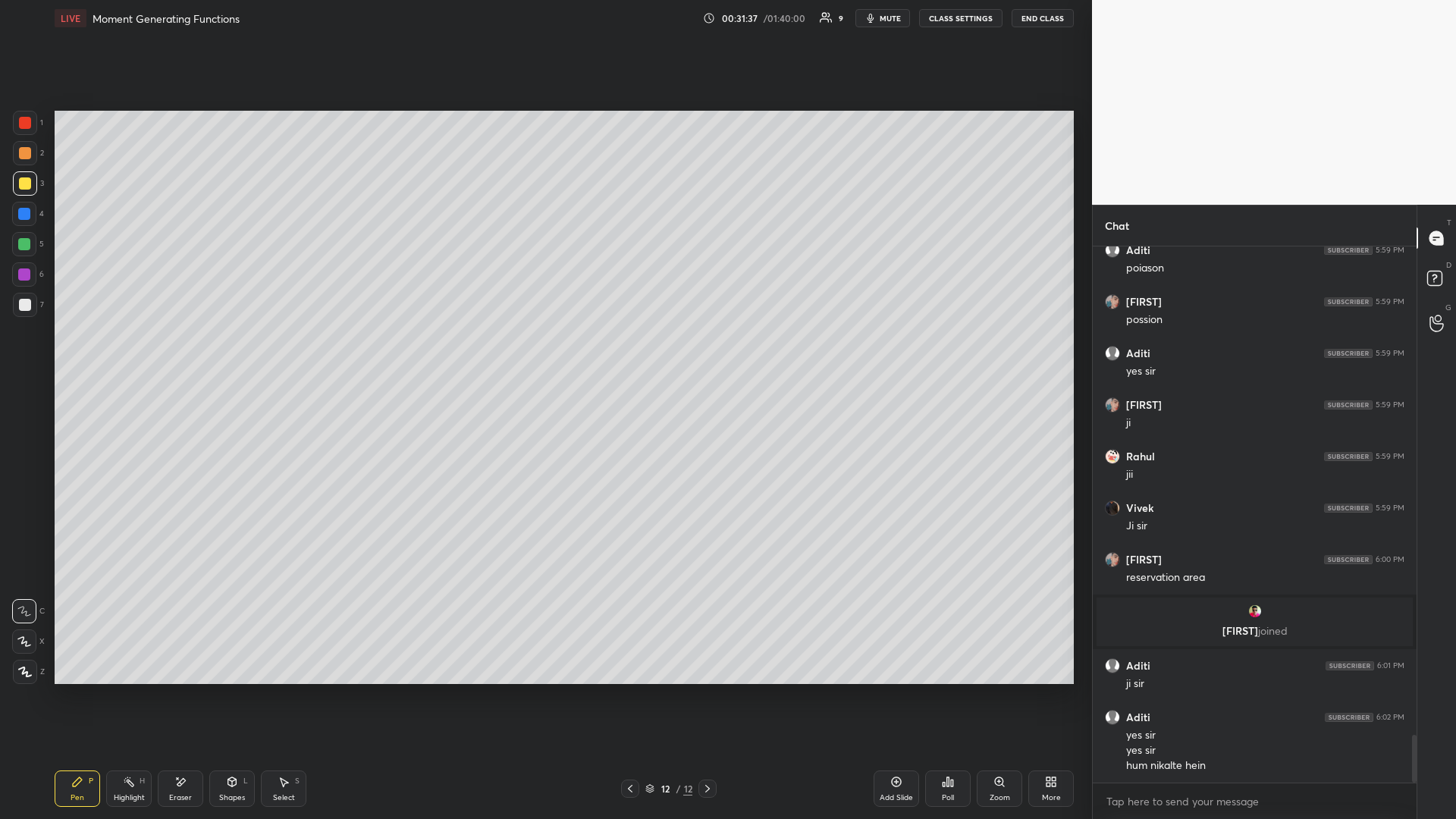 scroll, scrollTop: 5537, scrollLeft: 0, axis: vertical 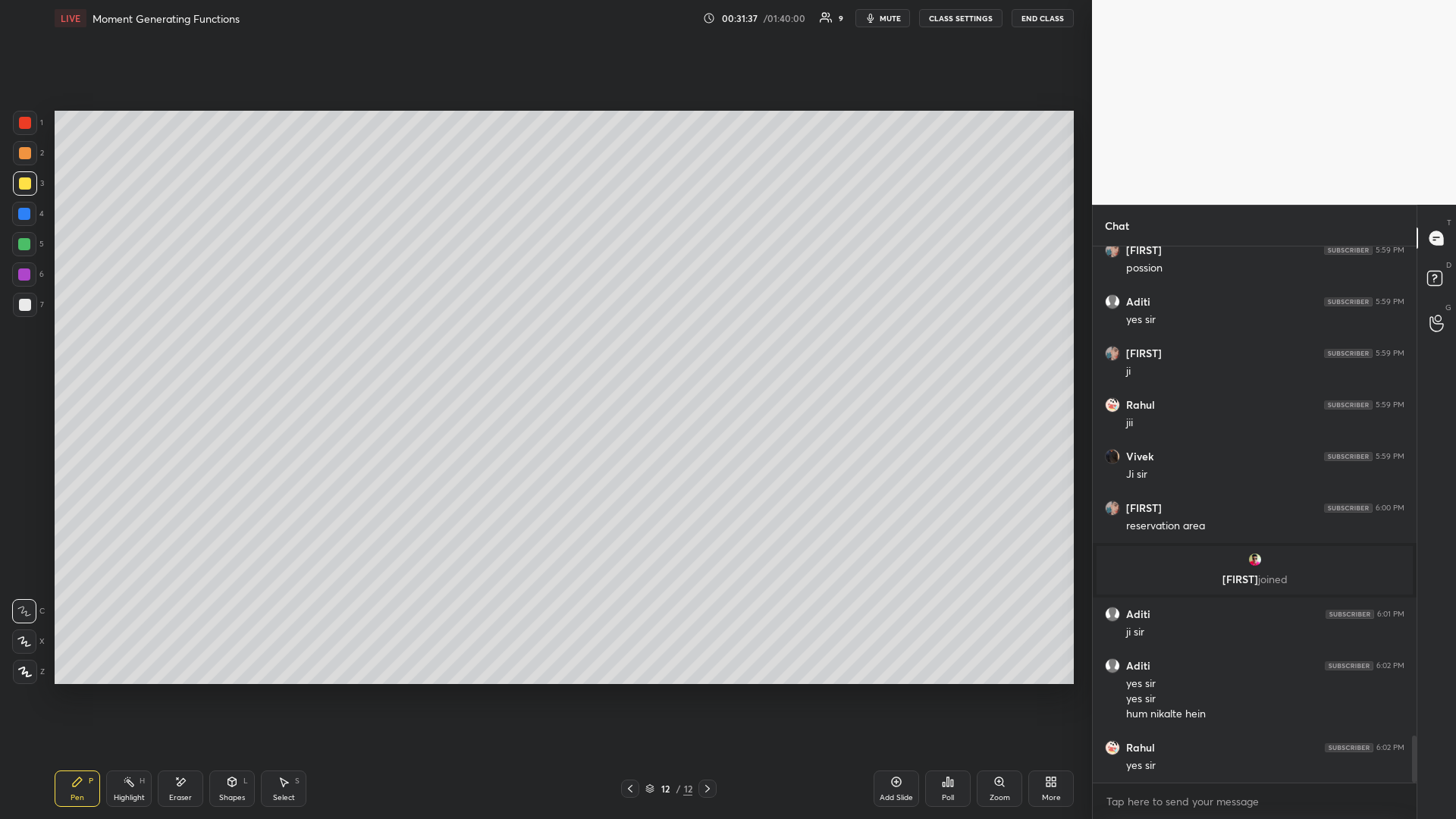 click at bounding box center [25, 305] 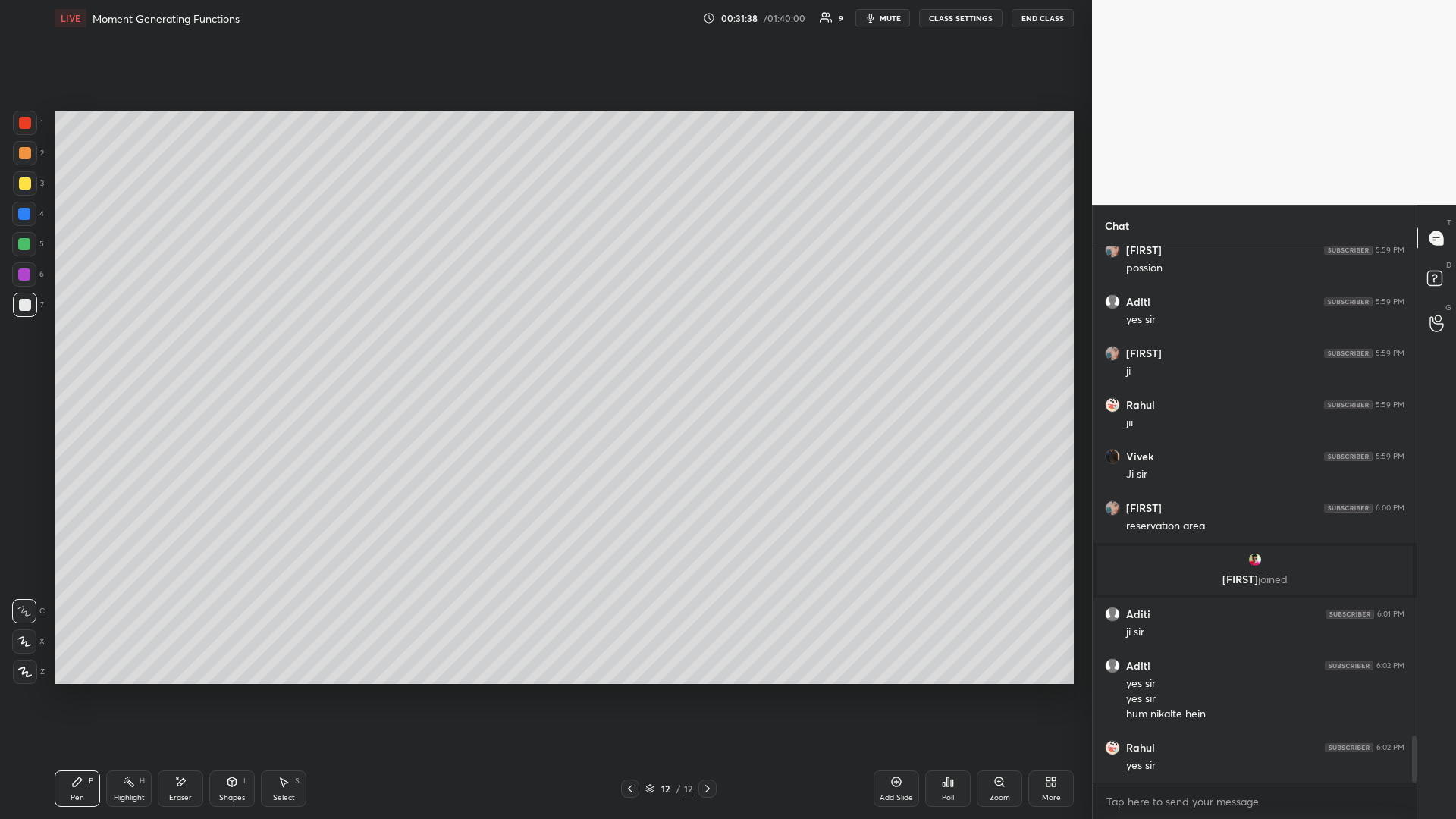 scroll, scrollTop: 5588, scrollLeft: 0, axis: vertical 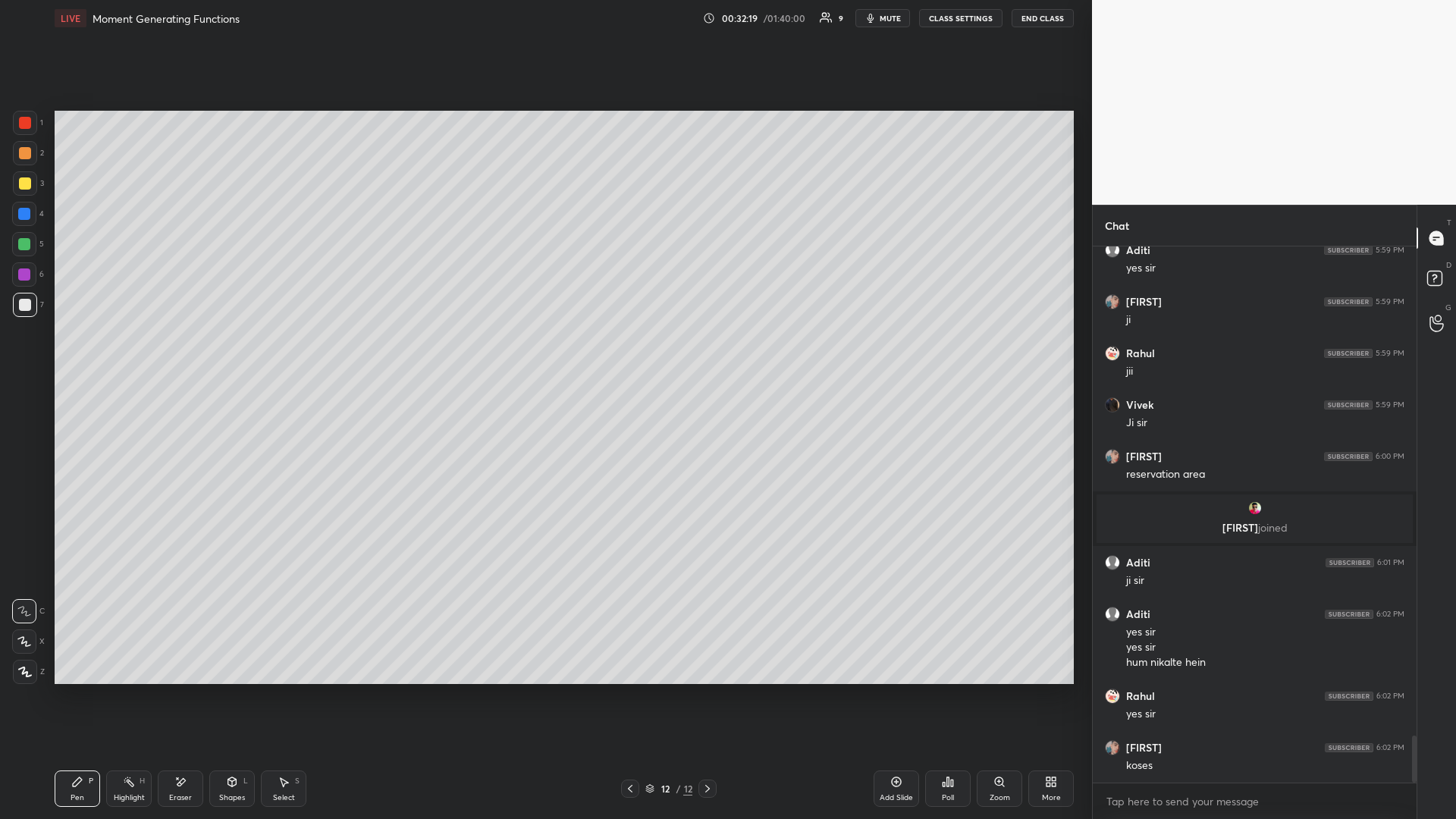 click 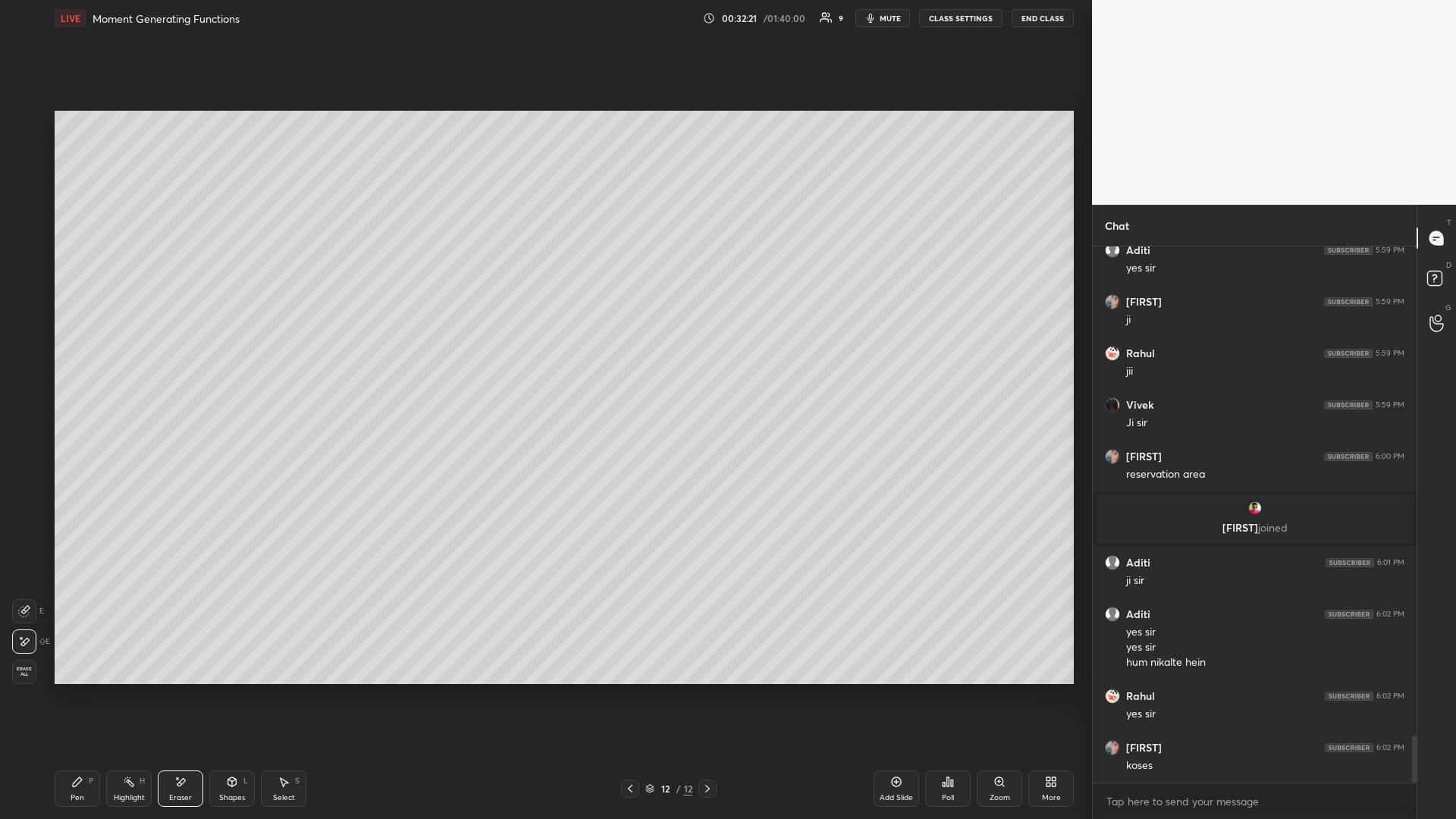 click on "Pen P" at bounding box center (77, 789) 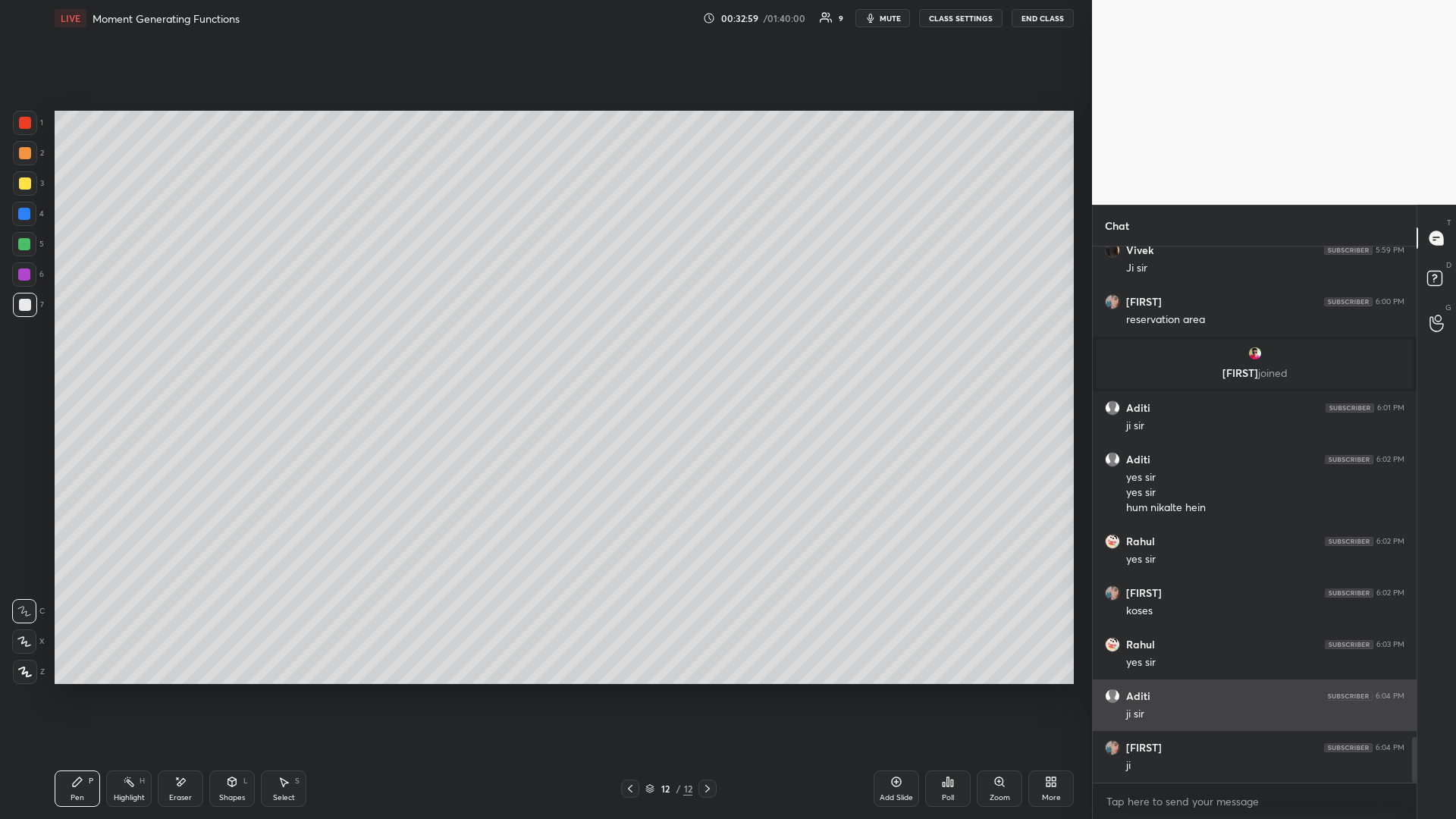 scroll, scrollTop: 5797, scrollLeft: 0, axis: vertical 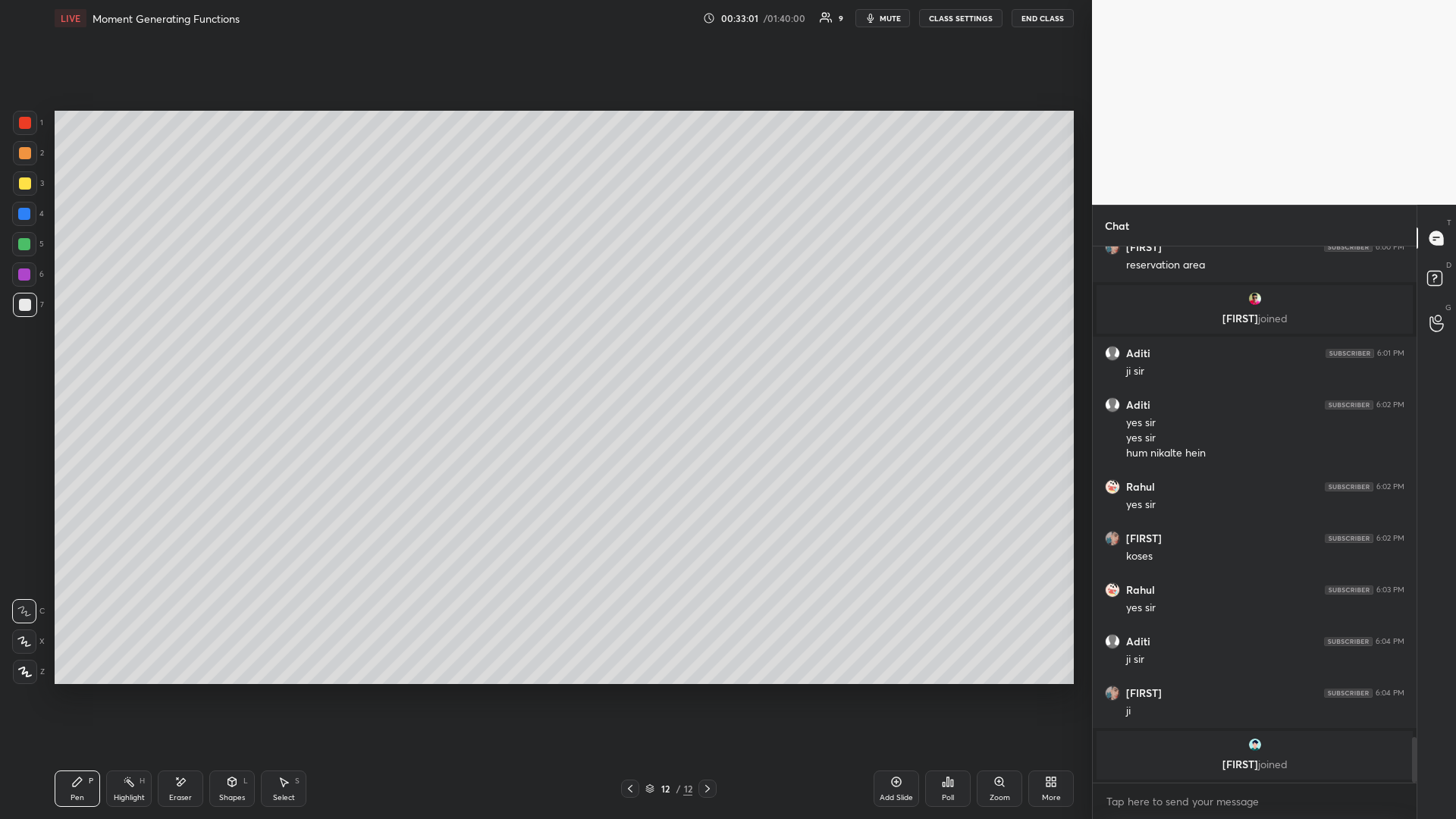 click on "Shapes L" at bounding box center [232, 789] 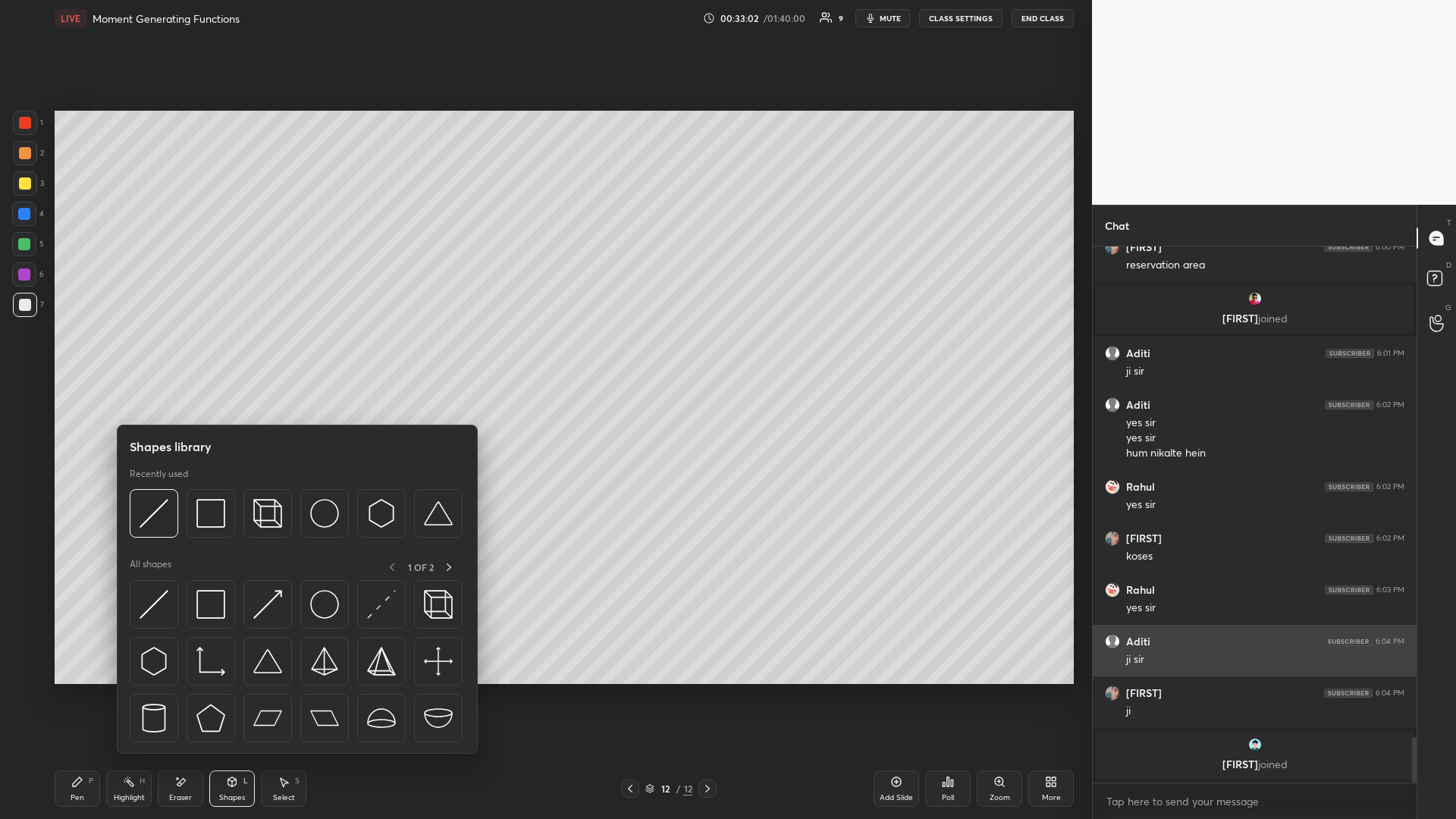 click at bounding box center (211, 513) 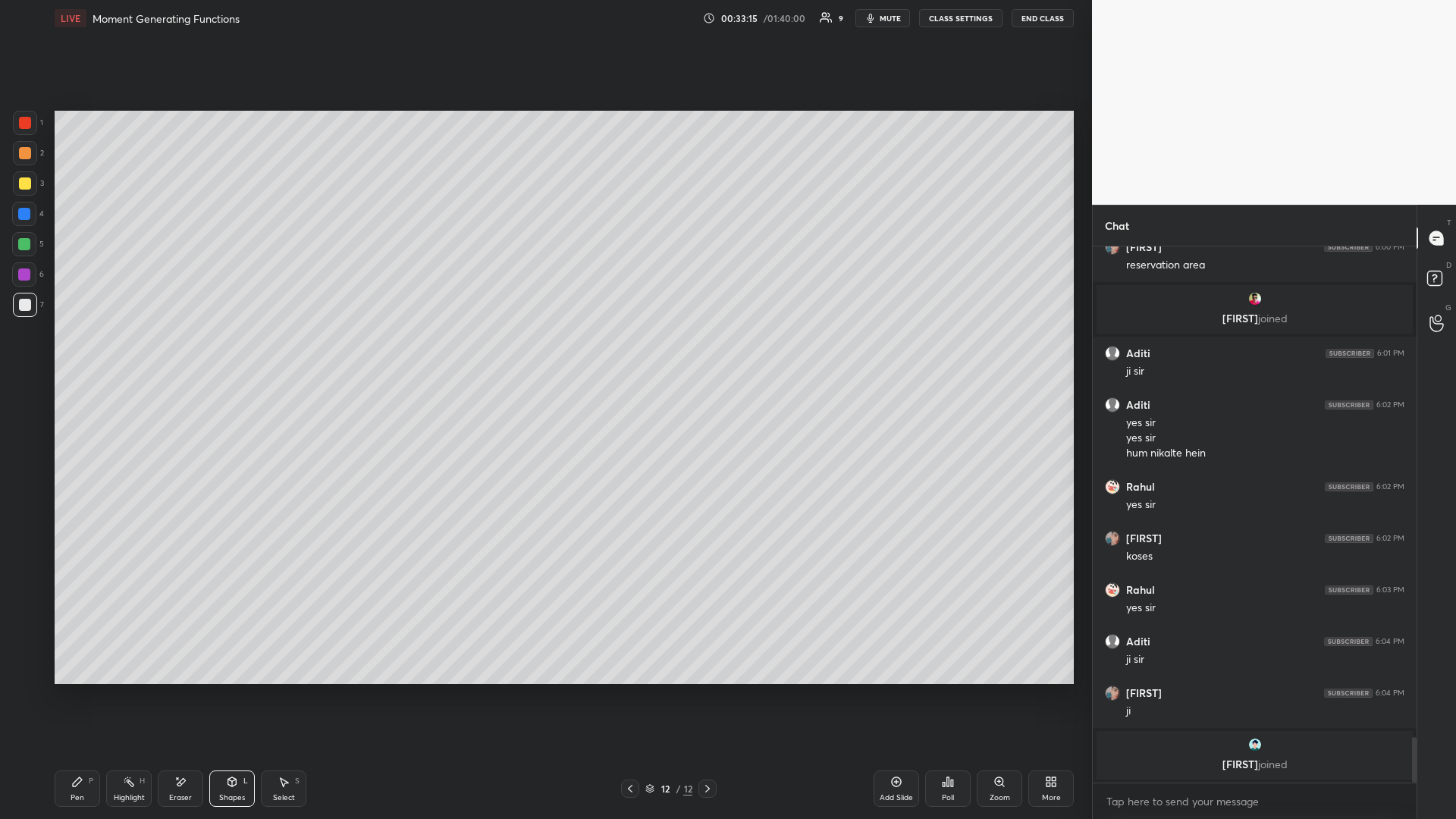 click 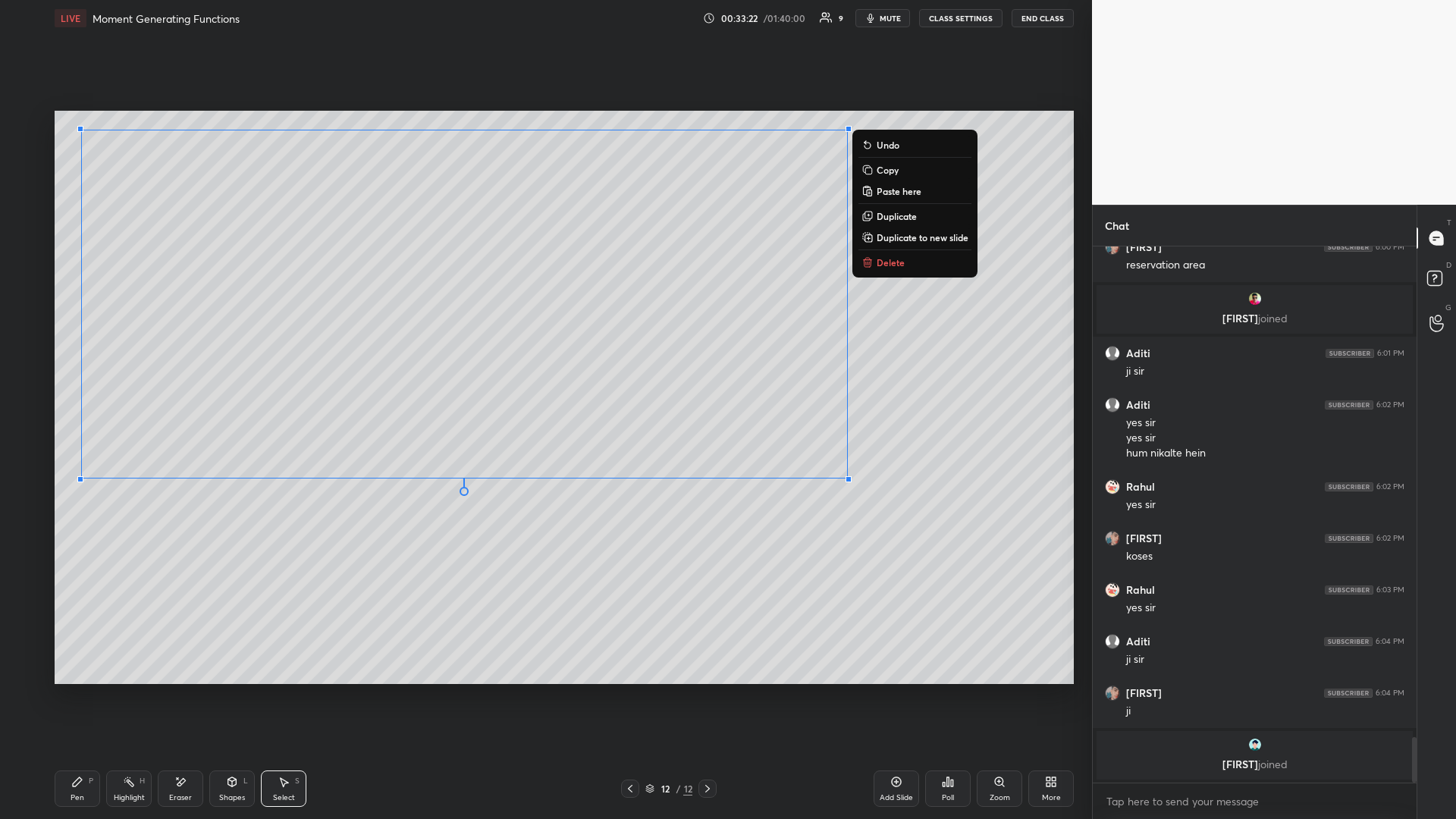 click on "0 ° Undo Copy Paste here Duplicate Duplicate to new slide Delete" at bounding box center (564, 397) 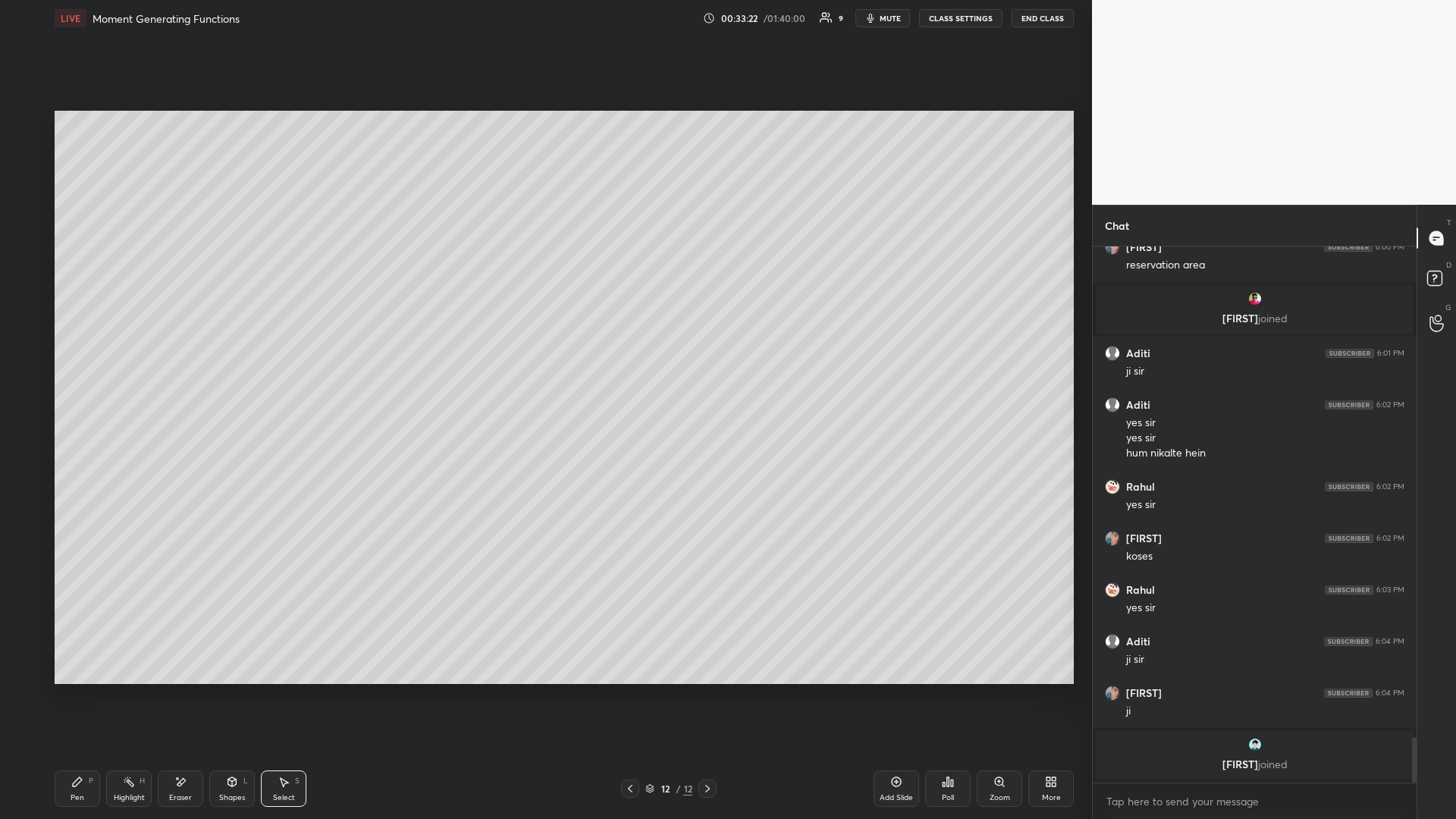click on "Pen P" at bounding box center [77, 789] 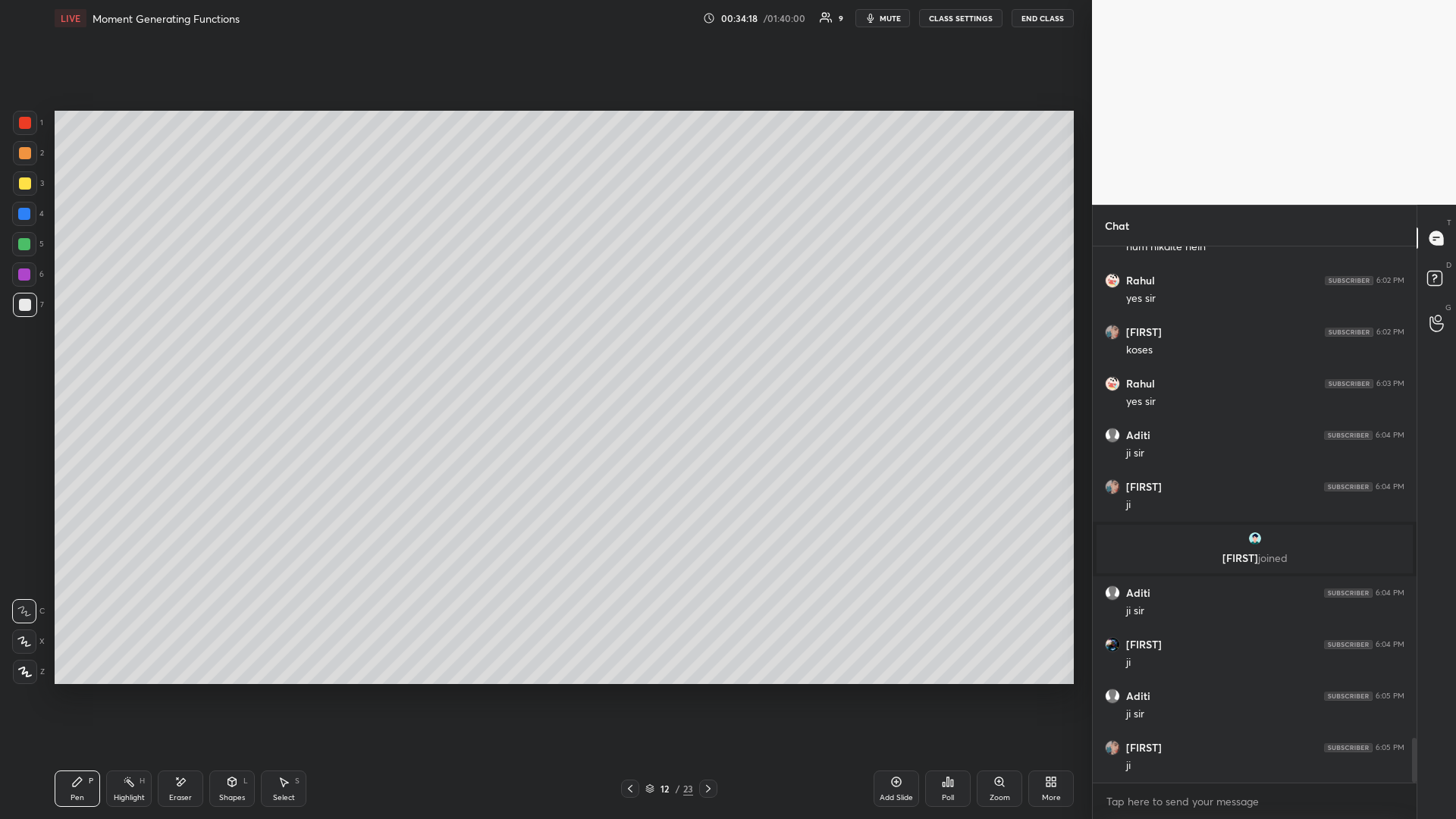 scroll, scrollTop: 5931, scrollLeft: 0, axis: vertical 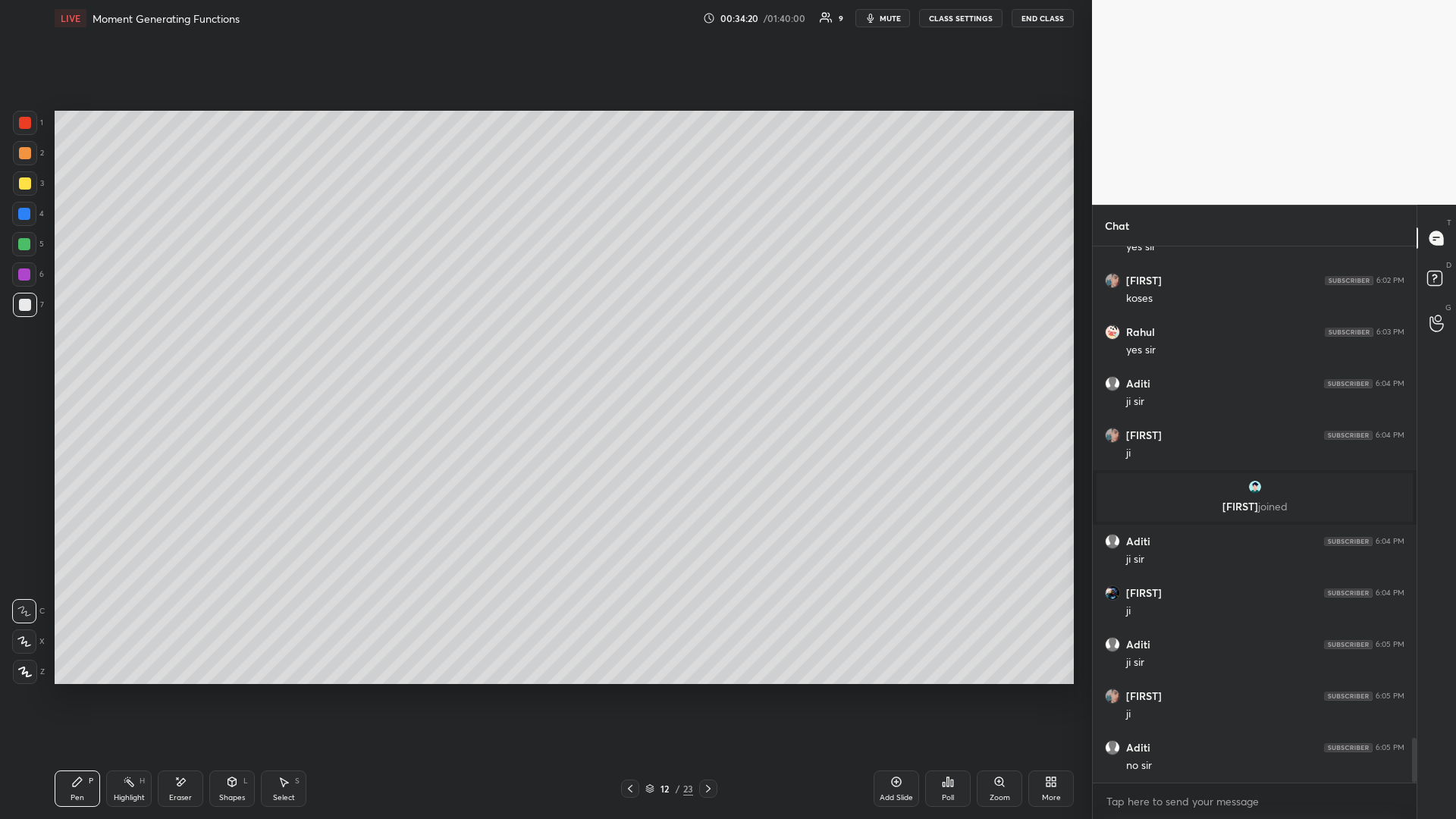 click on "Pen P" at bounding box center [77, 789] 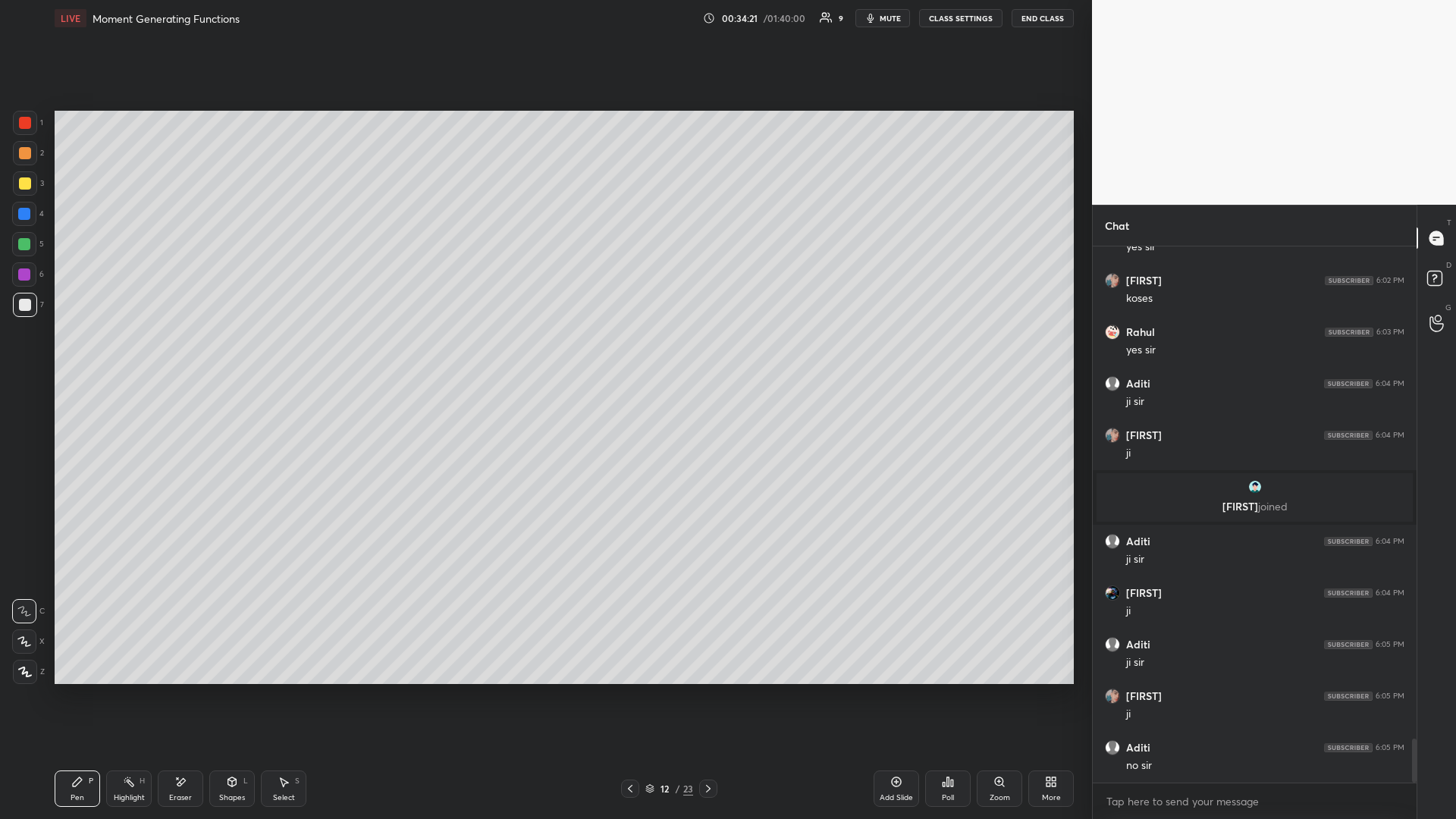 scroll, scrollTop: 5982, scrollLeft: 0, axis: vertical 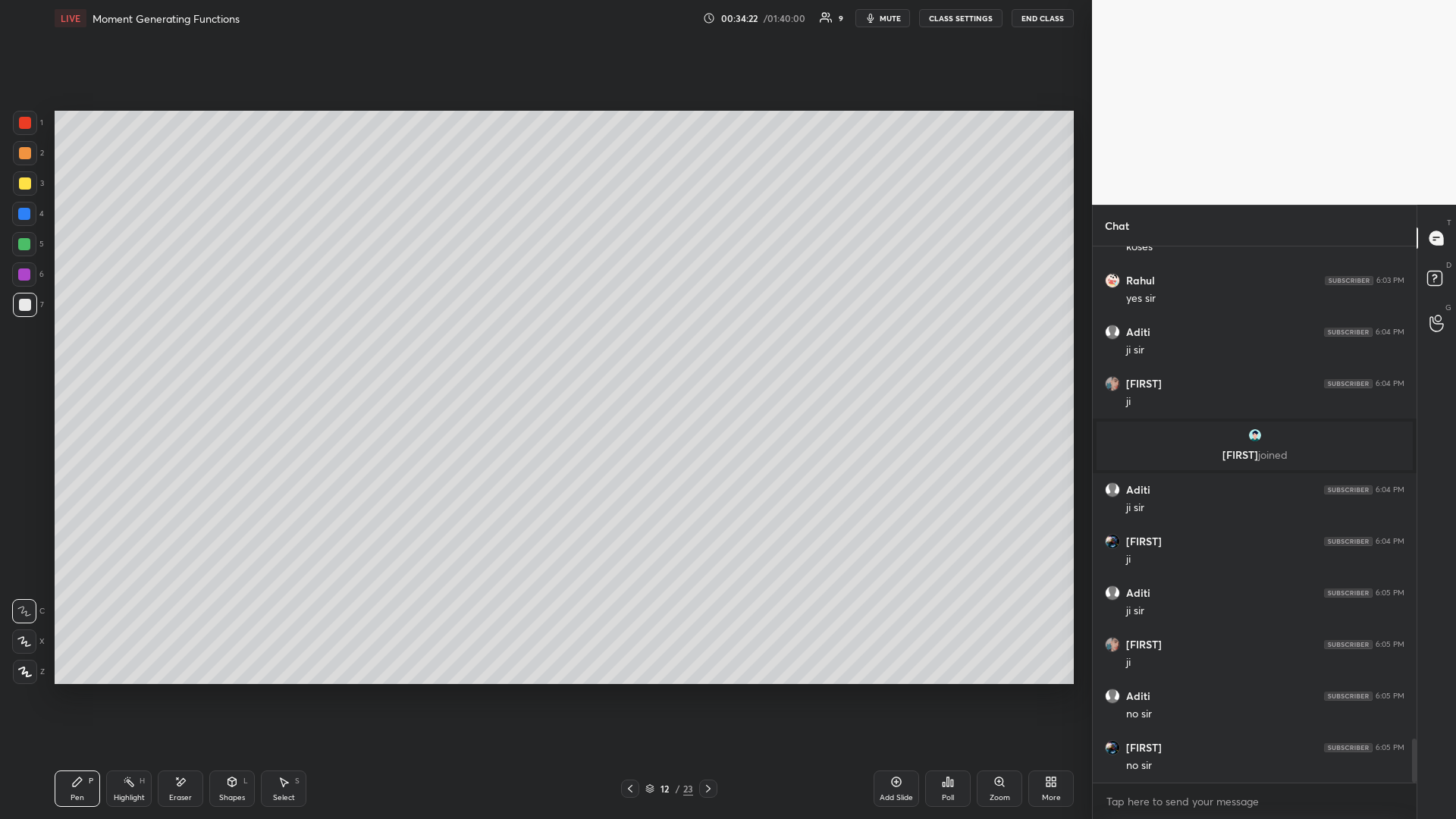 click on "Eraser" at bounding box center [180, 789] 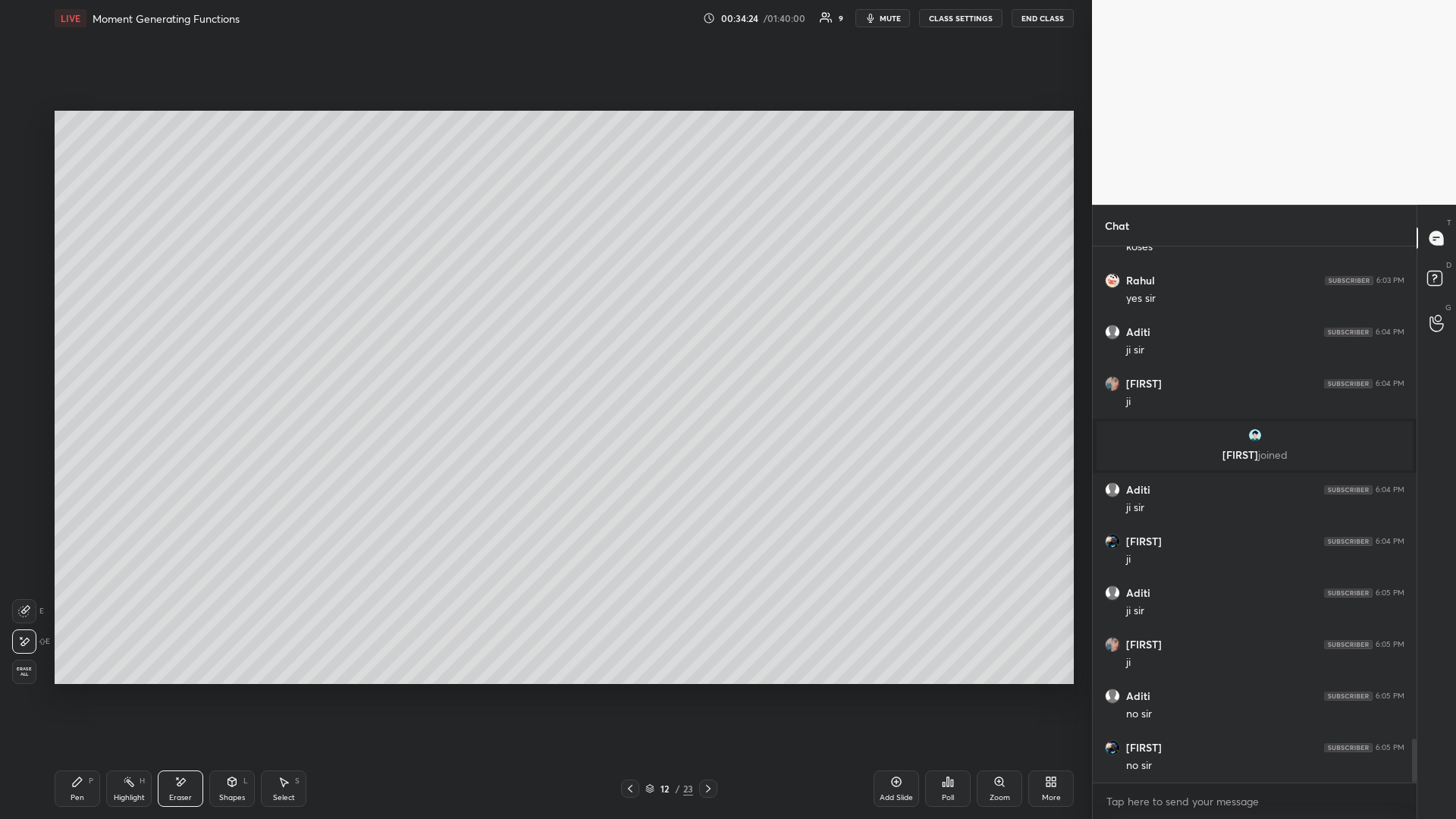 click 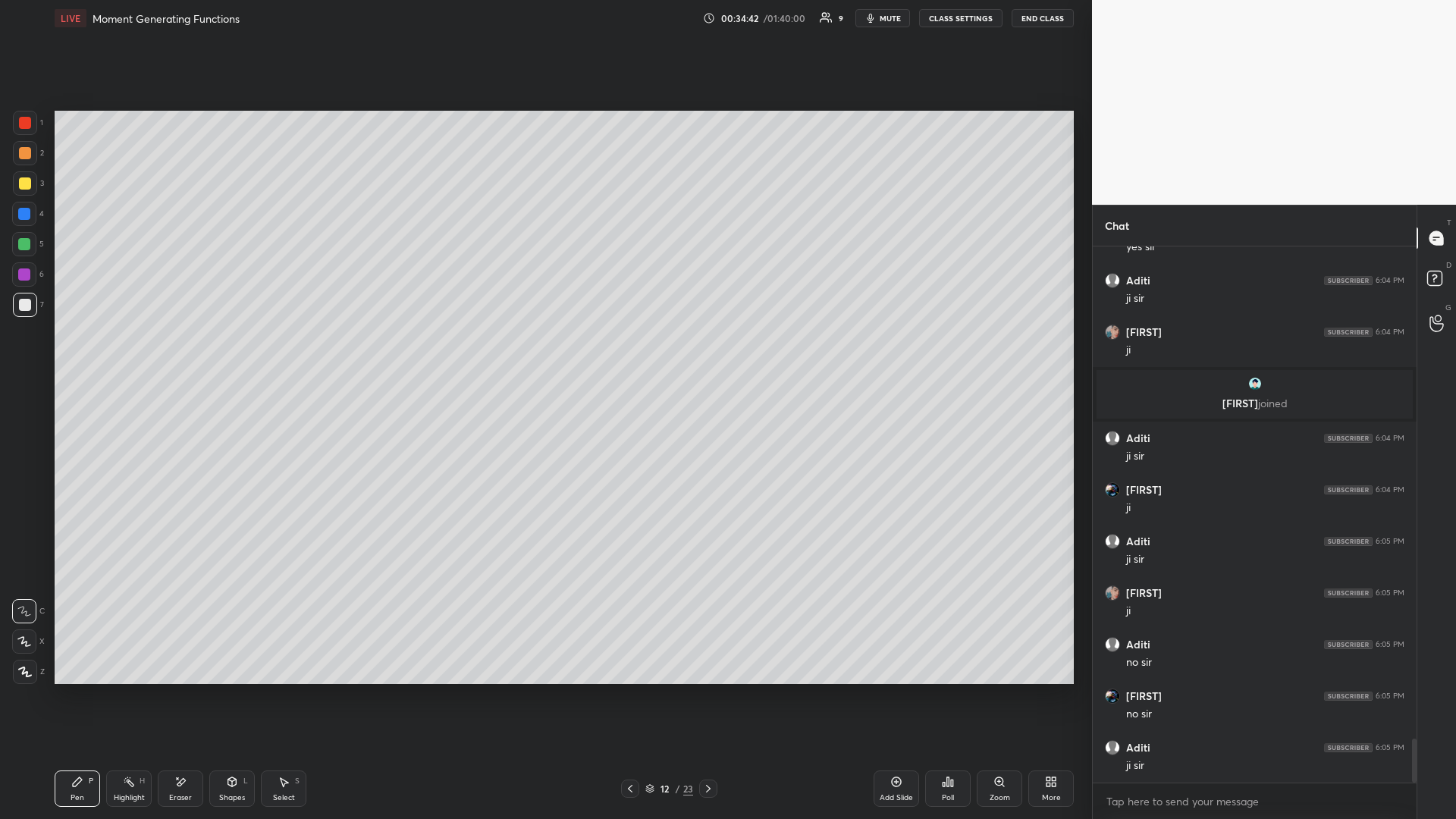 scroll, scrollTop: 6086, scrollLeft: 0, axis: vertical 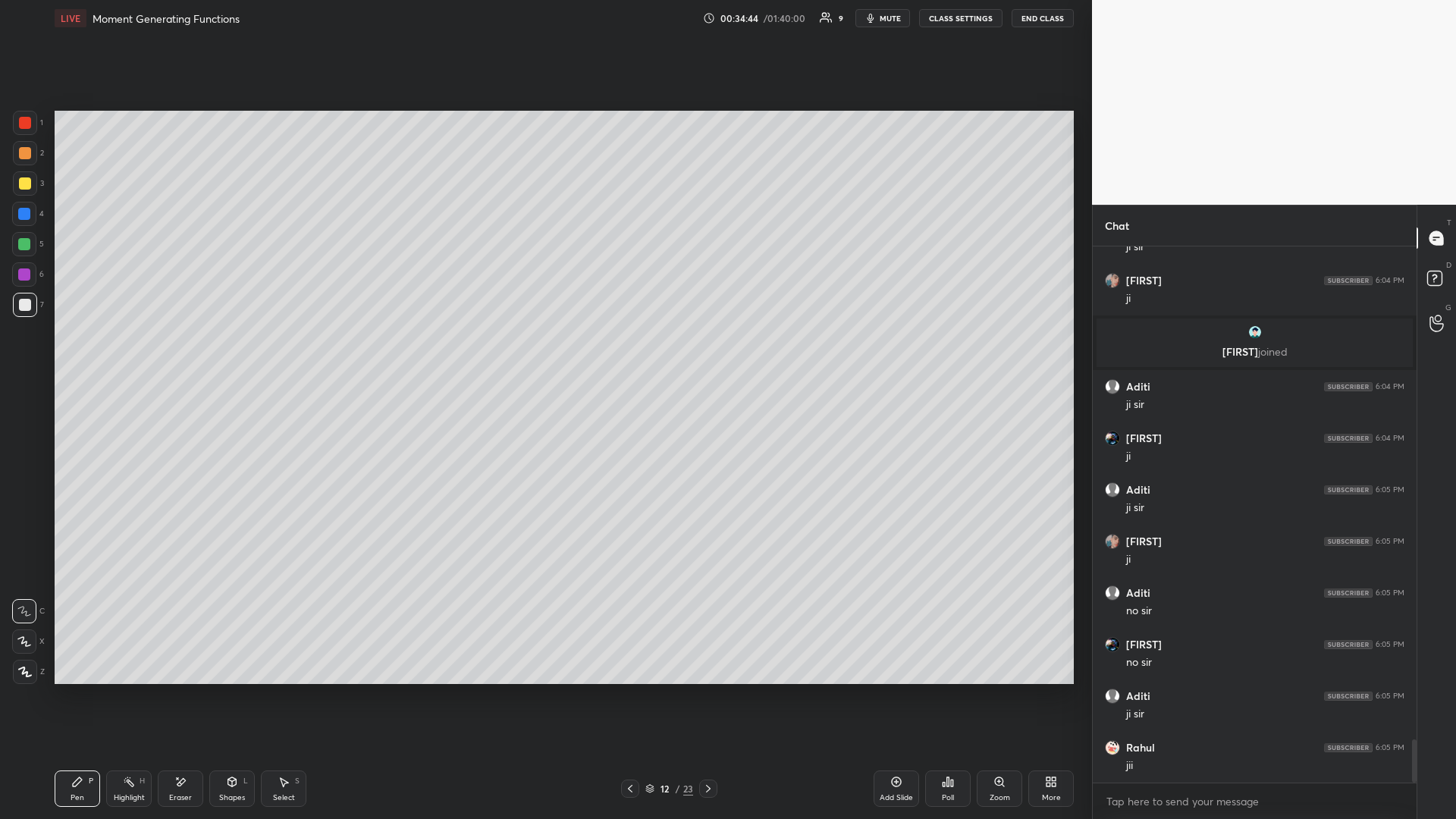 click 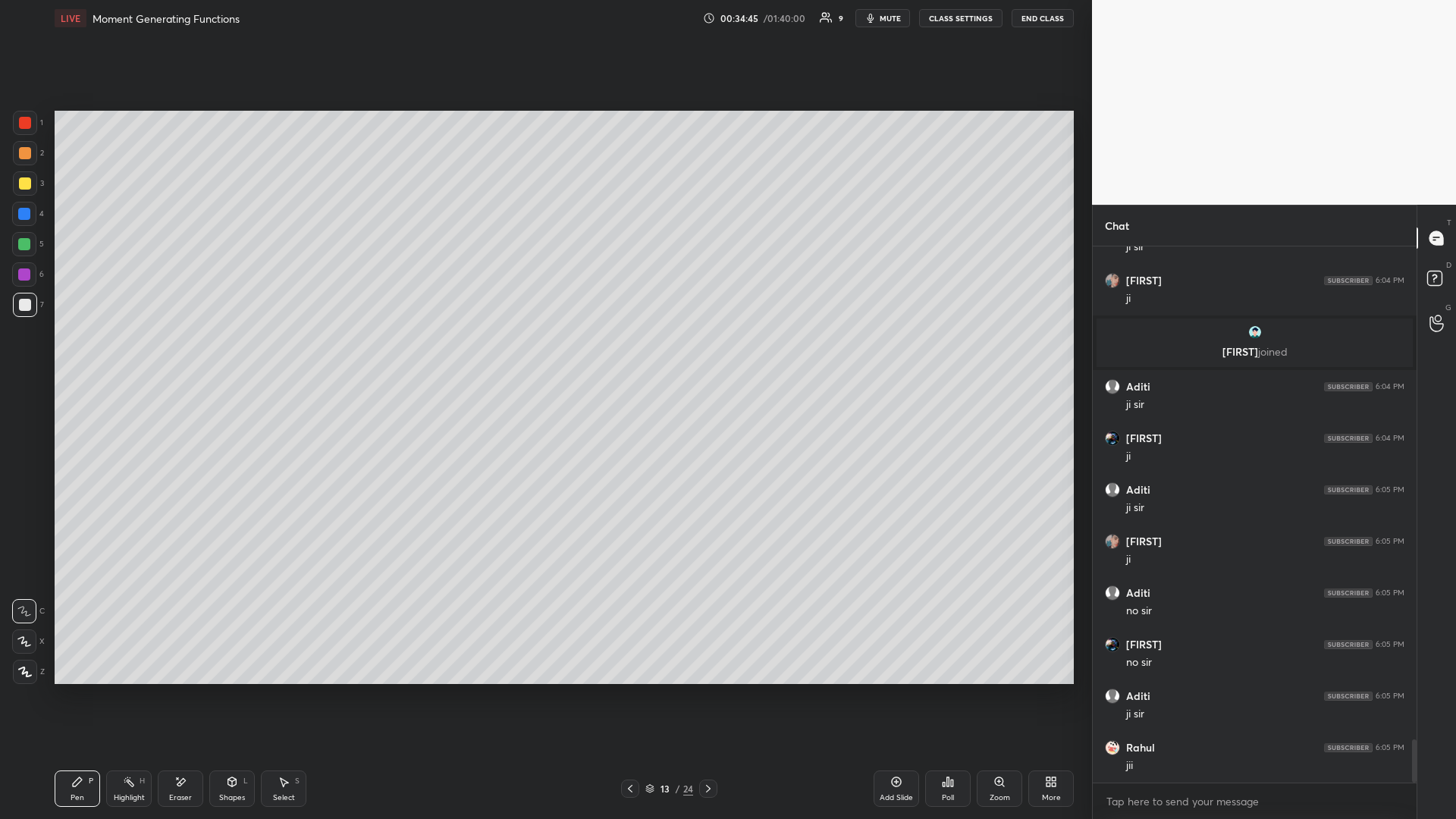 click at bounding box center (25, 184) 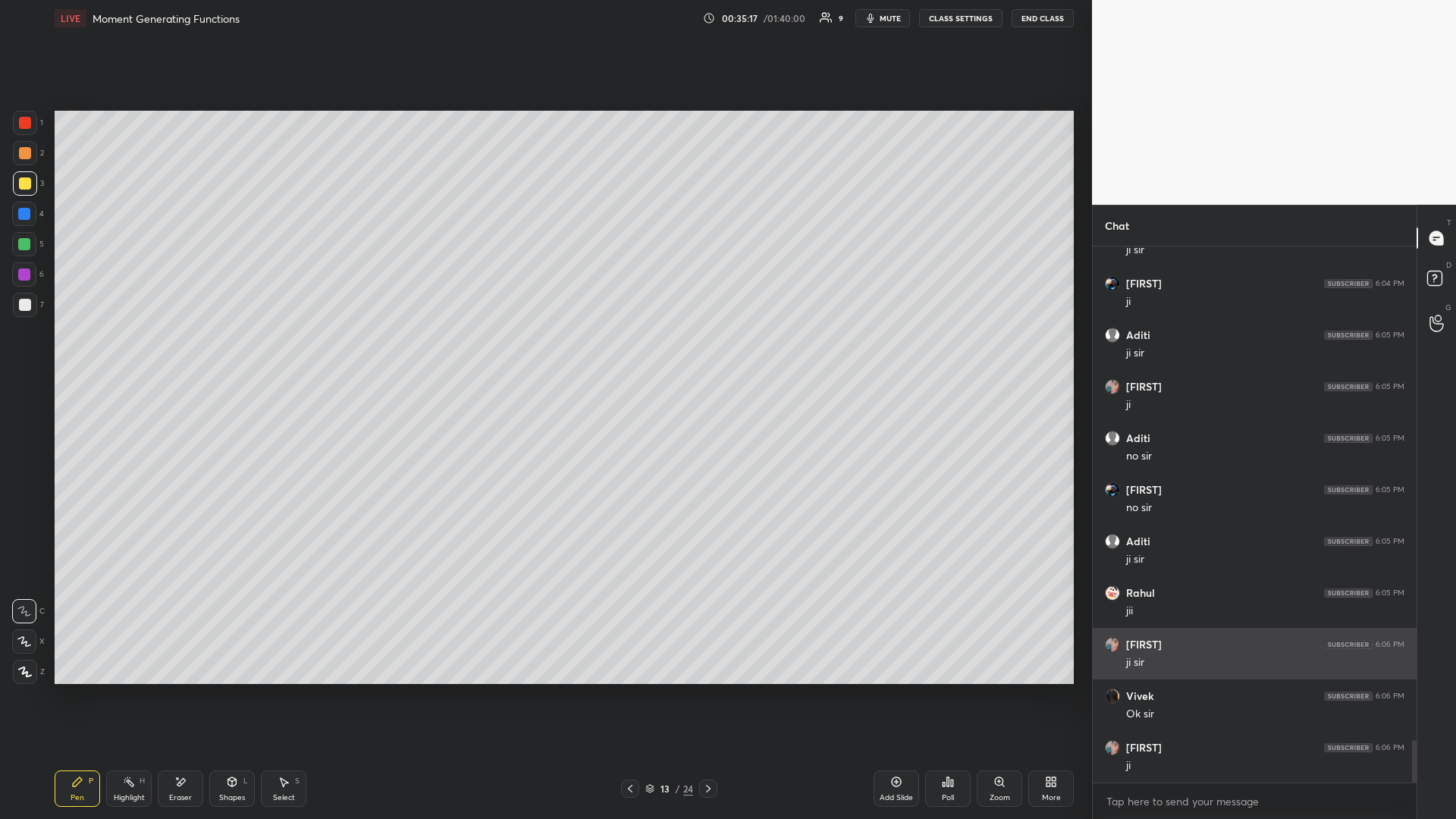 scroll, scrollTop: 6292, scrollLeft: 0, axis: vertical 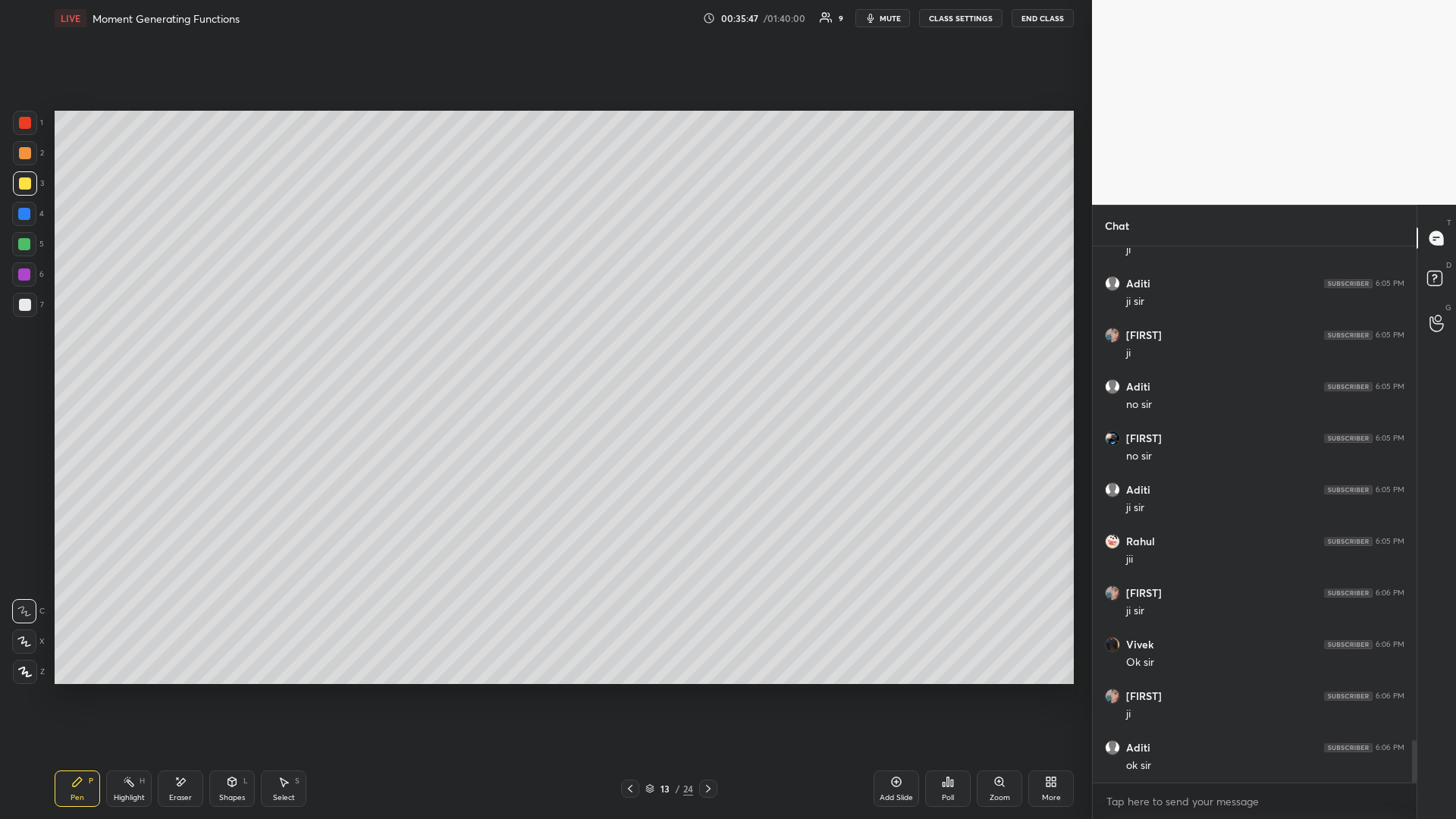 click at bounding box center [630, 789] 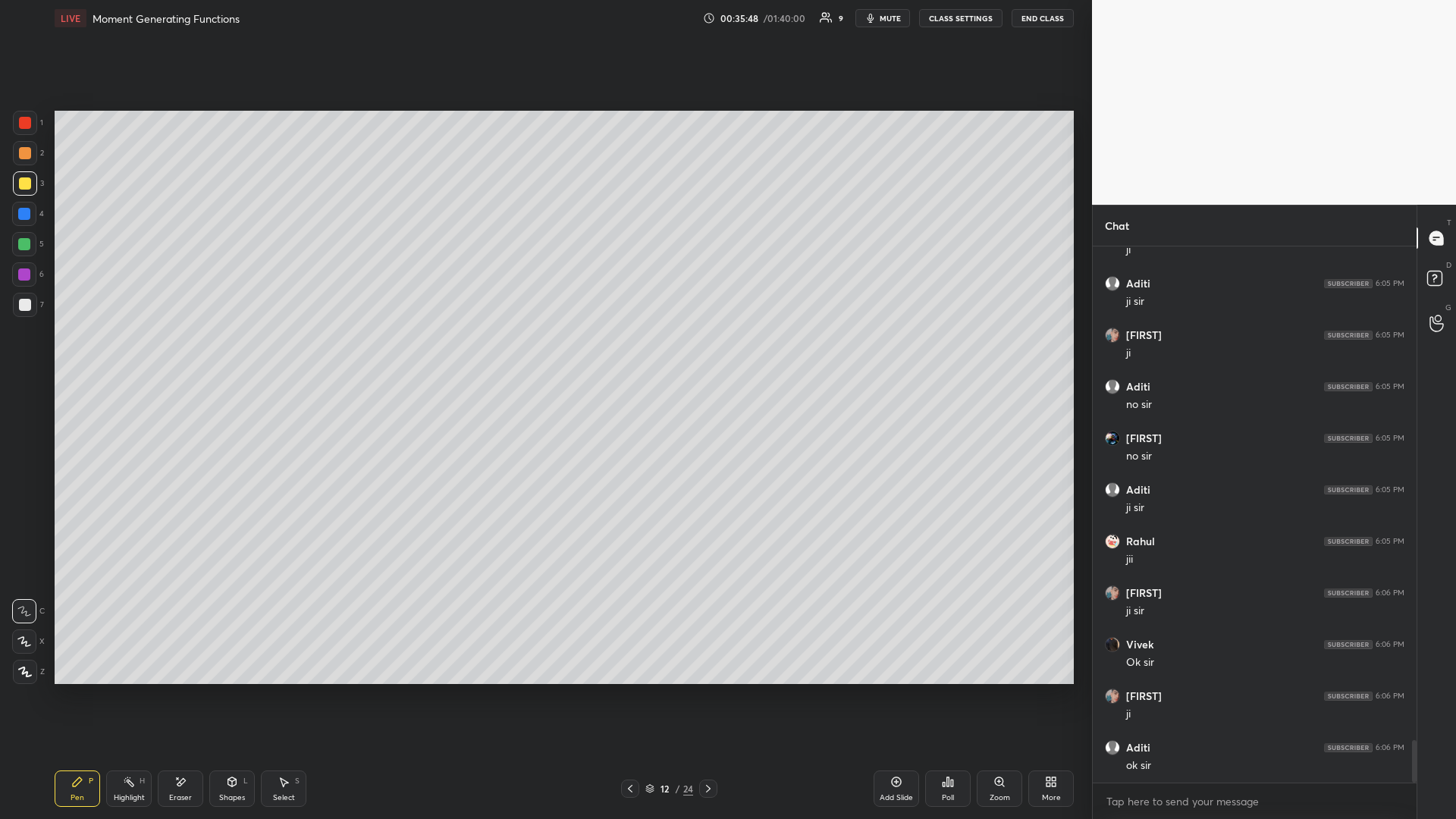 click 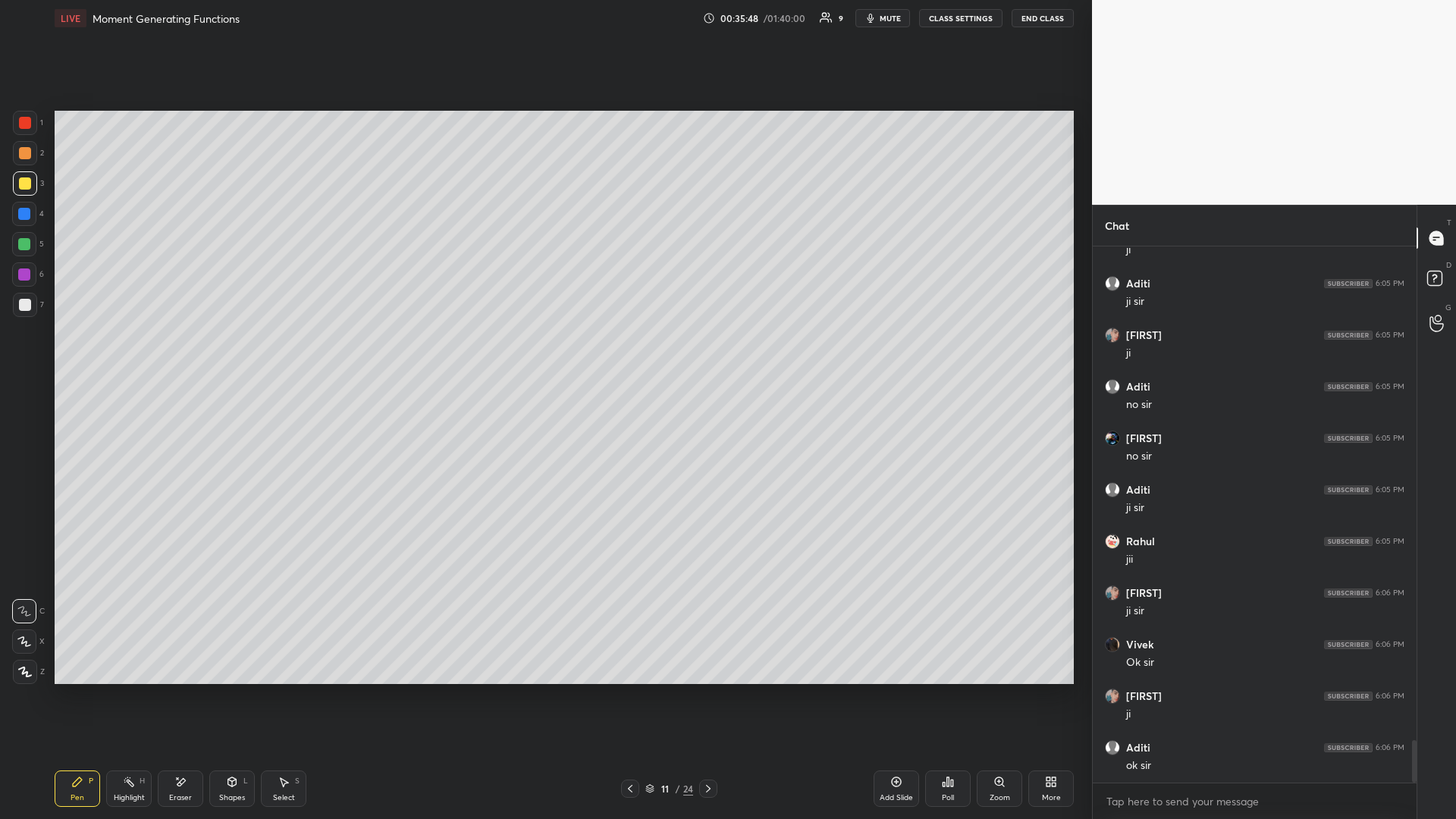click 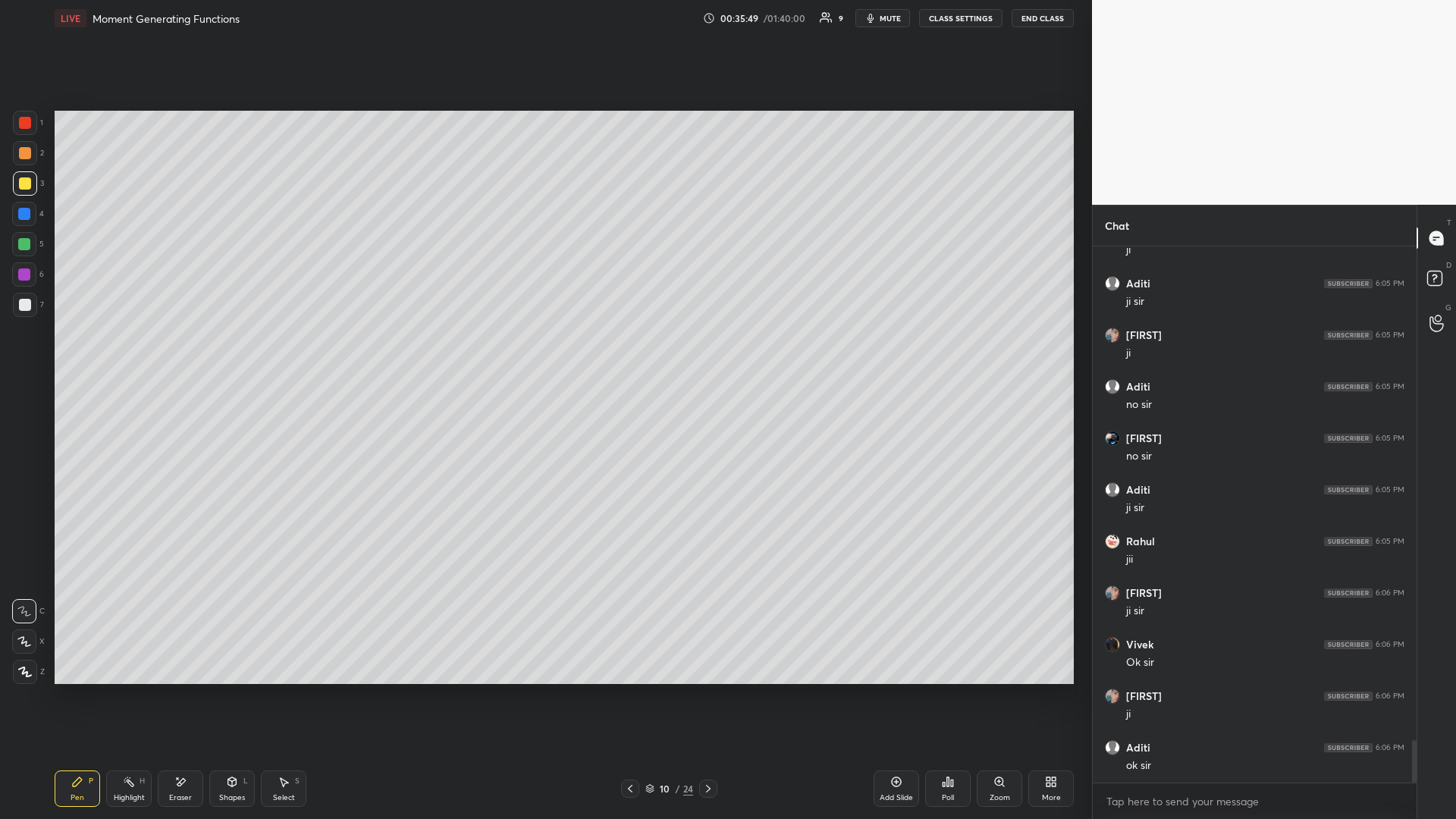 click 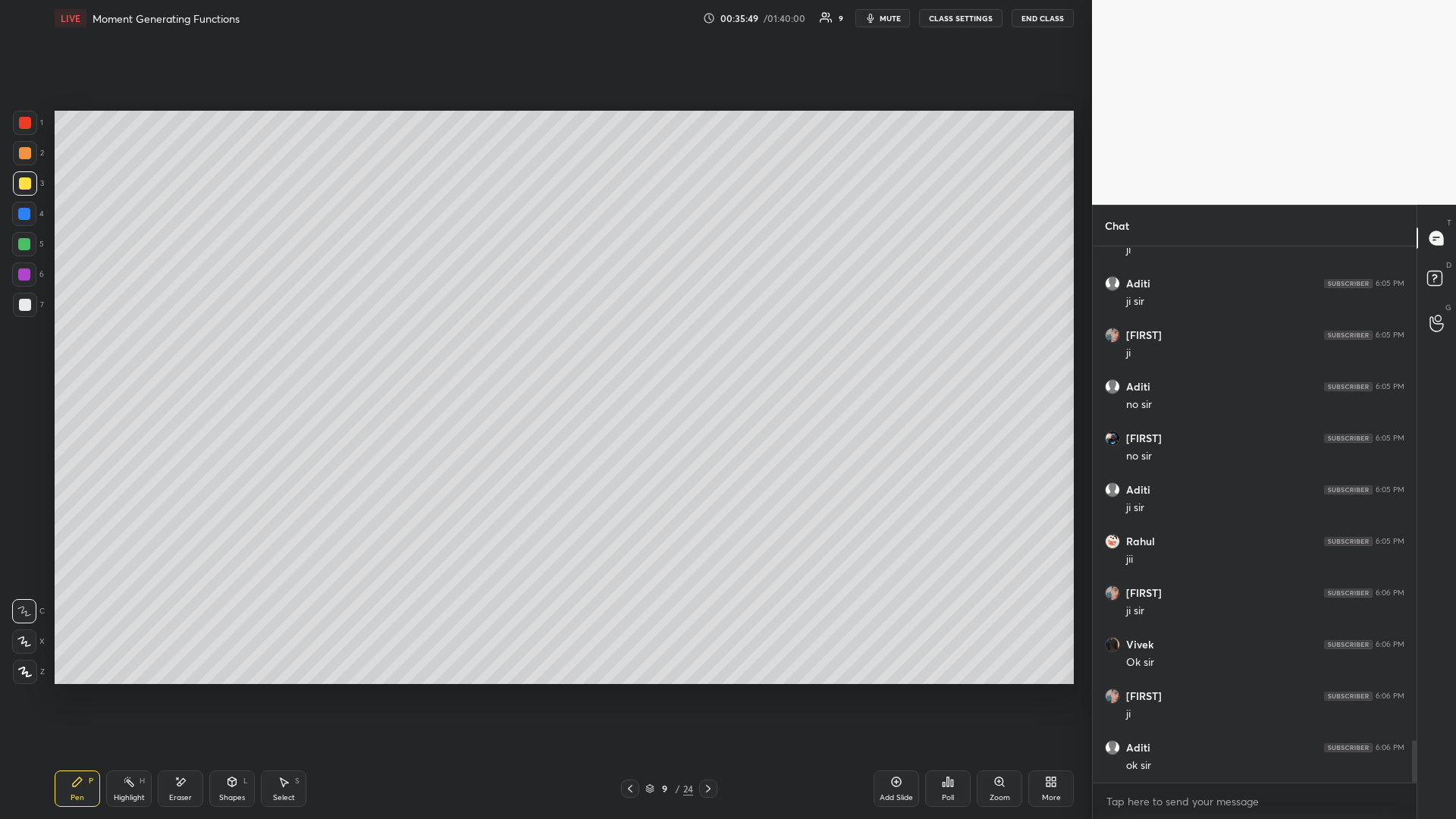 click 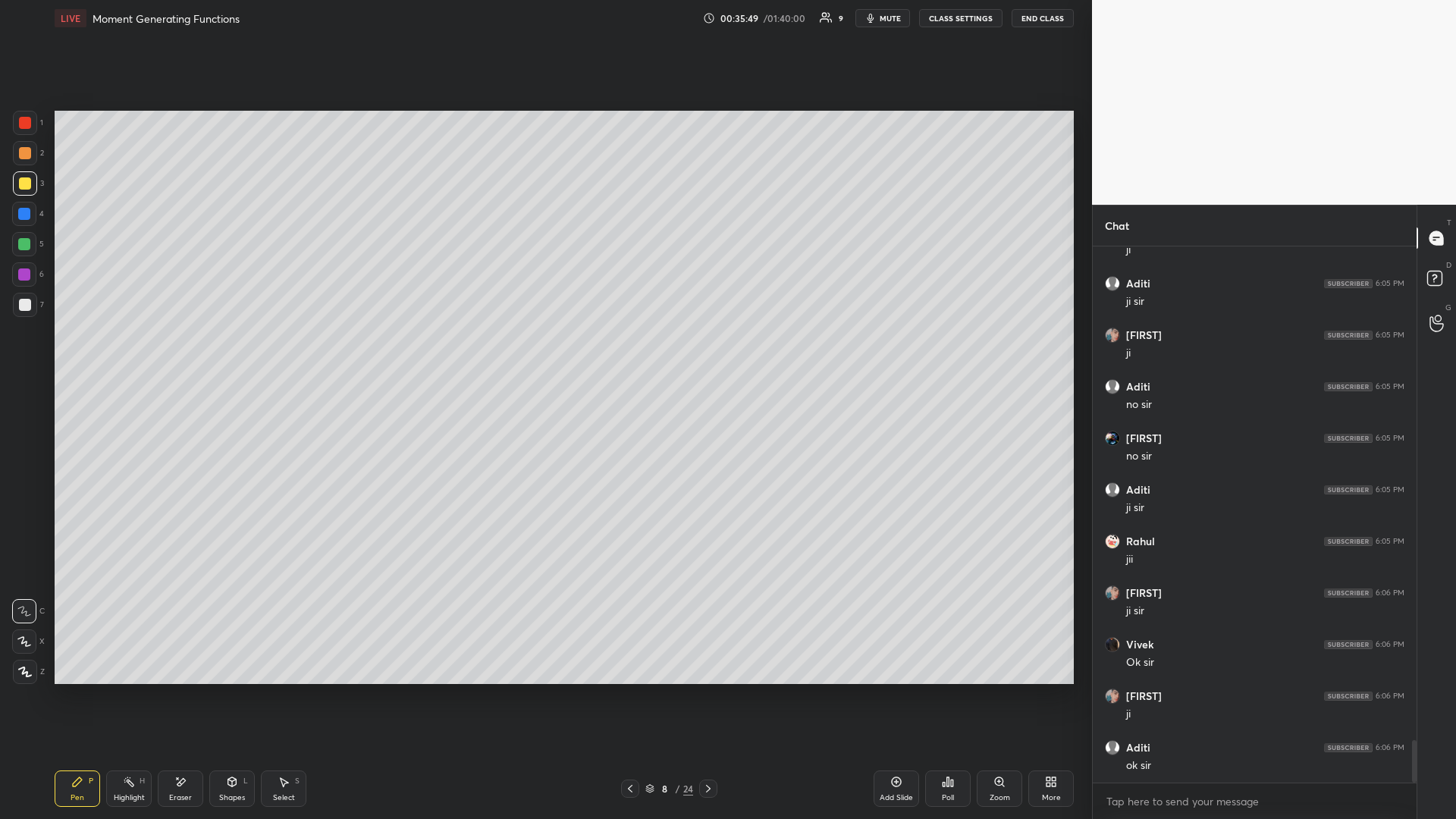 scroll, scrollTop: 6343, scrollLeft: 0, axis: vertical 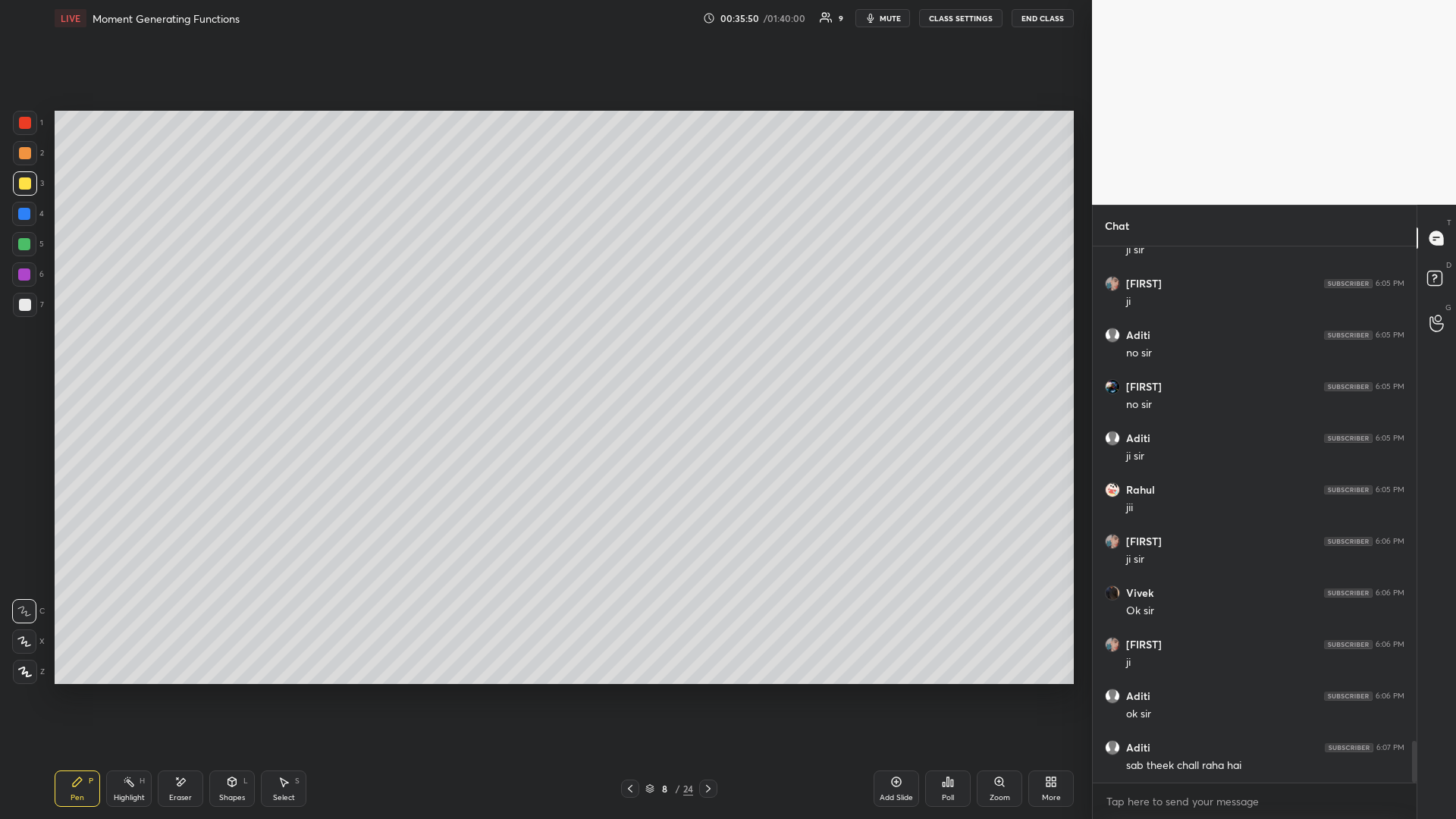click 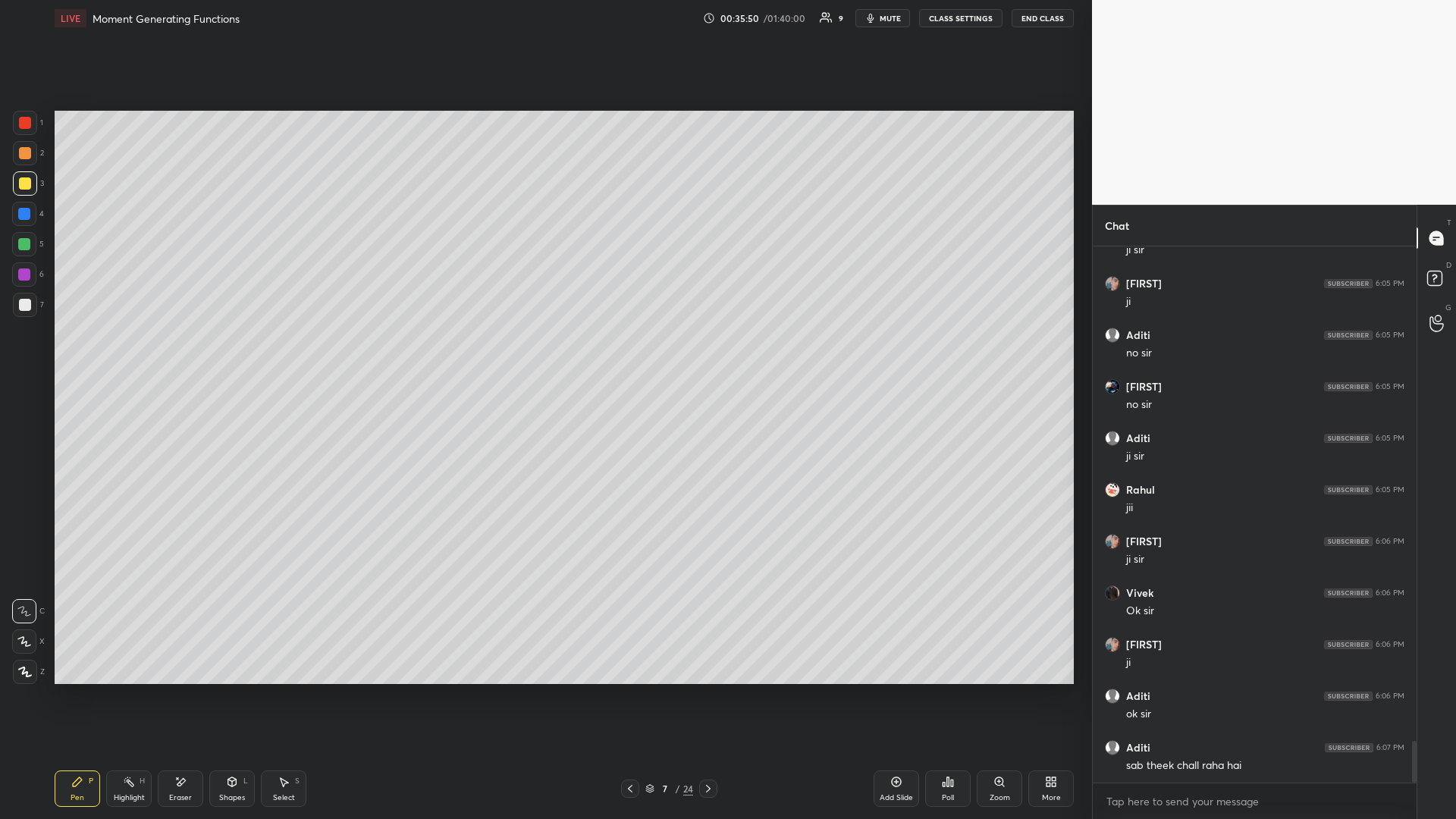scroll, scrollTop: 6395, scrollLeft: 0, axis: vertical 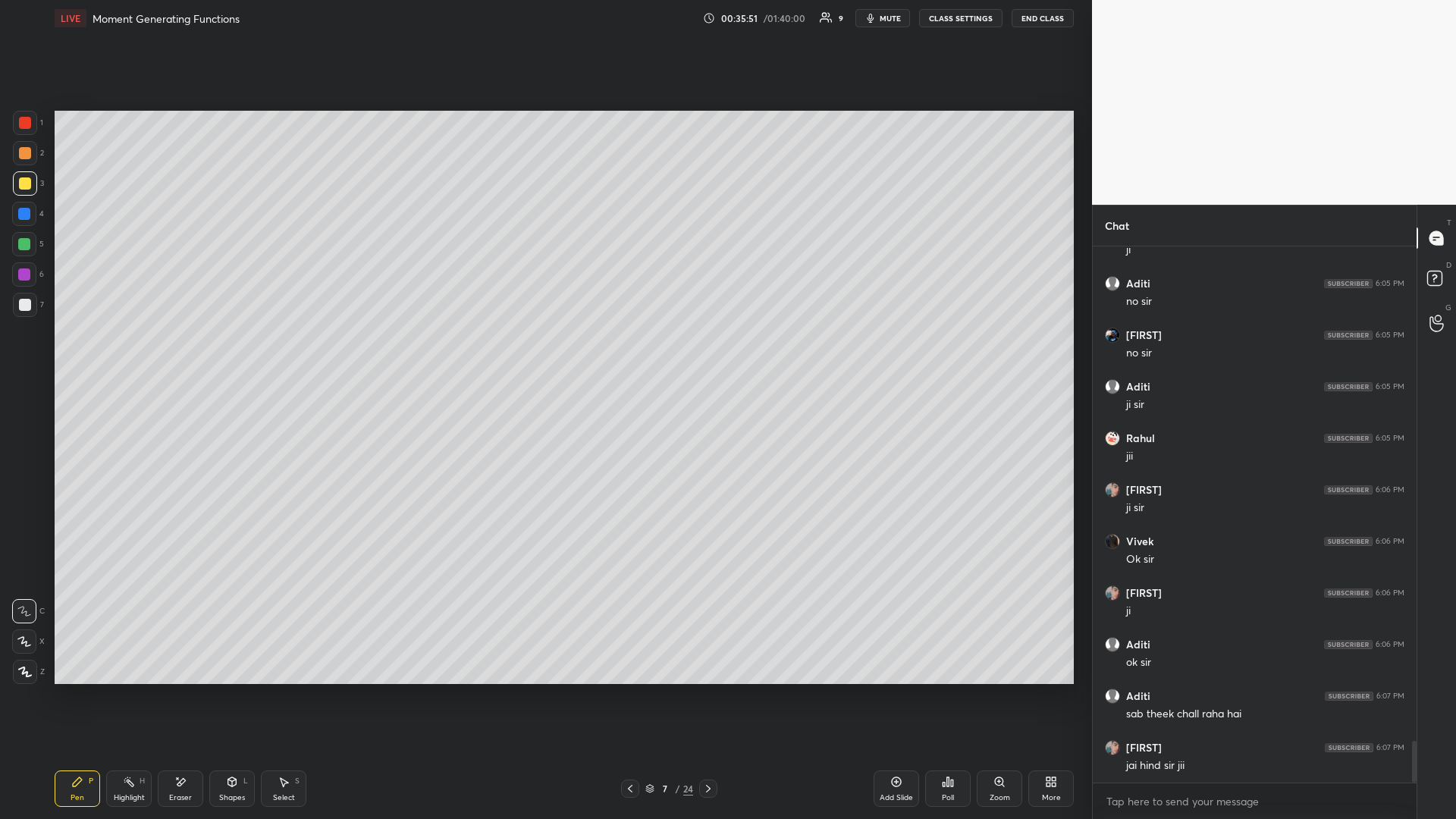 click 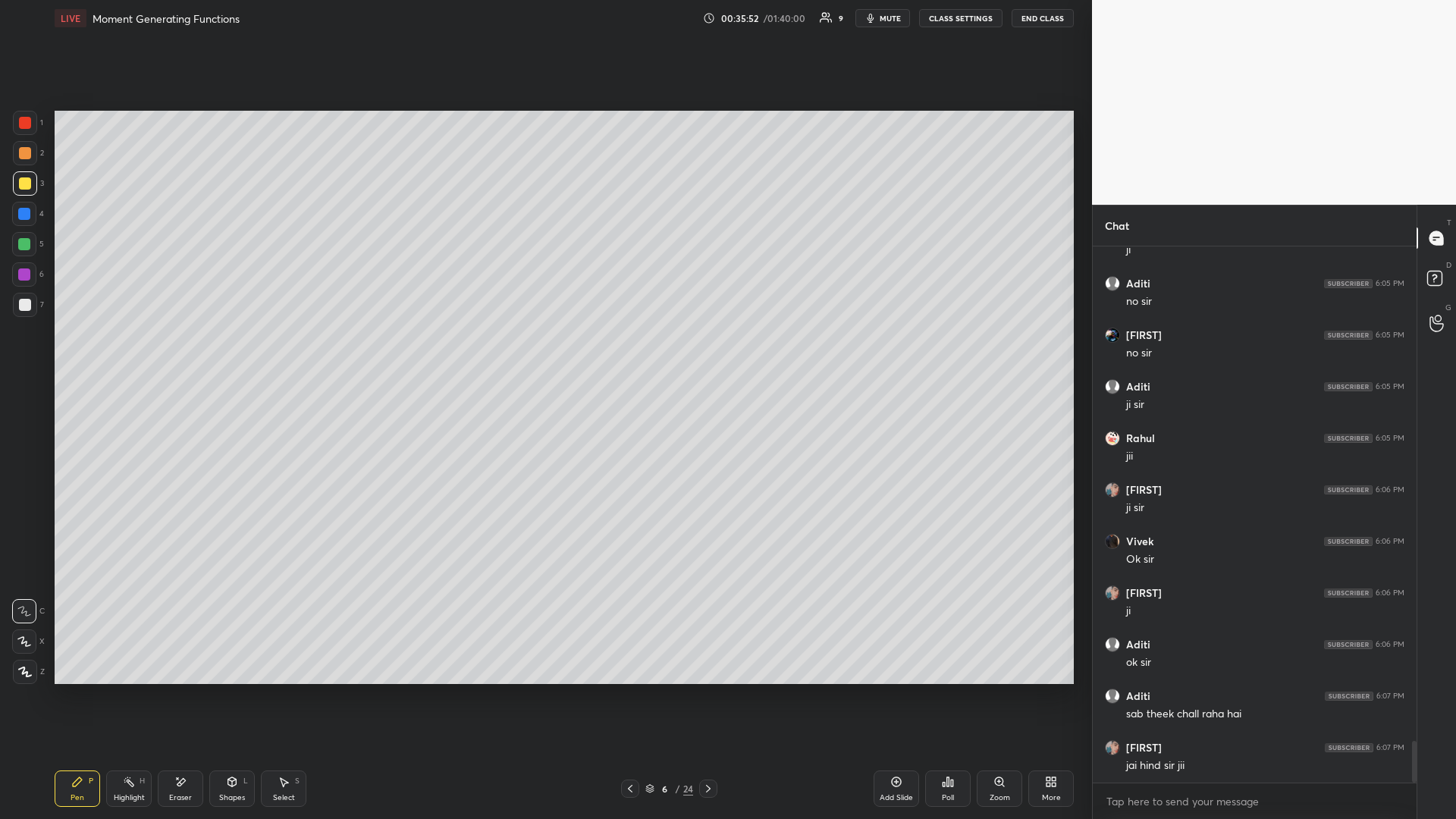 click 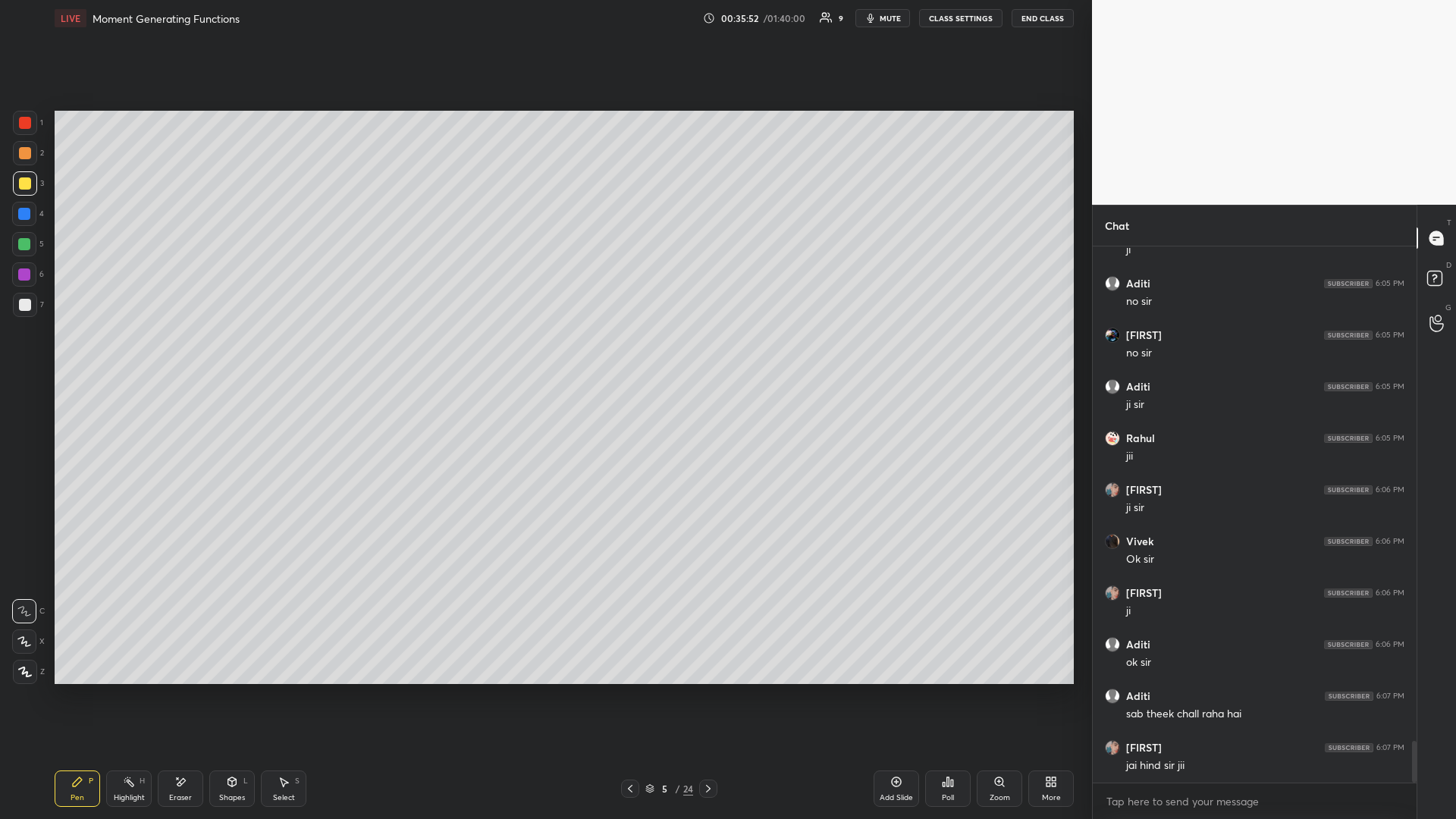 click 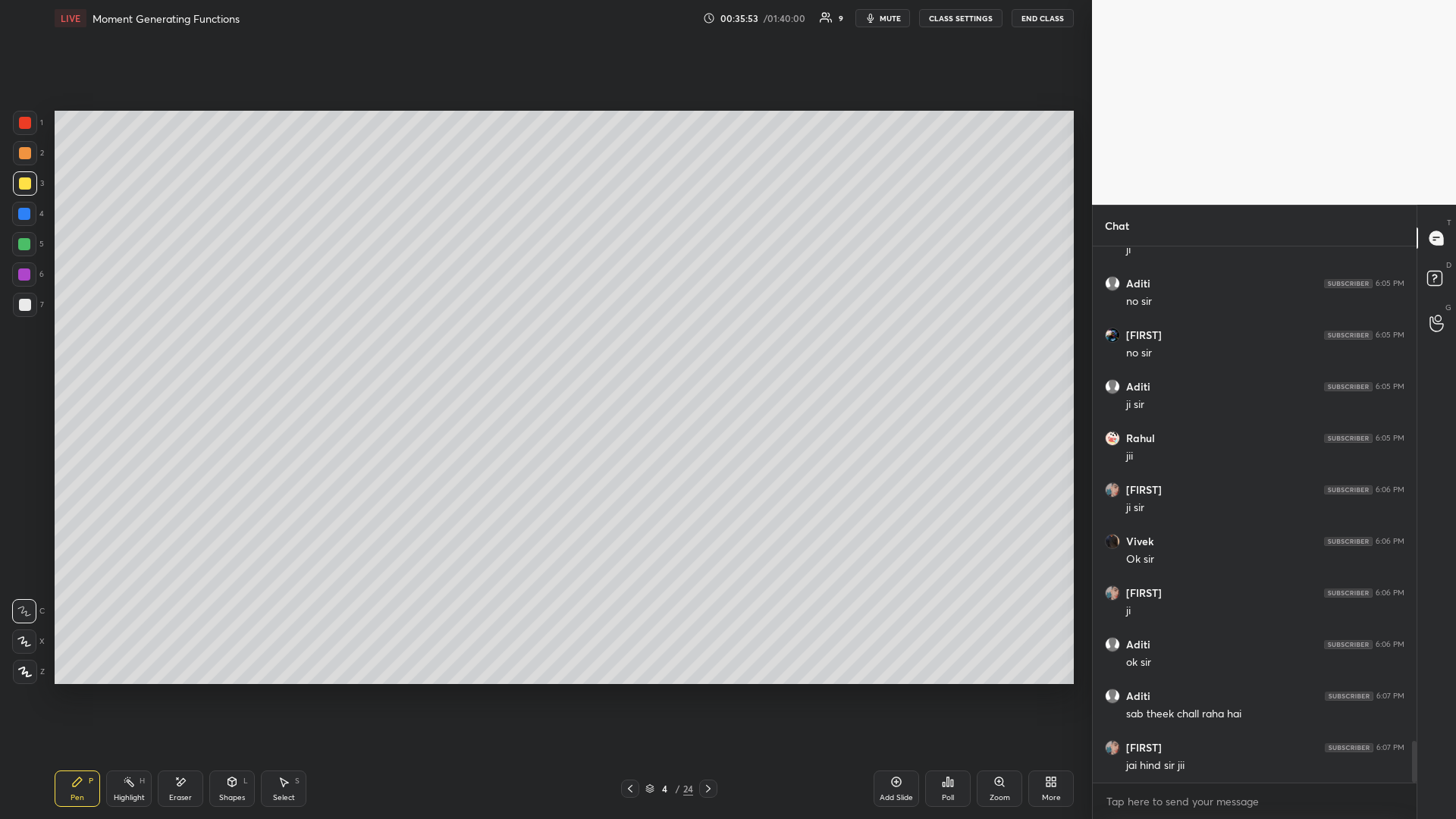 click 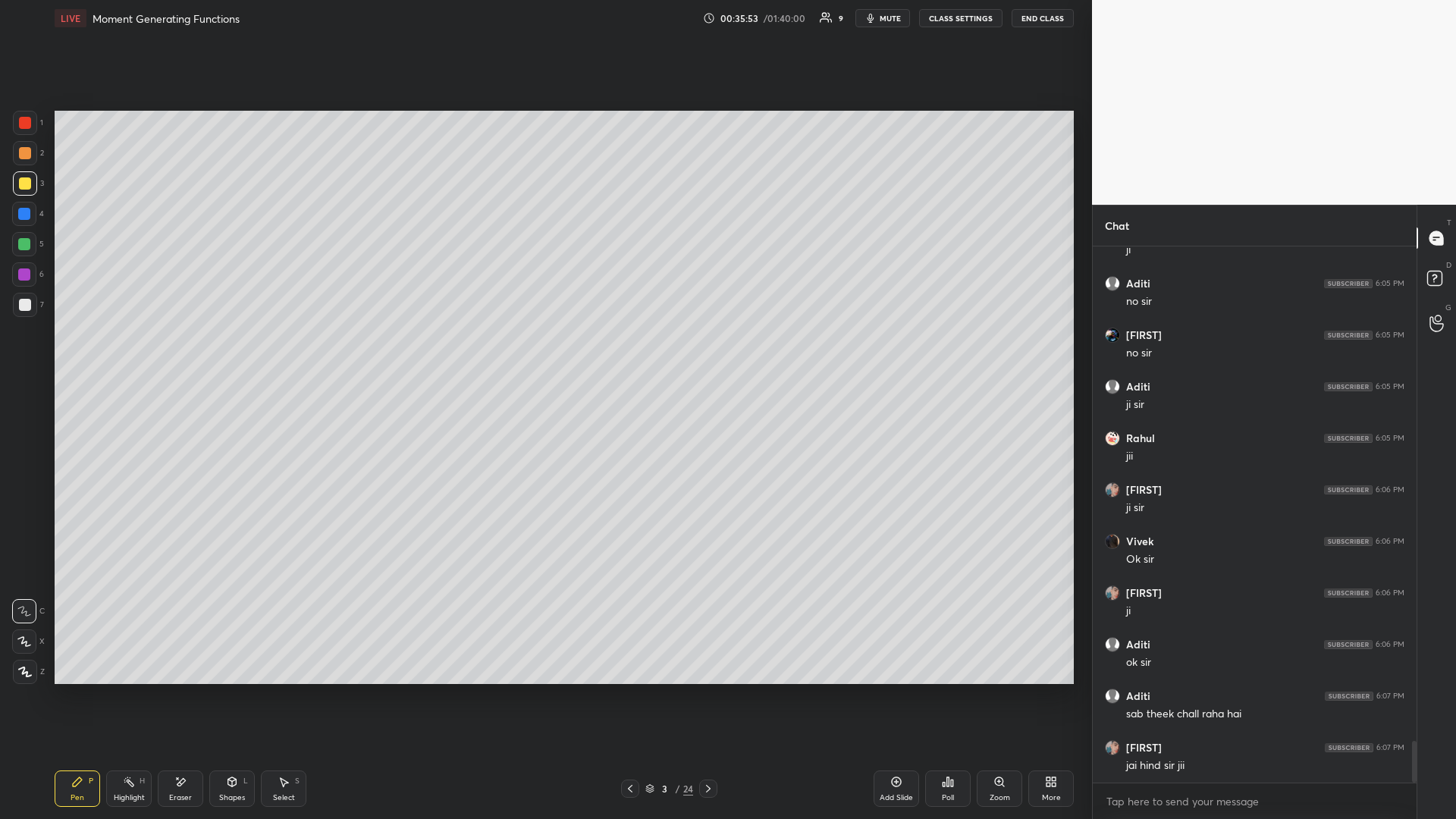 click 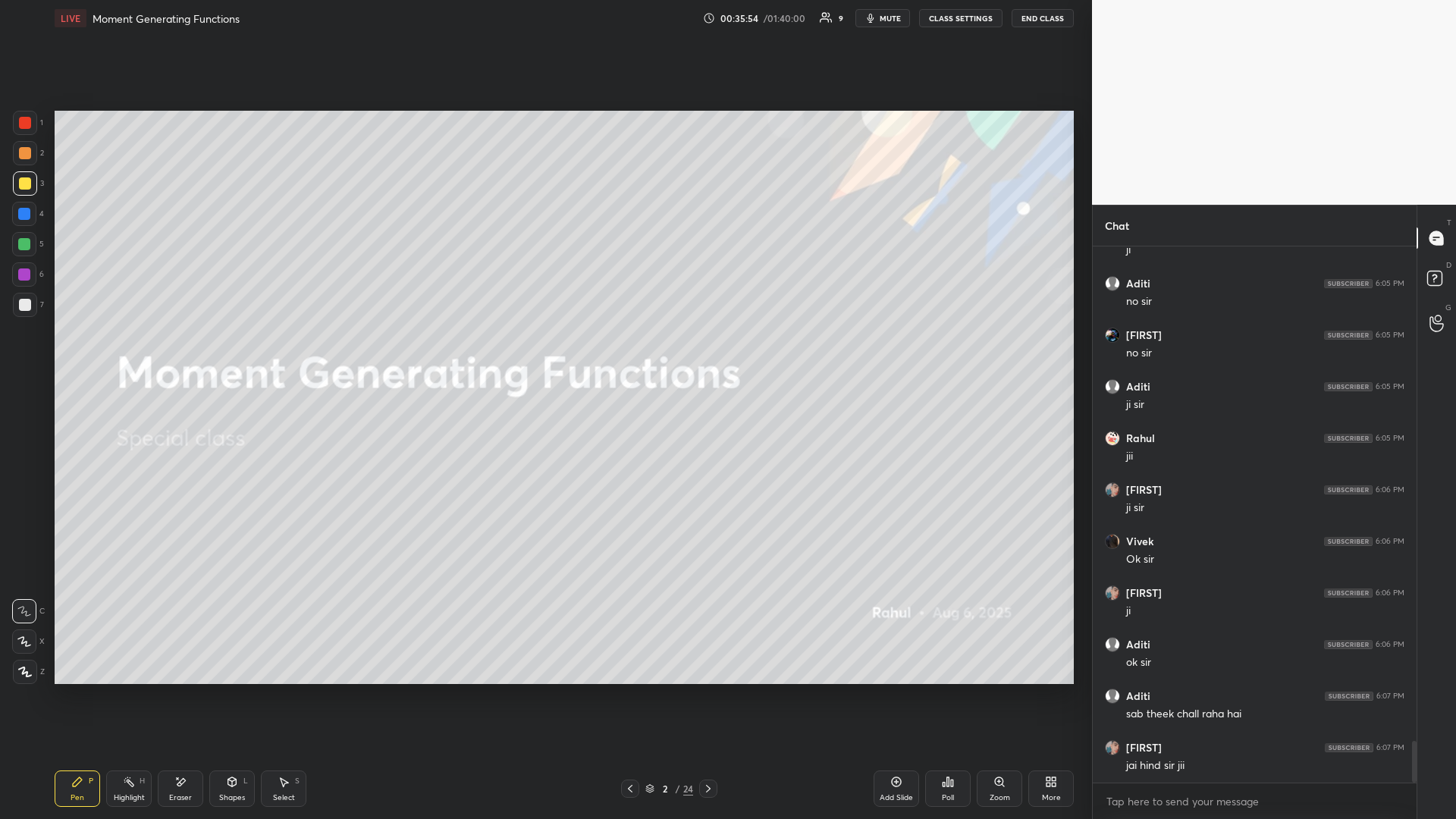 click 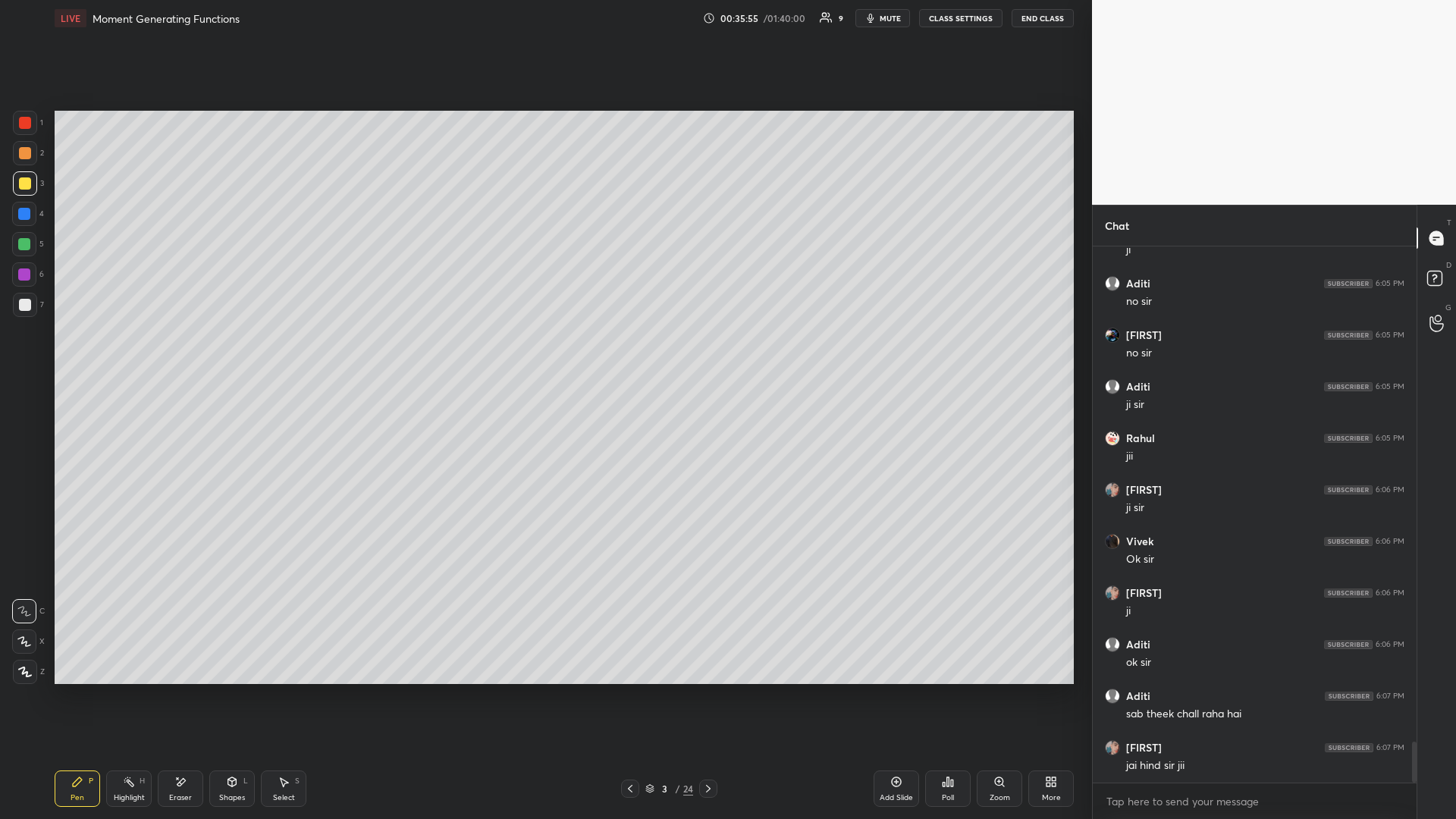 scroll, scrollTop: 6447, scrollLeft: 0, axis: vertical 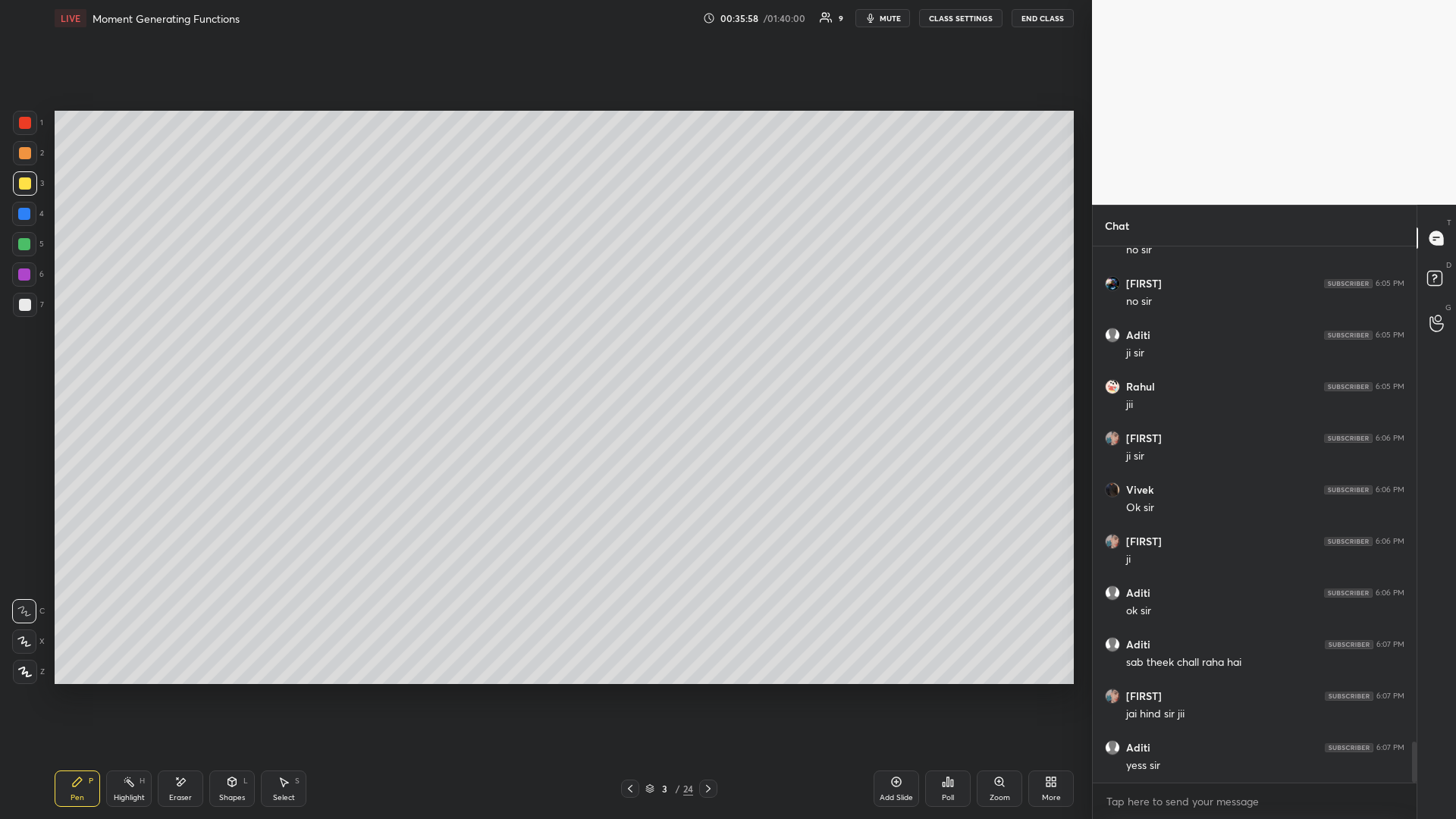 click 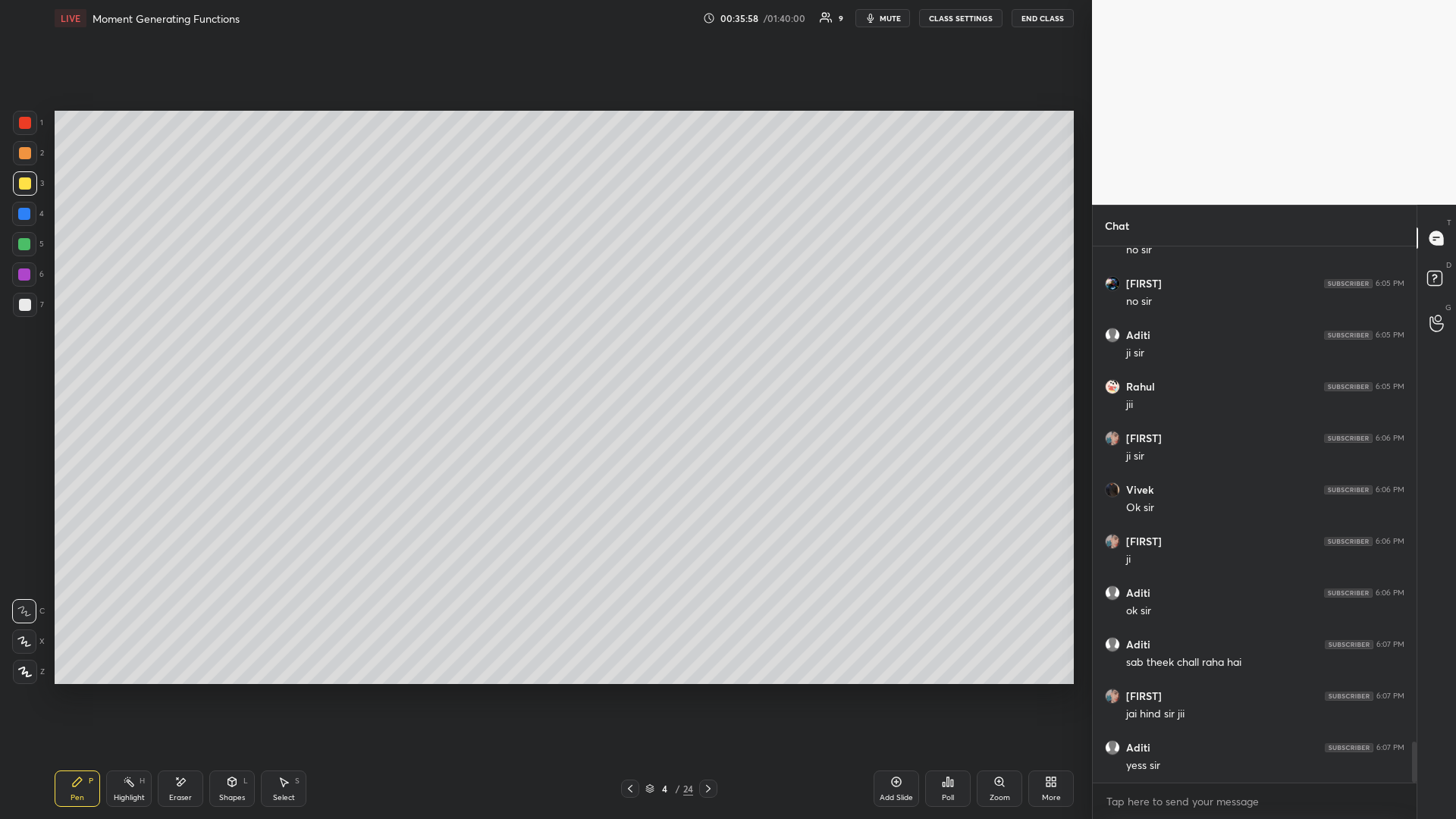 click 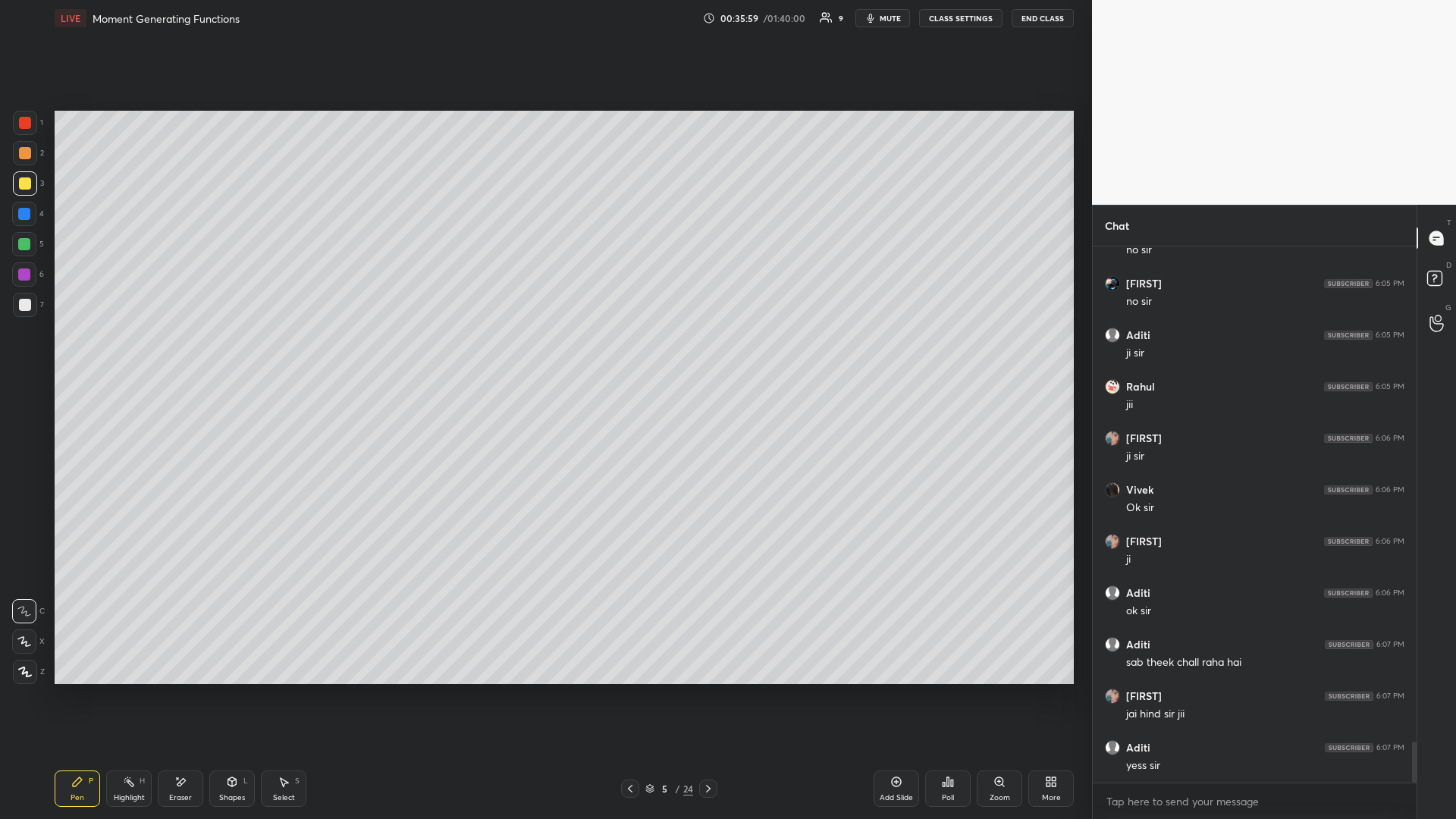click 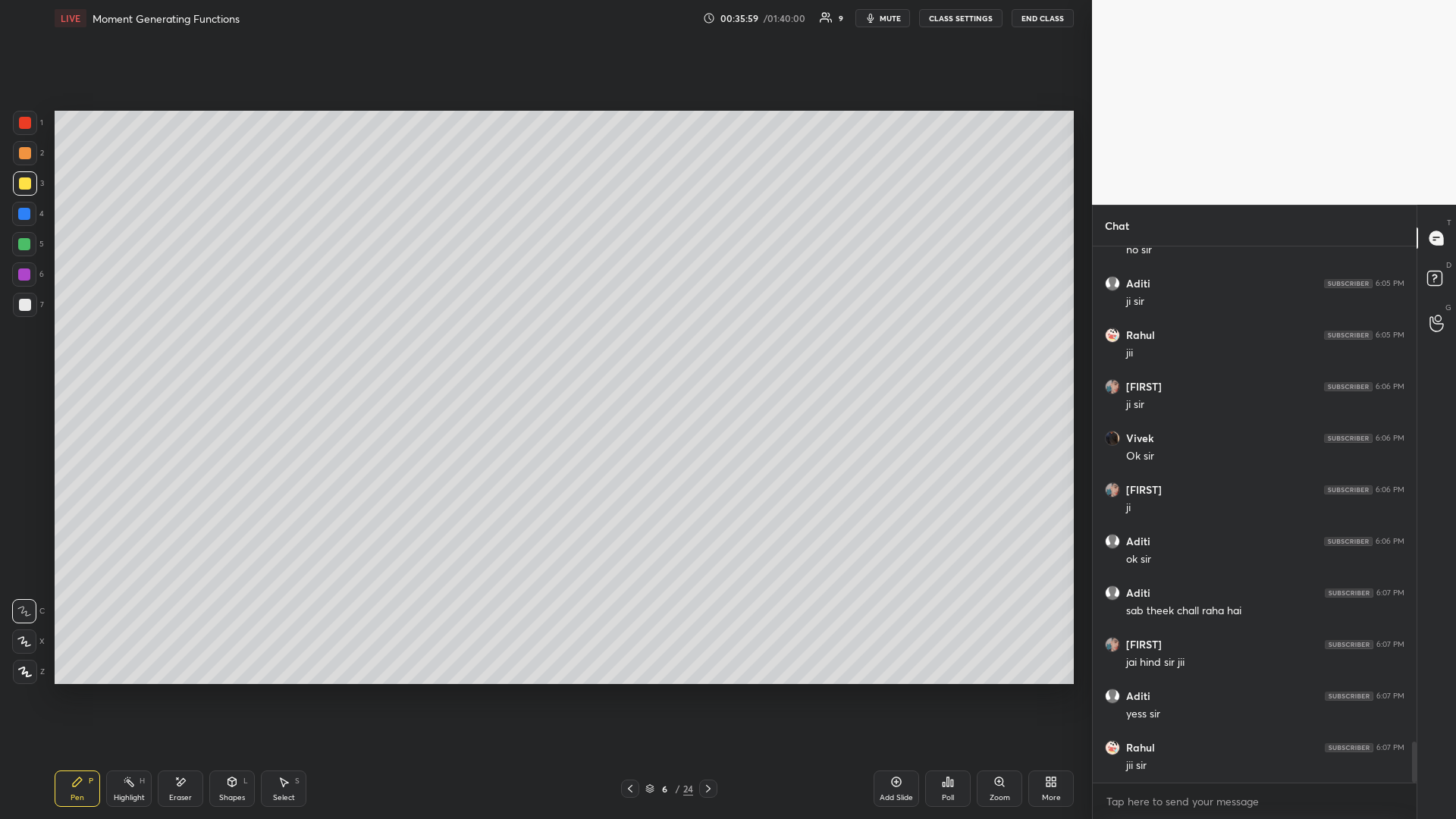 click 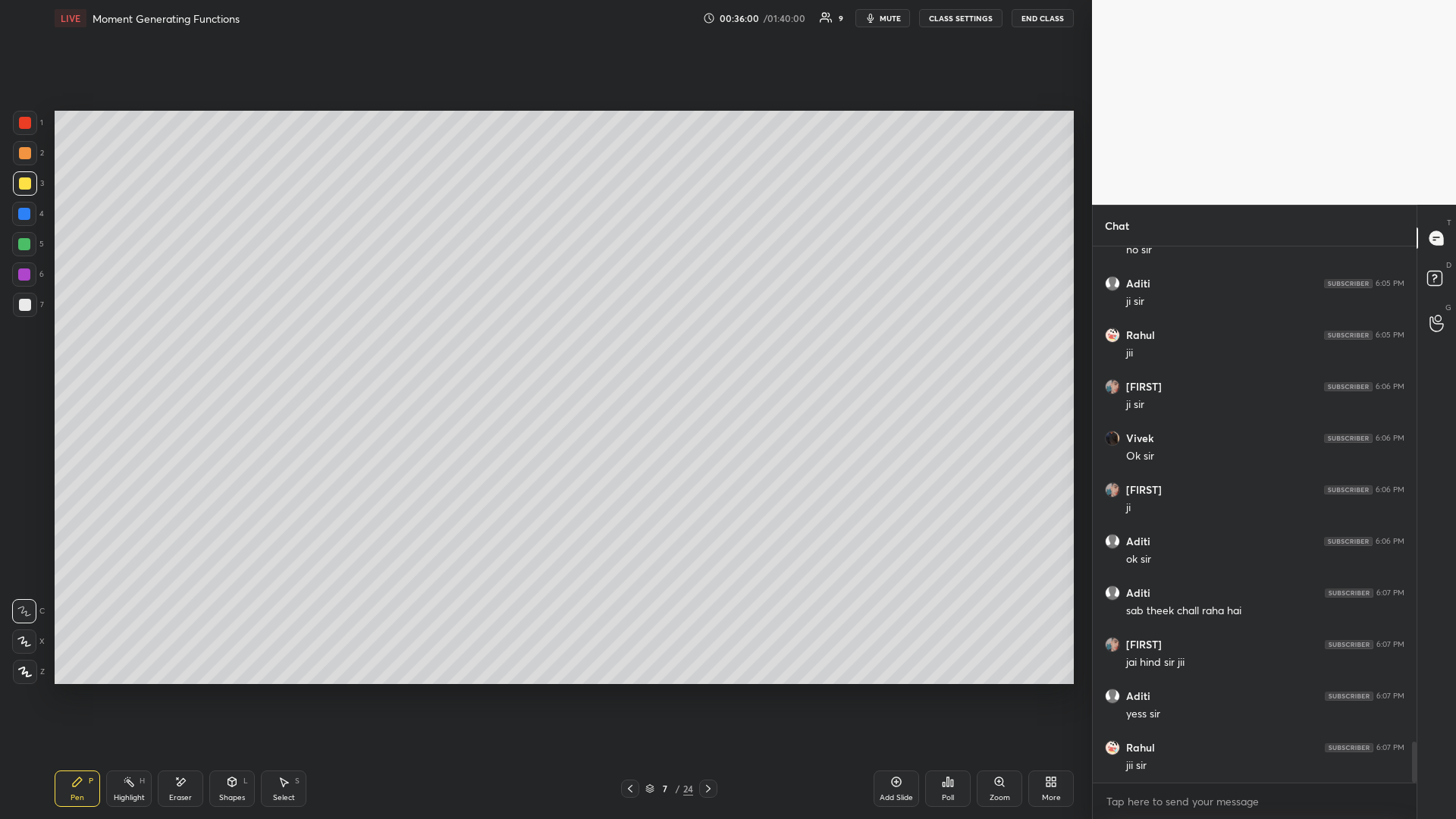click 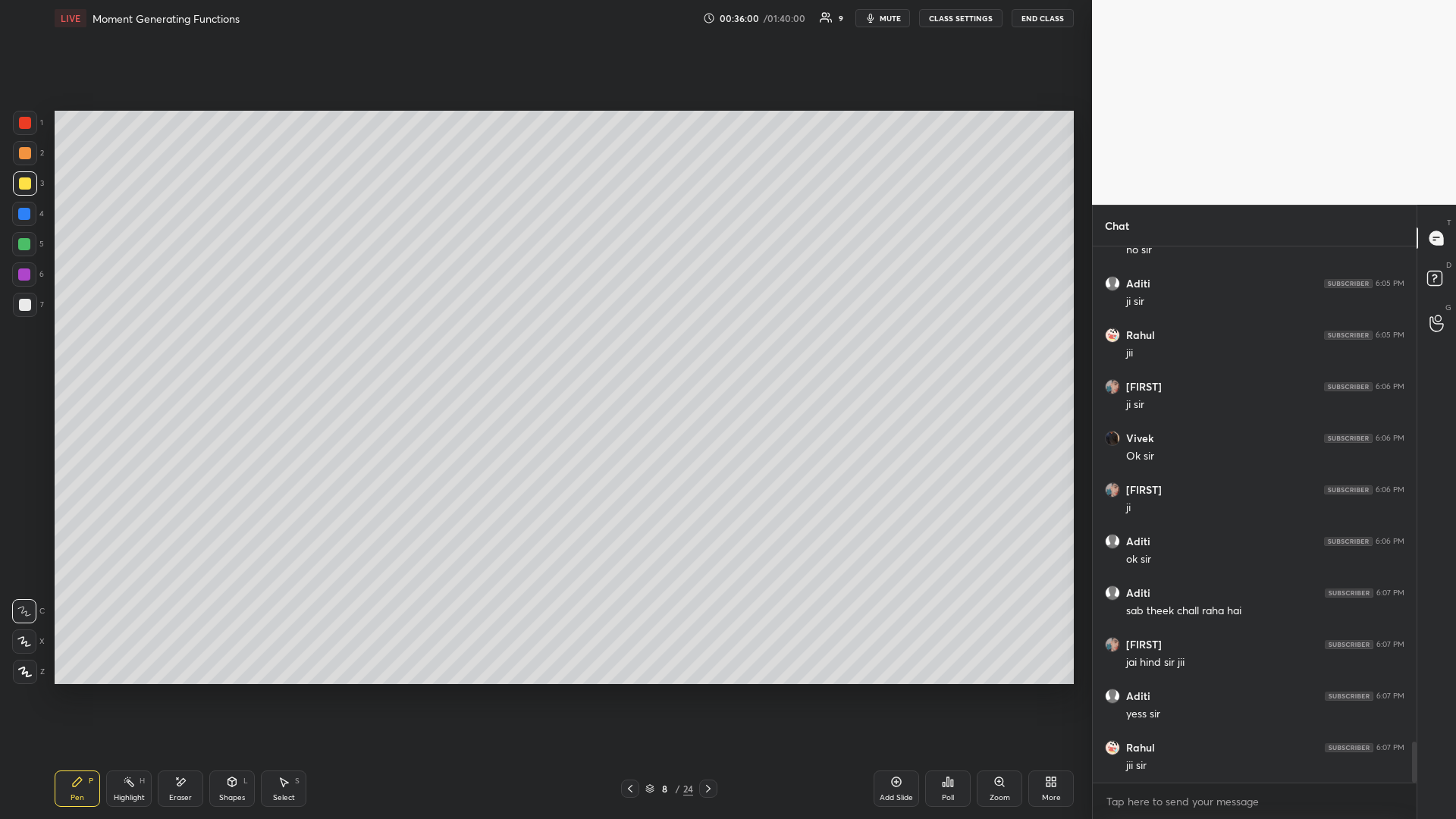 click 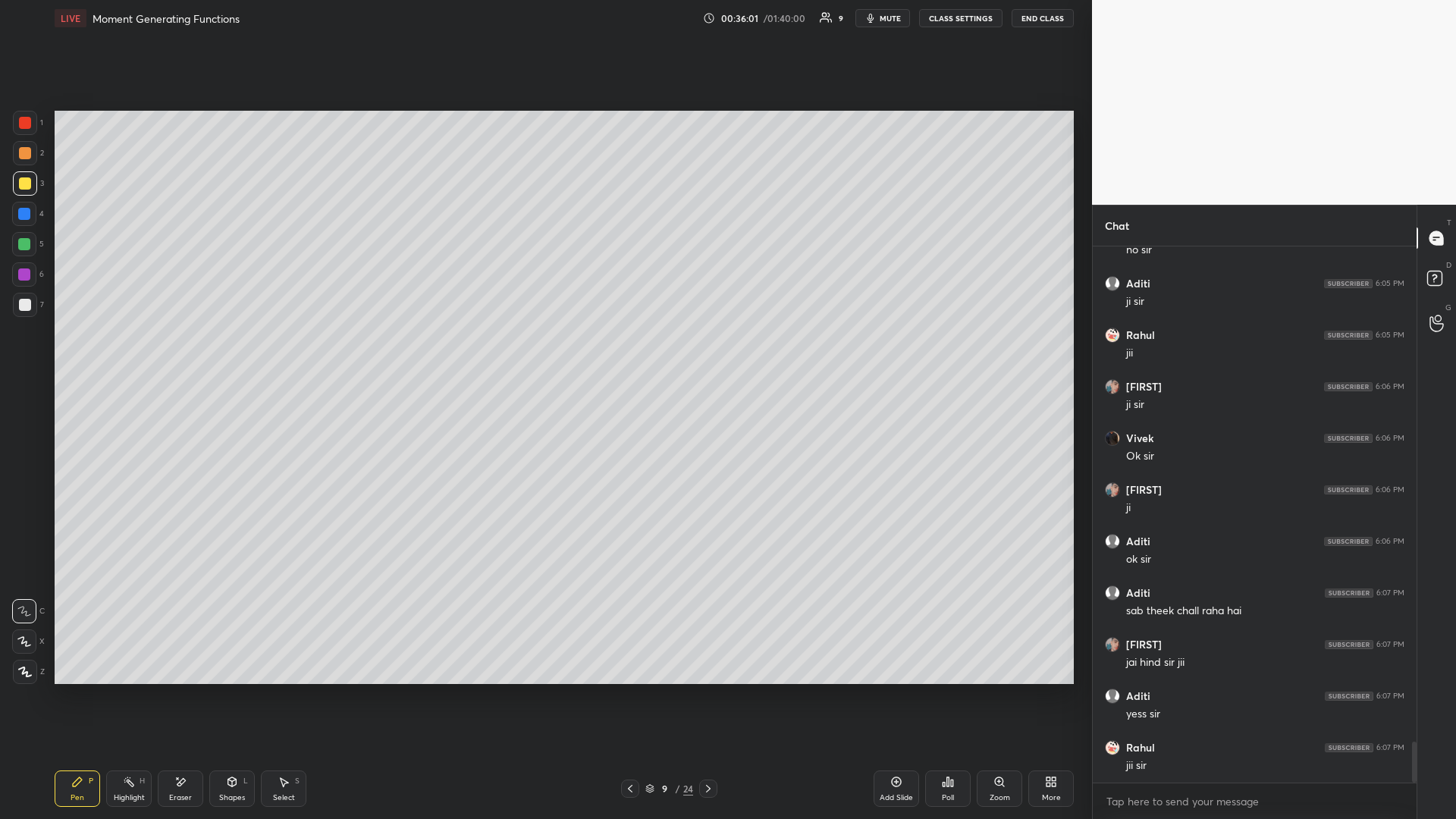 click 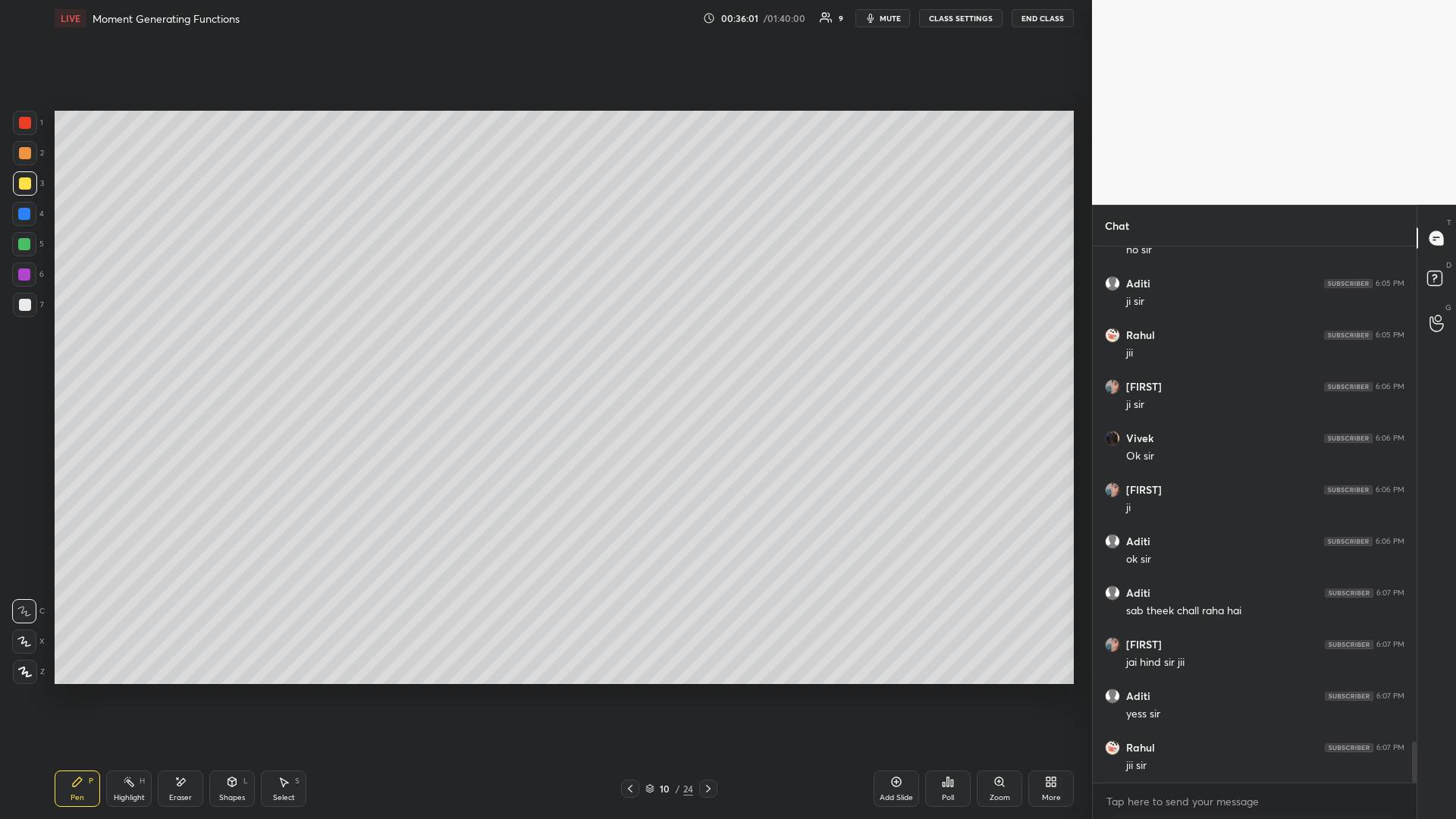 click 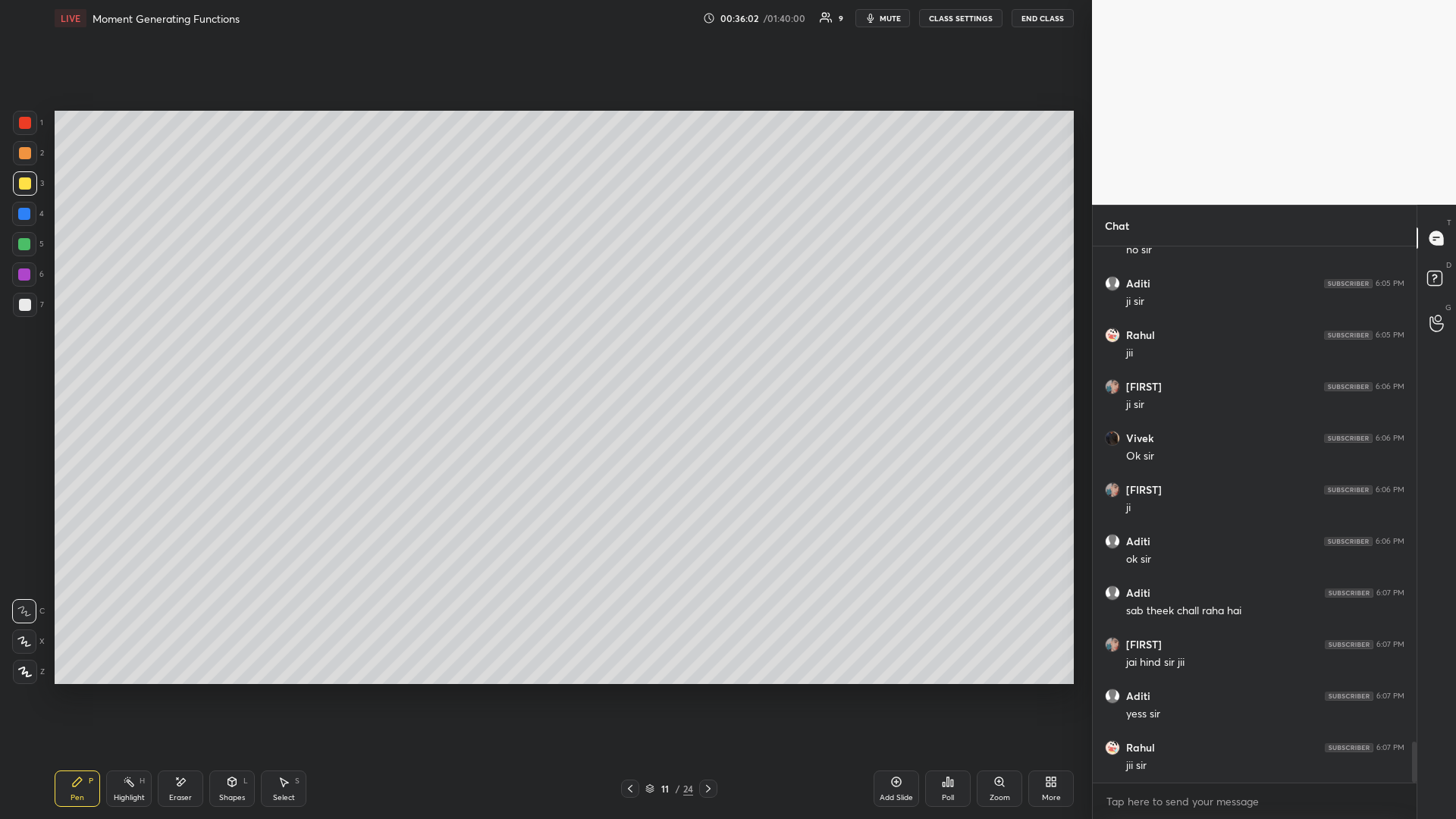 click 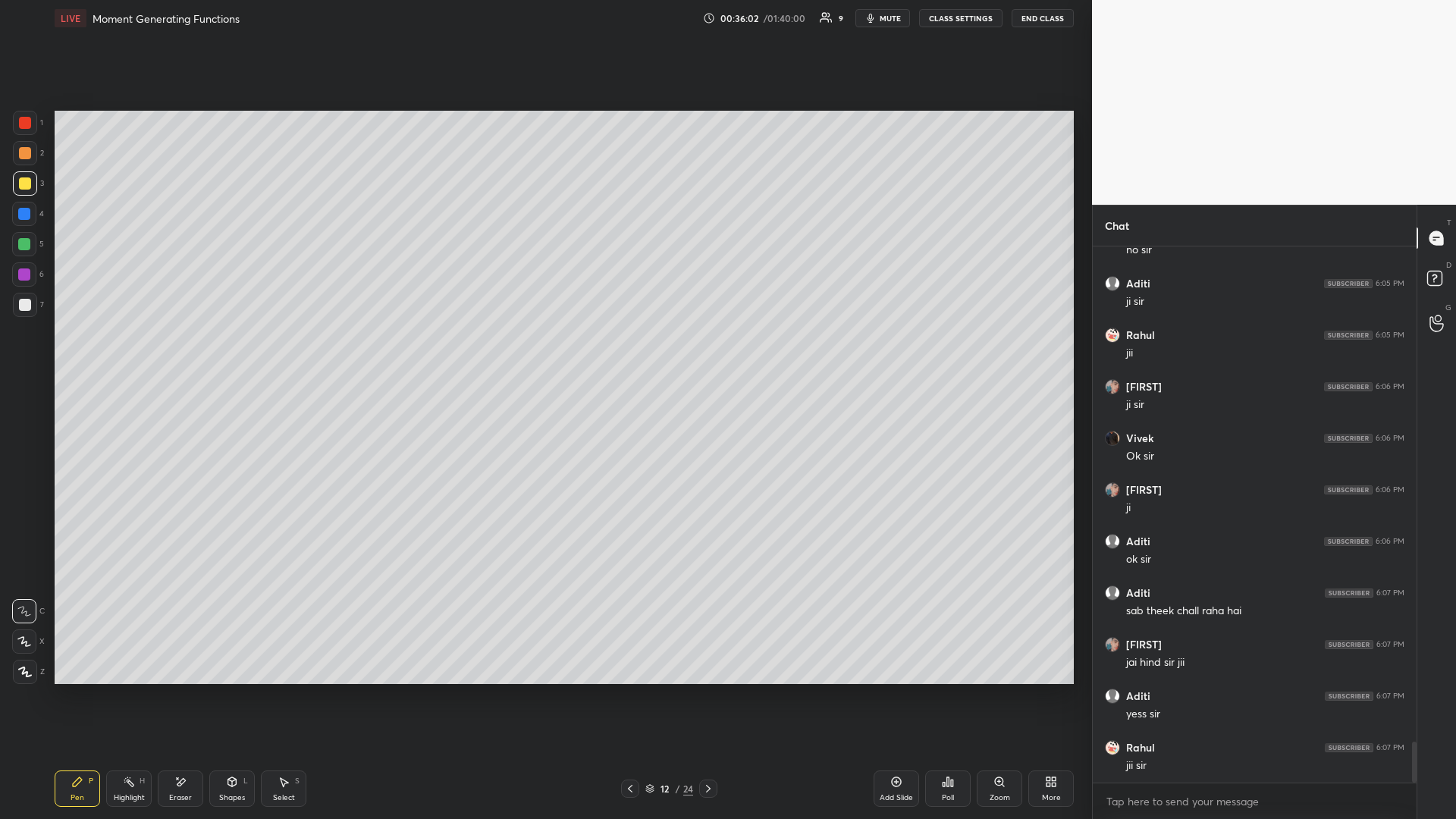 click 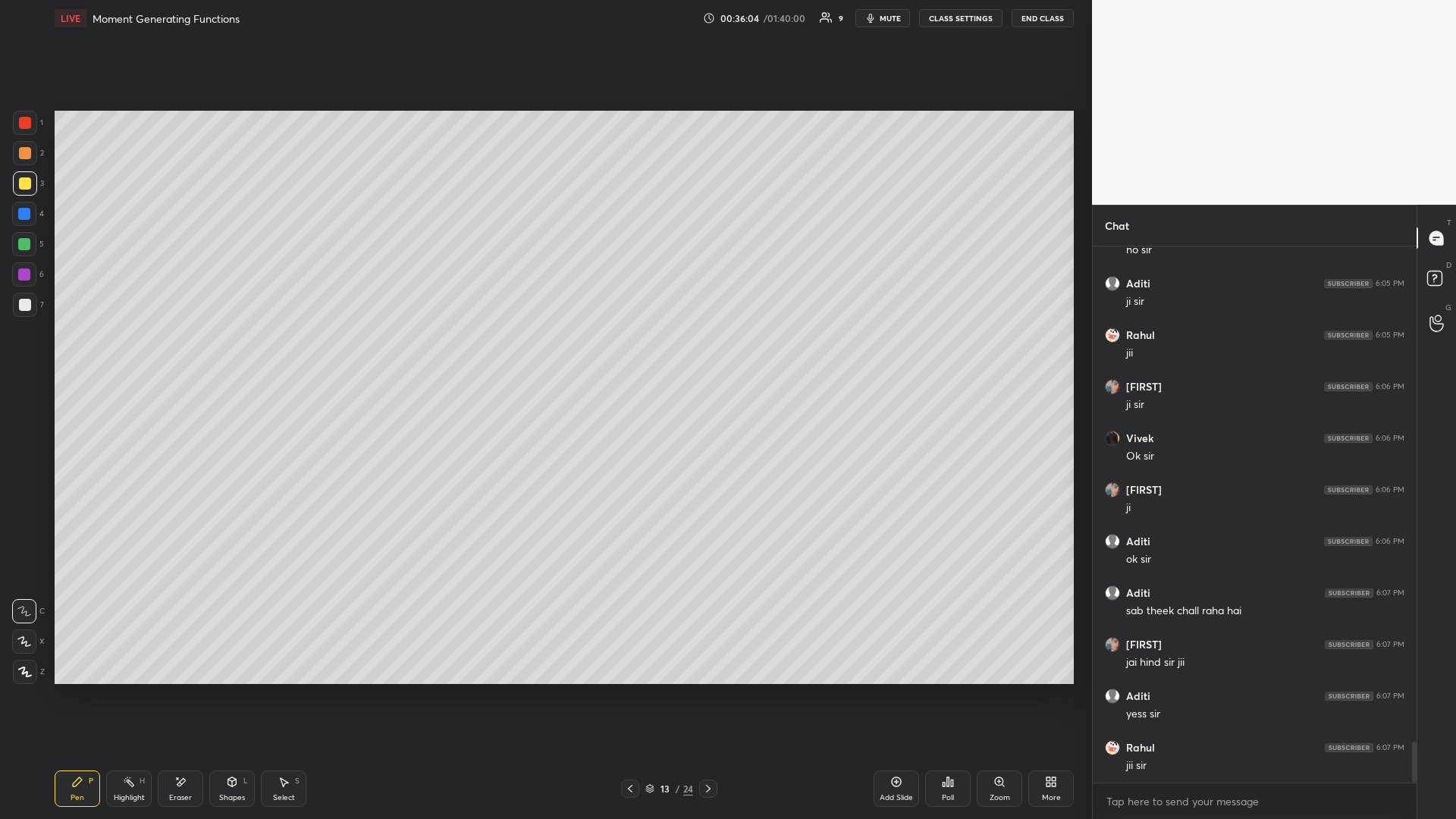 click at bounding box center [25, 305] 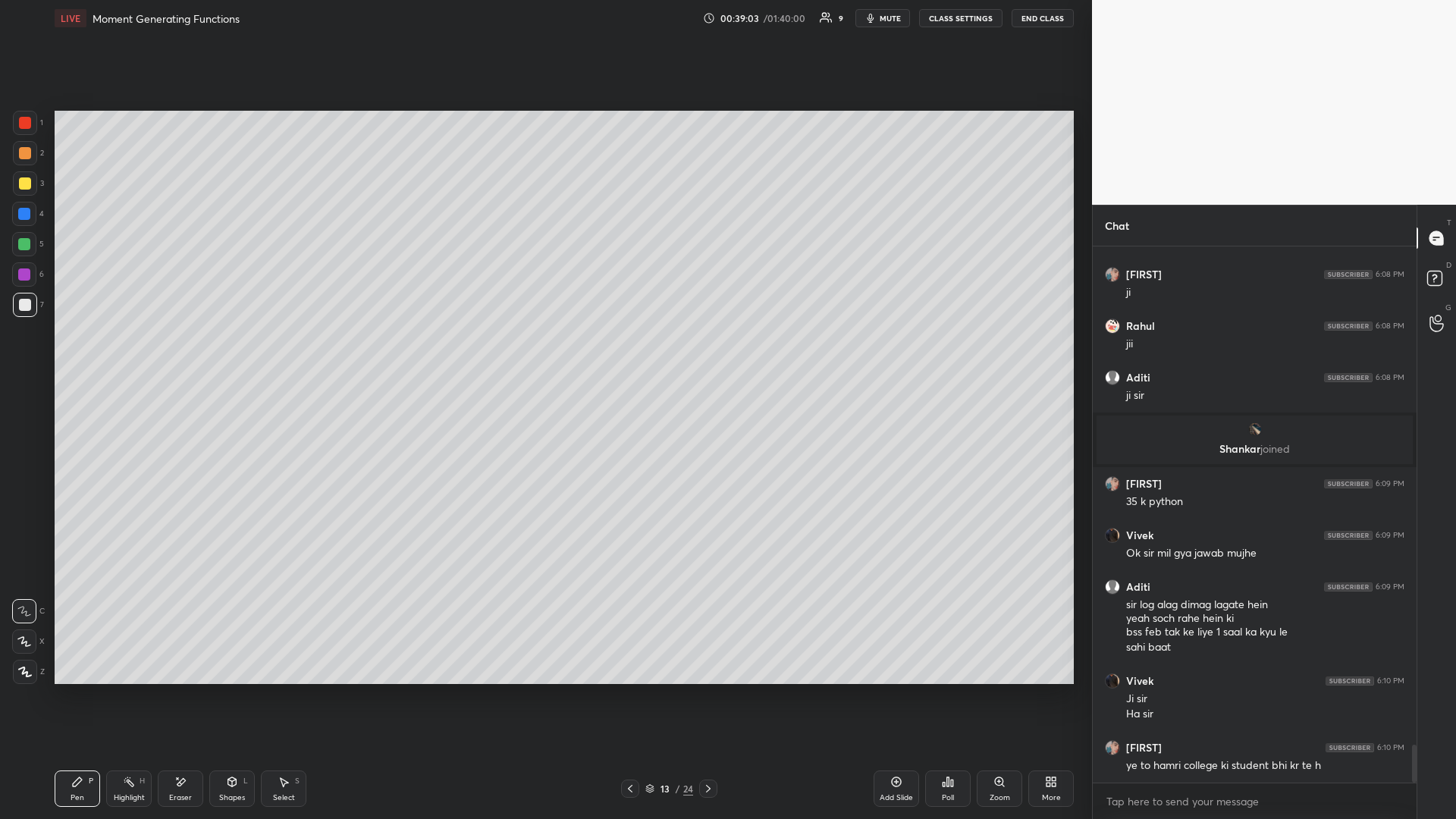 scroll, scrollTop: 7026, scrollLeft: 0, axis: vertical 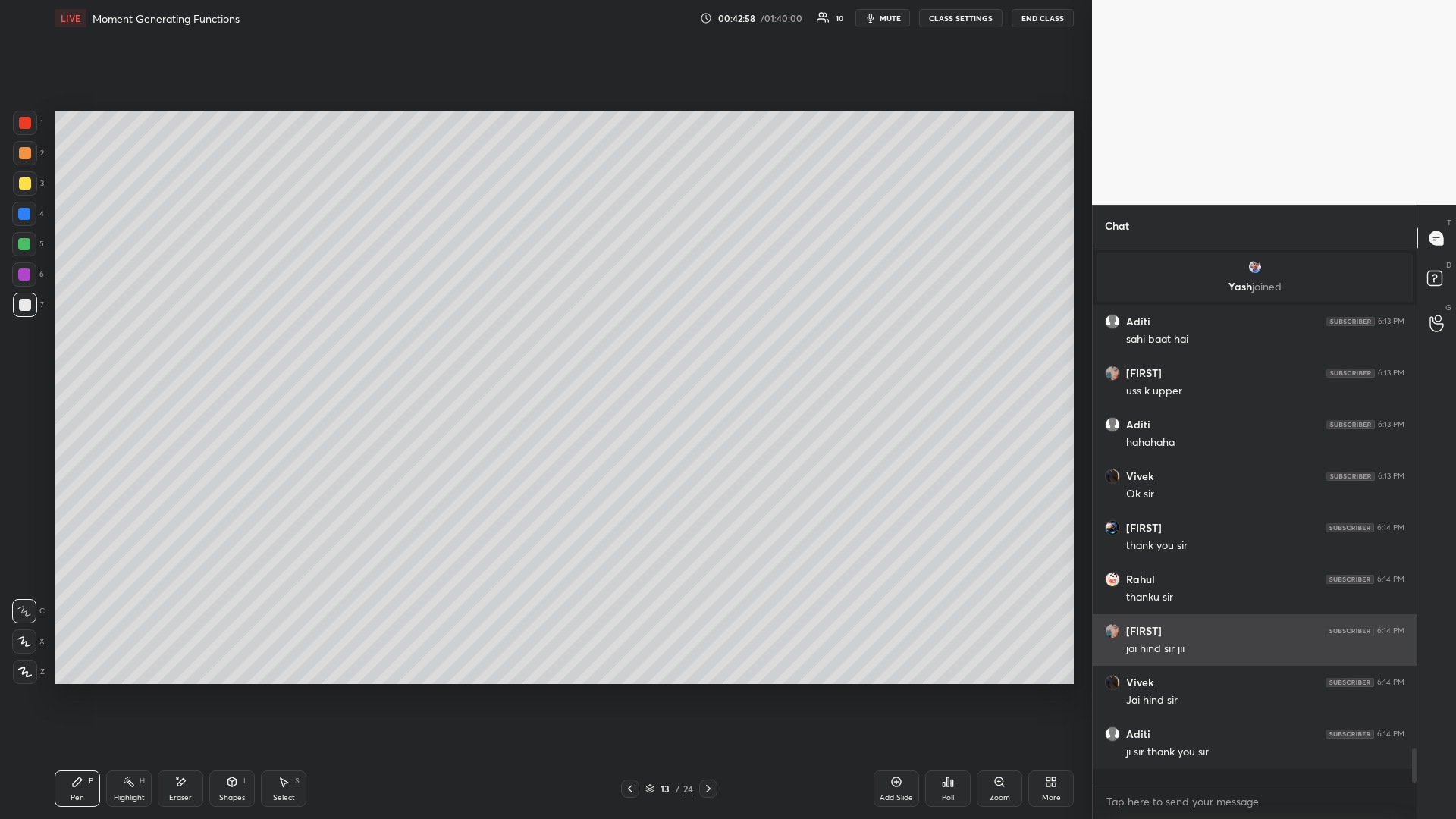 click on "End Class" at bounding box center [1043, 18] 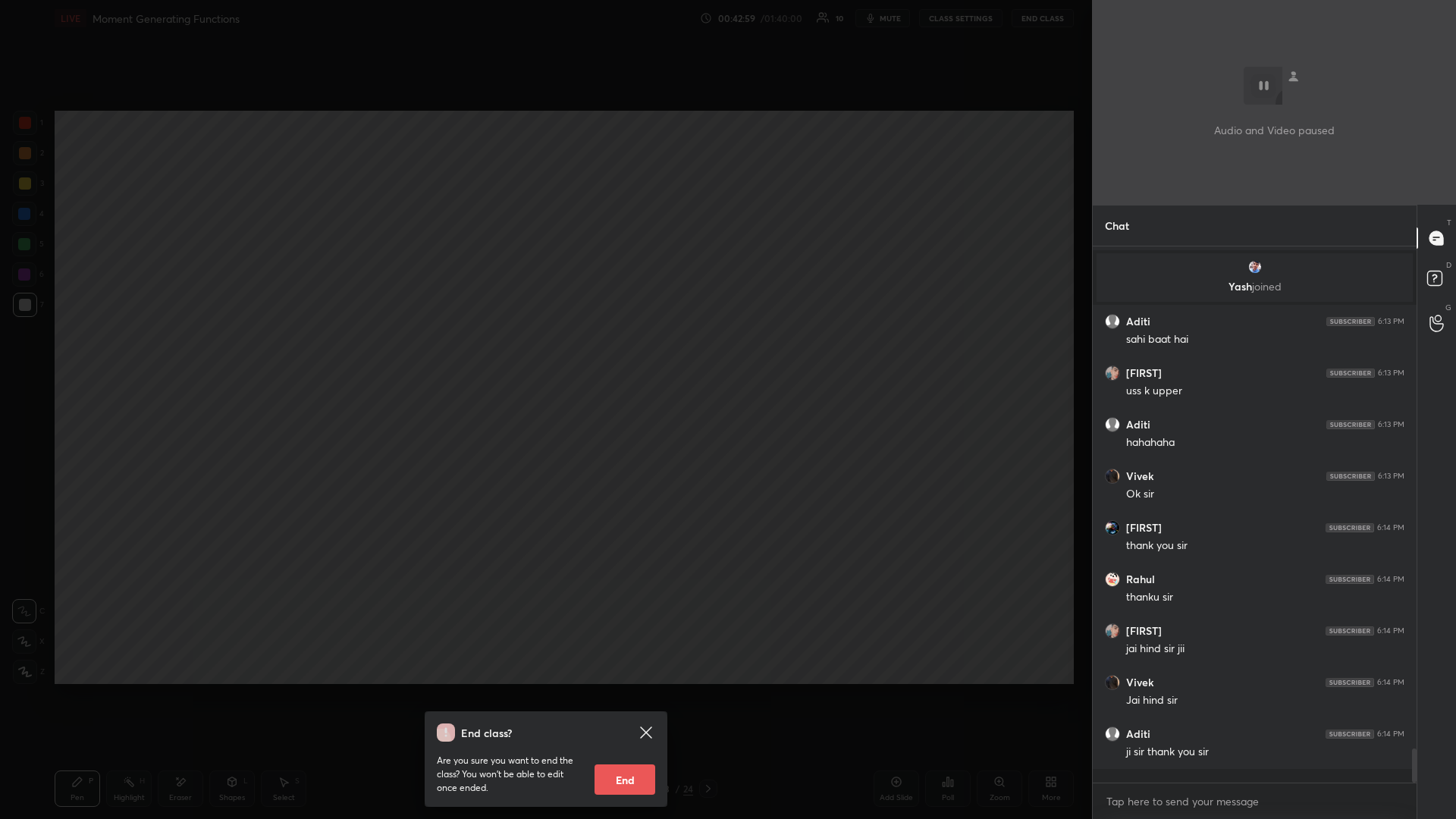 click on "End" at bounding box center [625, 780] 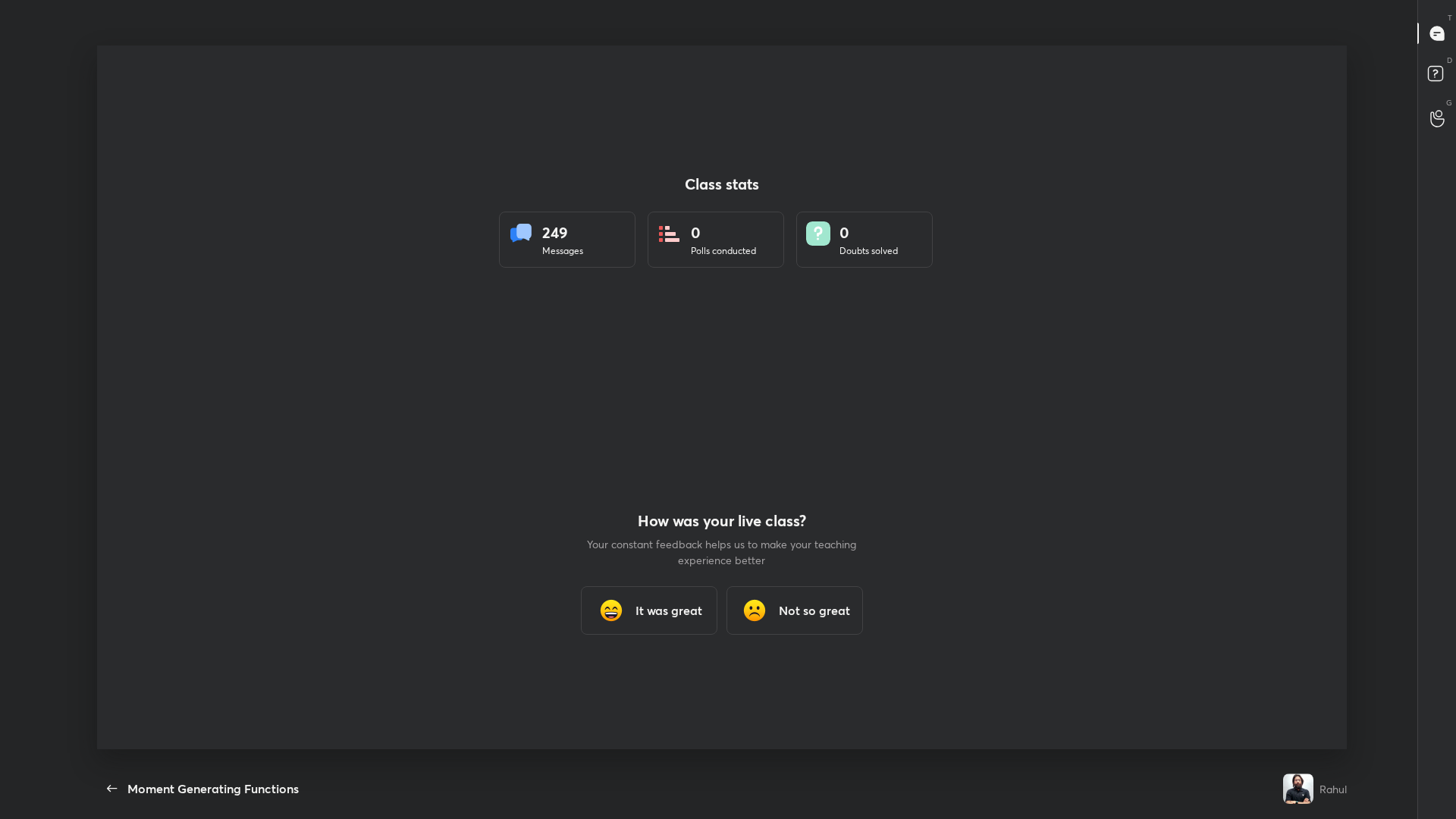 scroll, scrollTop: 75111, scrollLeft: 74571, axis: both 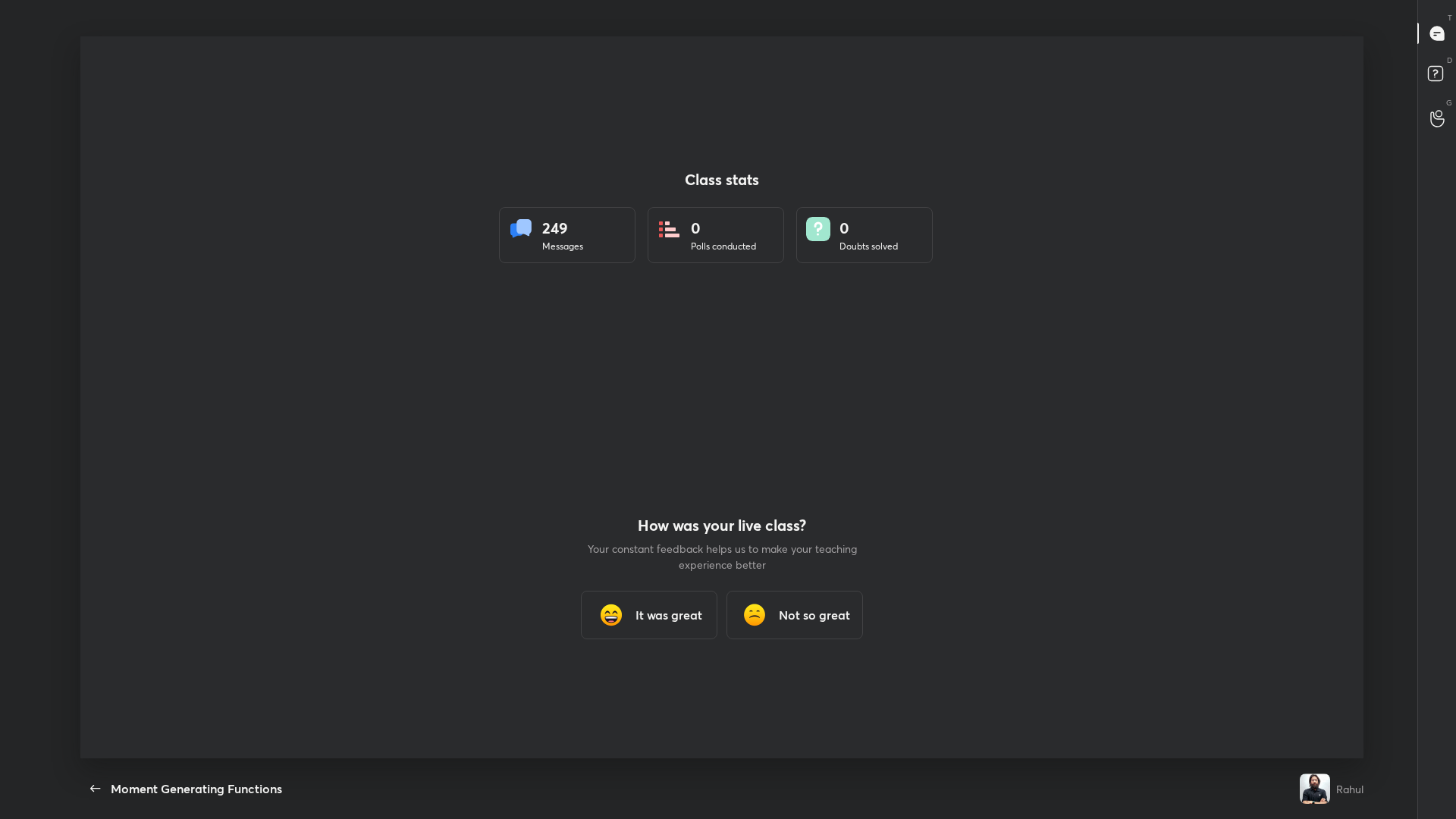 click on "It was great" at bounding box center (669, 615) 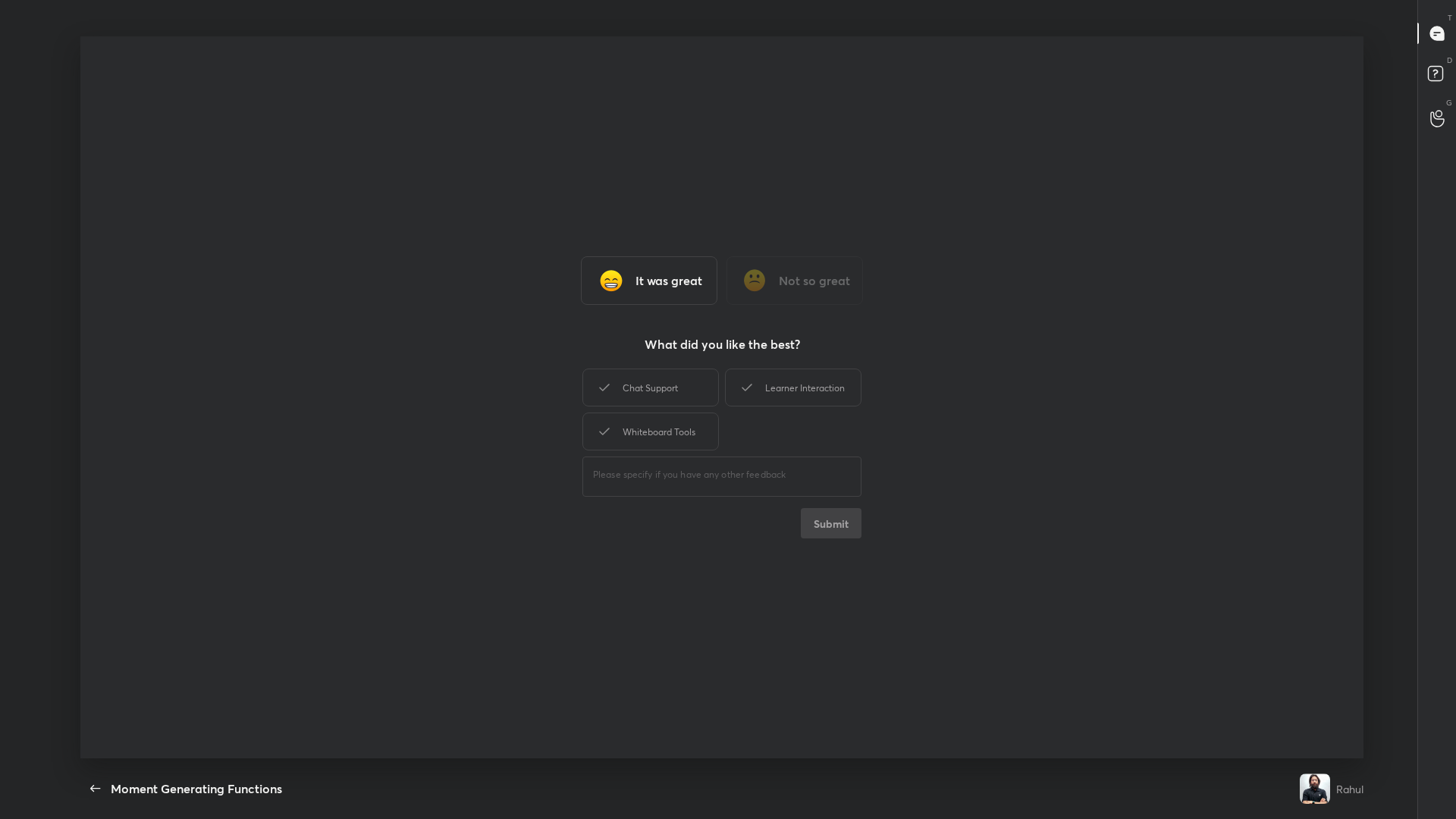 click on "Chat Support" at bounding box center [651, 388] 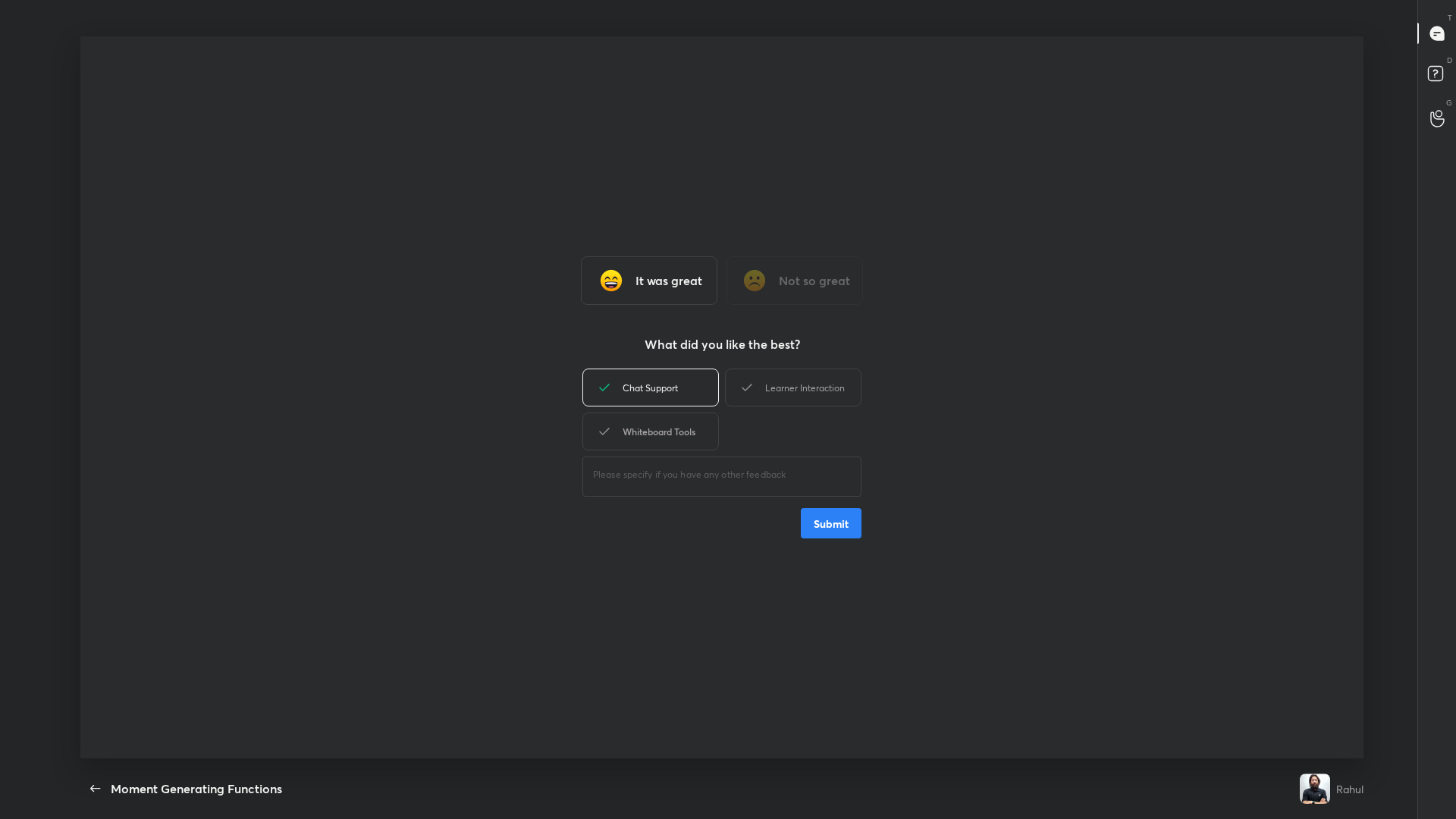 click on "Whiteboard Tools" at bounding box center [651, 431] 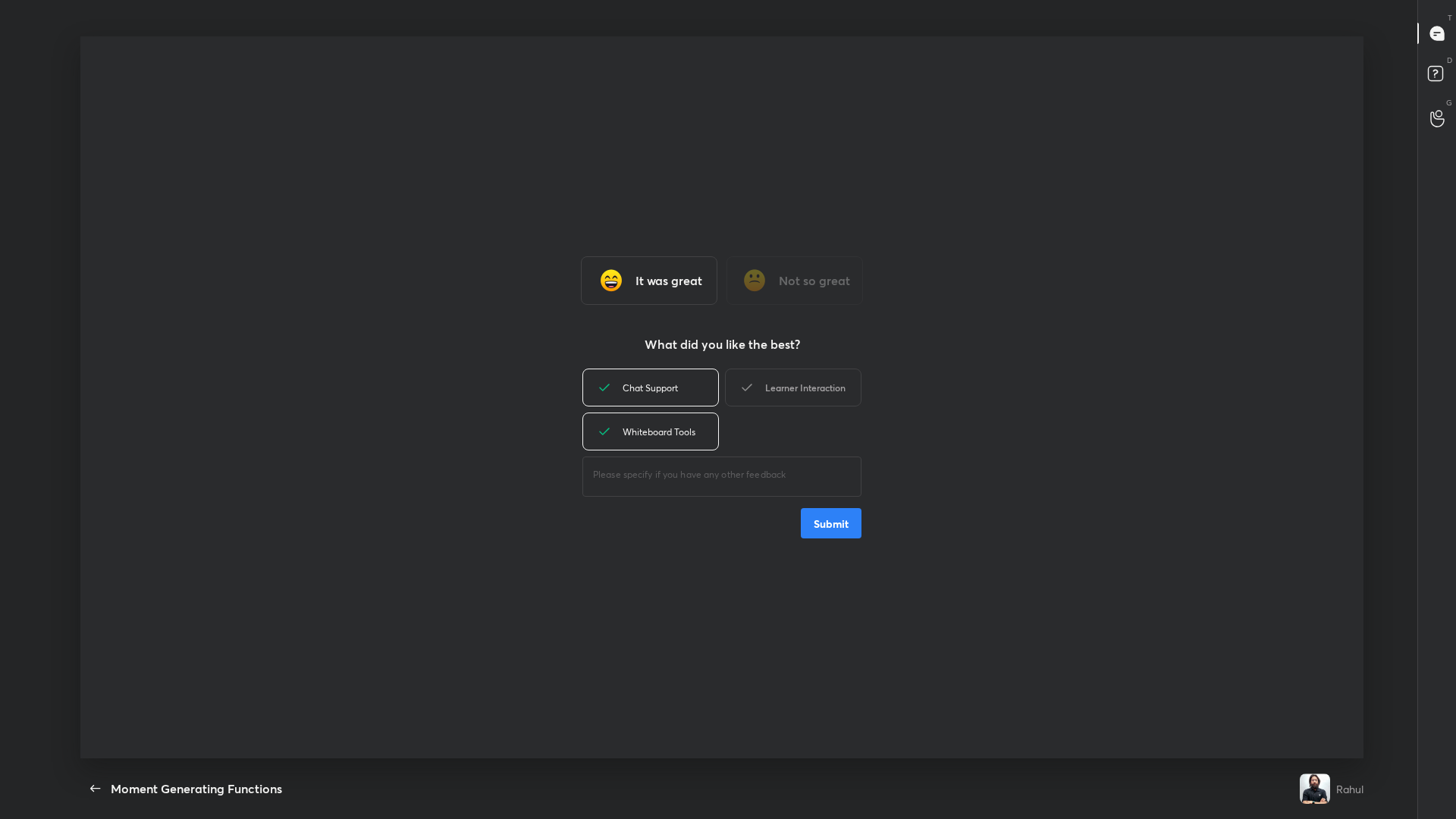 click on "Learner Interaction" at bounding box center (793, 388) 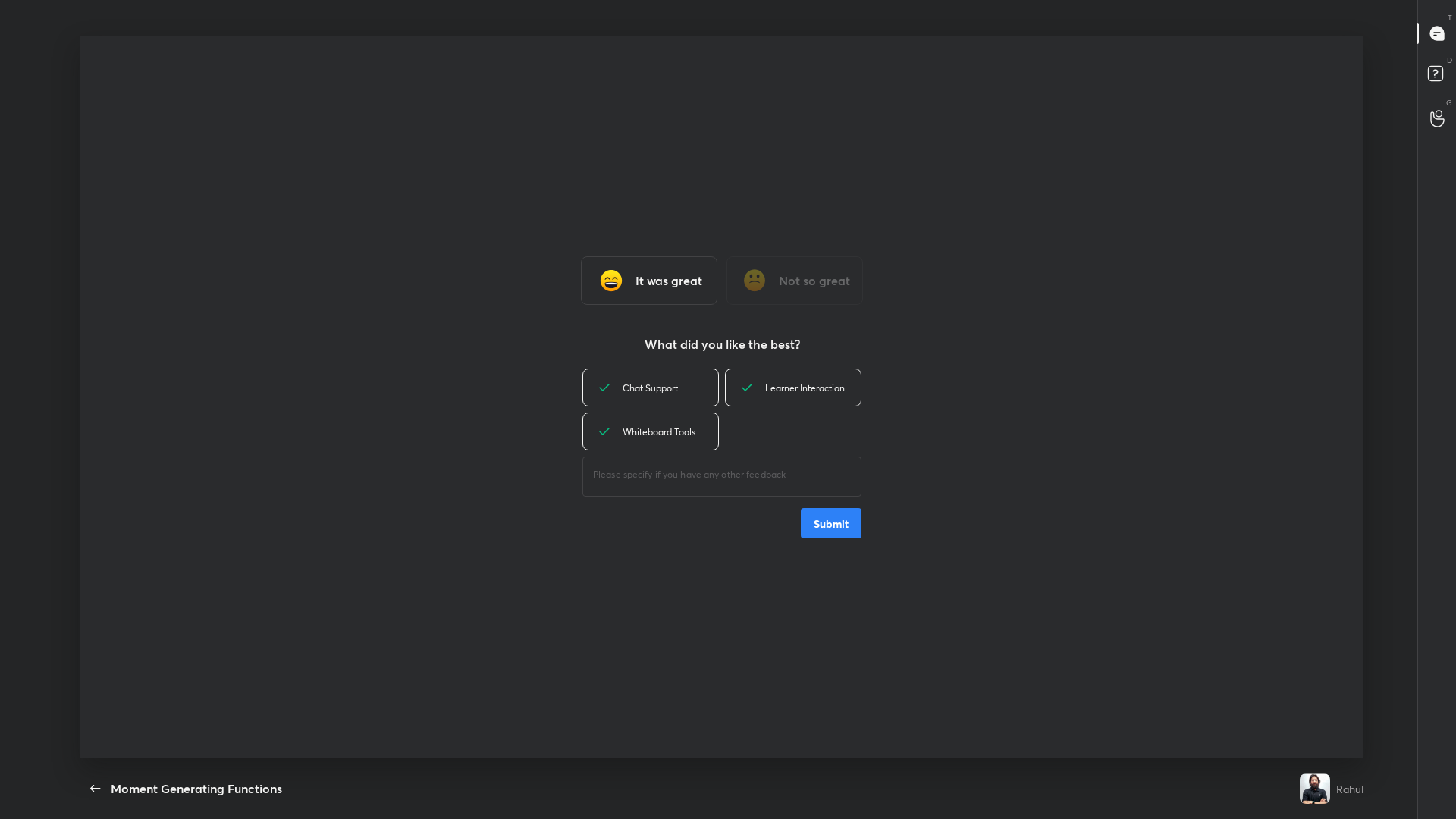 click on "Submit" at bounding box center [831, 523] 